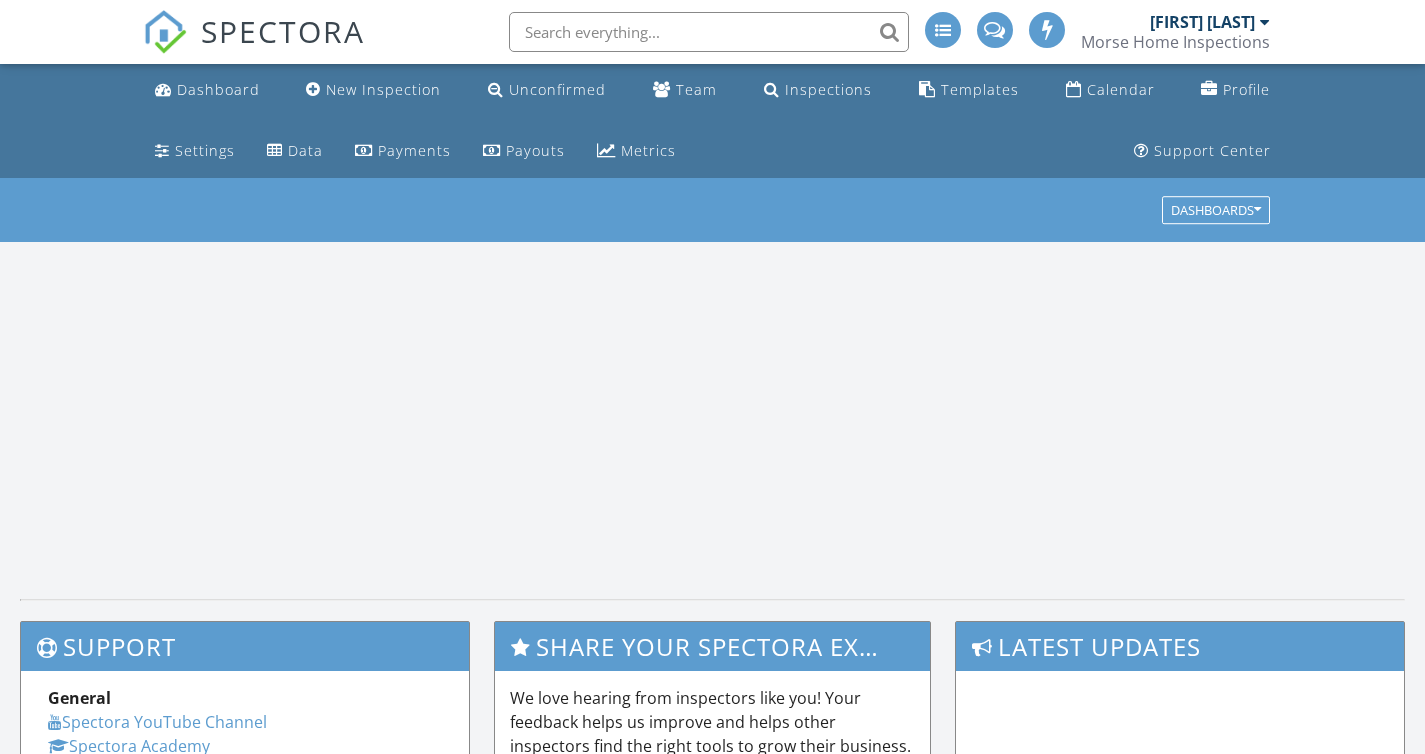 scroll, scrollTop: 0, scrollLeft: 0, axis: both 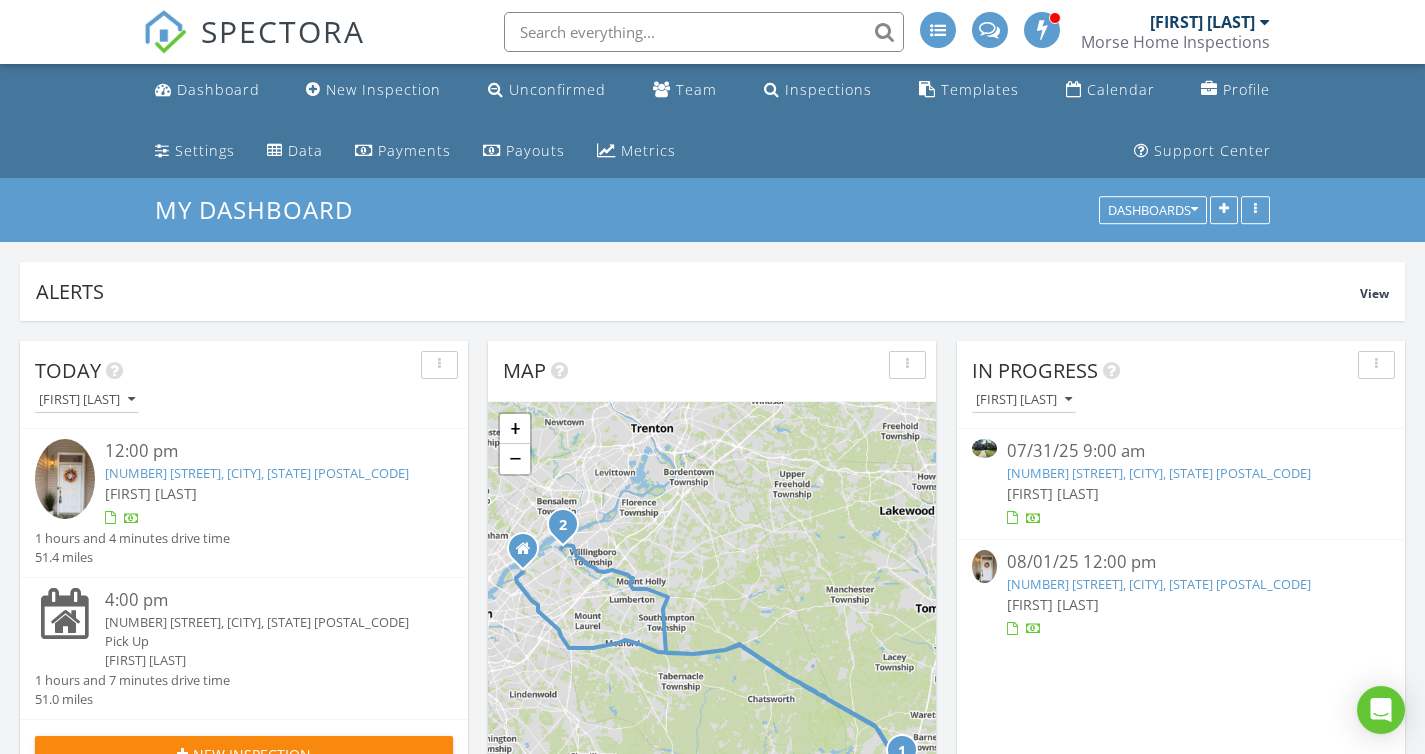 click at bounding box center (704, 32) 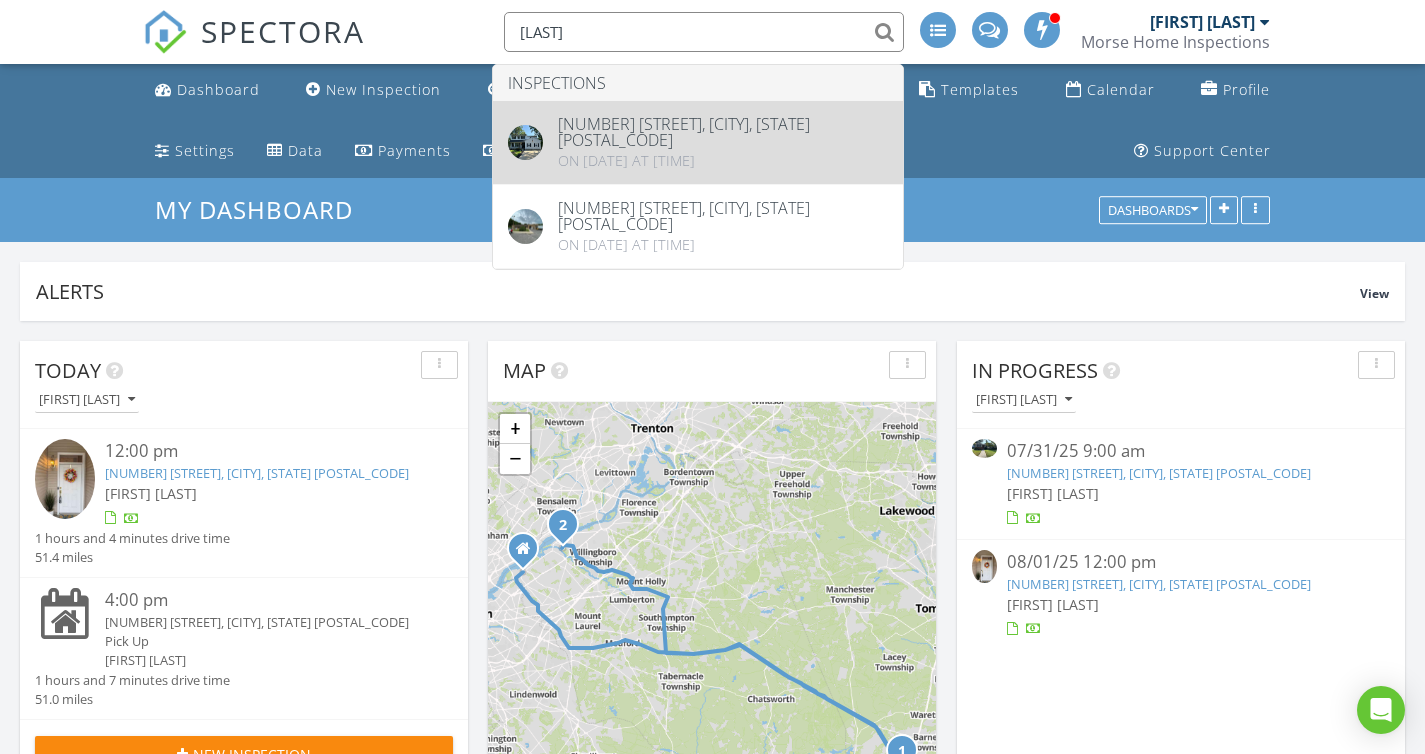 type on "gupta" 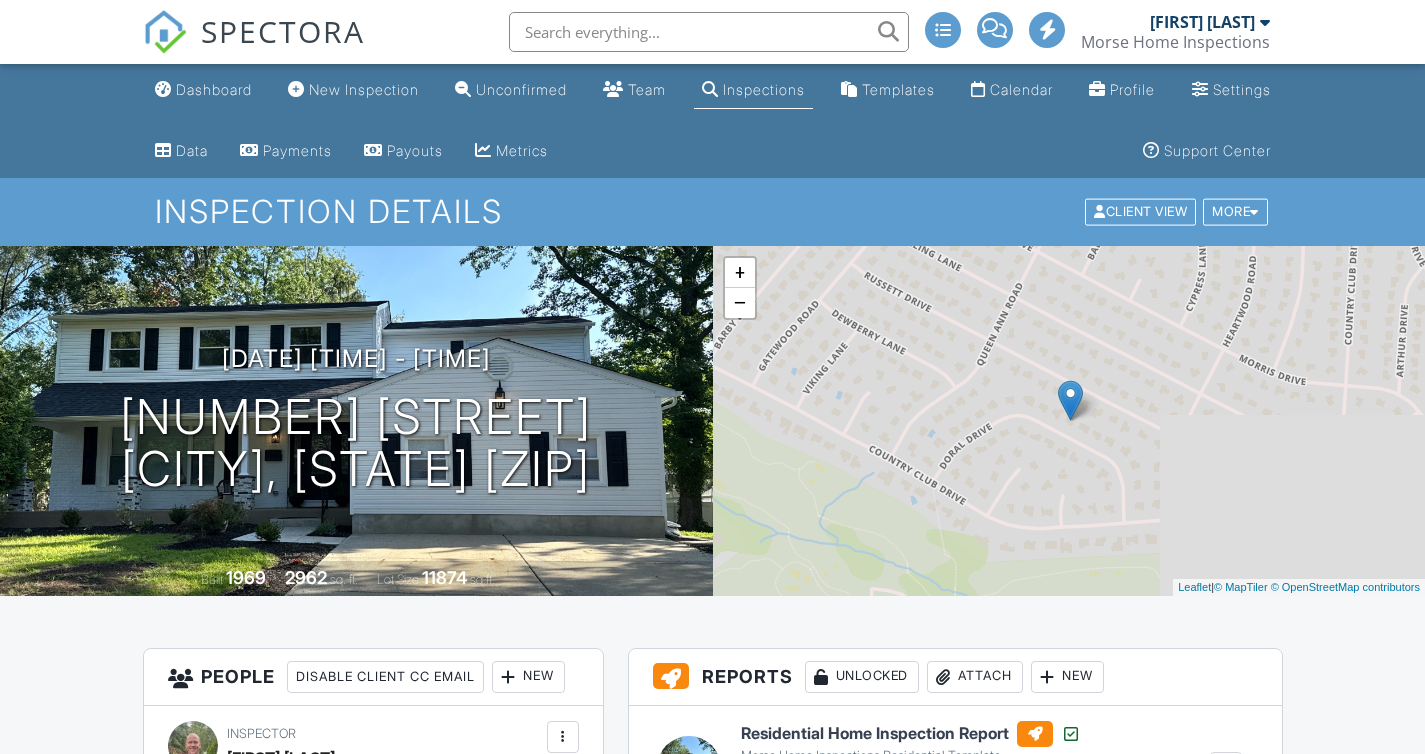 scroll, scrollTop: 0, scrollLeft: 0, axis: both 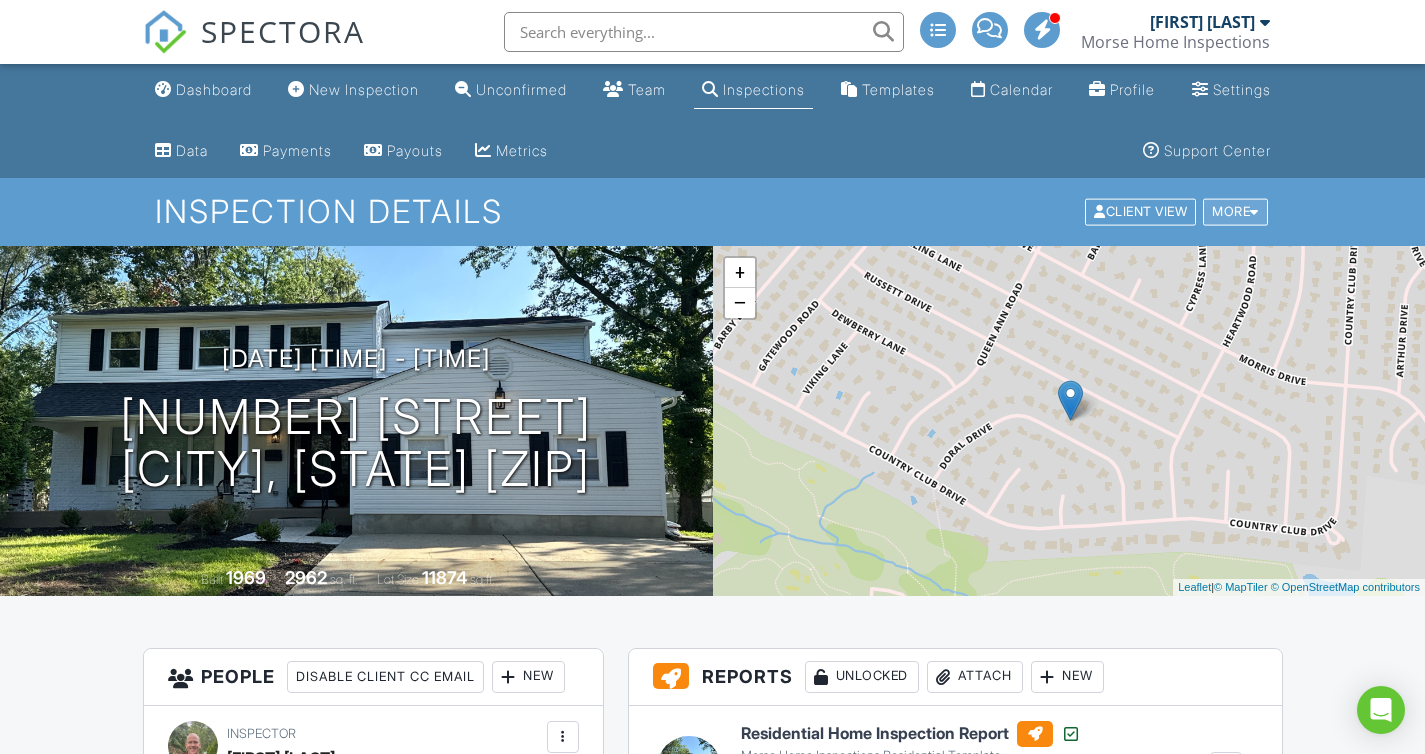 click on "More" at bounding box center [1235, 212] 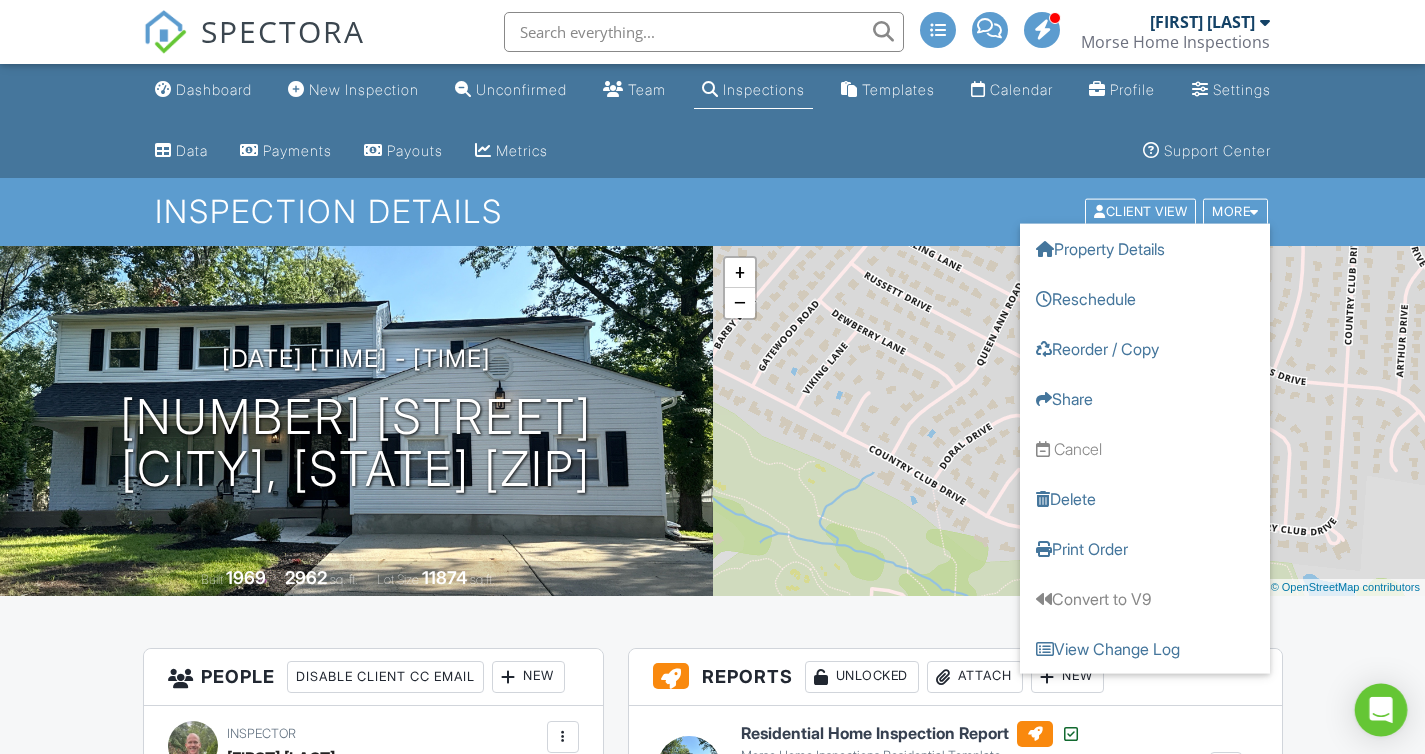 click at bounding box center [1381, 710] 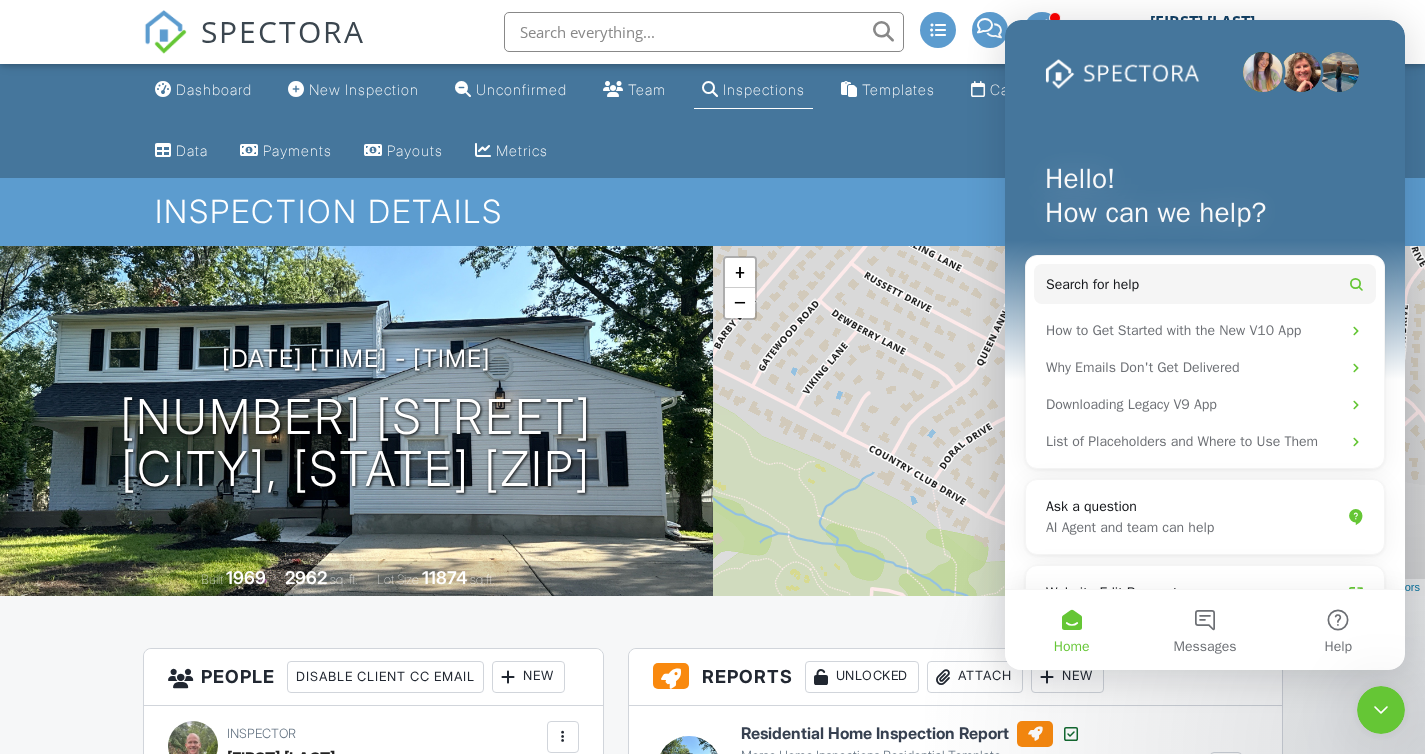 scroll, scrollTop: 0, scrollLeft: 0, axis: both 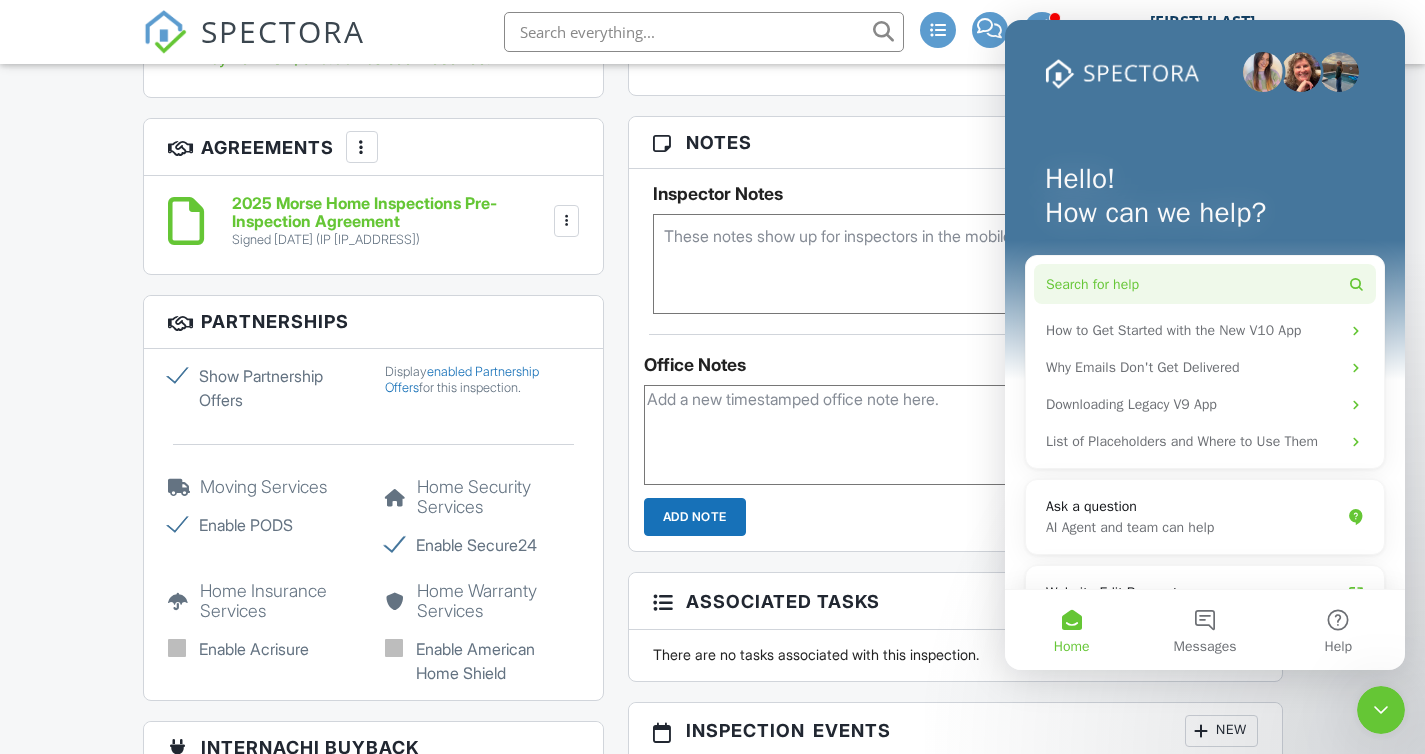 click on "Search for help" at bounding box center (1092, 284) 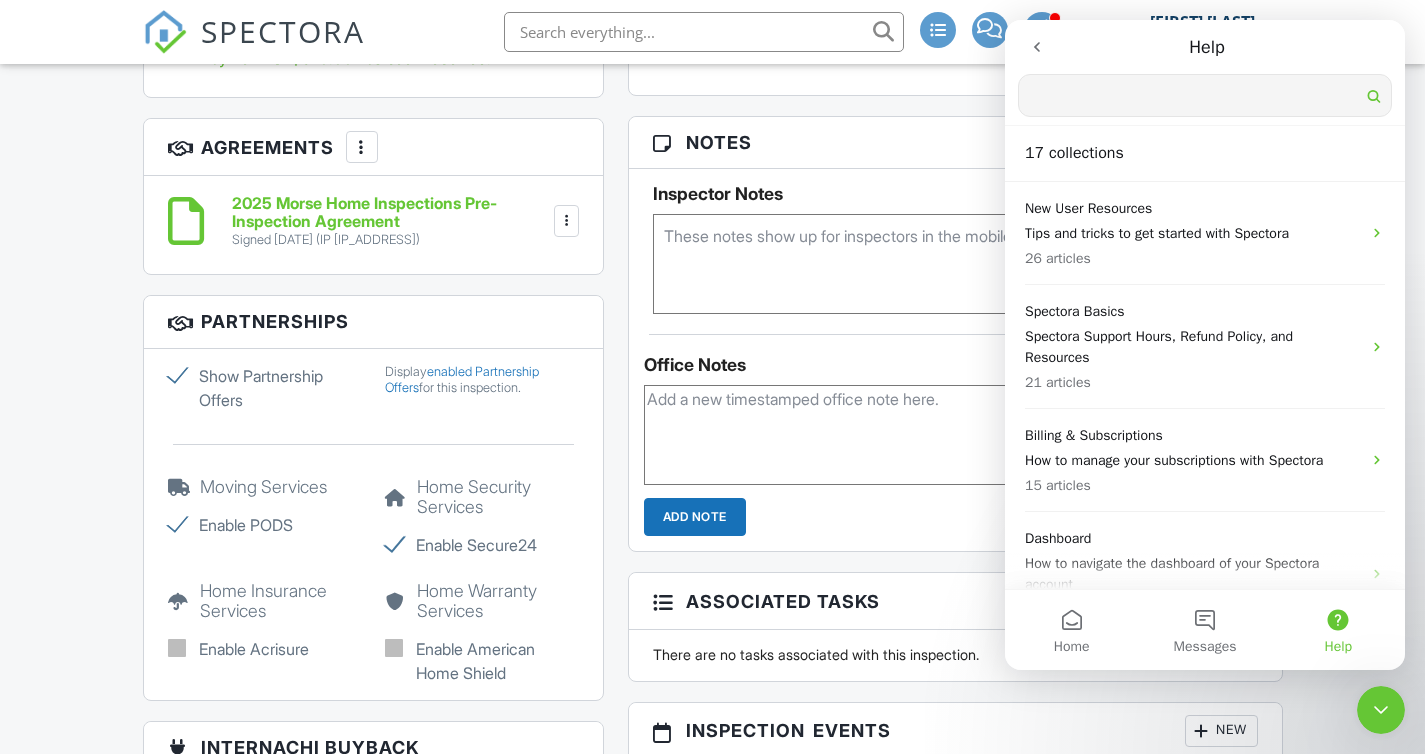 scroll, scrollTop: 0, scrollLeft: 0, axis: both 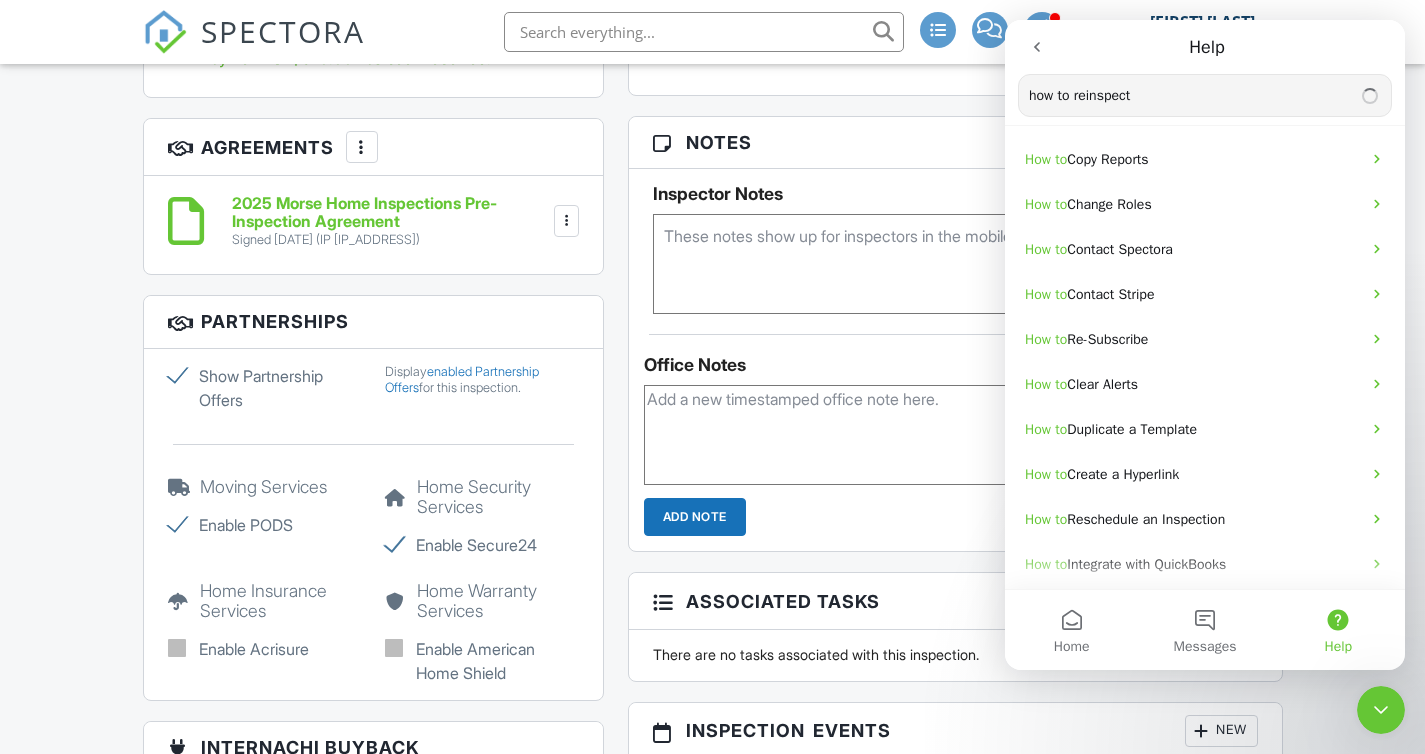type on "how to reinspect" 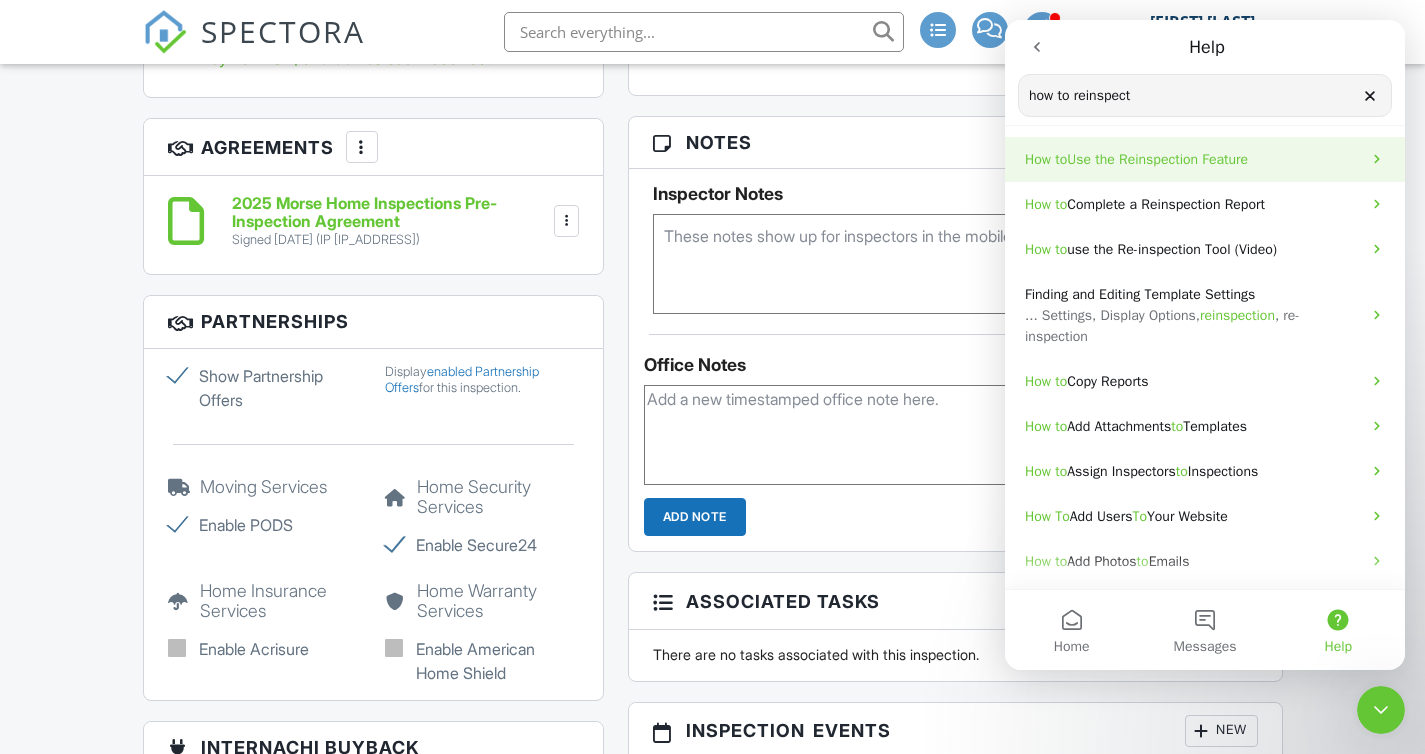 click on "Use the Reinspection Feature" at bounding box center [1157, 159] 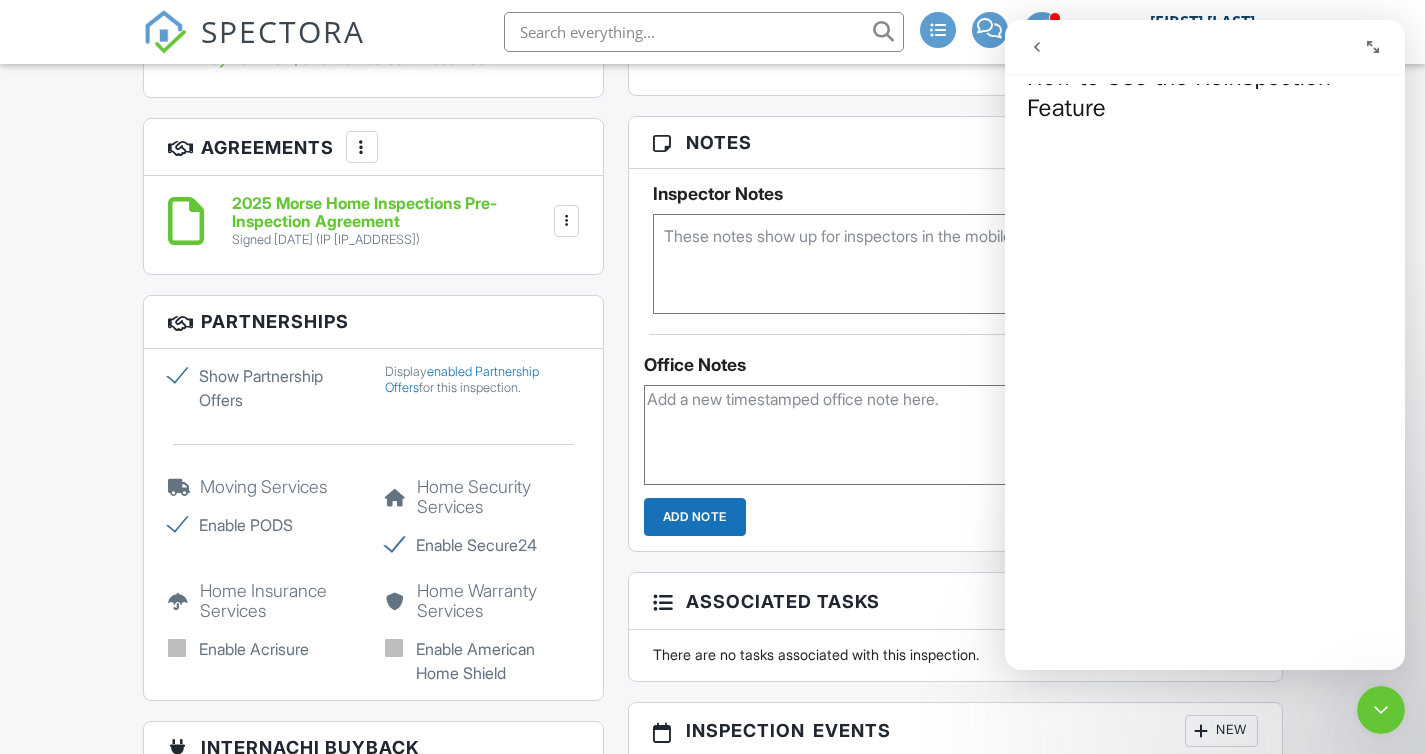 scroll, scrollTop: 0, scrollLeft: 0, axis: both 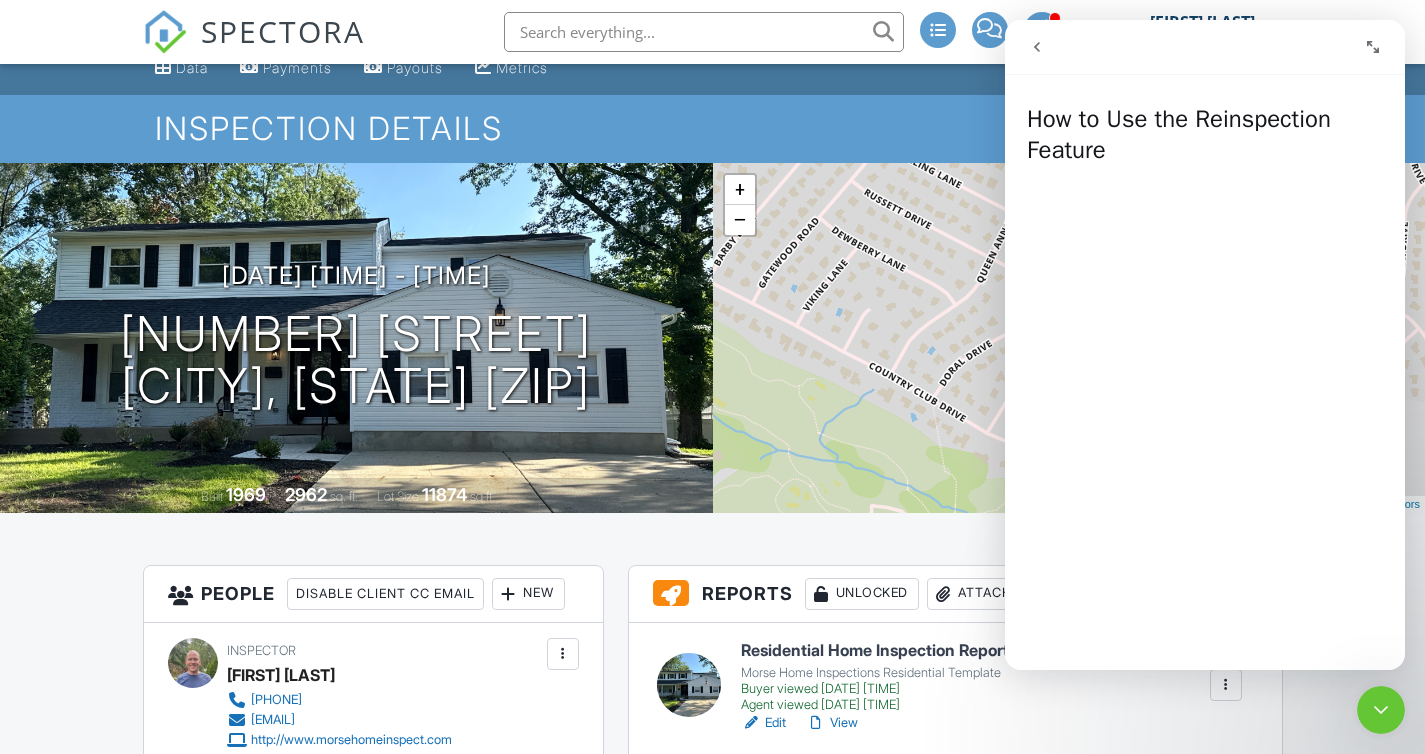click at bounding box center [1226, 685] 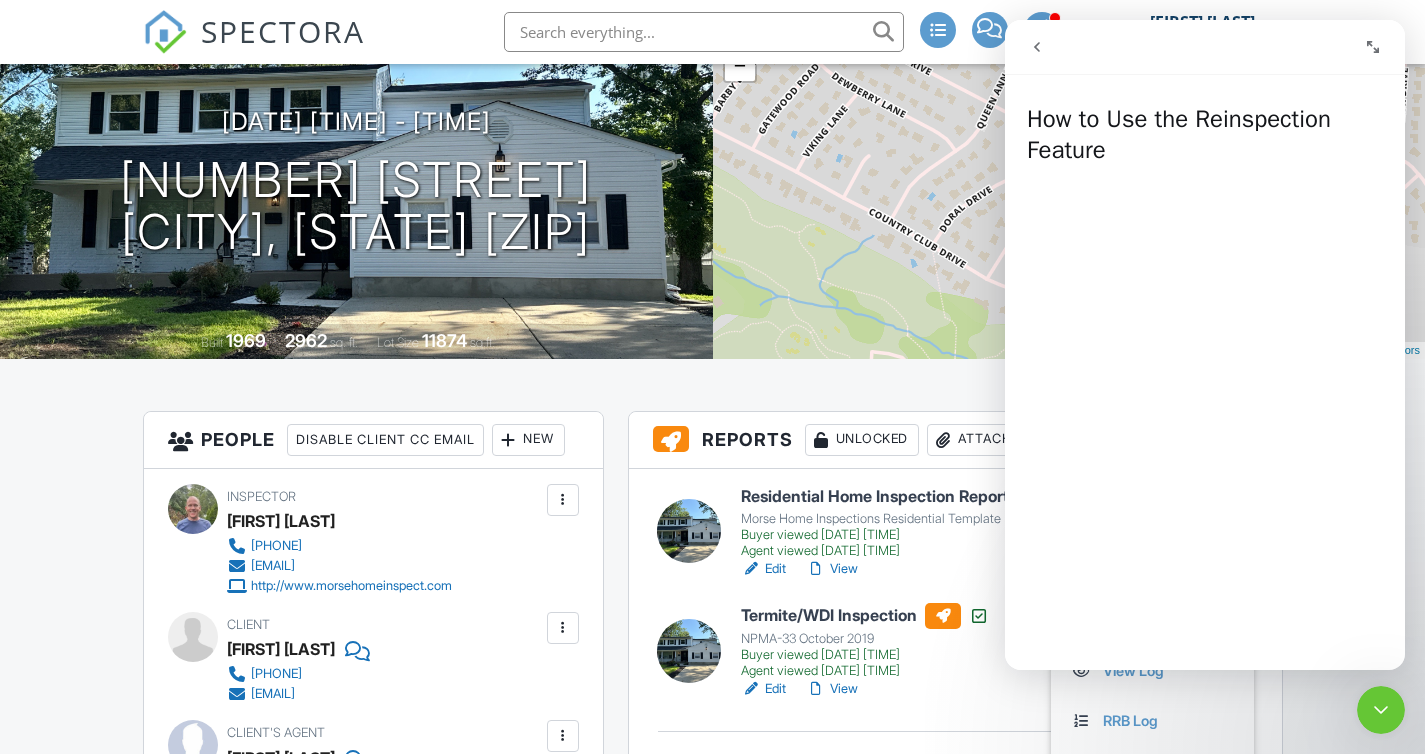 scroll, scrollTop: 238, scrollLeft: 0, axis: vertical 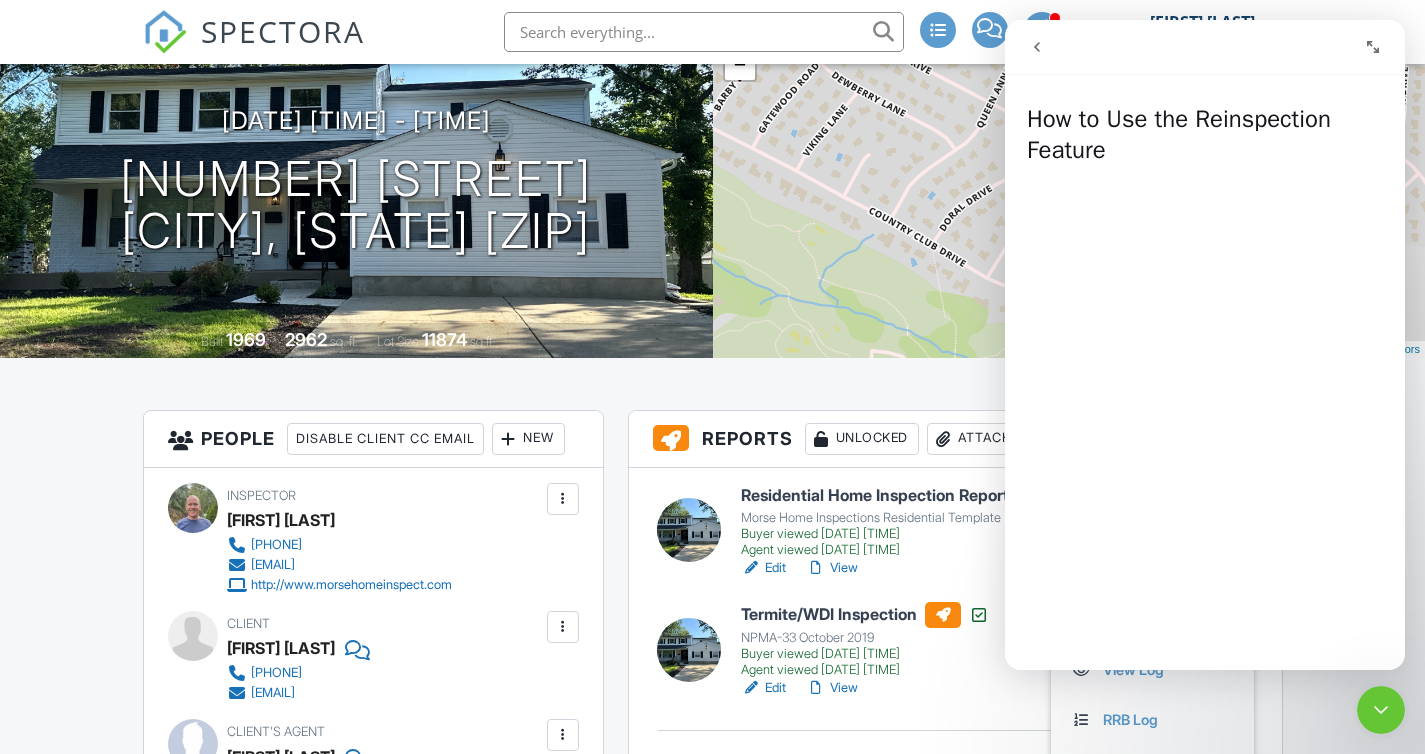 click on "All emails and texts are disabled for this inspection!
All emails and texts have been disabled for this inspection. This may have happened due to someone manually disabling them or this inspection being unconfirmed when it was scheduled. To re-enable emails and texts for this inspection, click the button below.
Turn on emails and texts
Reports
Unlocked
Attach
New
Residential Home Inspection Report
Morse Home Inspections Residential Template
Buyer viewed 07/25/2025 10:31 pm
Agent viewed 07/28/2025 10:48 pm
Edit
View
Copy
Reinspection Report
View Log
RRB Log
Delete
Termite/WDI Inspection
NPMA-33 October 2019
Buyer viewed 07/23/2025  8:35 pm
Agent viewed 07/24/2025 12:00 am
Edit
View
Copy
Reinspection Report
View Log
RRB Log
Delete" at bounding box center [713, 2549] 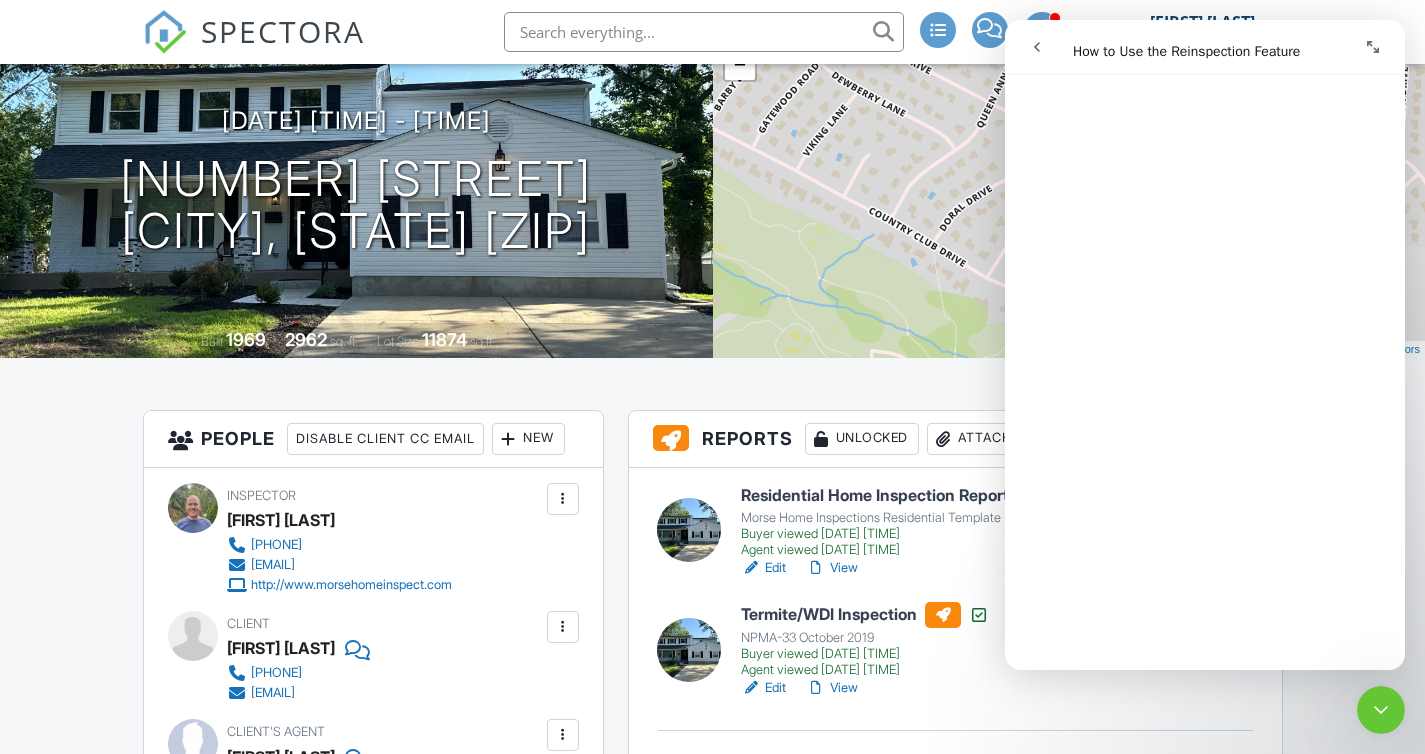 scroll, scrollTop: 1854, scrollLeft: 0, axis: vertical 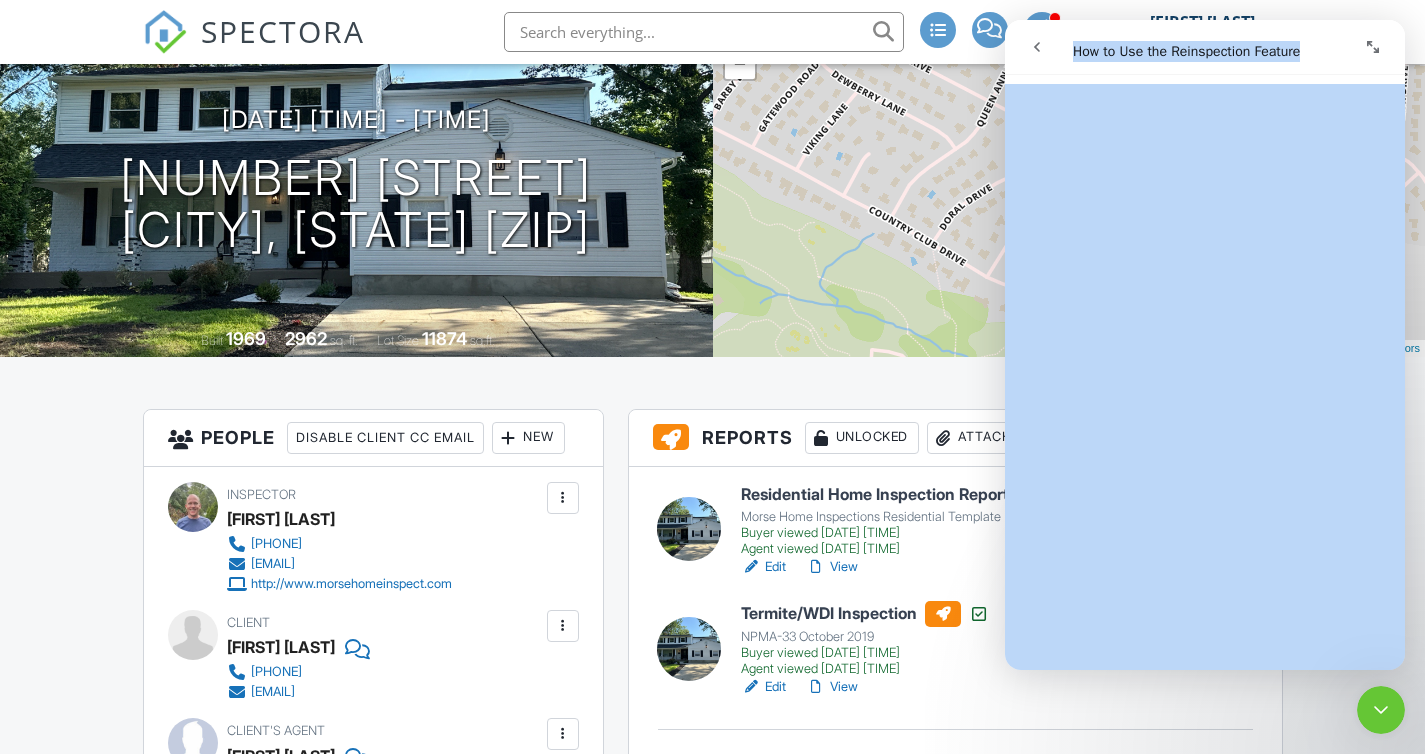 drag, startPoint x: 1062, startPoint y: 43, endPoint x: 725, endPoint y: 85, distance: 339.60712 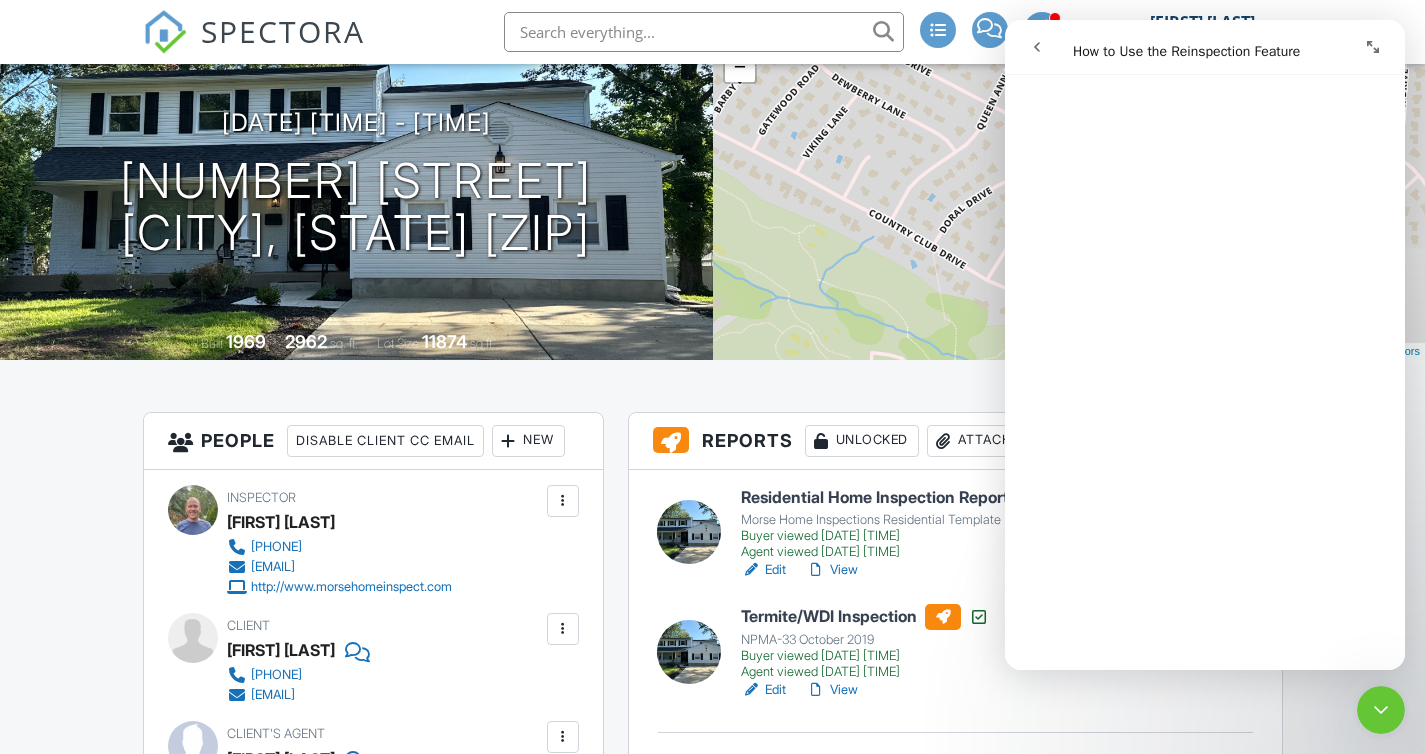 drag, startPoint x: 1163, startPoint y: 29, endPoint x: 1118, endPoint y: 35, distance: 45.39824 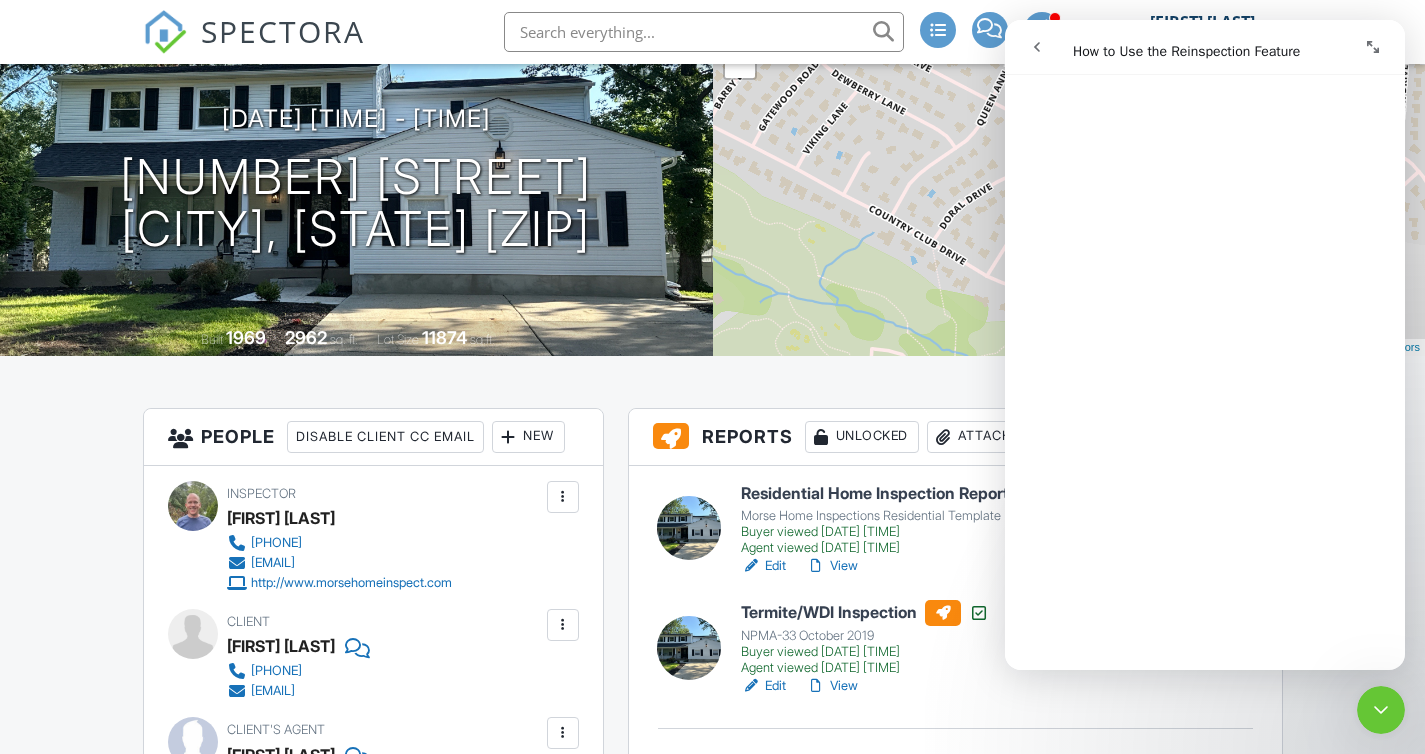 click 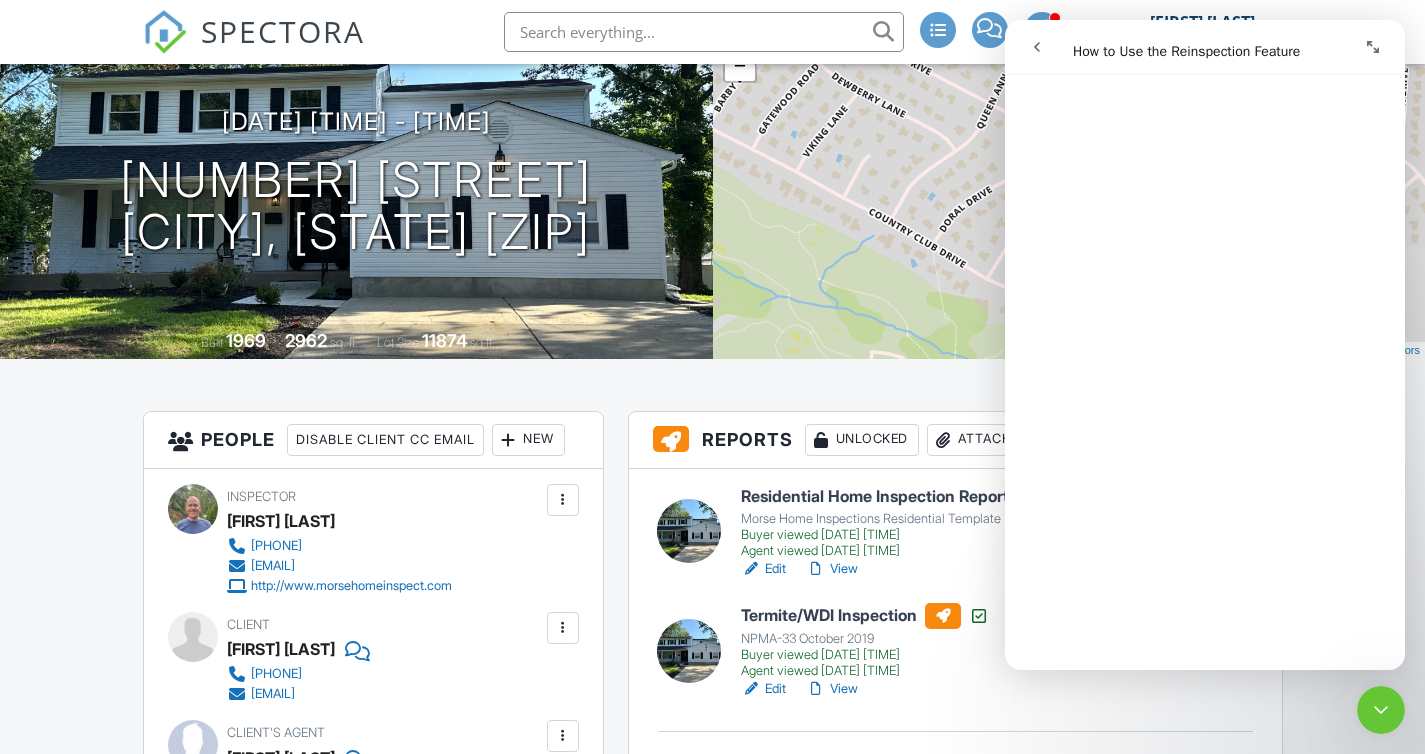 scroll, scrollTop: 1856, scrollLeft: 0, axis: vertical 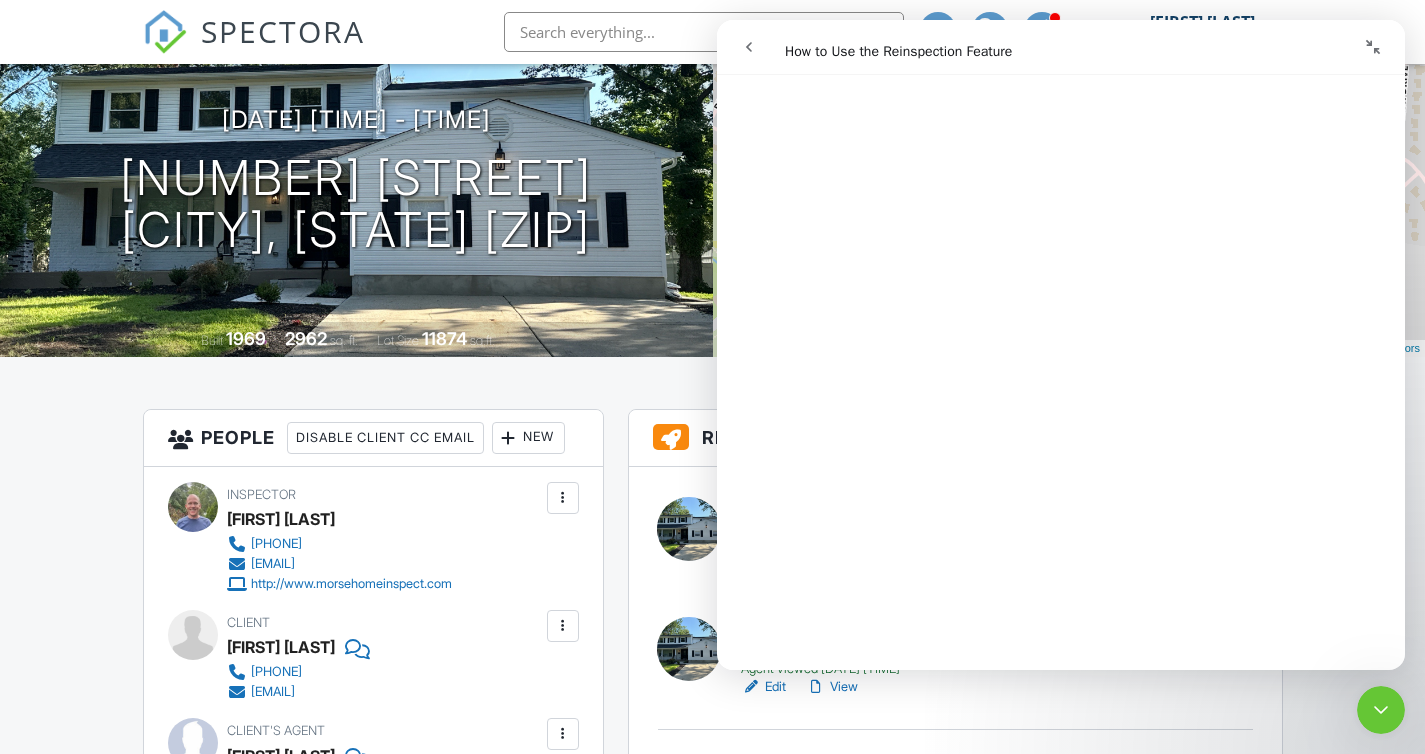 drag, startPoint x: 1373, startPoint y: 44, endPoint x: 1220, endPoint y: 59, distance: 153.73354 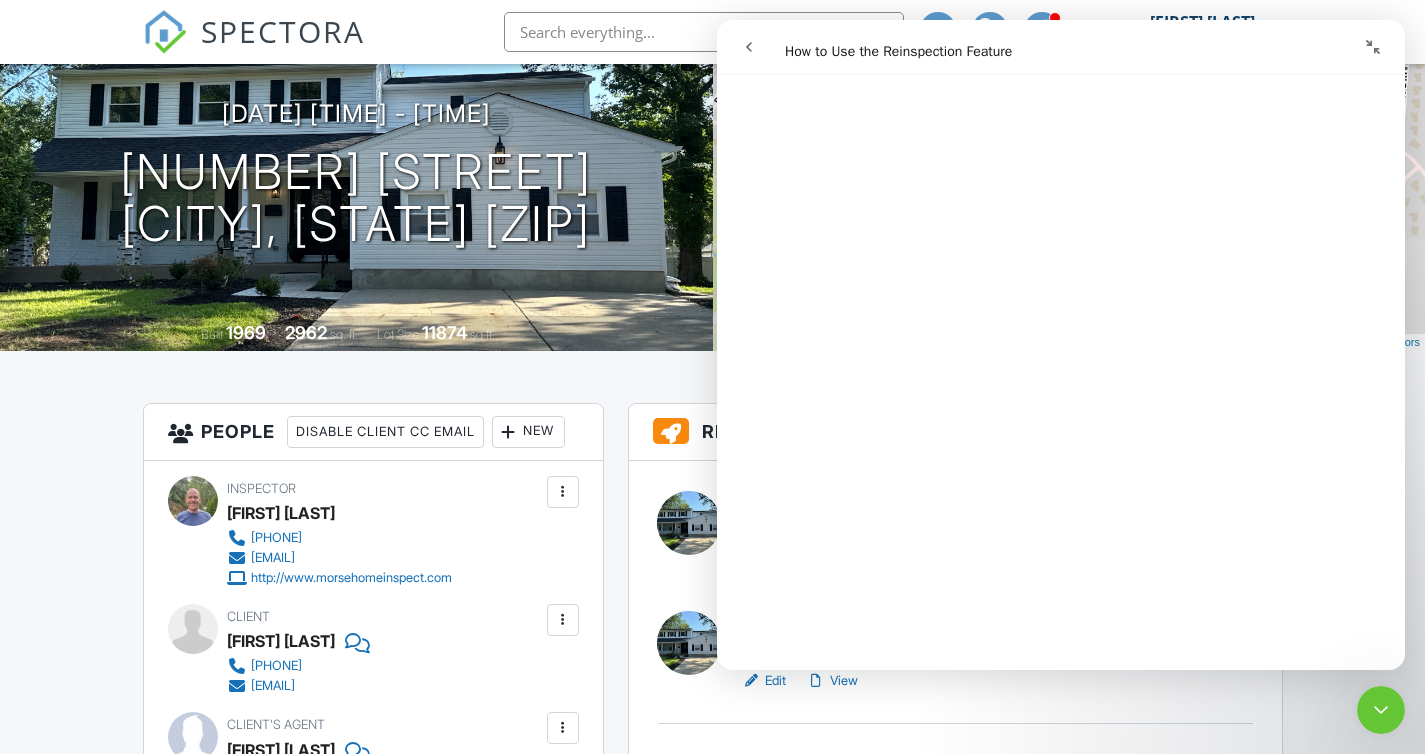 drag, startPoint x: 1199, startPoint y: 60, endPoint x: 1151, endPoint y: 66, distance: 48.373547 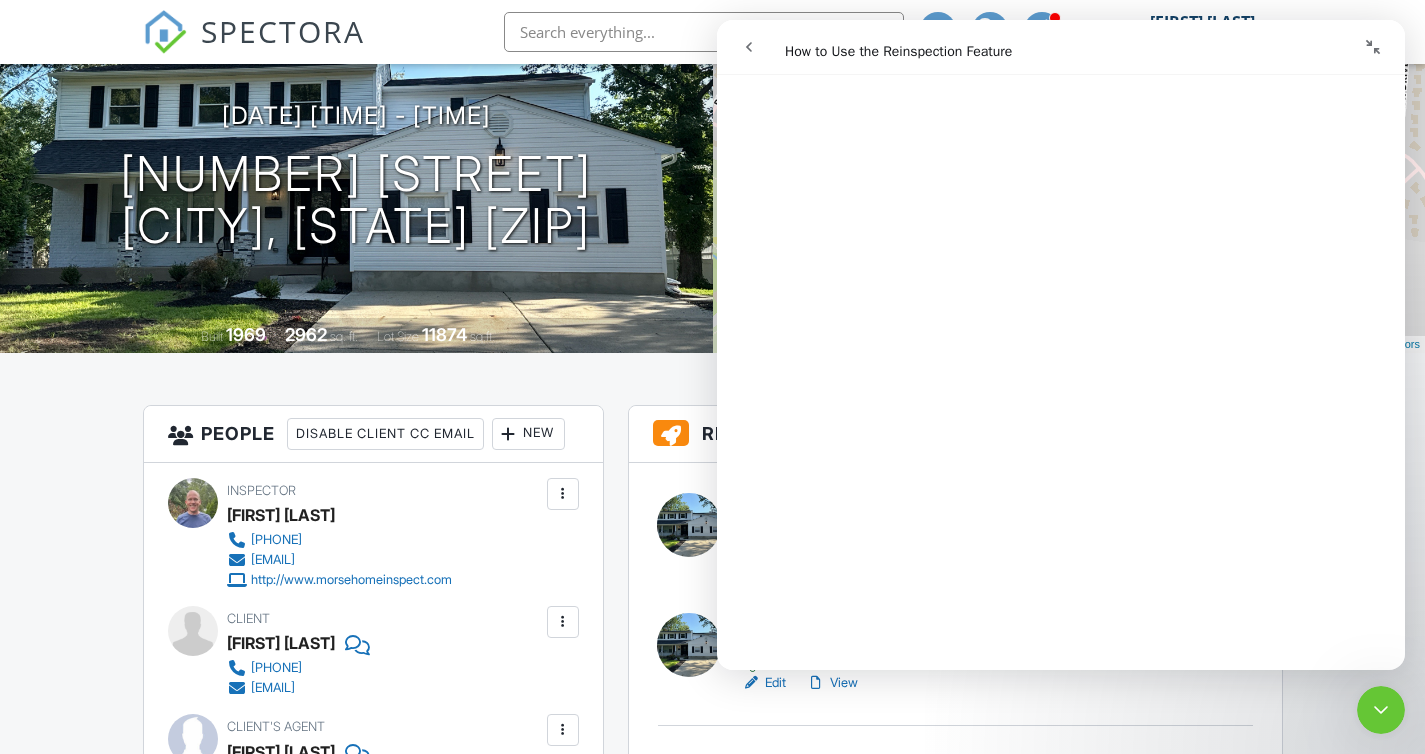 scroll, scrollTop: 1858, scrollLeft: 0, axis: vertical 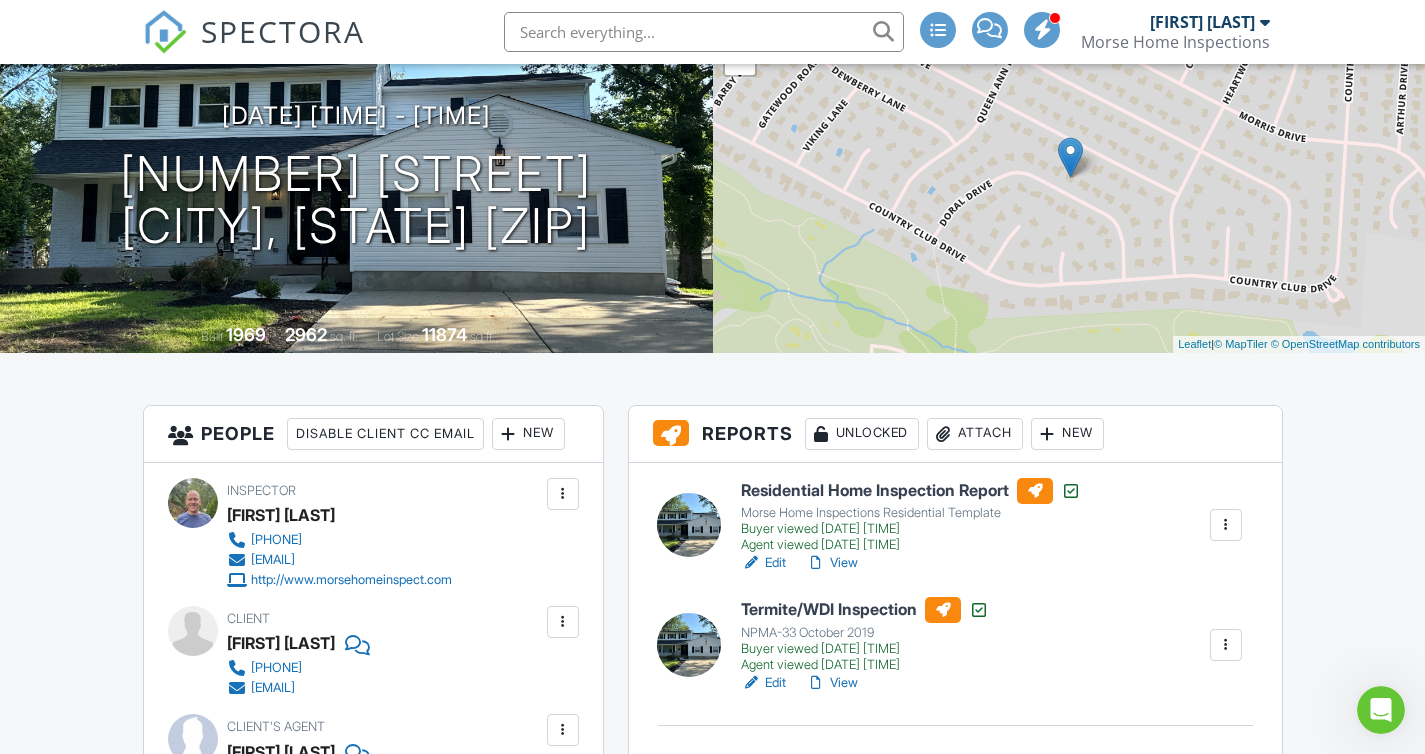 click on "View" at bounding box center [832, 563] 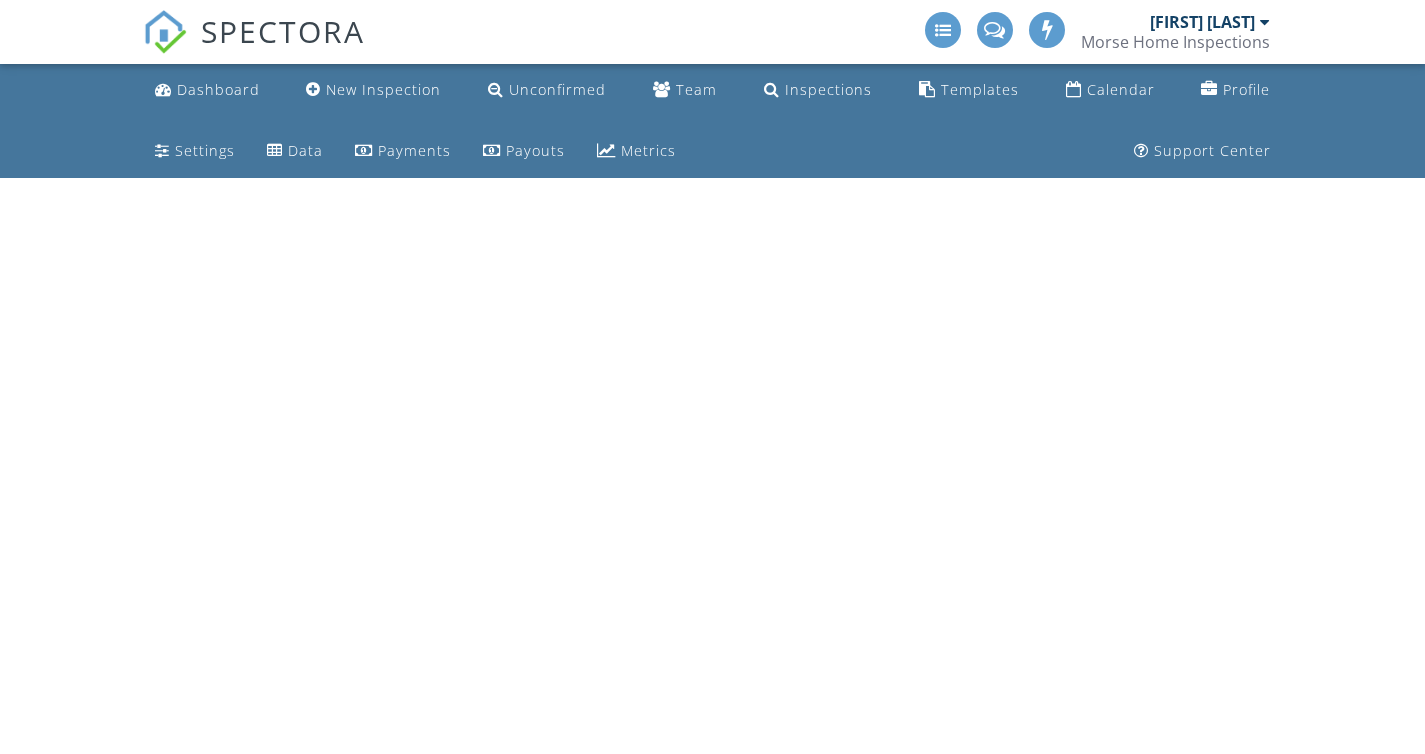 scroll, scrollTop: 0, scrollLeft: 0, axis: both 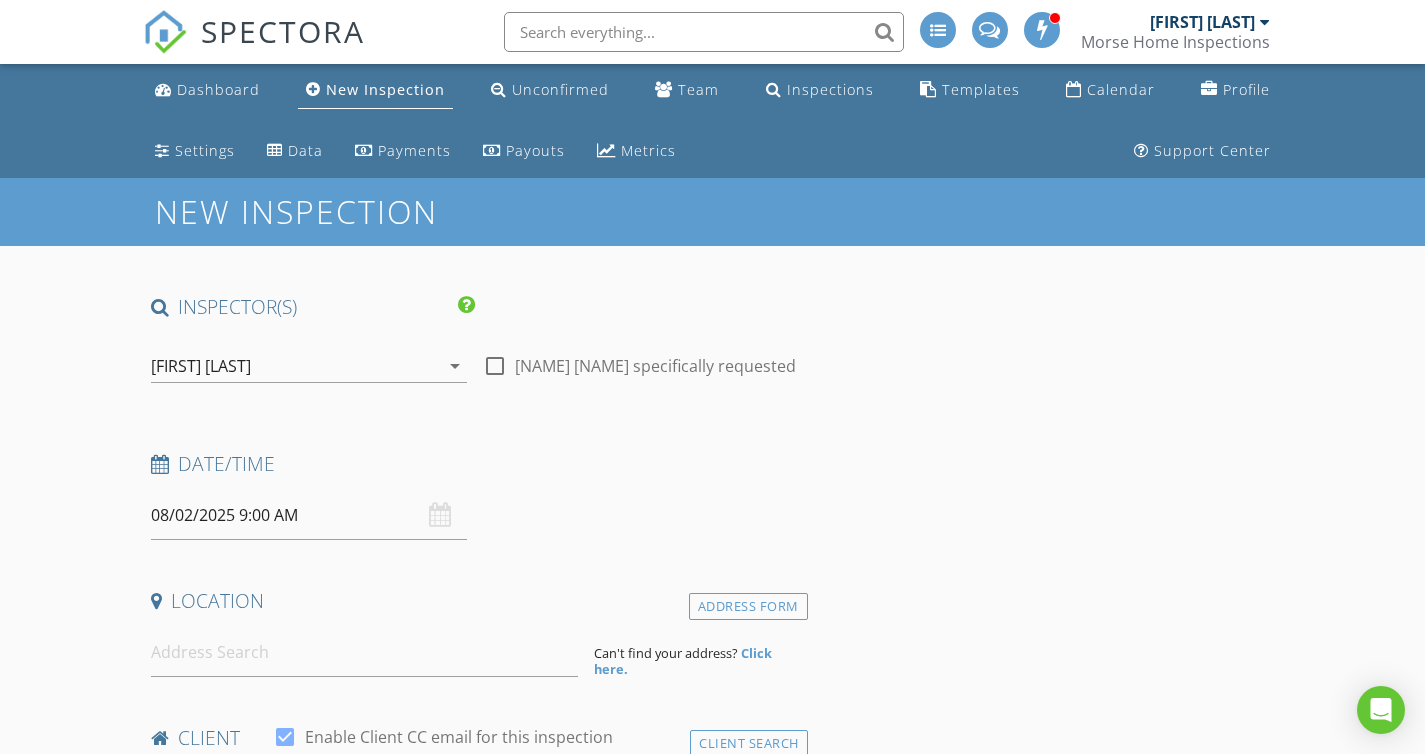 type on "Aneesh" 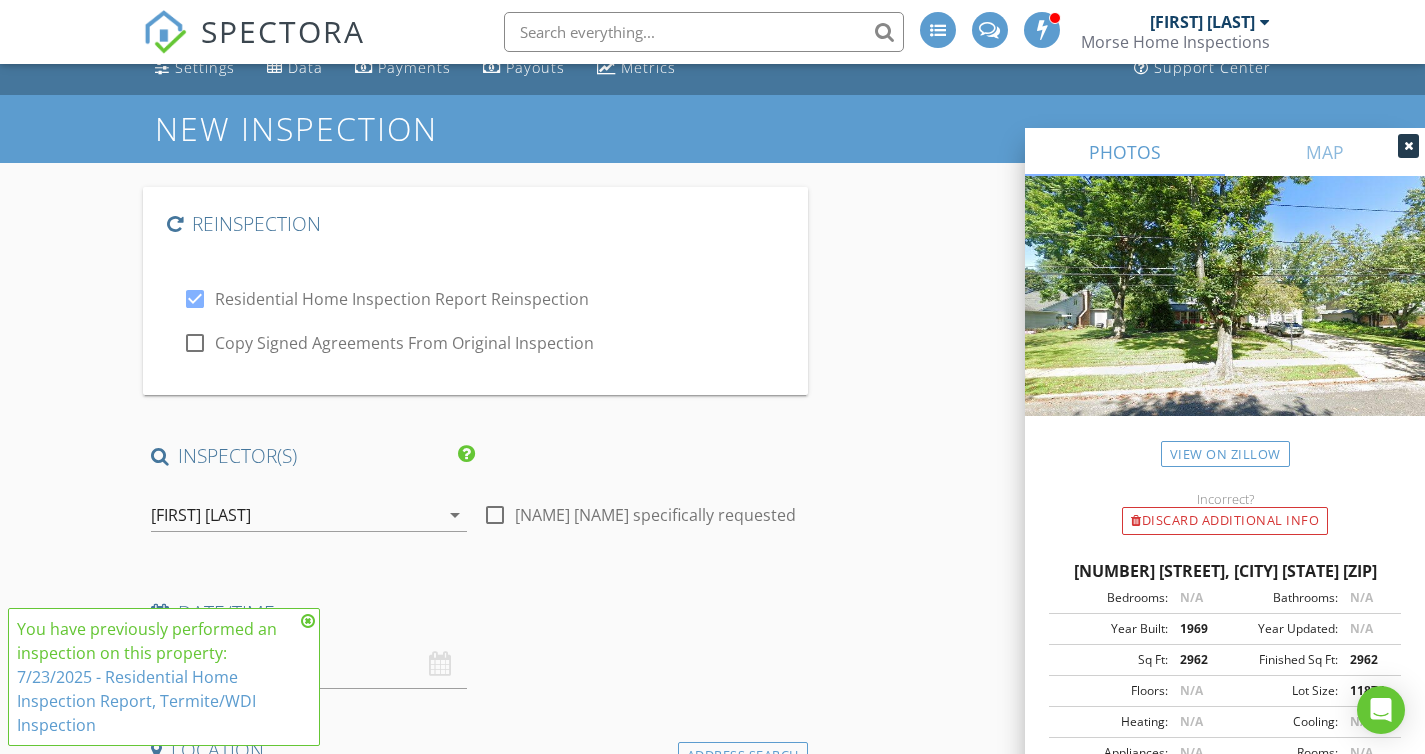 scroll, scrollTop: 93, scrollLeft: 0, axis: vertical 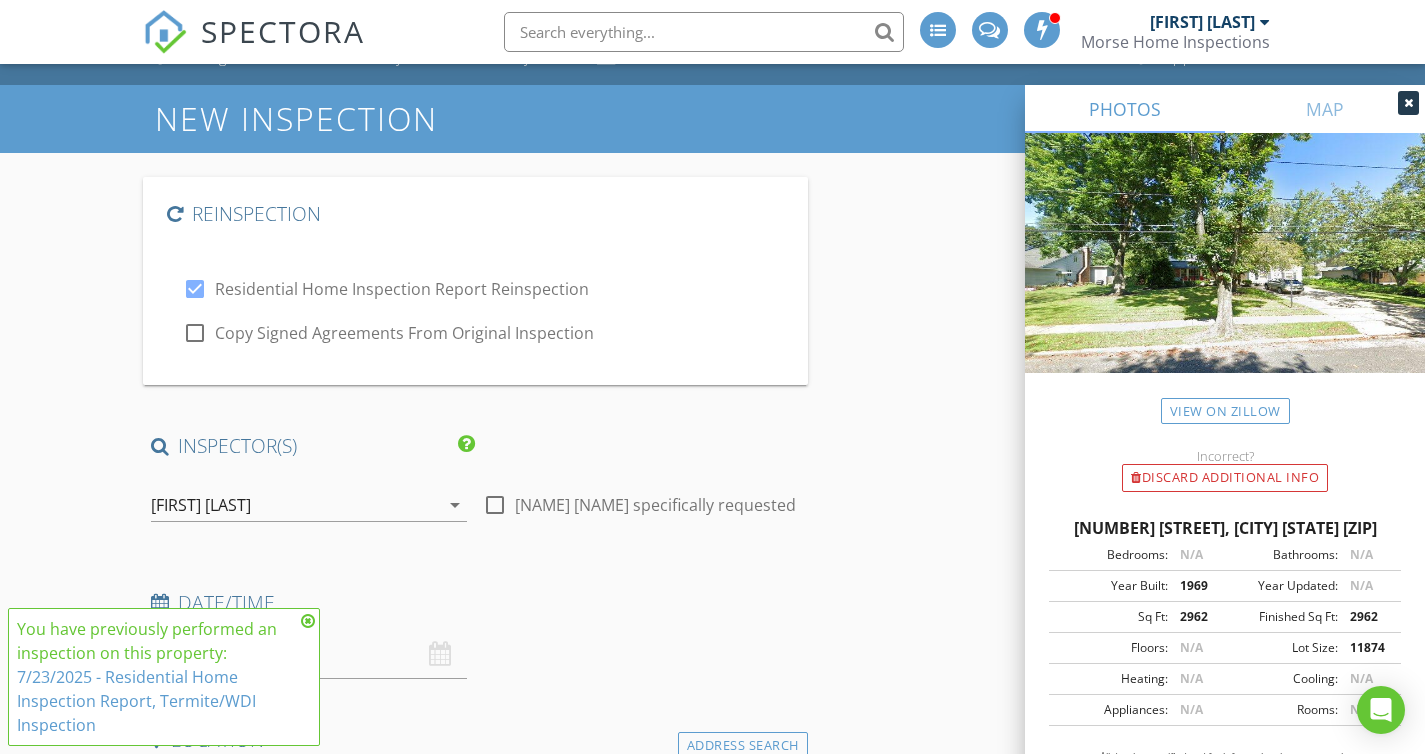 click at bounding box center [195, 333] 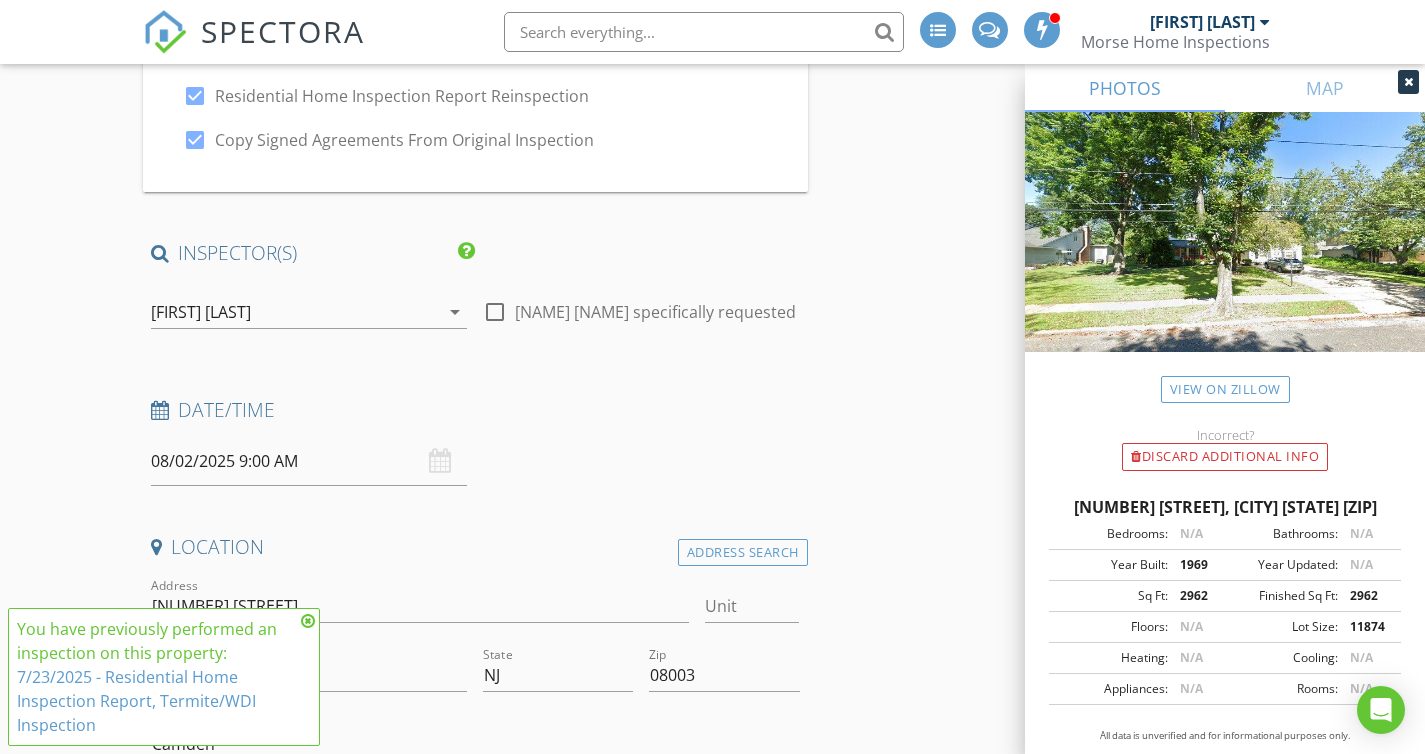 scroll, scrollTop: 283, scrollLeft: 0, axis: vertical 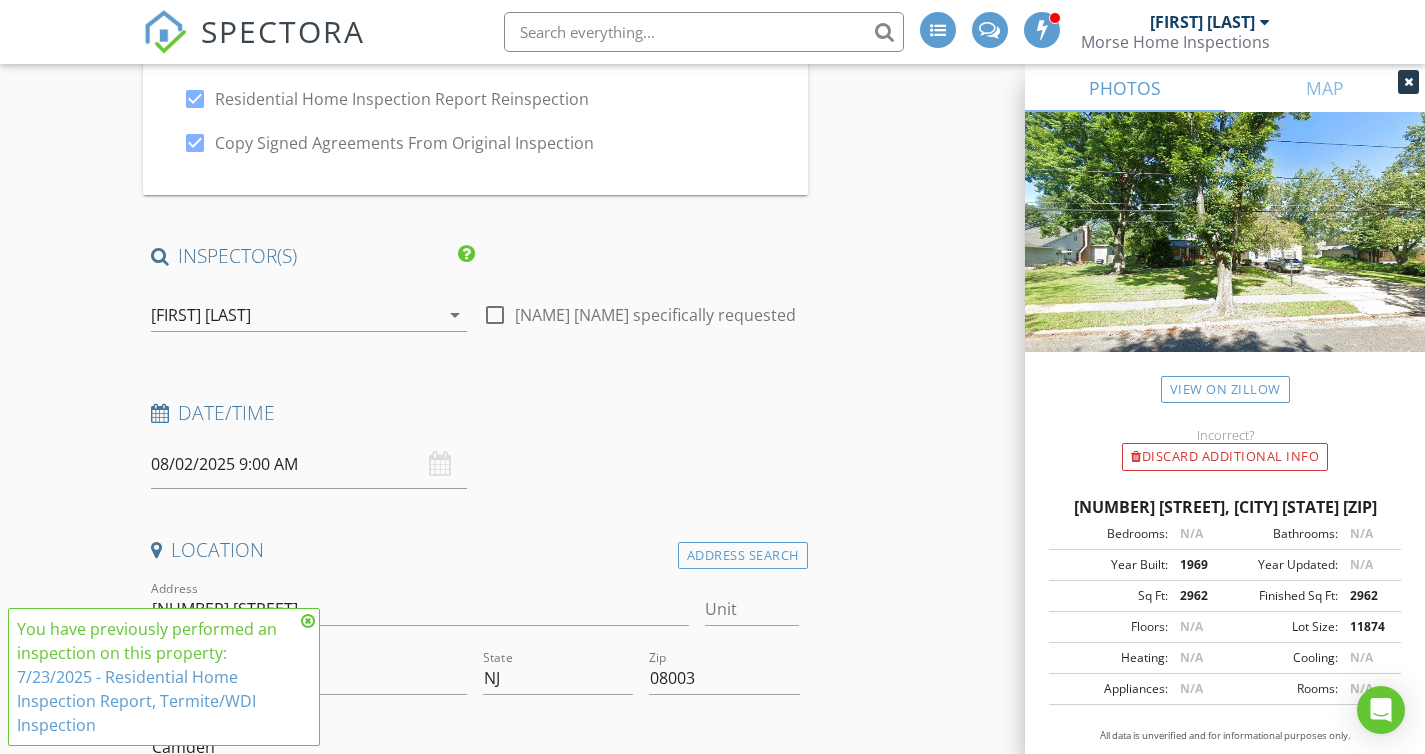 click on "08/02/2025 9:00 AM" at bounding box center (309, 464) 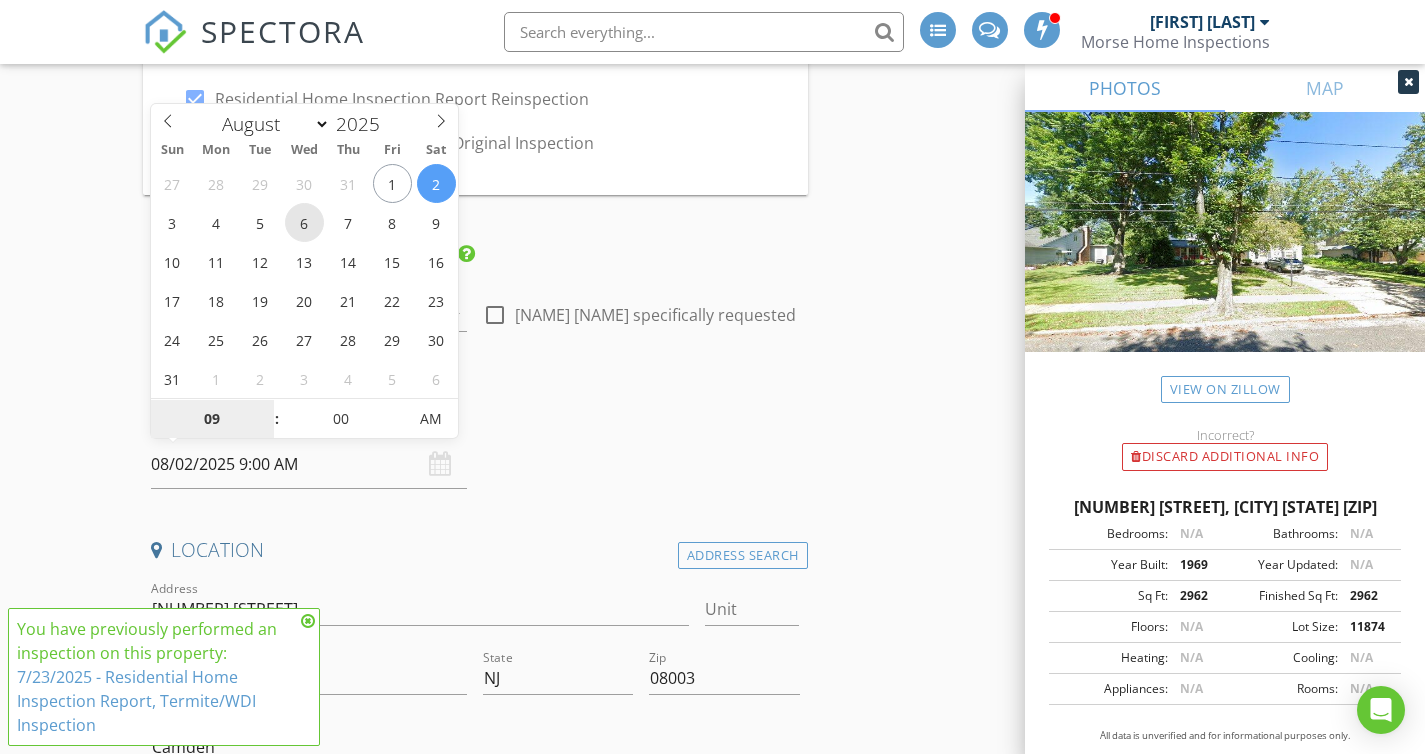 type on "08/06/2025 9:00 AM" 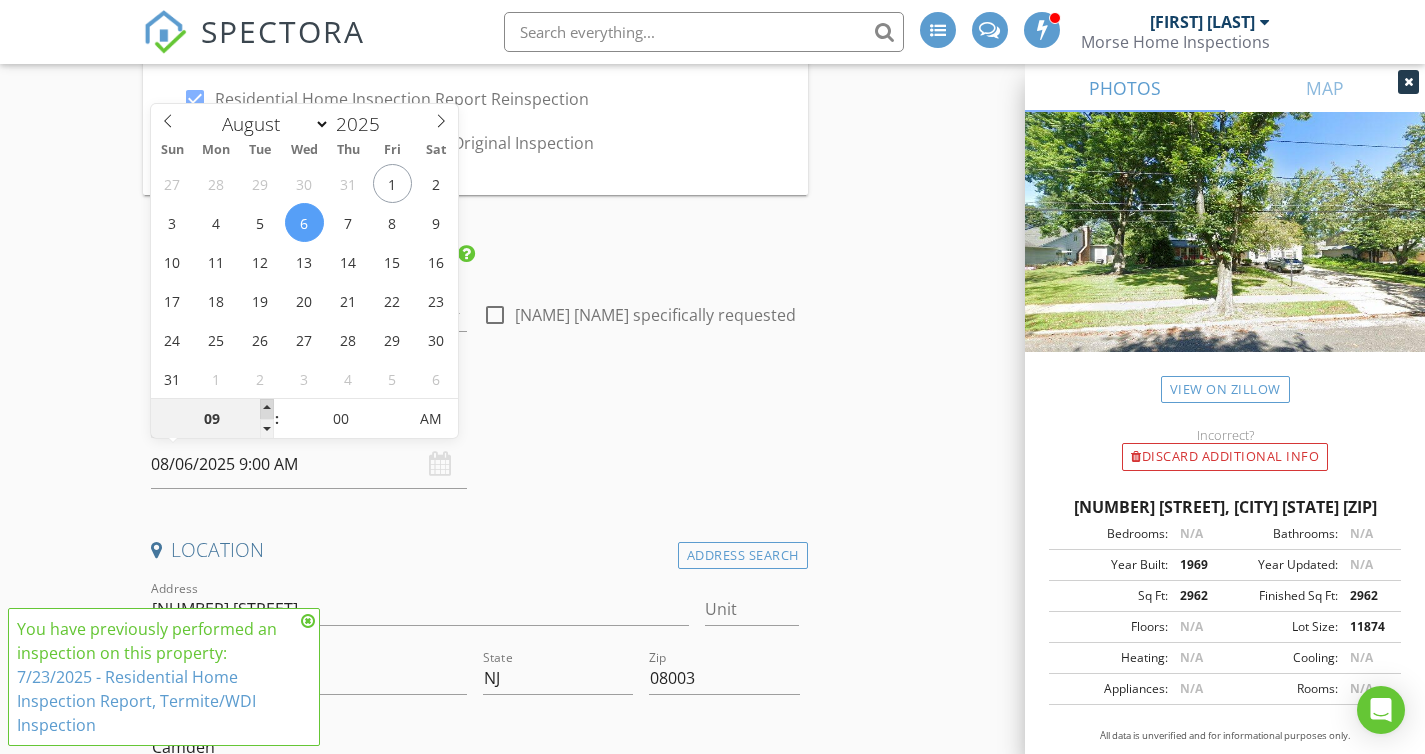 type on "10" 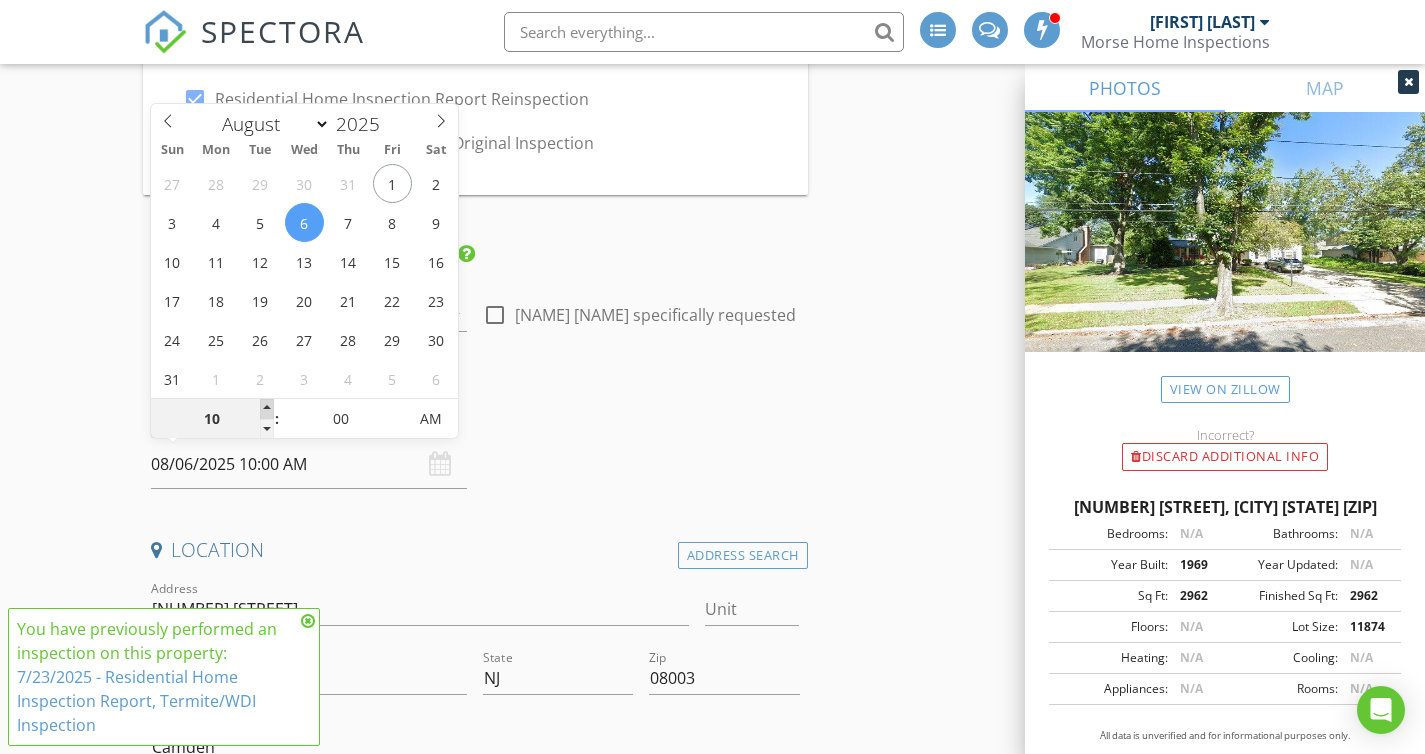 click at bounding box center [267, 409] 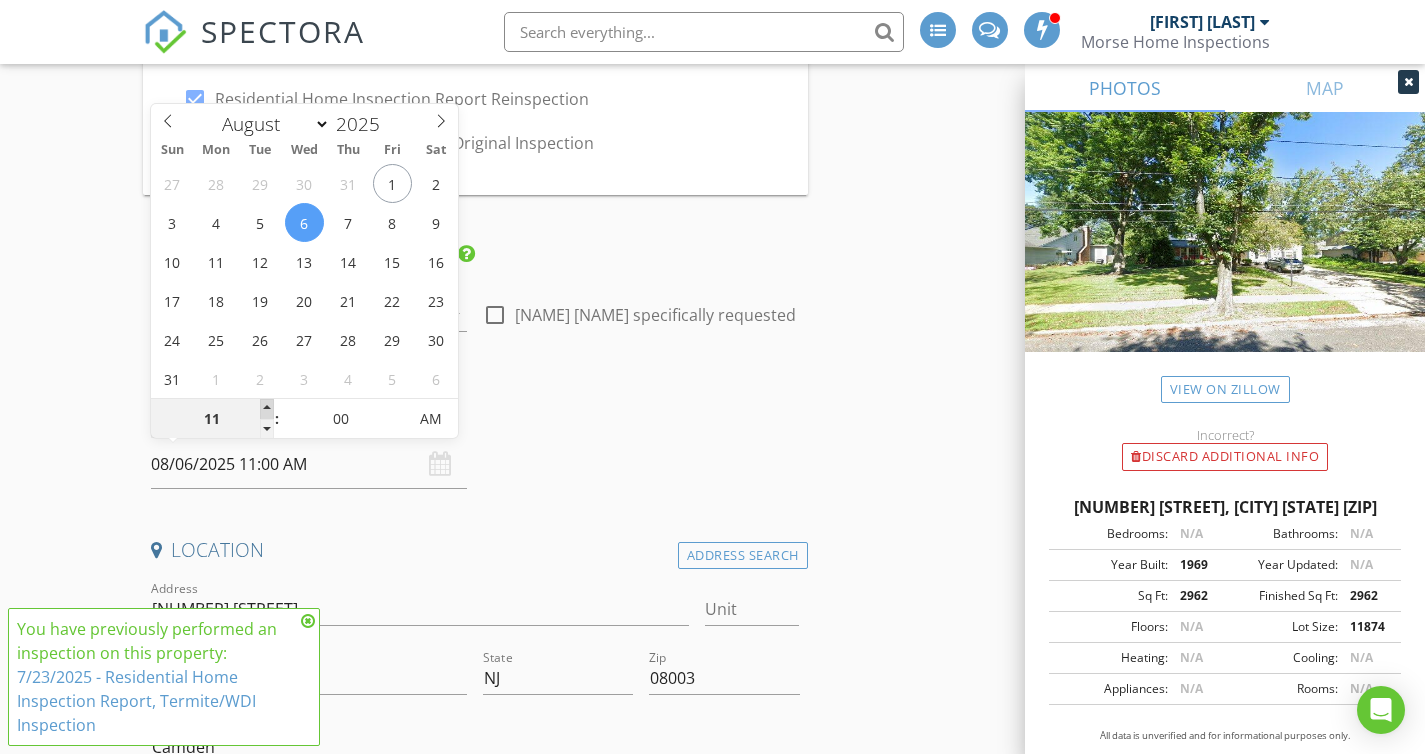 click at bounding box center [267, 409] 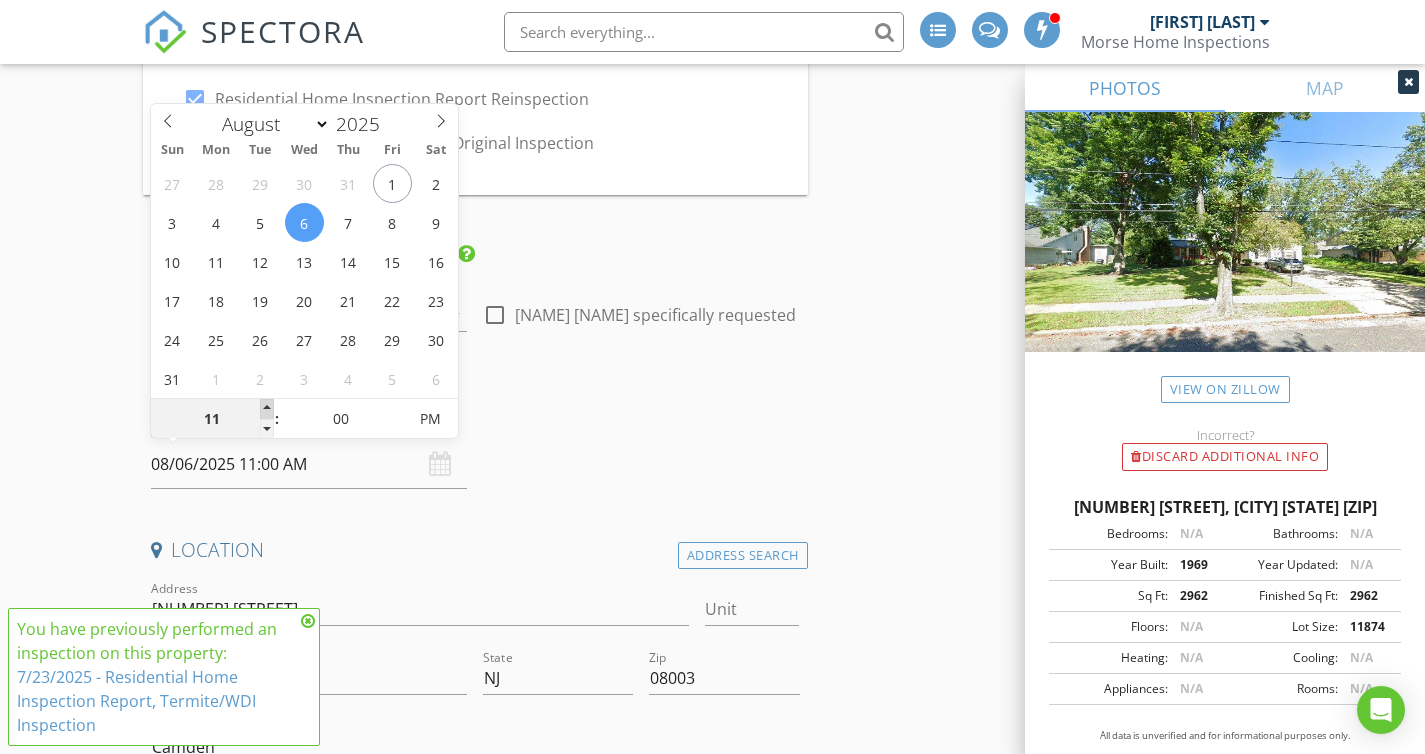 type on "12" 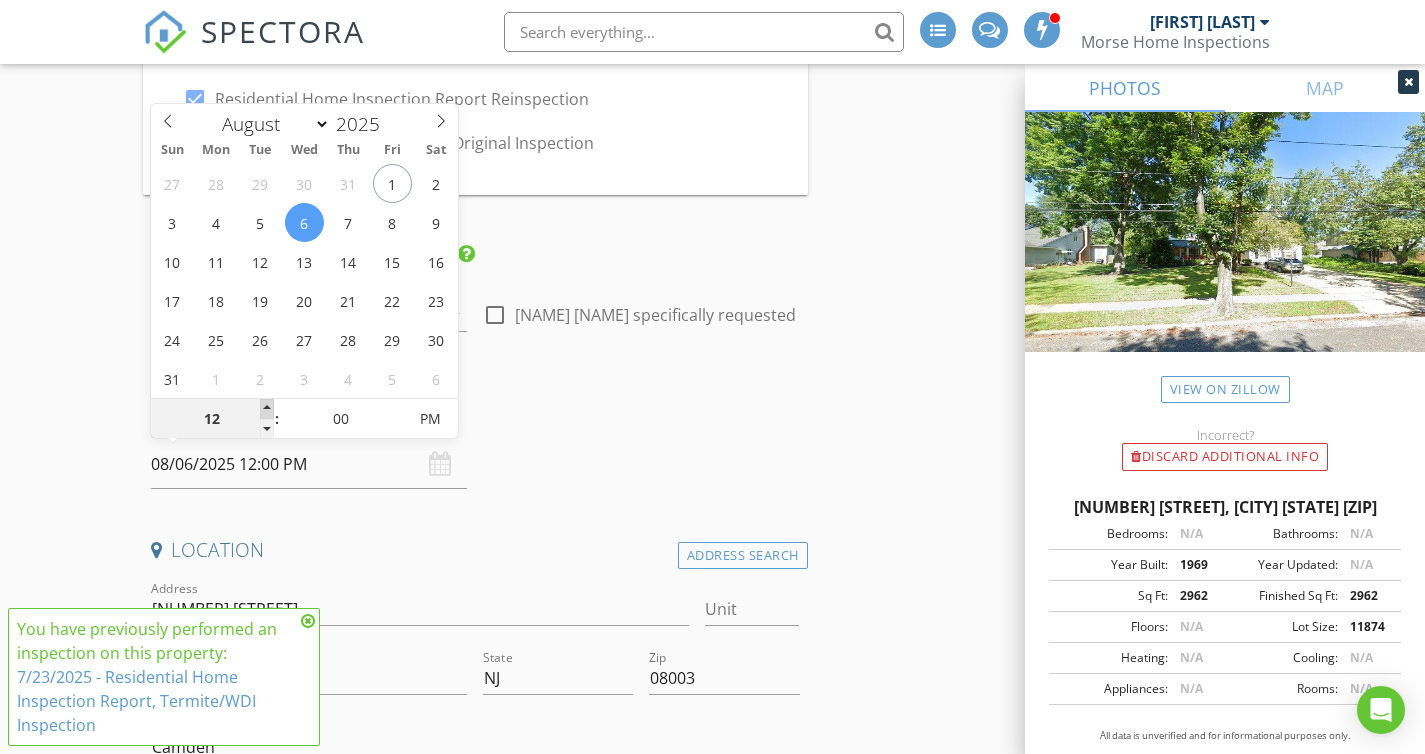 click at bounding box center (267, 409) 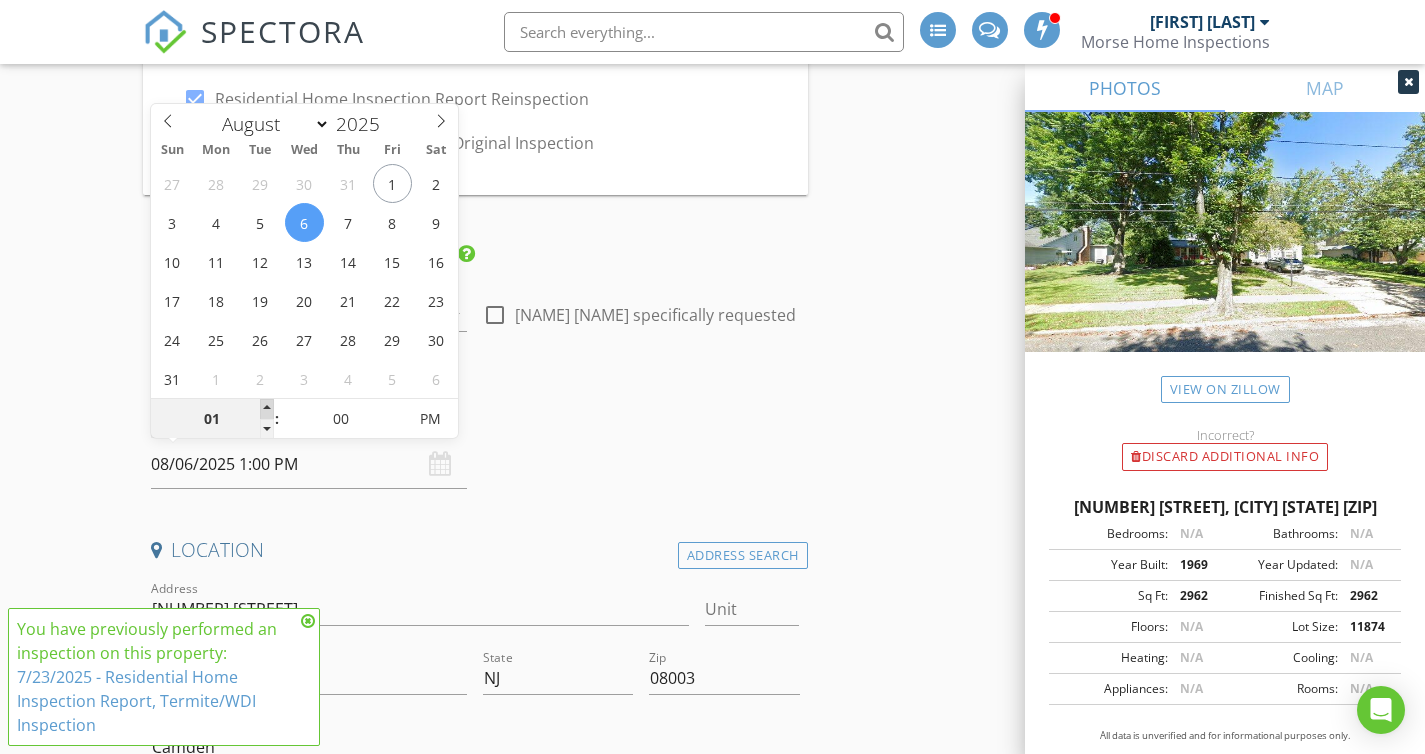 click at bounding box center [267, 409] 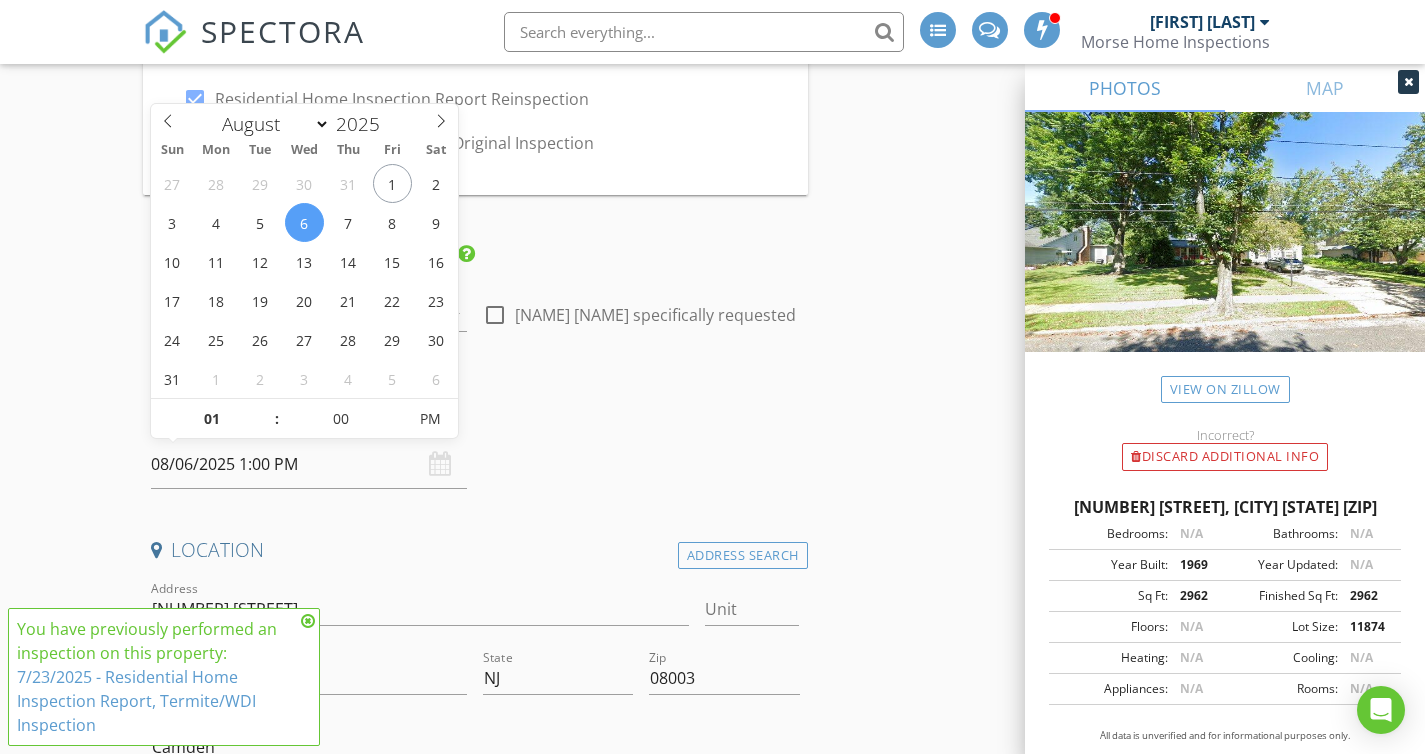 click on "Location" at bounding box center (475, 557) 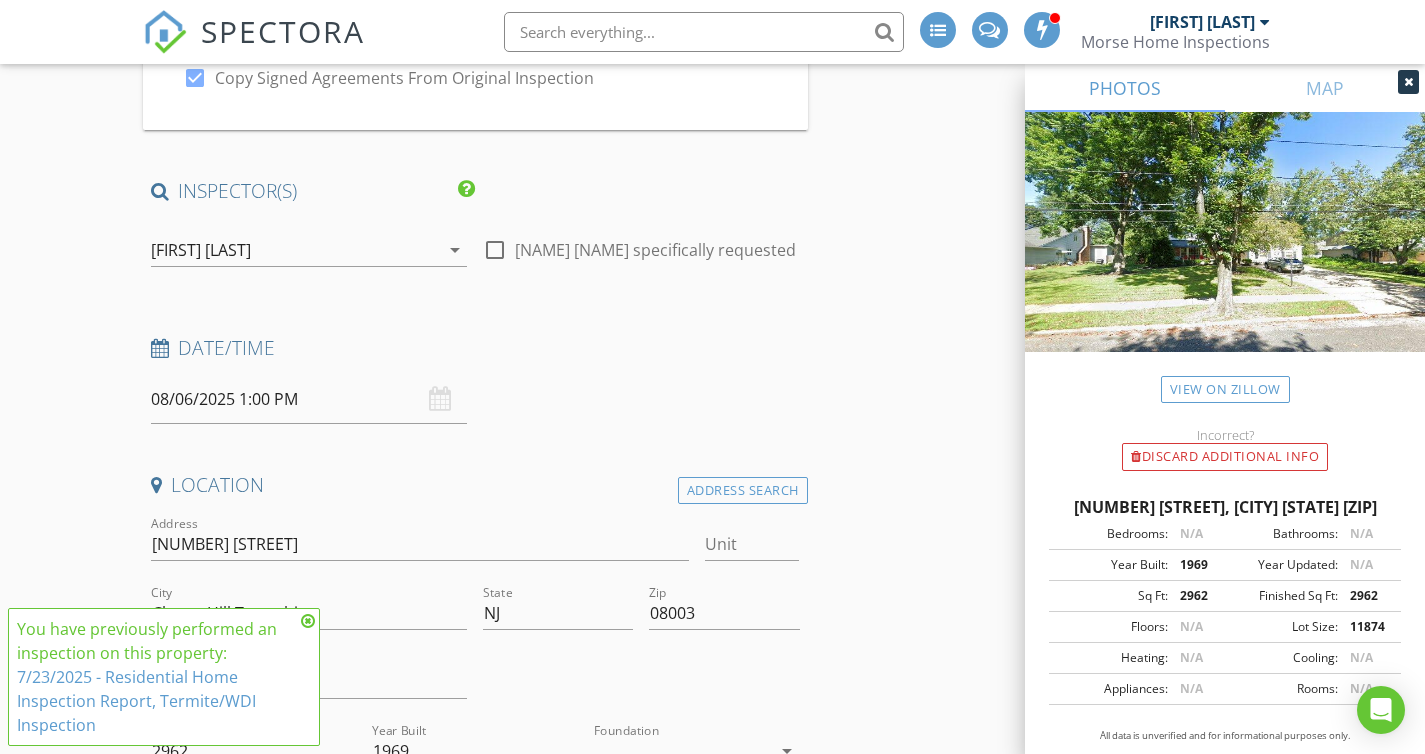 scroll, scrollTop: 354, scrollLeft: 0, axis: vertical 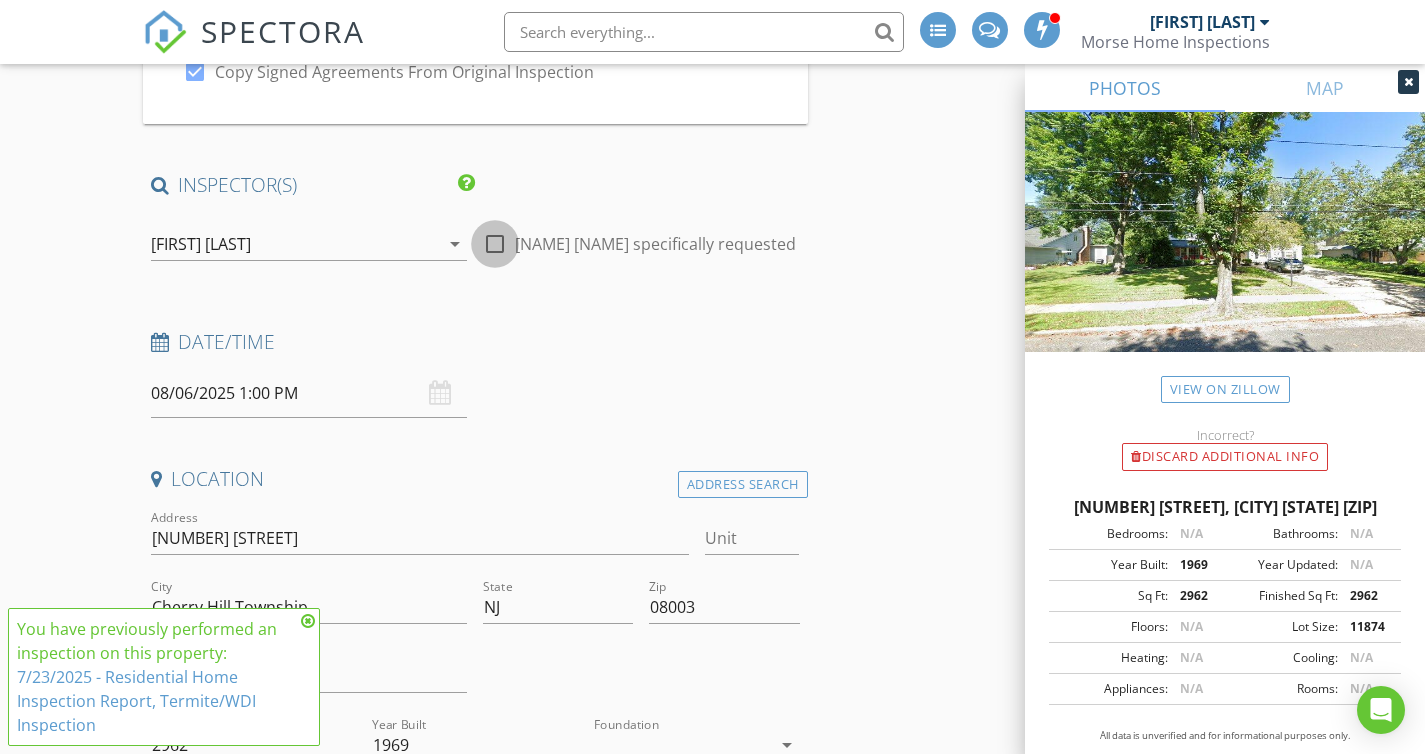 click at bounding box center (495, 244) 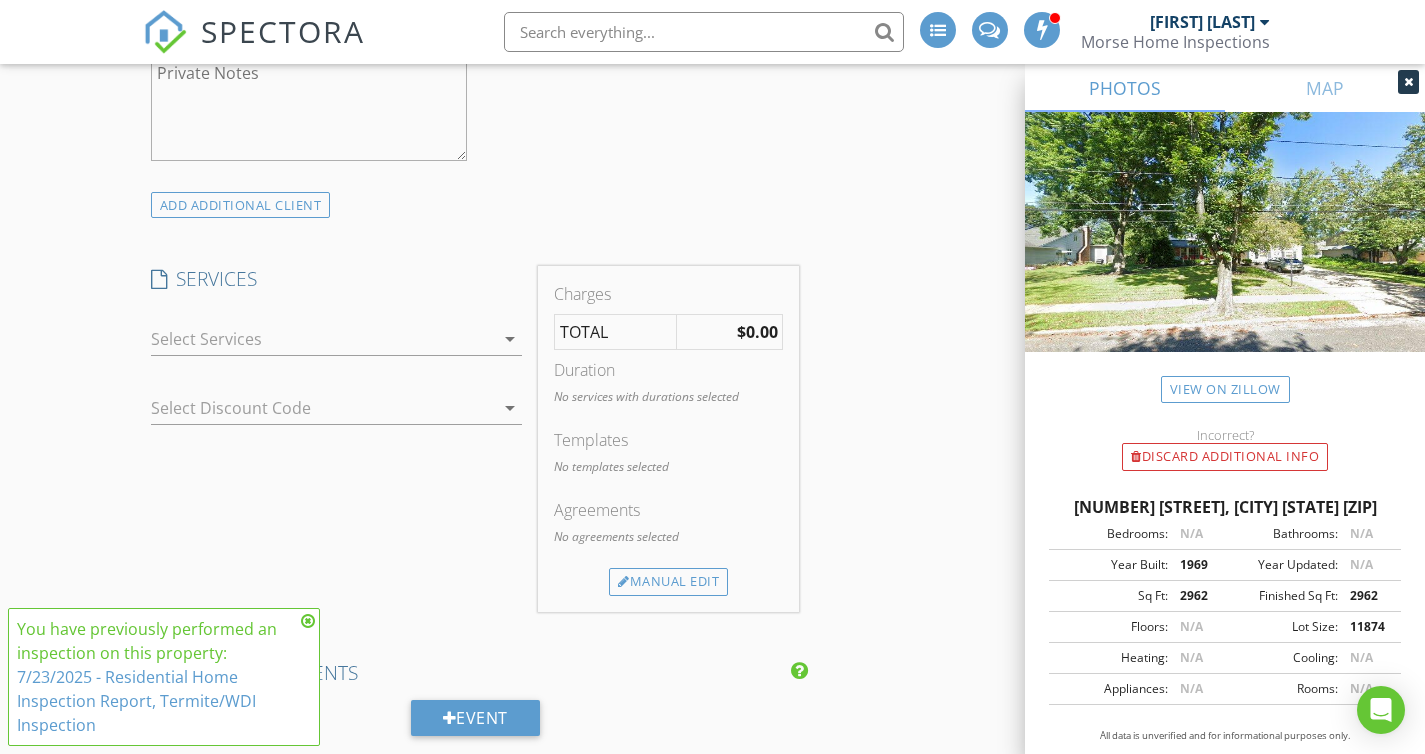 scroll, scrollTop: 1945, scrollLeft: 0, axis: vertical 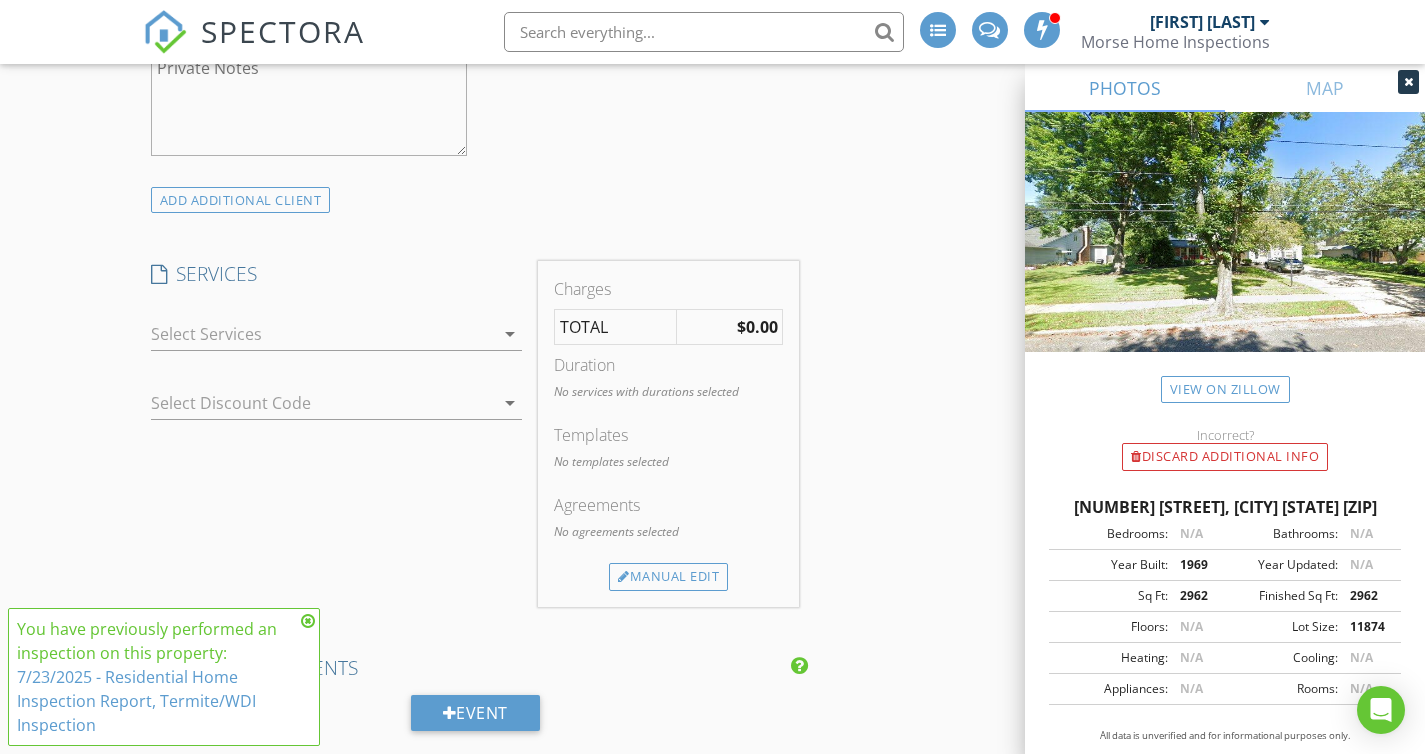 click on "arrow_drop_down" at bounding box center (510, 334) 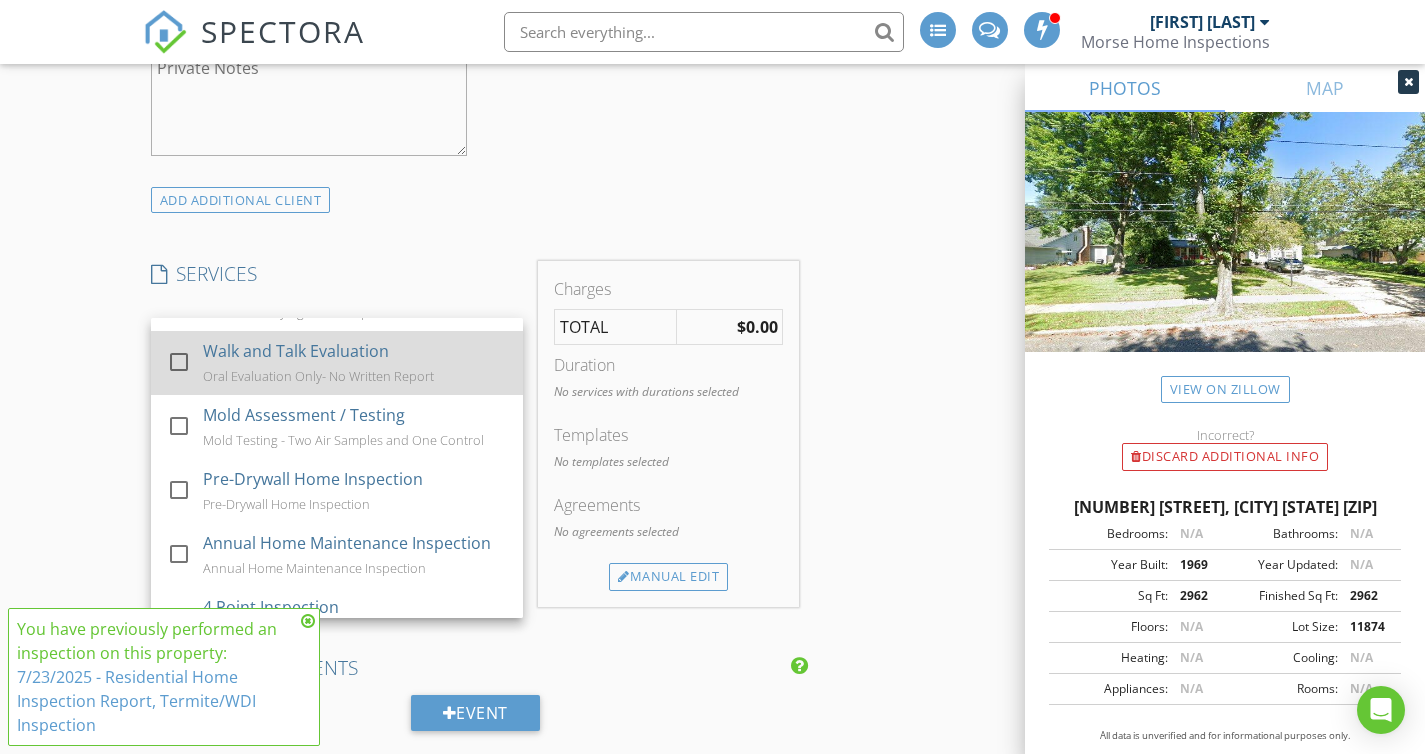 scroll, scrollTop: 230, scrollLeft: 0, axis: vertical 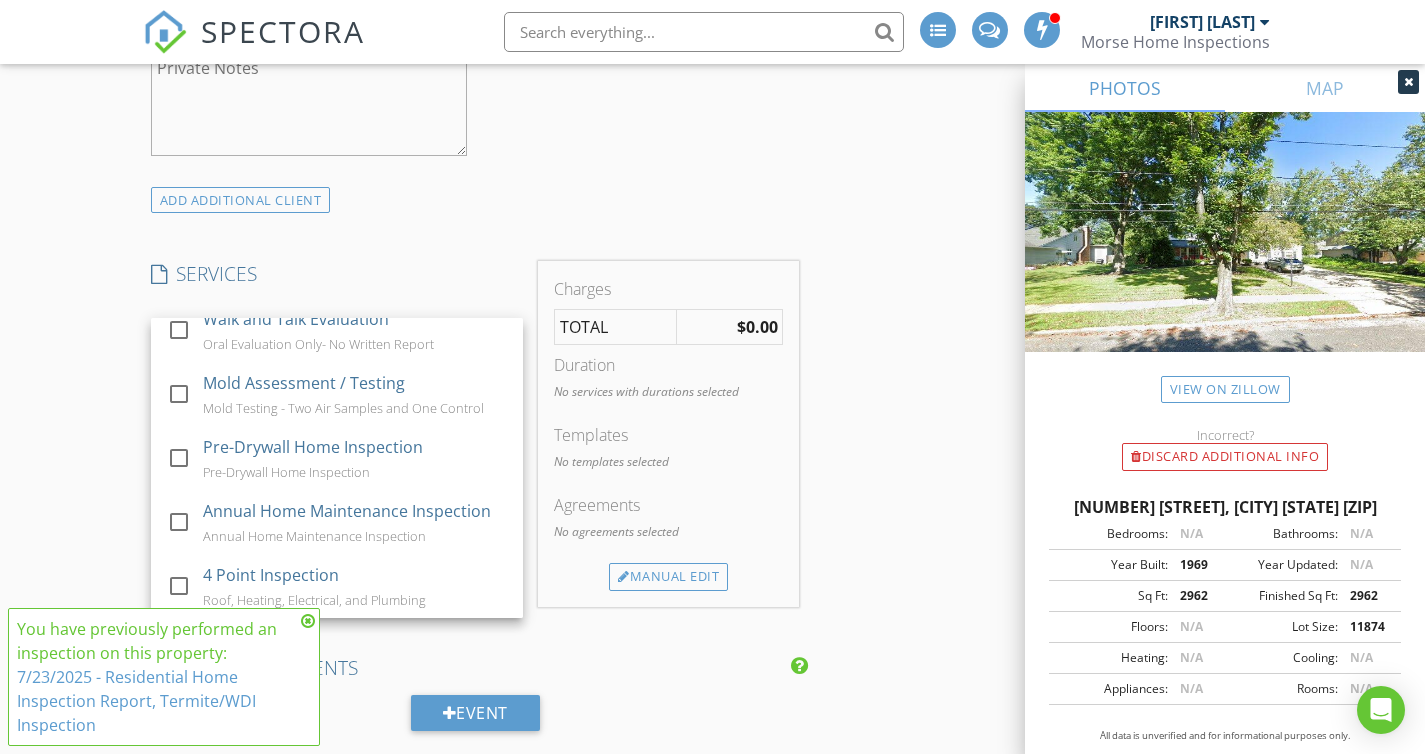 click at bounding box center [308, 621] 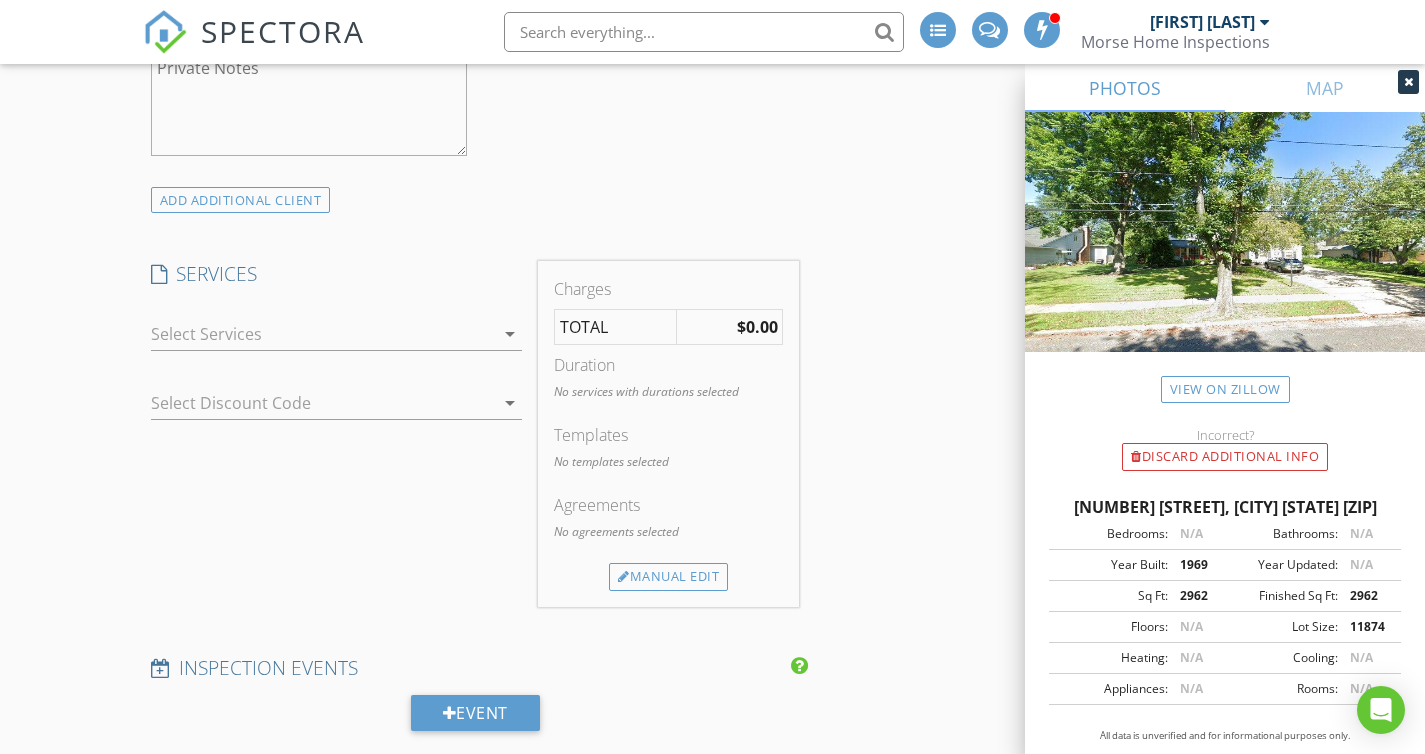 click at bounding box center (323, 334) 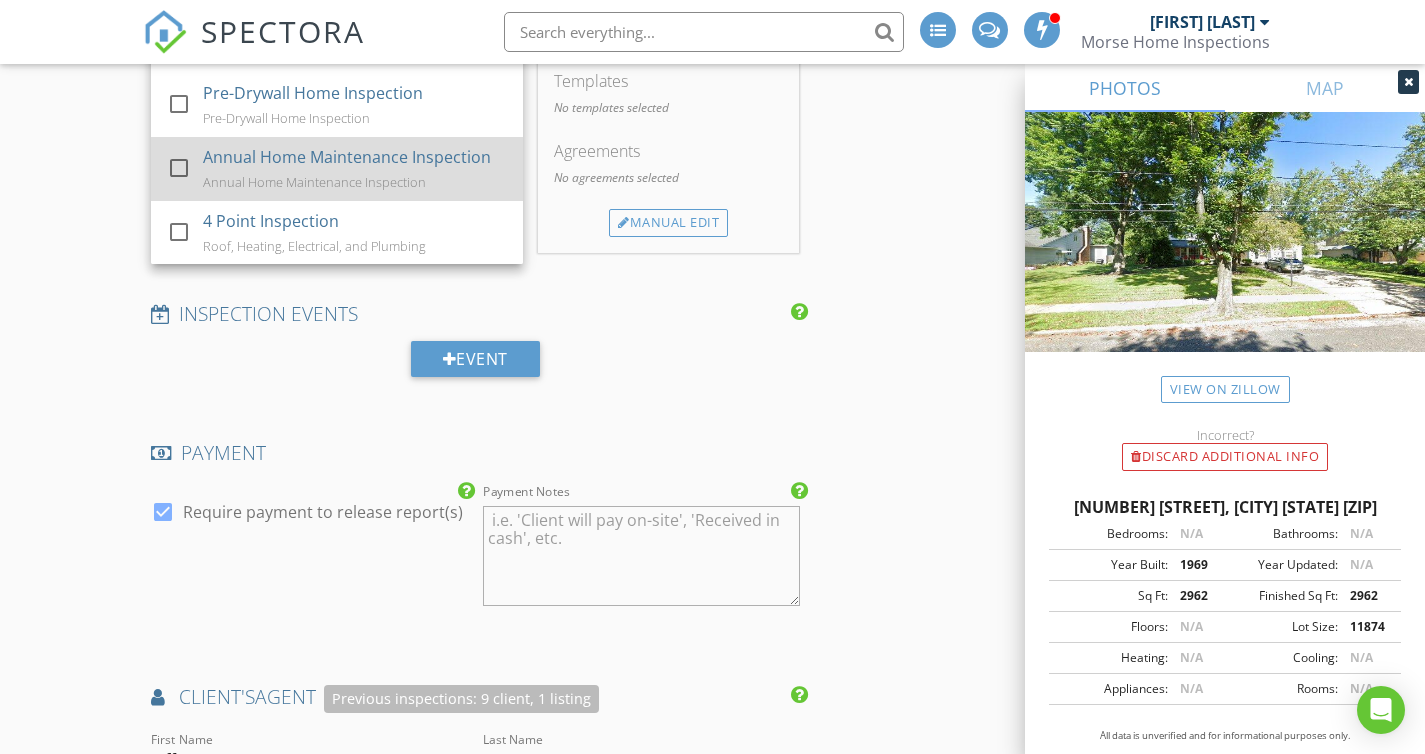 scroll, scrollTop: 2301, scrollLeft: 0, axis: vertical 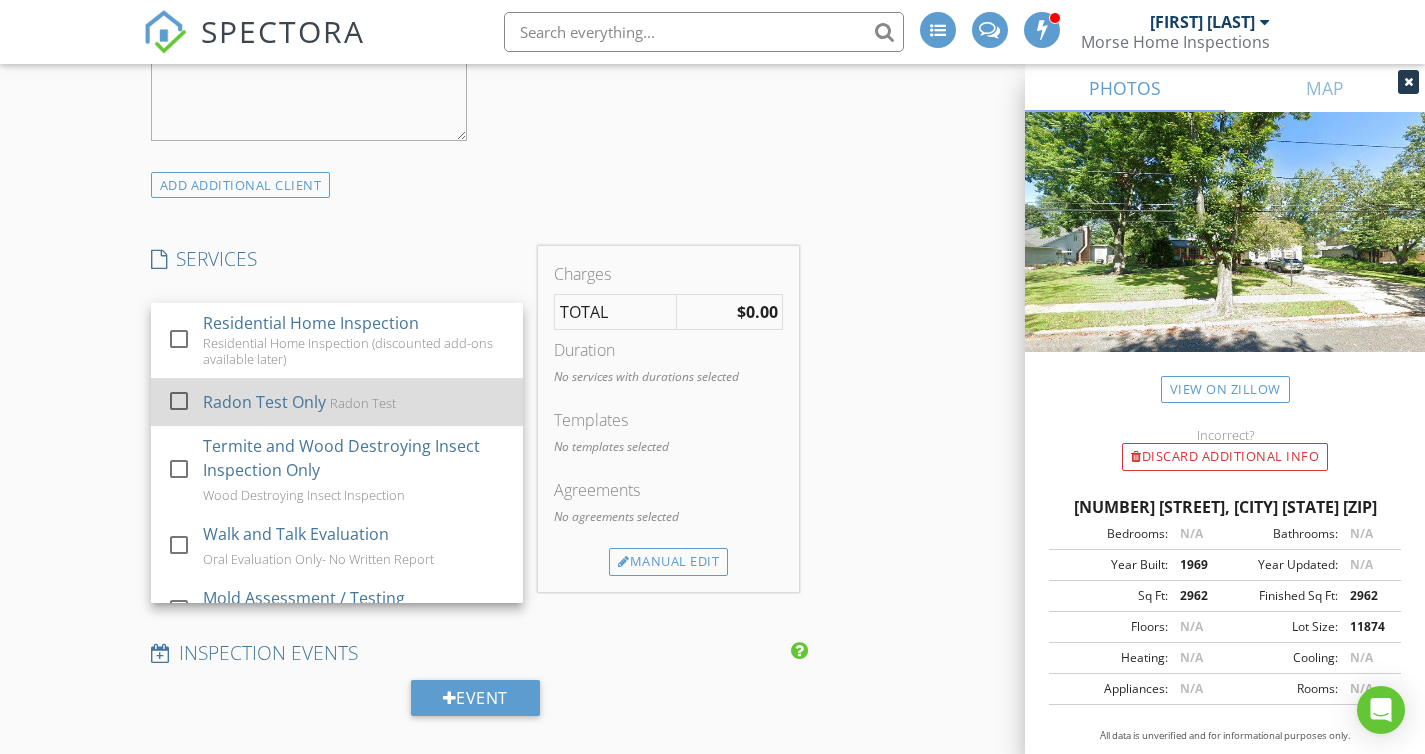 click on "ADD ADDITIONAL client" at bounding box center (475, 184) 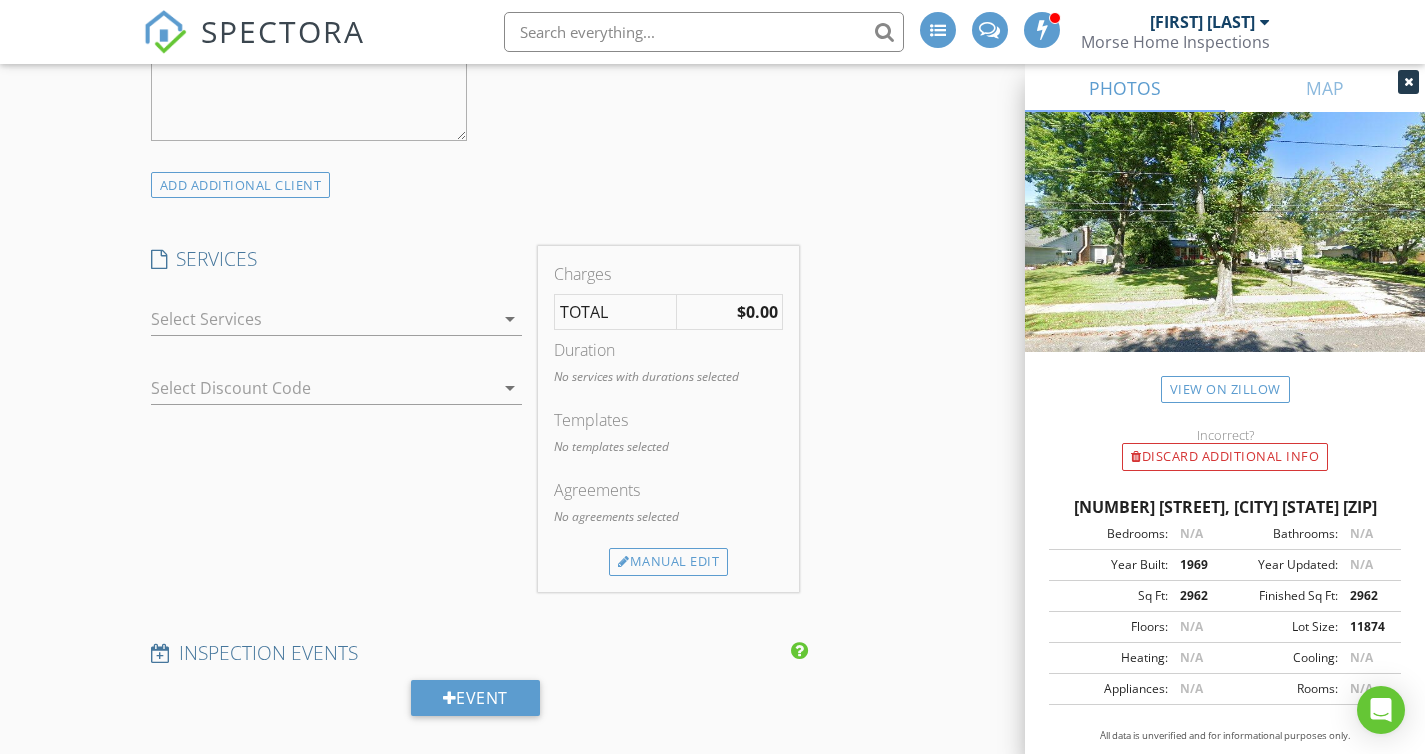 scroll, scrollTop: 1969, scrollLeft: 0, axis: vertical 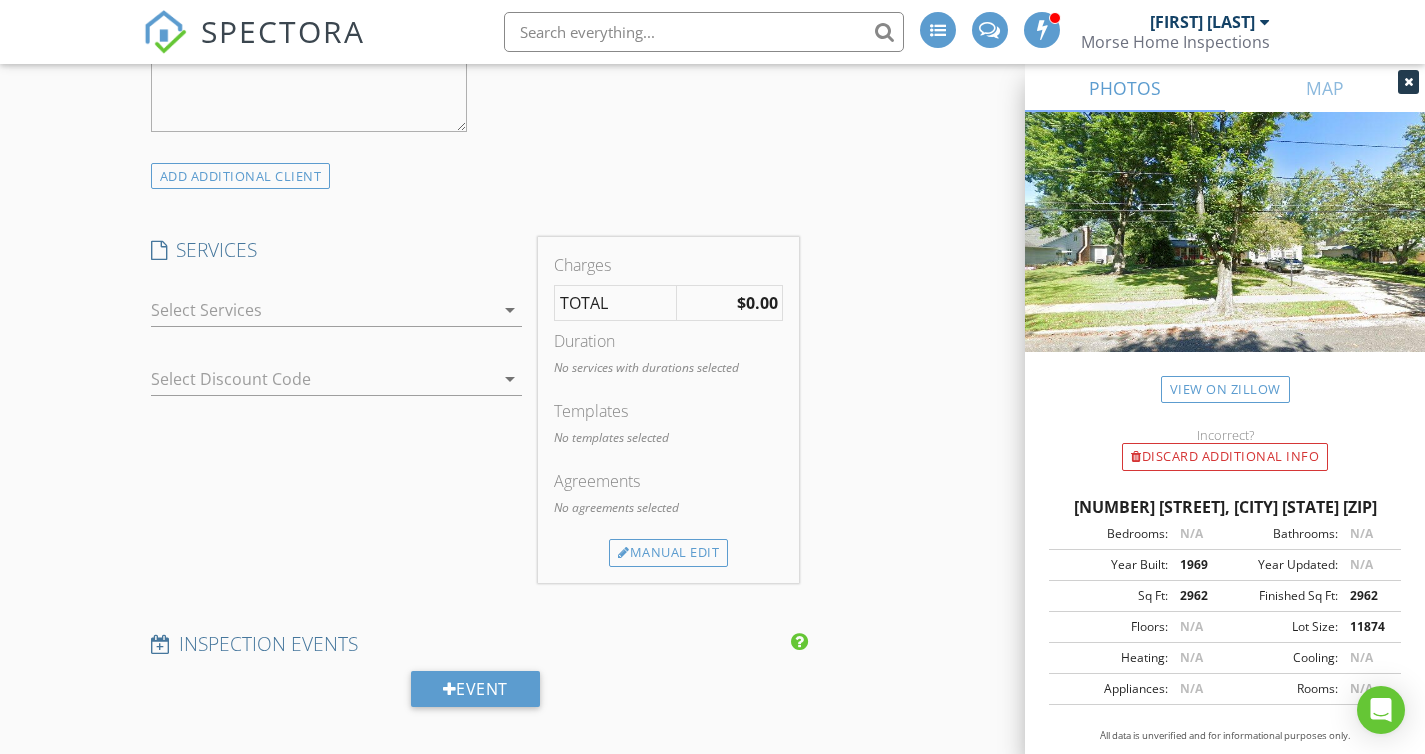 click on "arrow_drop_down" at bounding box center (337, 320) 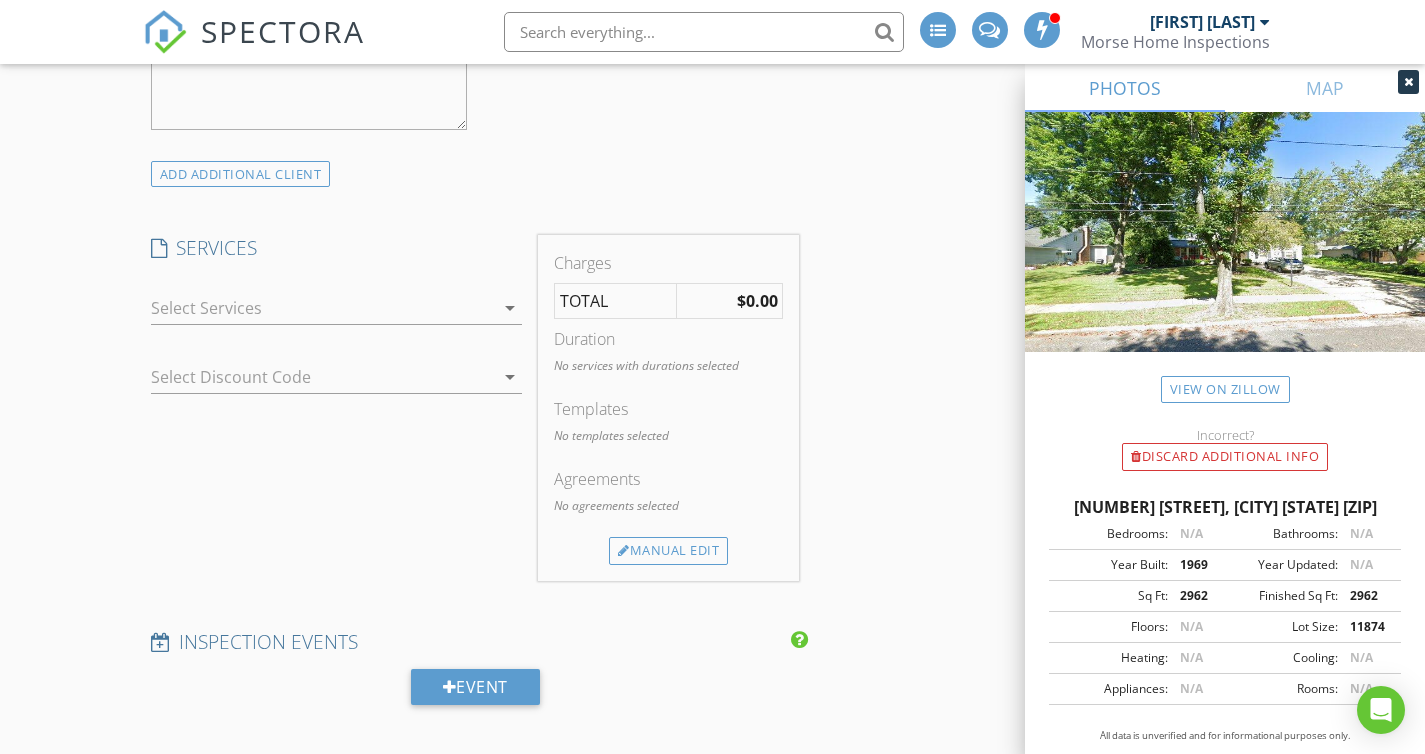 click at bounding box center [323, 308] 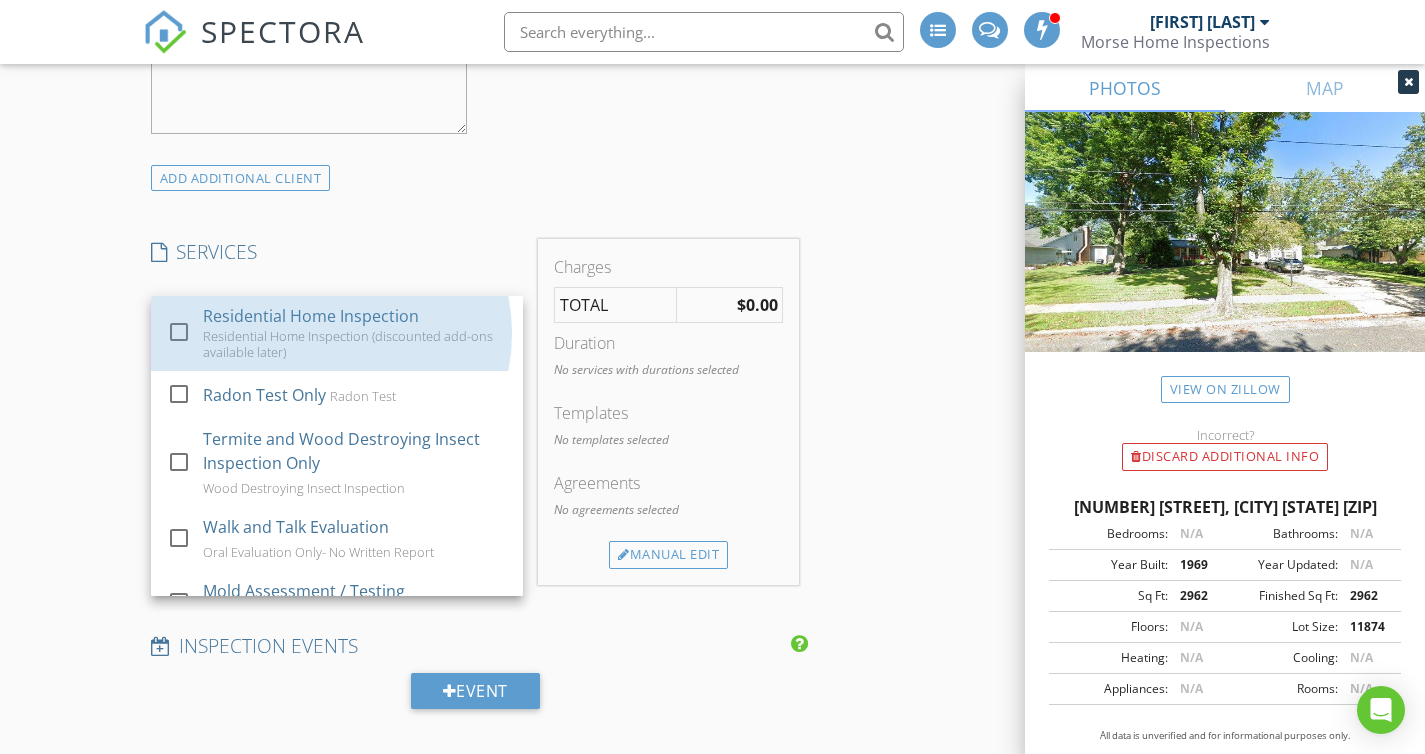 click on "Residential Home Inspection" at bounding box center (311, 316) 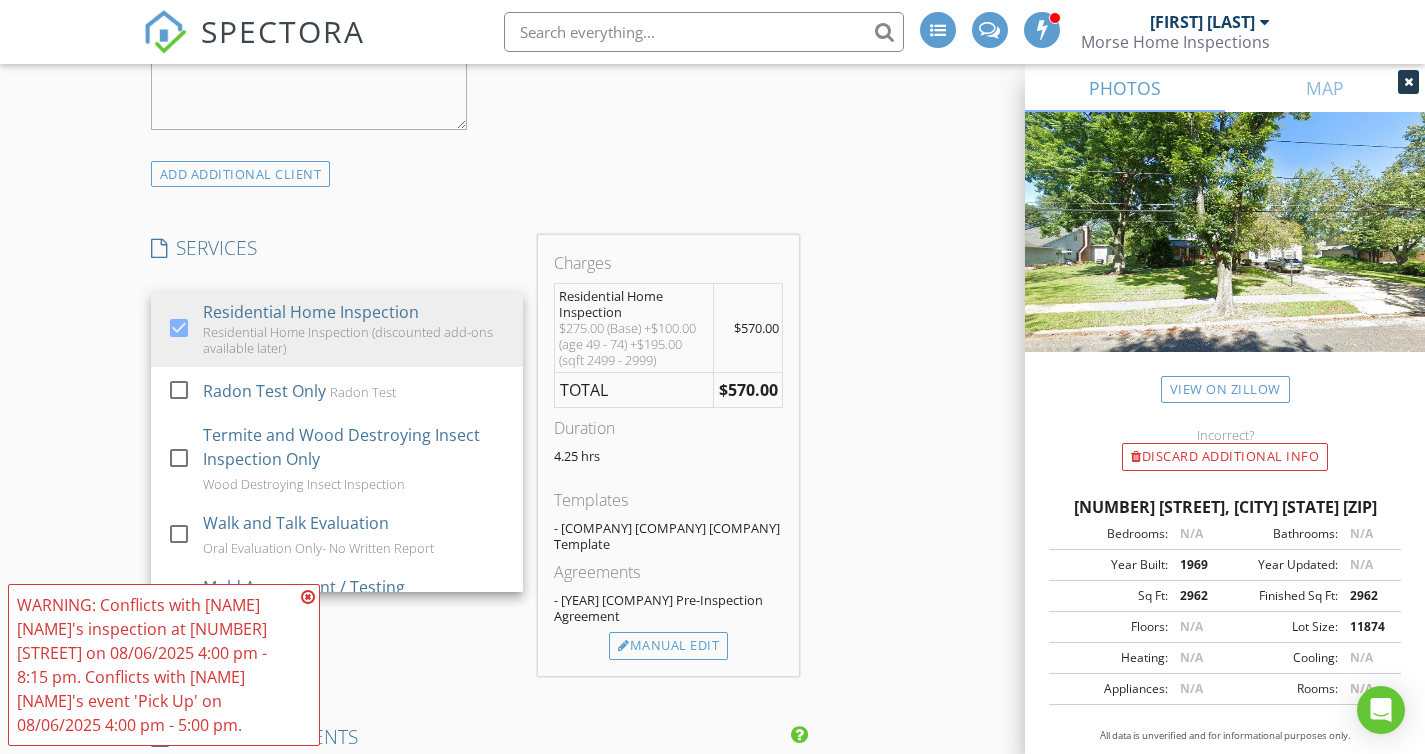 scroll, scrollTop: 1973, scrollLeft: 0, axis: vertical 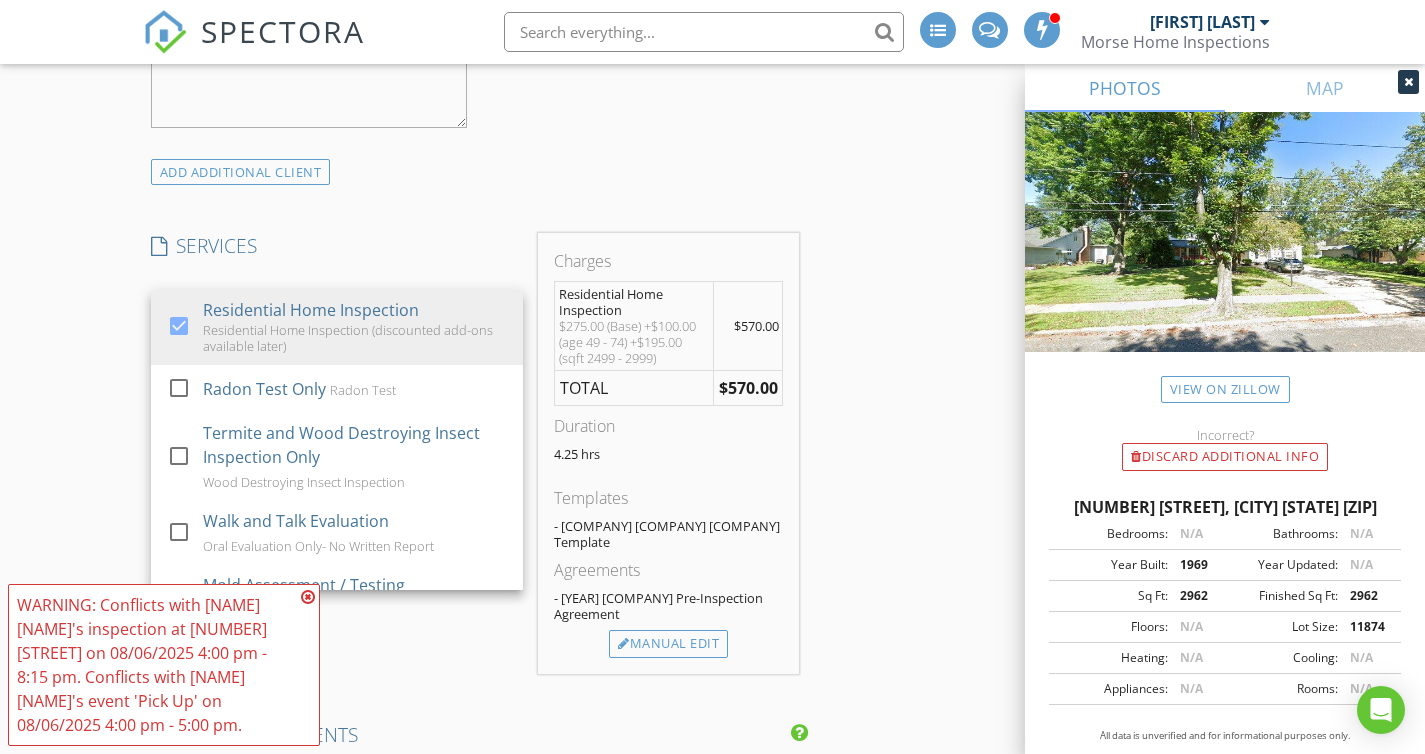 click at bounding box center [308, 597] 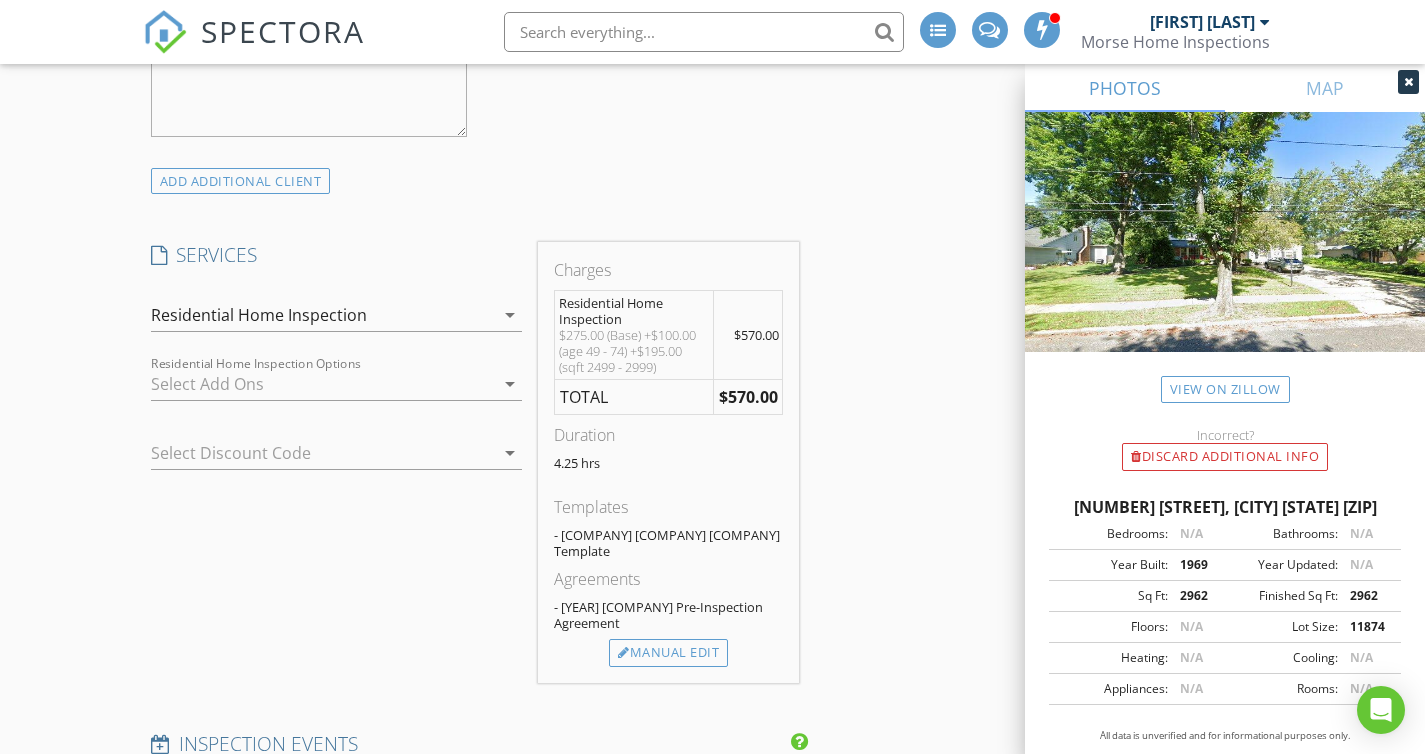 click at bounding box center [323, 384] 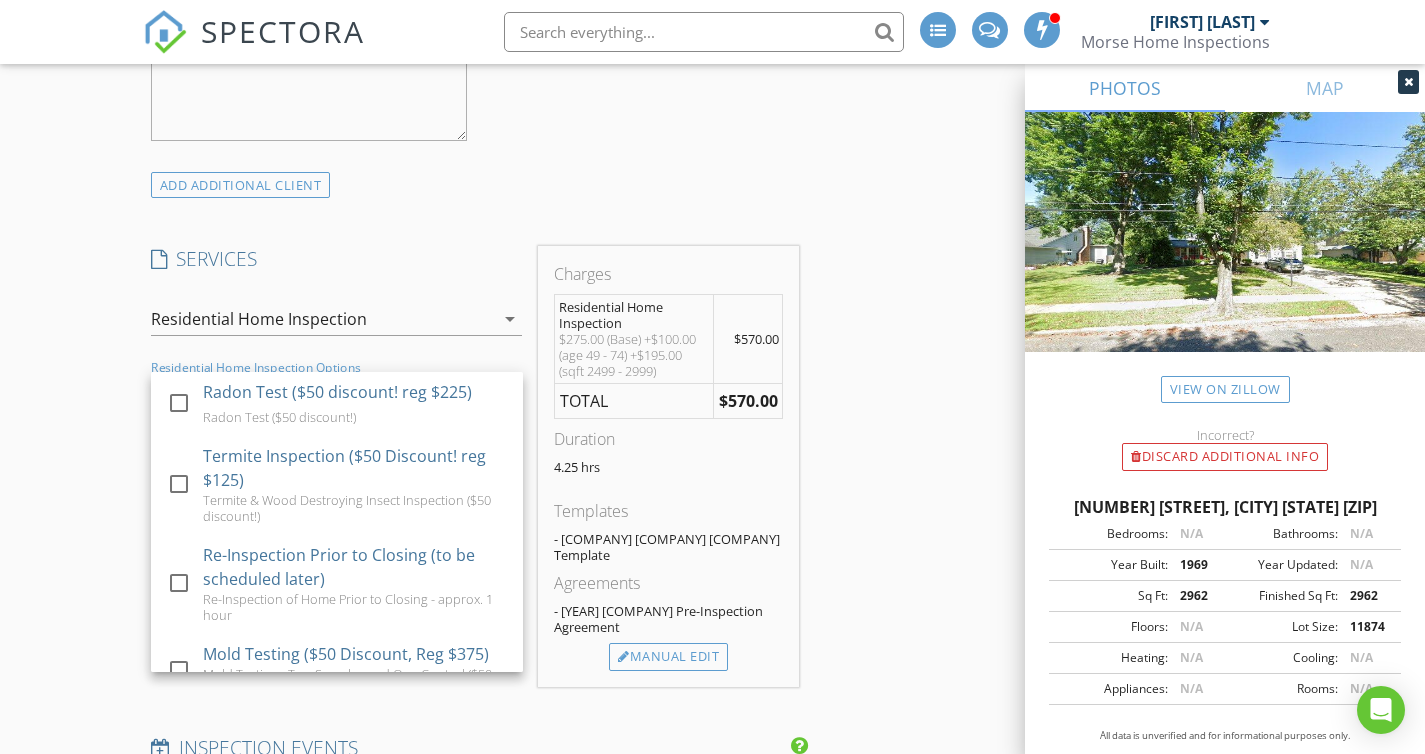 scroll, scrollTop: 1961, scrollLeft: 0, axis: vertical 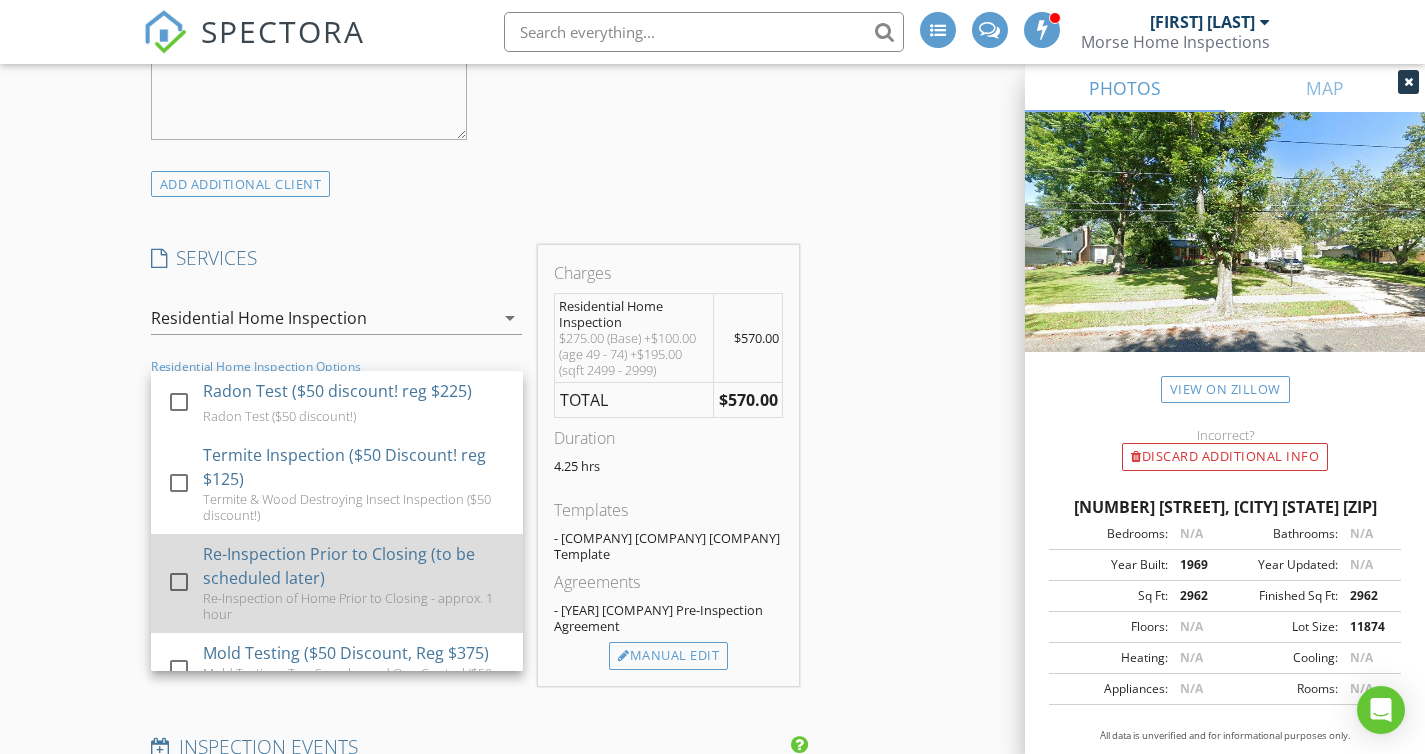 click on "Re-Inspection Prior to Closing (to be scheduled later)" at bounding box center (355, 566) 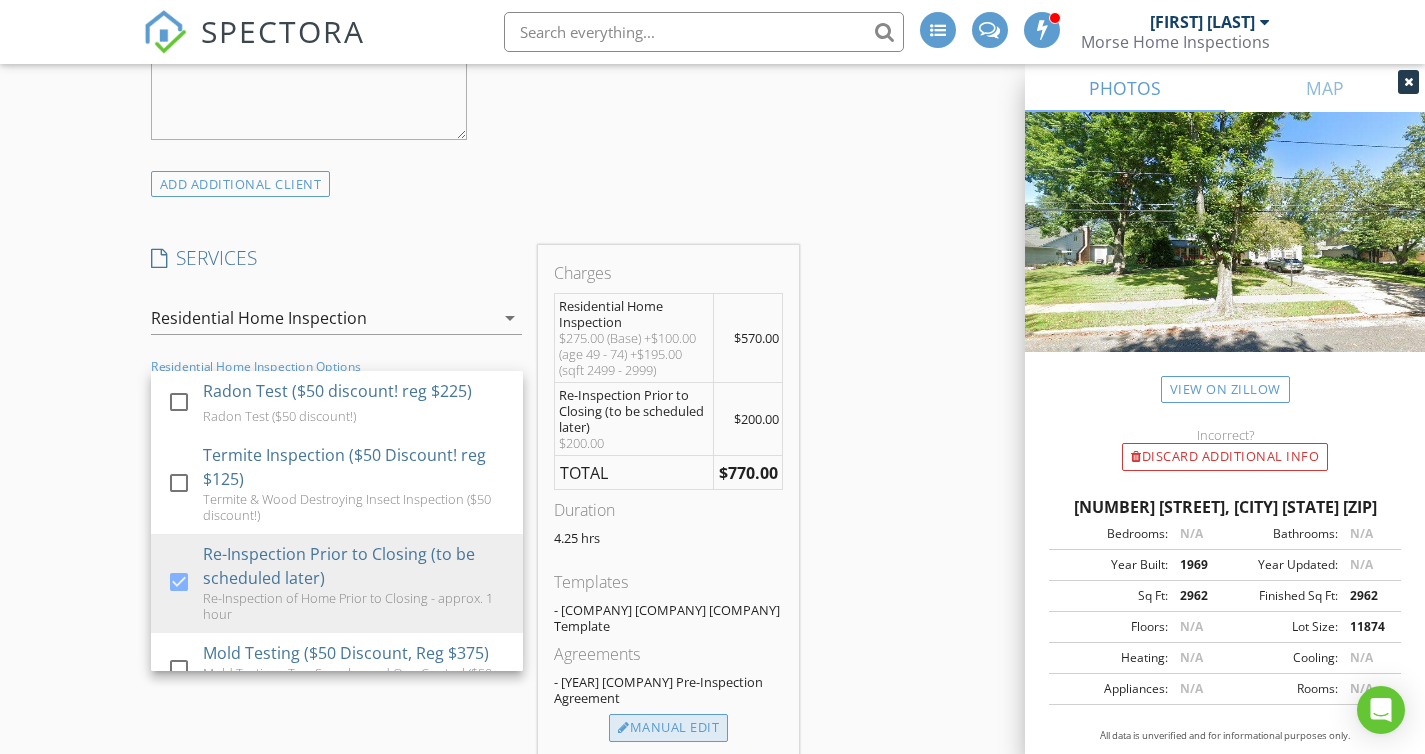 click on "Manual Edit" at bounding box center [668, 728] 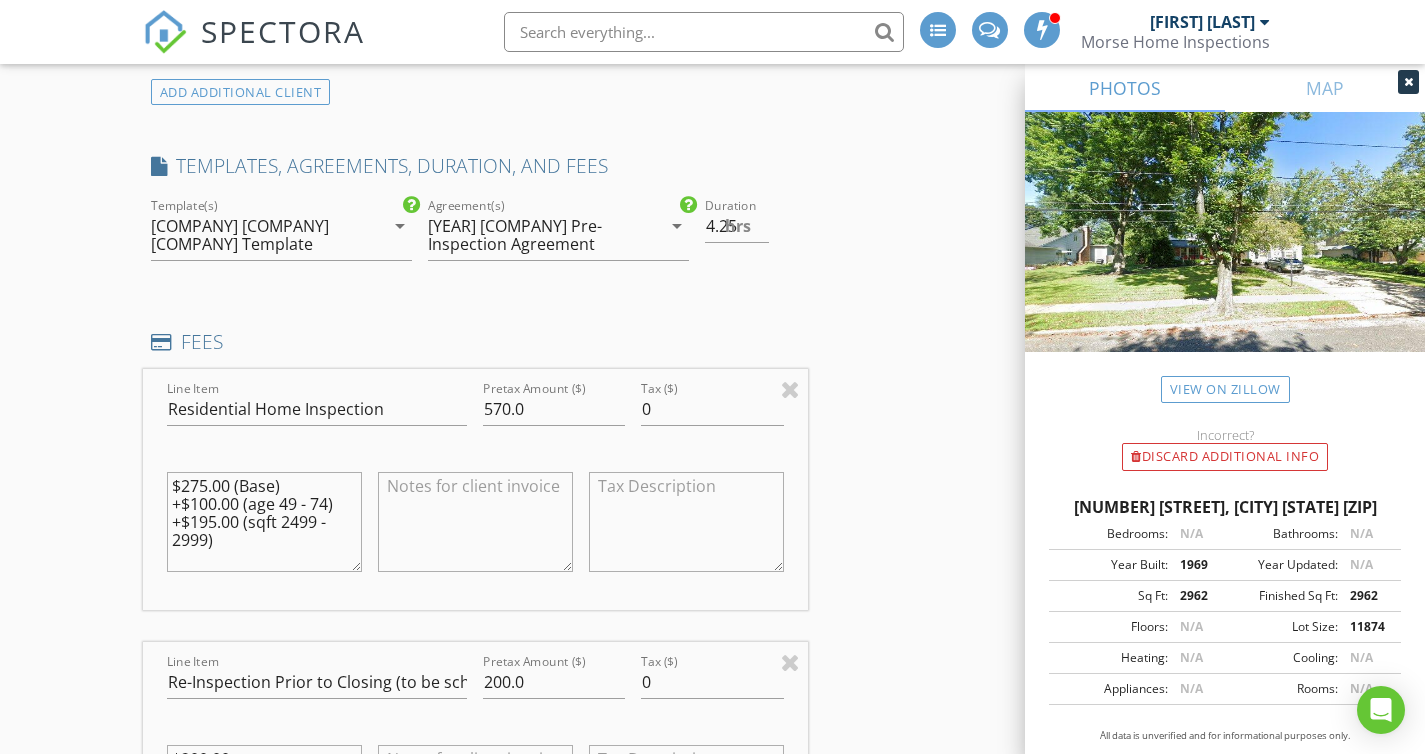 scroll, scrollTop: 2052, scrollLeft: 0, axis: vertical 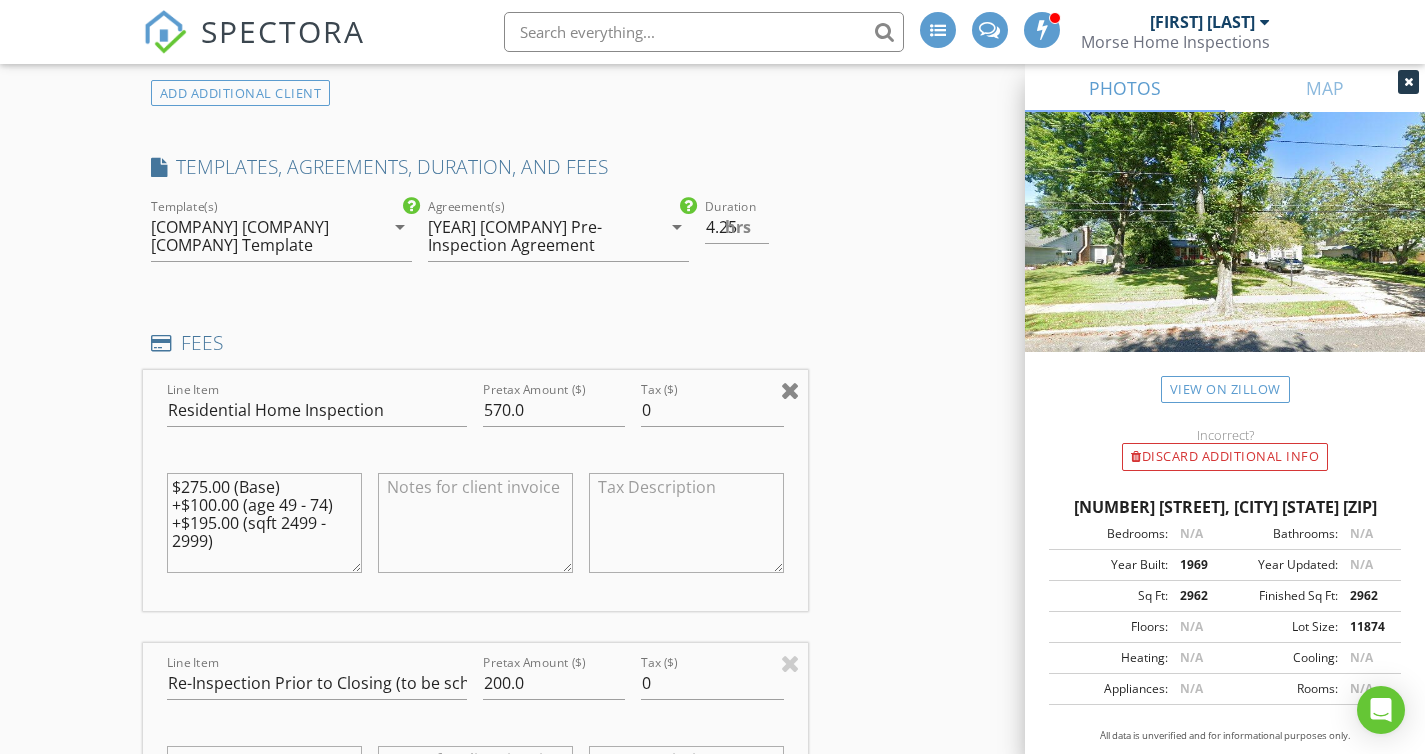 click at bounding box center (790, 390) 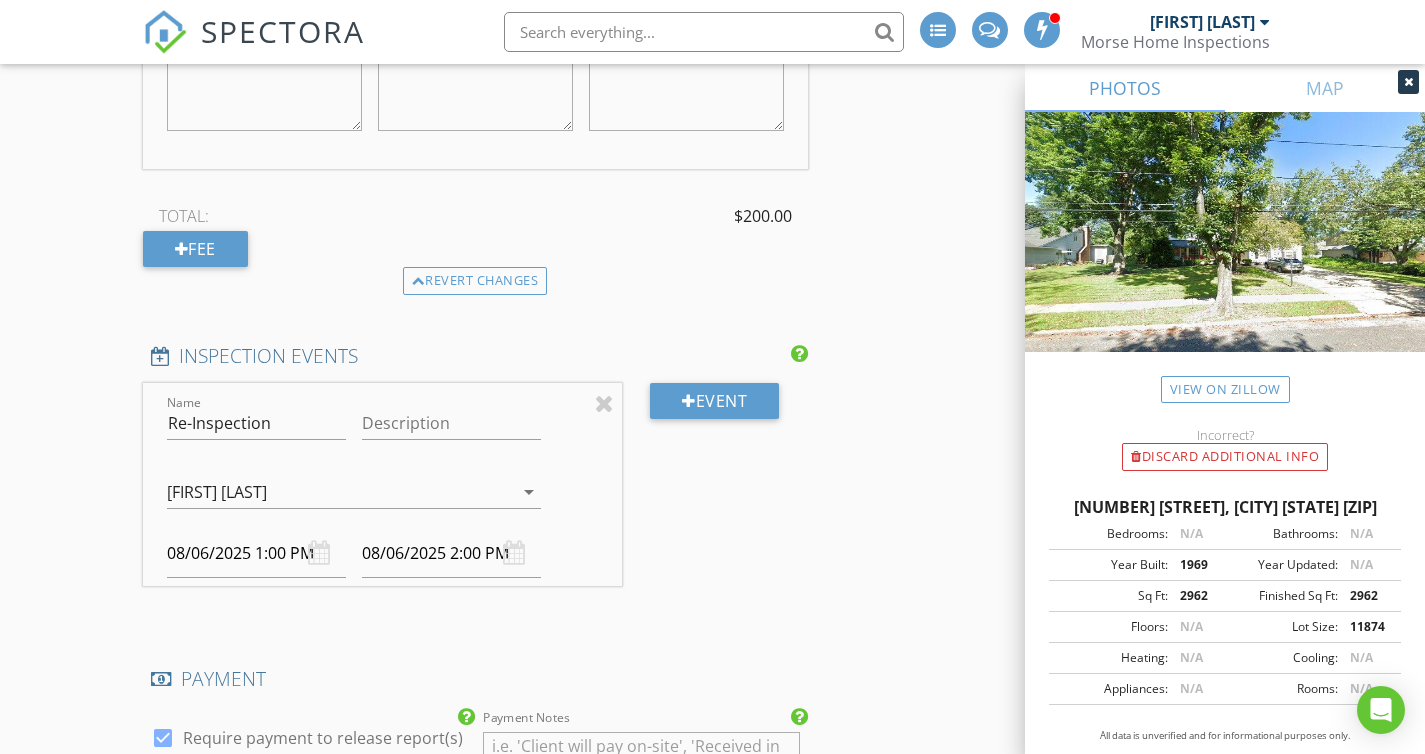 scroll, scrollTop: 2499, scrollLeft: 0, axis: vertical 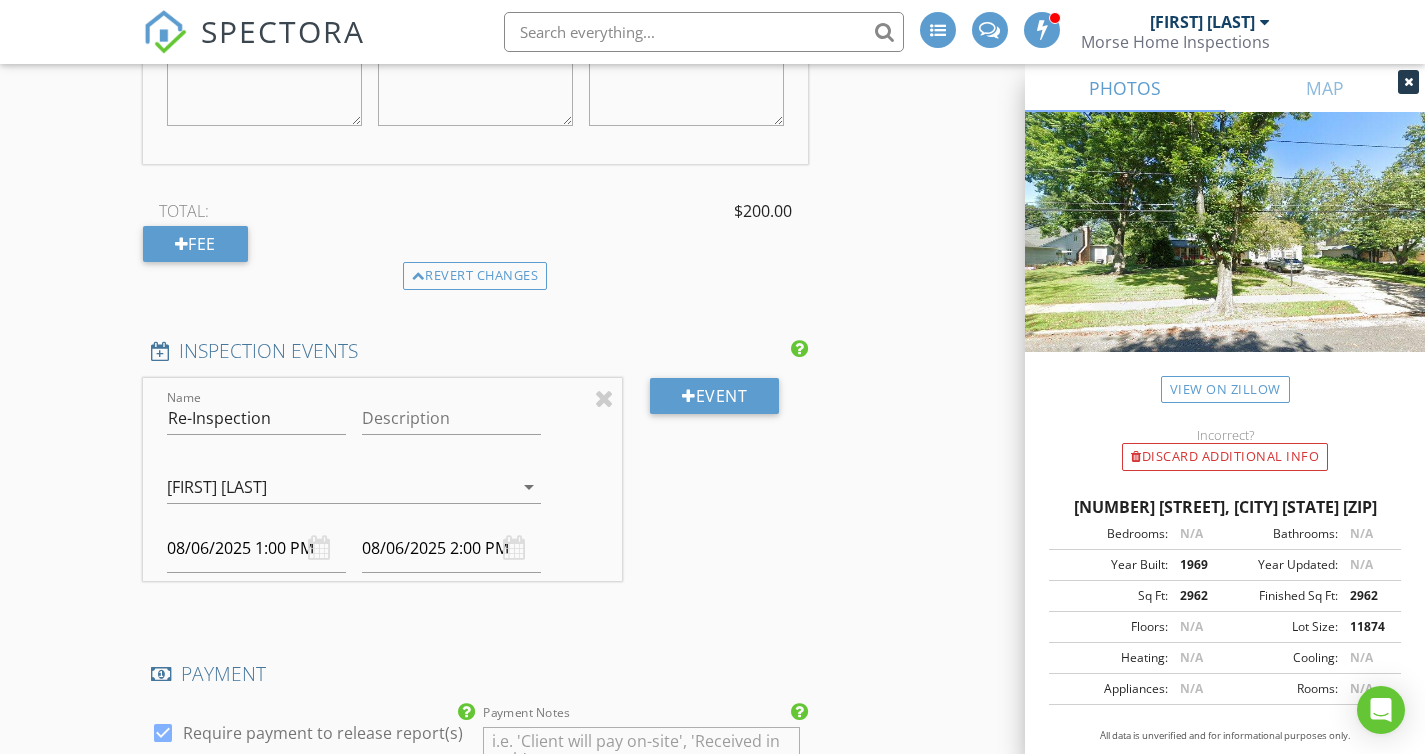 click on "08/06/2025 2:00 PM" at bounding box center [451, 548] 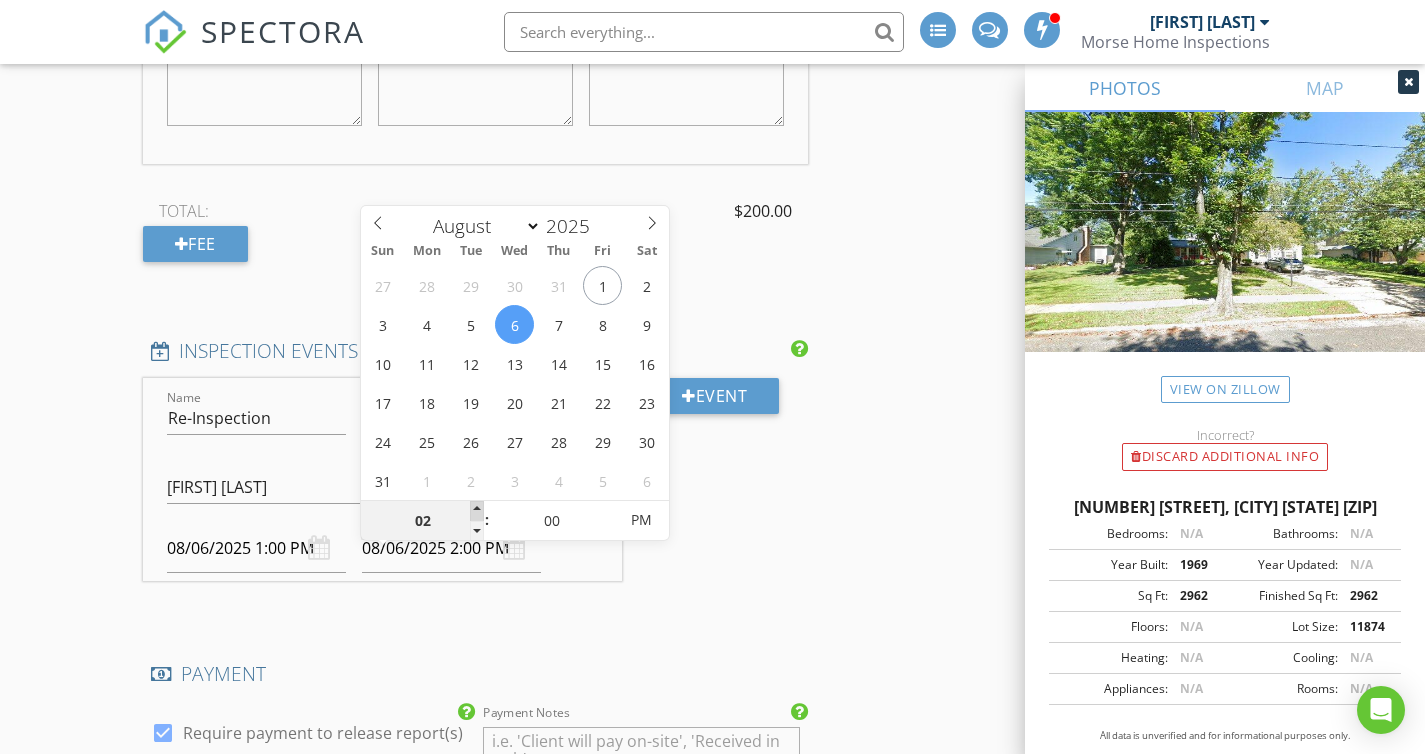 type on "03" 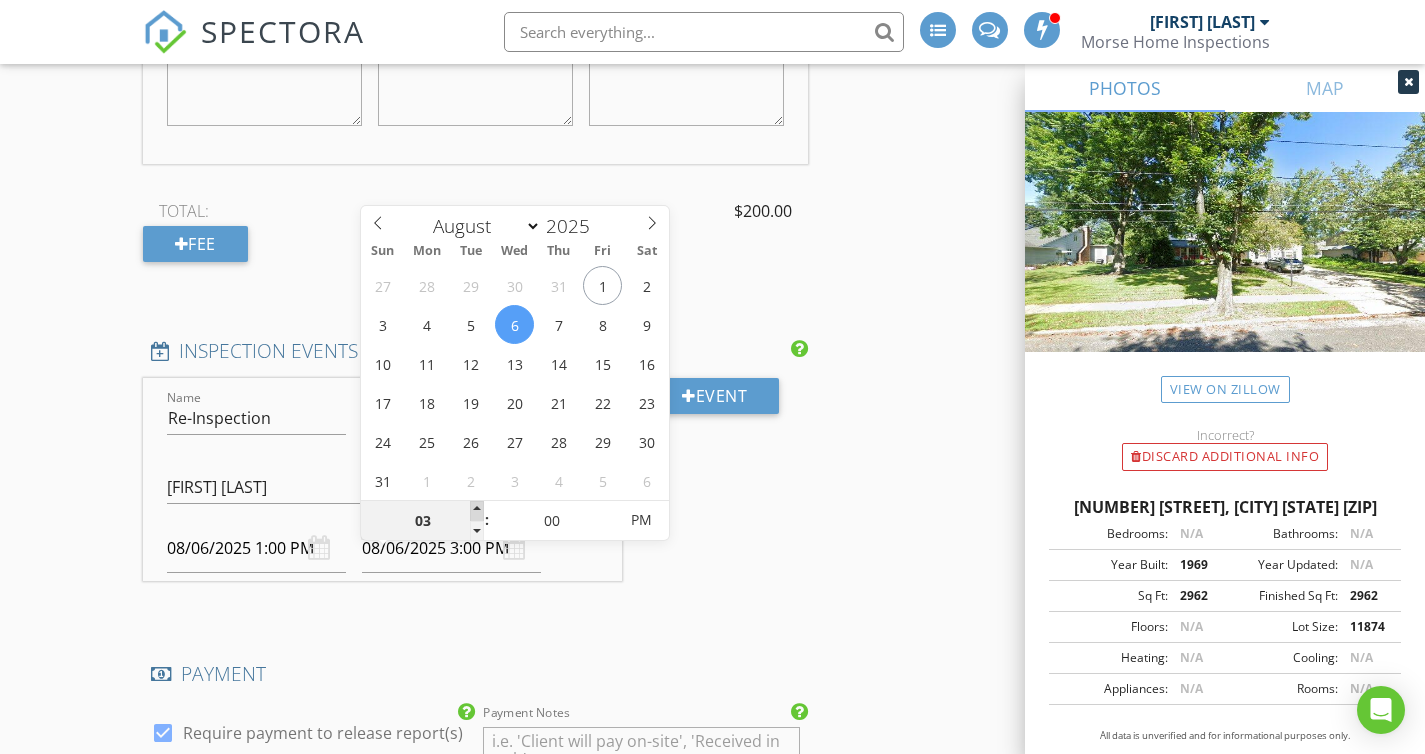 click at bounding box center (477, 511) 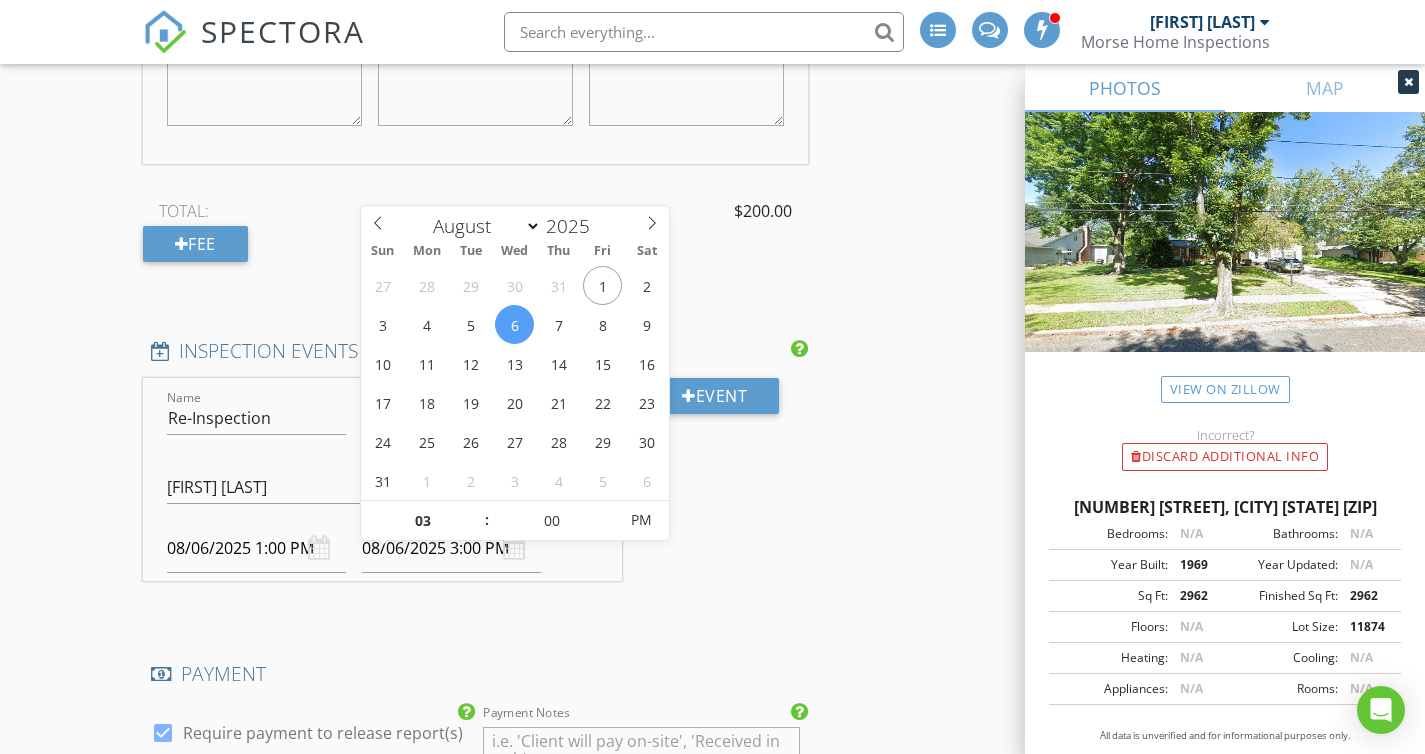 click on "INSPECTOR(S)
check_box   Brian Morse   PRIMARY   Brian Morse arrow_drop_down   check_box Brian Morse specifically requested
Date/Time
08/06/2025 1:00 PM
Location
Address Search       Address 421 Doral Dr   Unit   City Cherry Hill Township   State NJ   Zip 08003   County Camden     Square Feet 2962   Year Built 1969   Foundation arrow_drop_down     Brian Morse     13.4 miles     (21 minutes)
client
check_box Enable Client CC email for this inspection   Client Search     check_box_outline_blank Client is a Company/Organization     First Name Aneesh   Last Name Gupta   Email aneeshgupta713@gmail.com   CC Email   Phone 8569066473   Address 616 Tournament Dr   City Moorestown   State NJ   Zip 08057     Tags         Notes   Private Notes
ADD ADDITIONAL client
SERVICES
check_box" at bounding box center (475, 474) 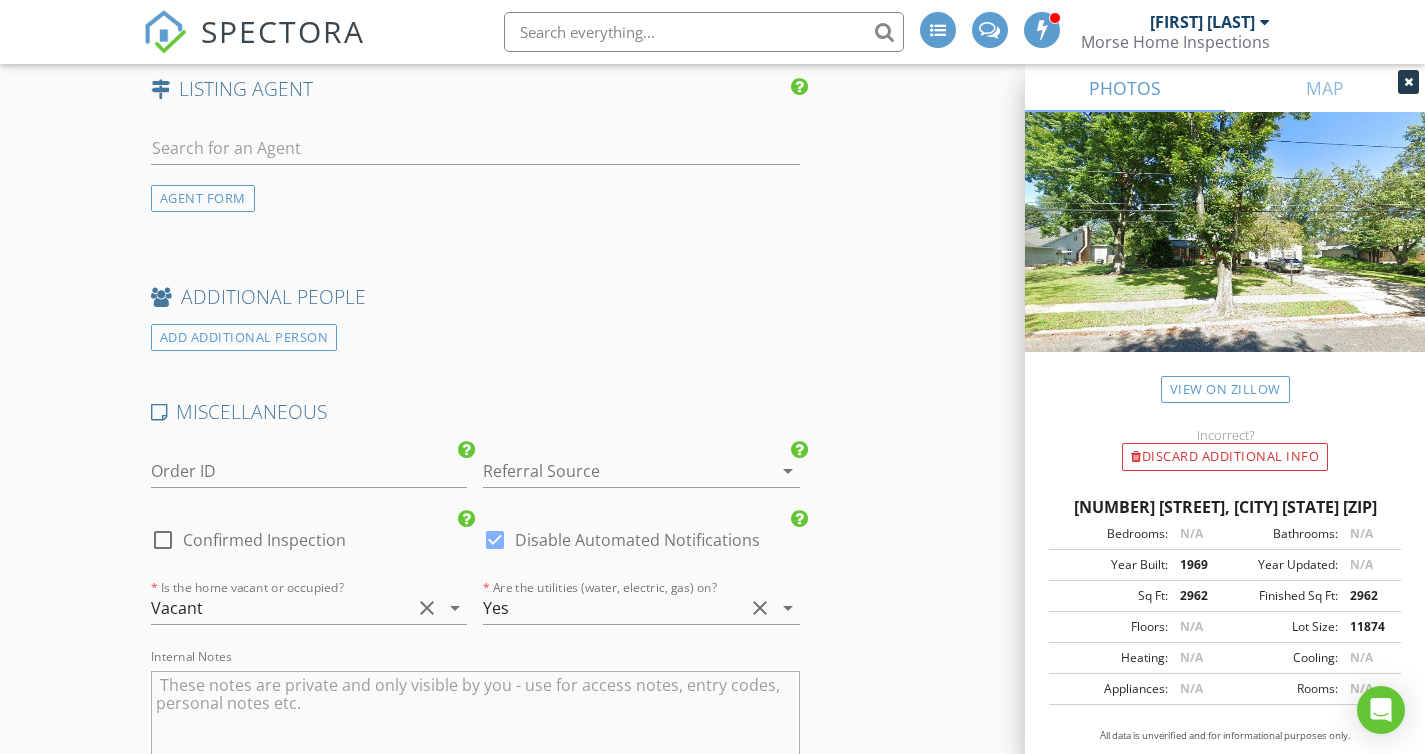 scroll, scrollTop: 4087, scrollLeft: 0, axis: vertical 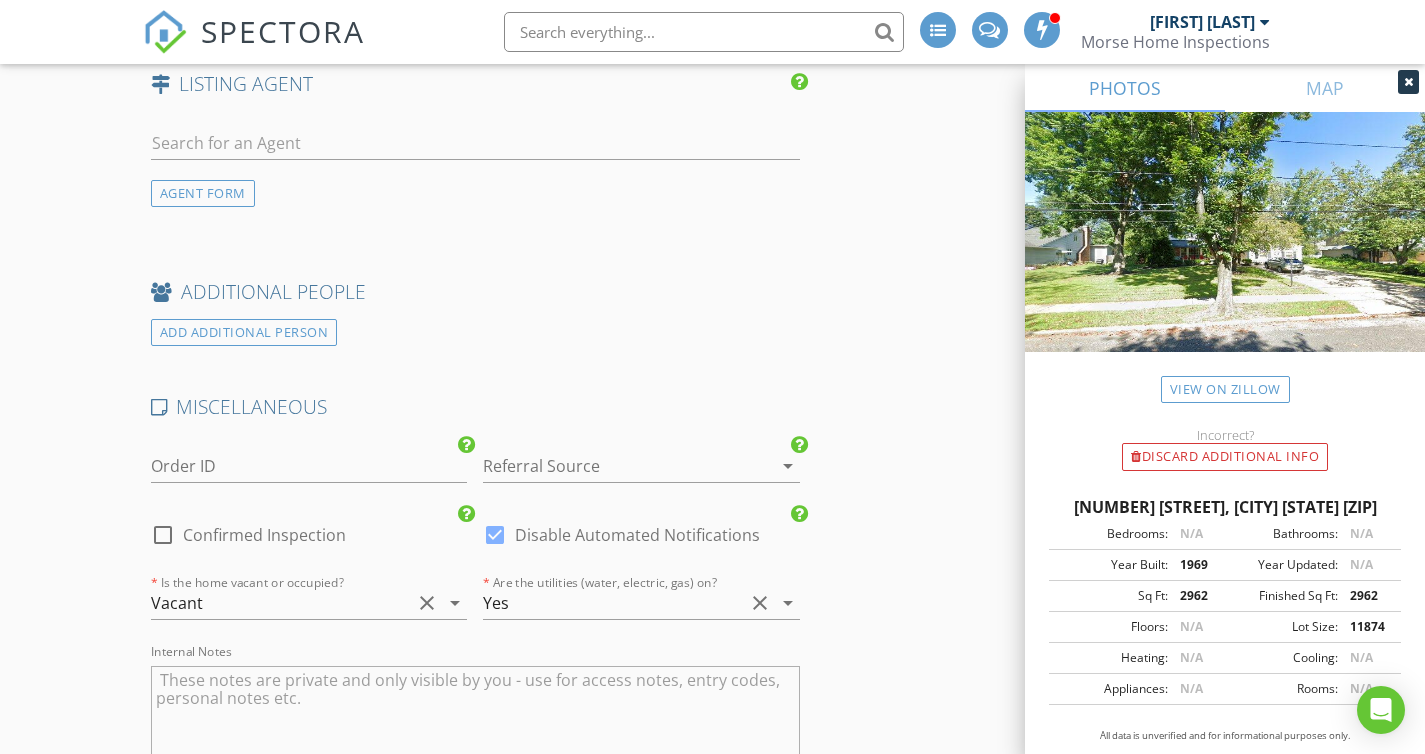 click at bounding box center [163, 535] 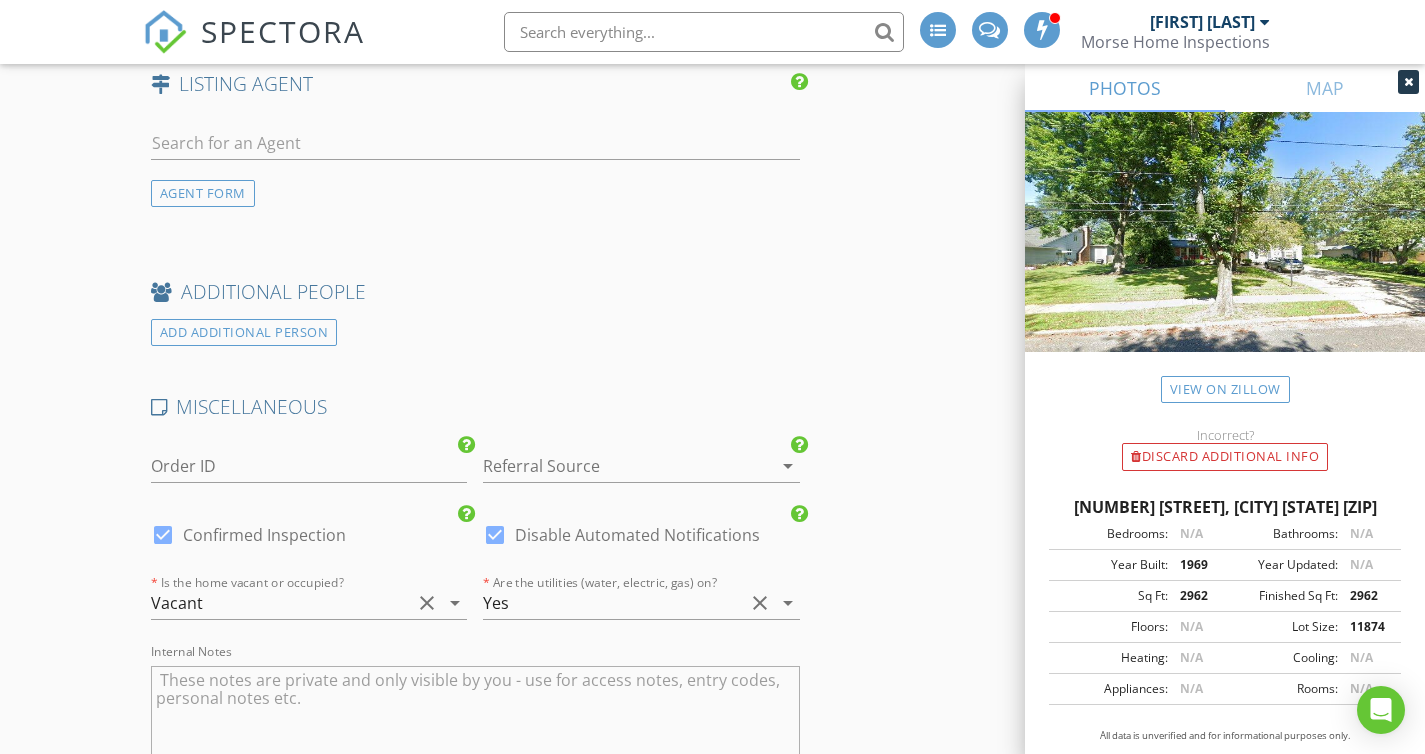 click at bounding box center (495, 535) 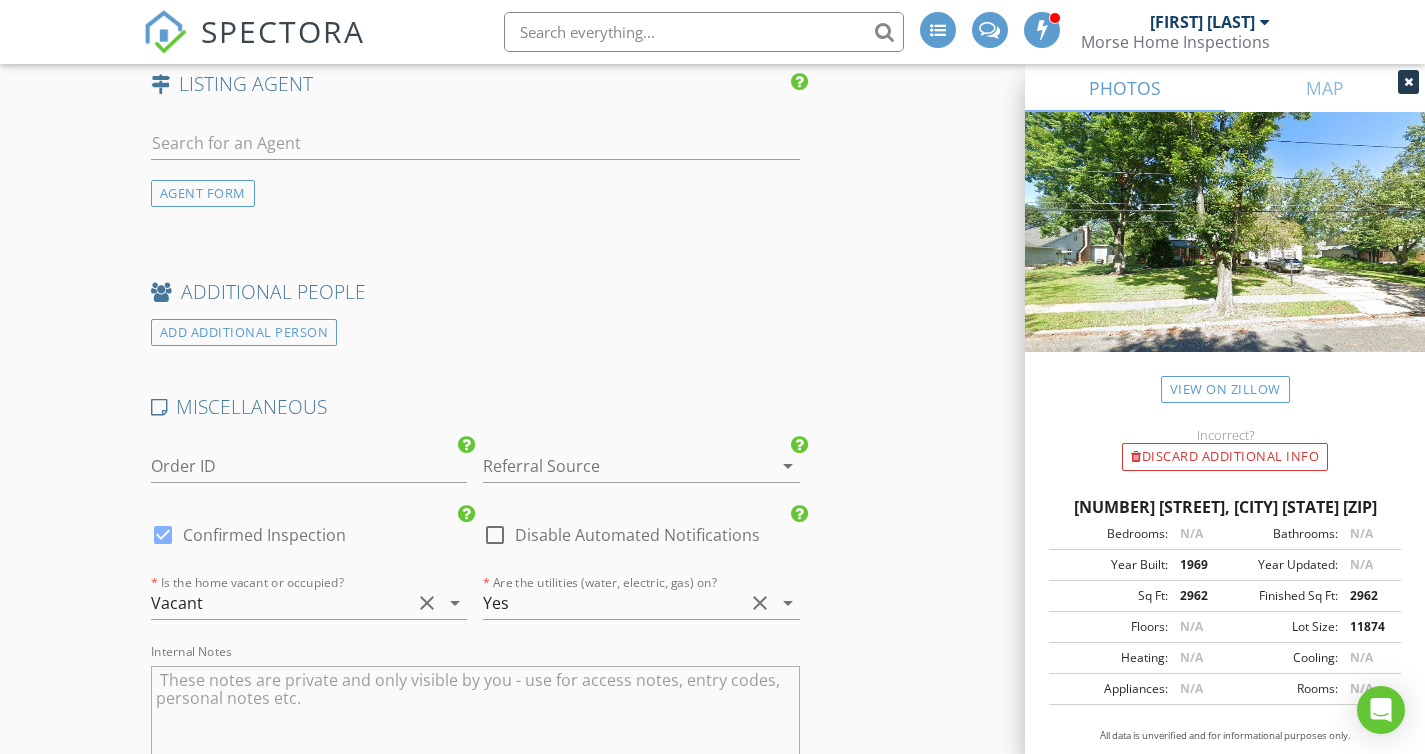 click at bounding box center (613, 466) 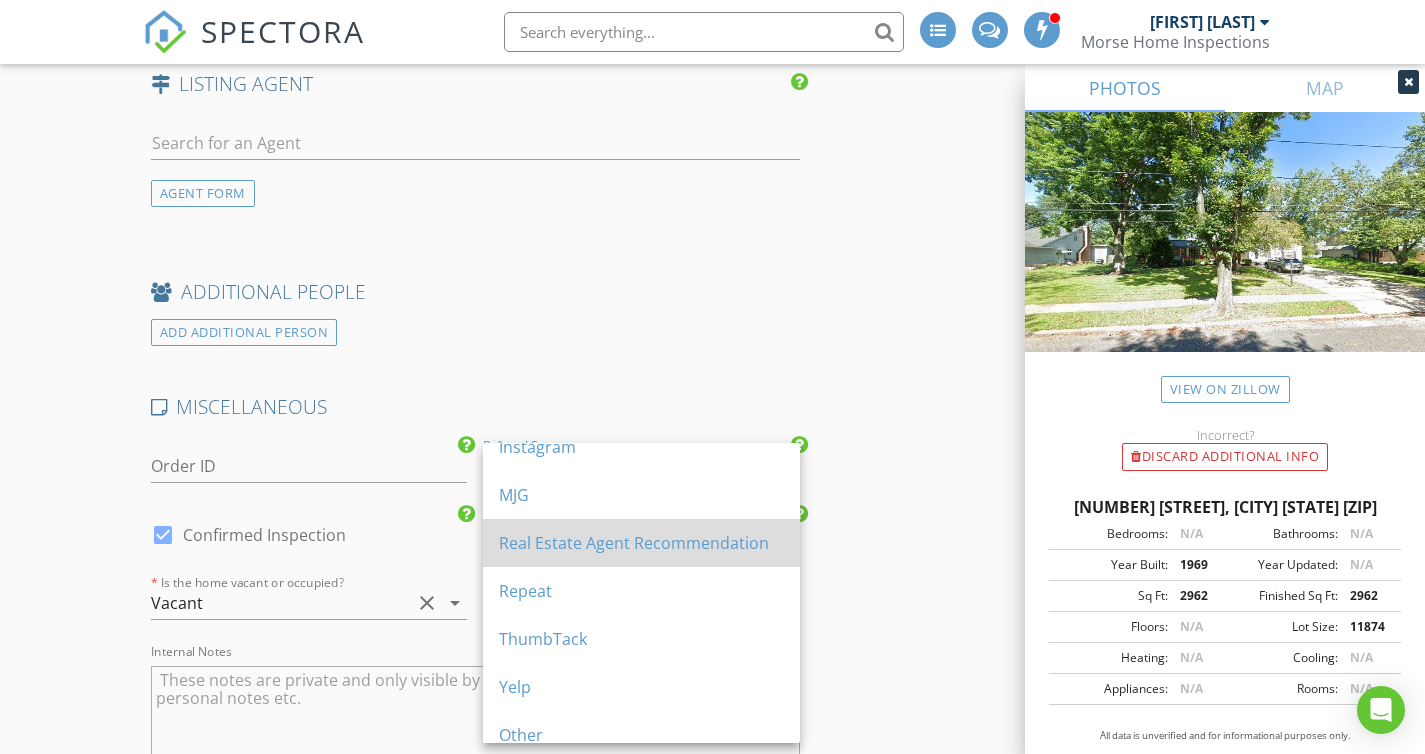 scroll, scrollTop: 309, scrollLeft: 0, axis: vertical 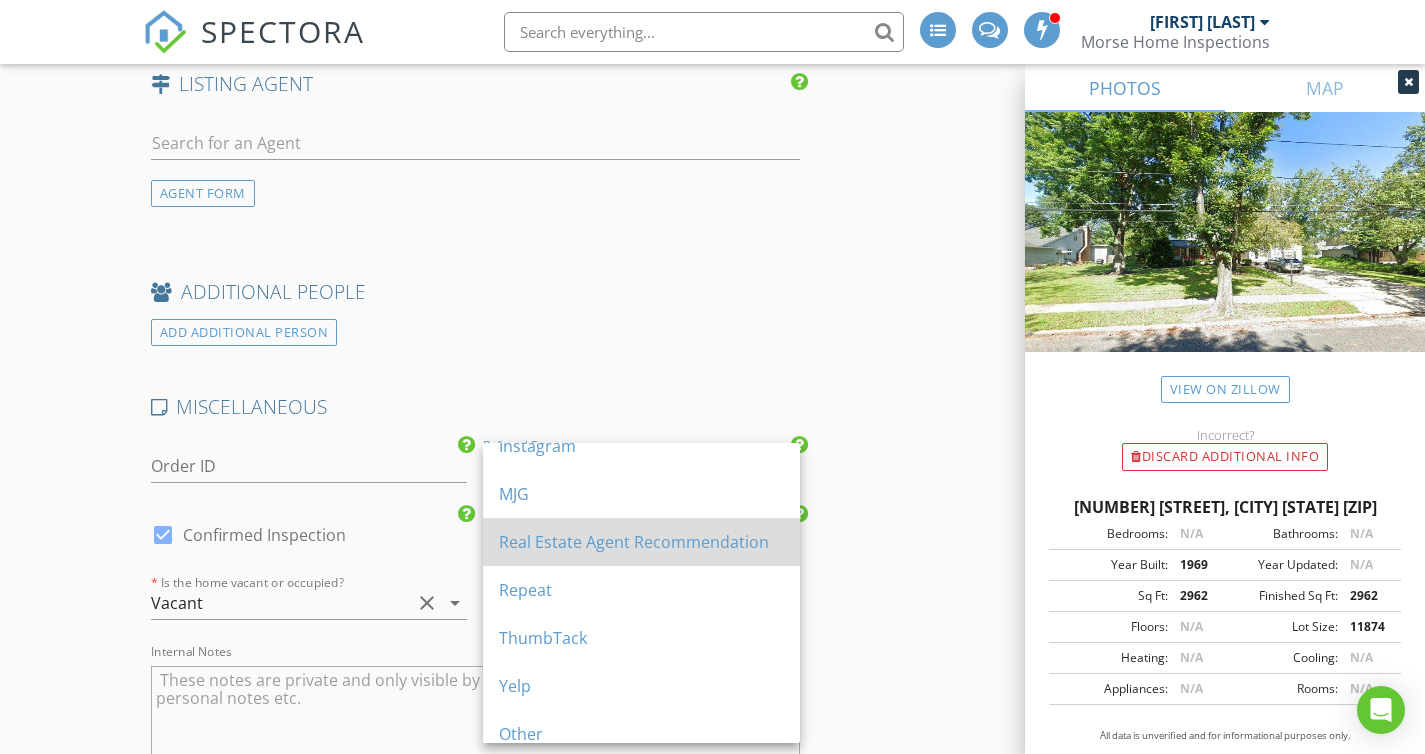 click on "Real Estate Agent Recommendation" at bounding box center (641, 542) 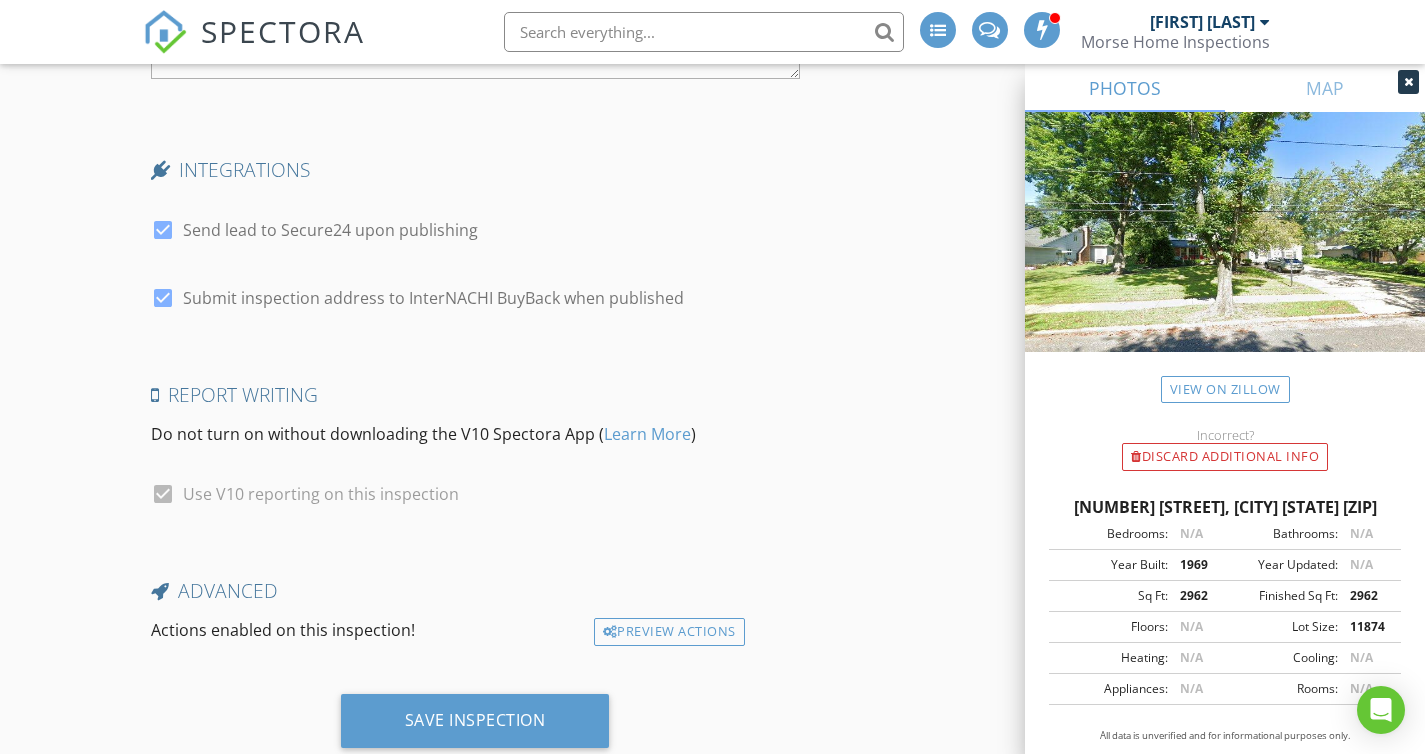 scroll, scrollTop: 4794, scrollLeft: 0, axis: vertical 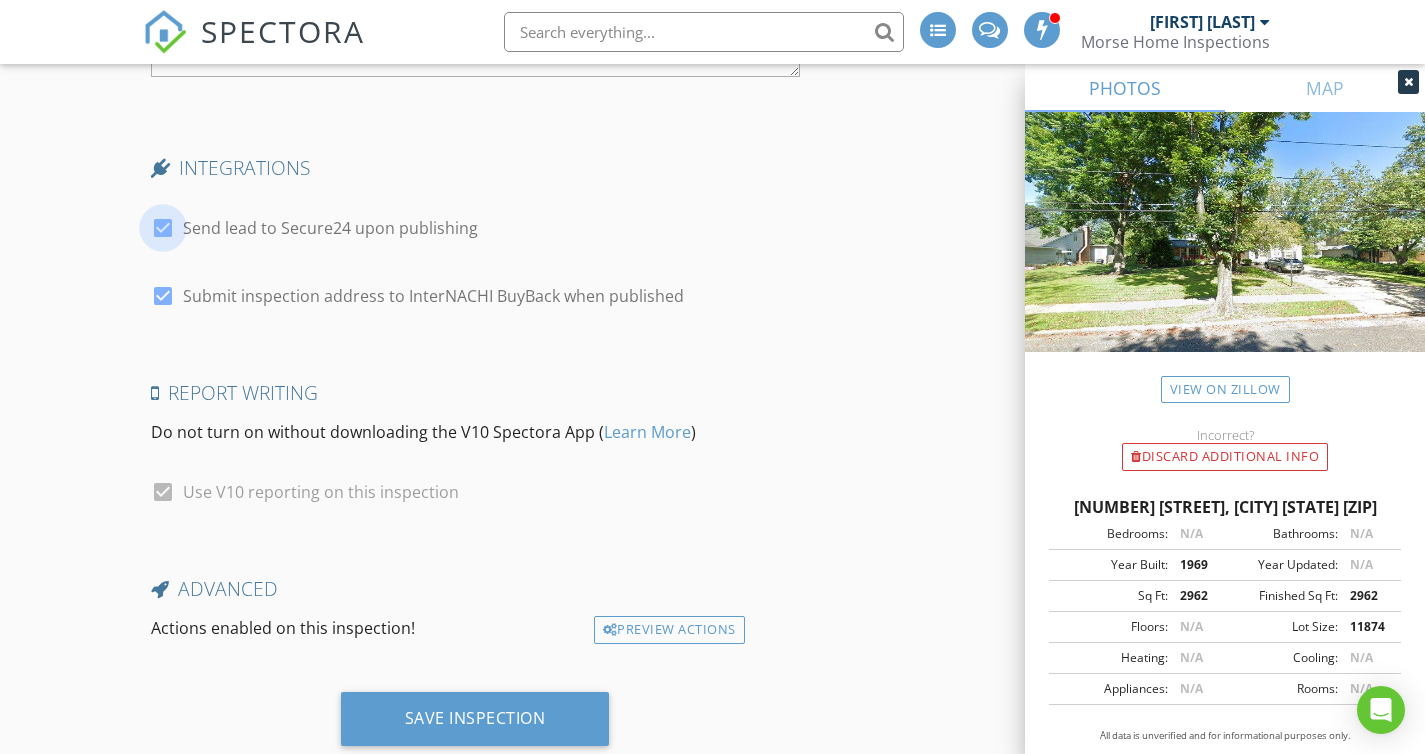 drag, startPoint x: 166, startPoint y: 241, endPoint x: 171, endPoint y: 271, distance: 30.413813 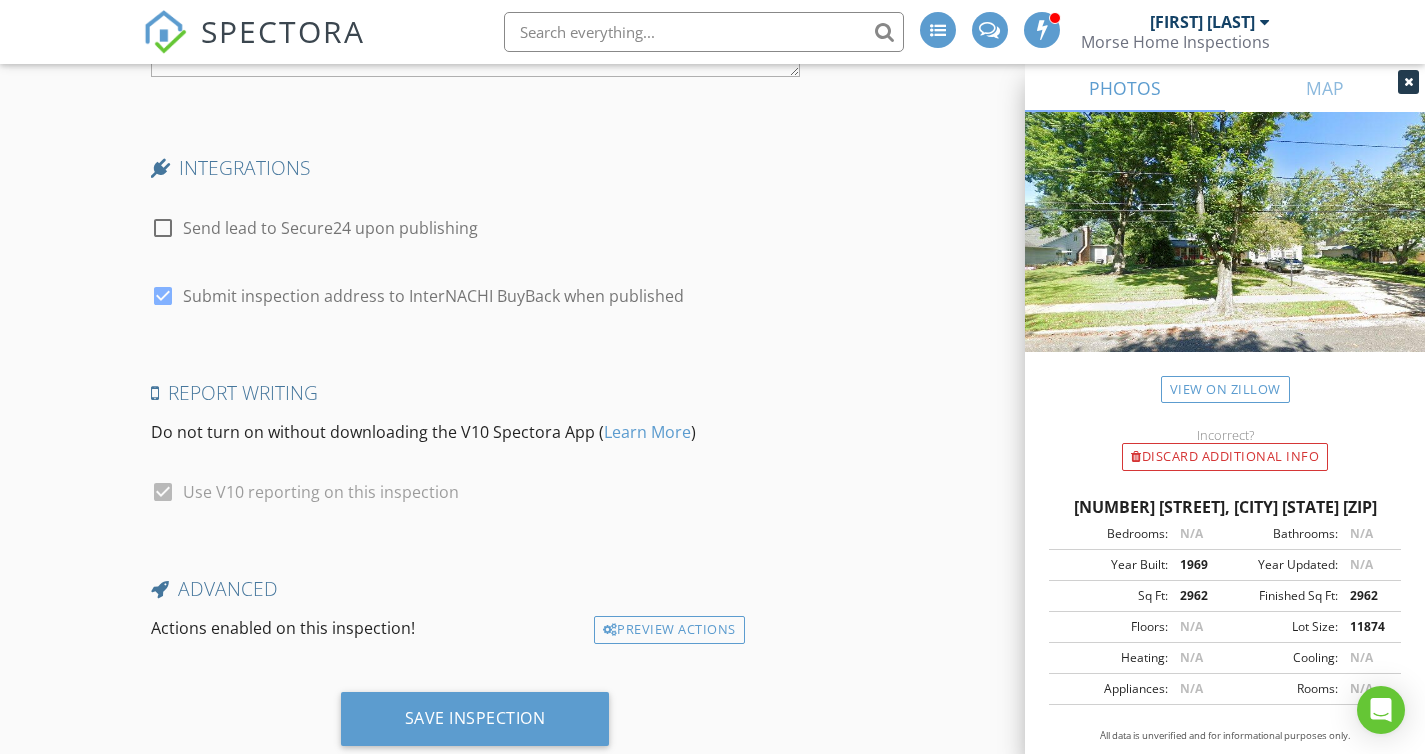 click at bounding box center (163, 296) 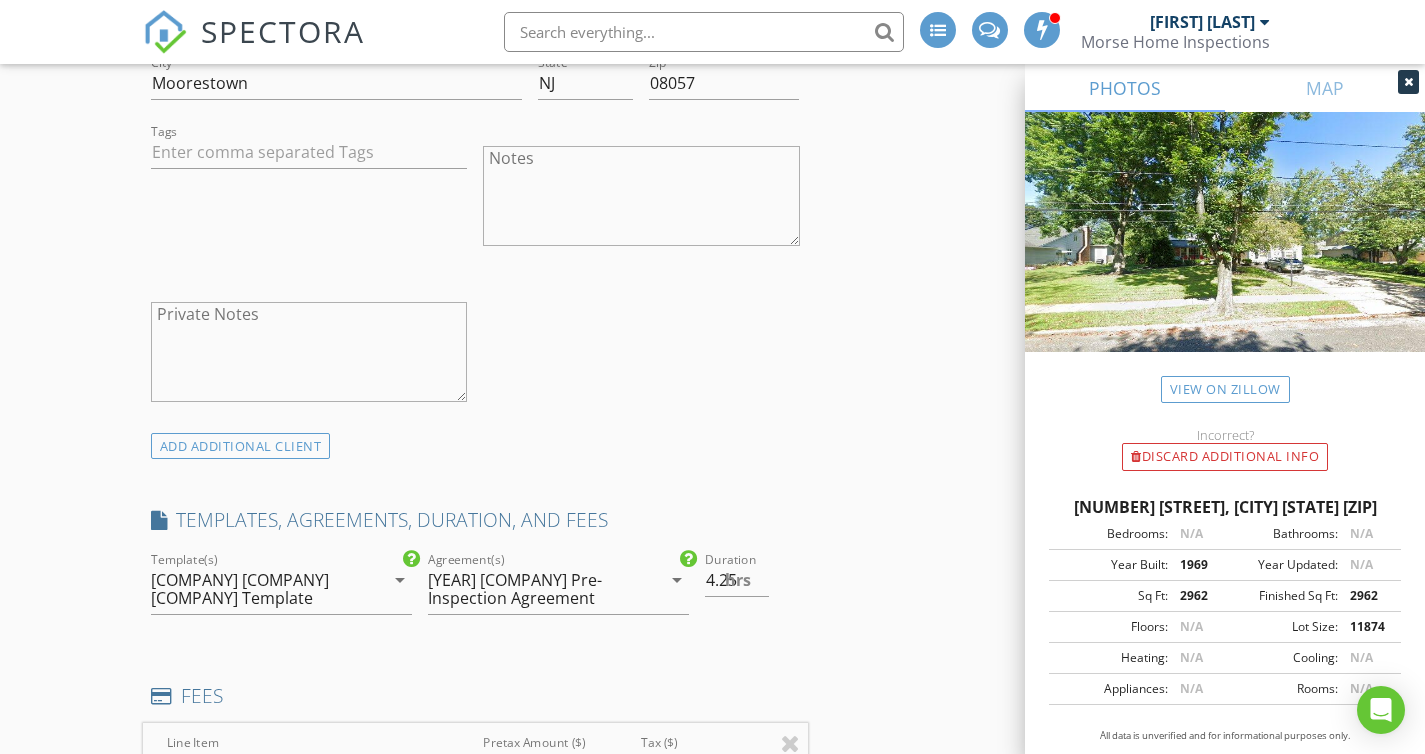 scroll, scrollTop: 1690, scrollLeft: 0, axis: vertical 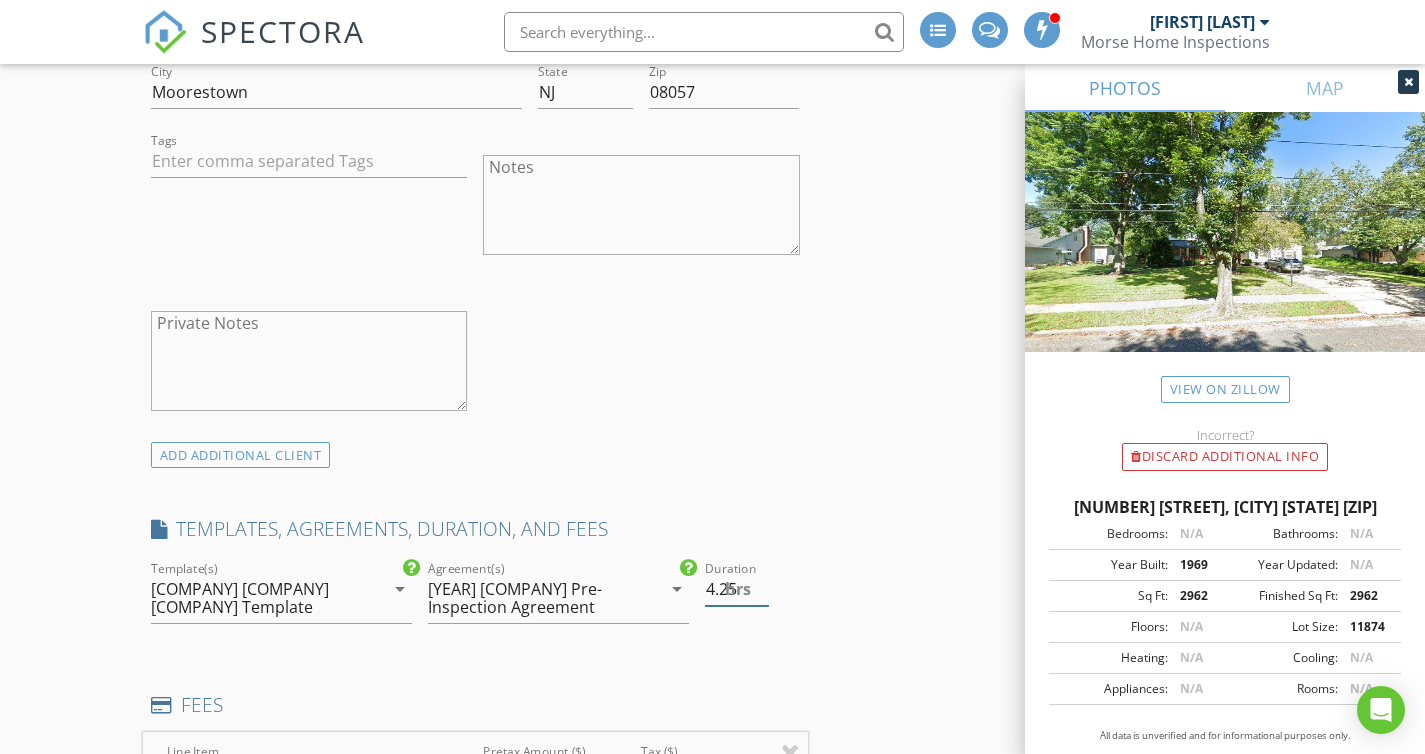 click on "hrs" at bounding box center (738, 589) 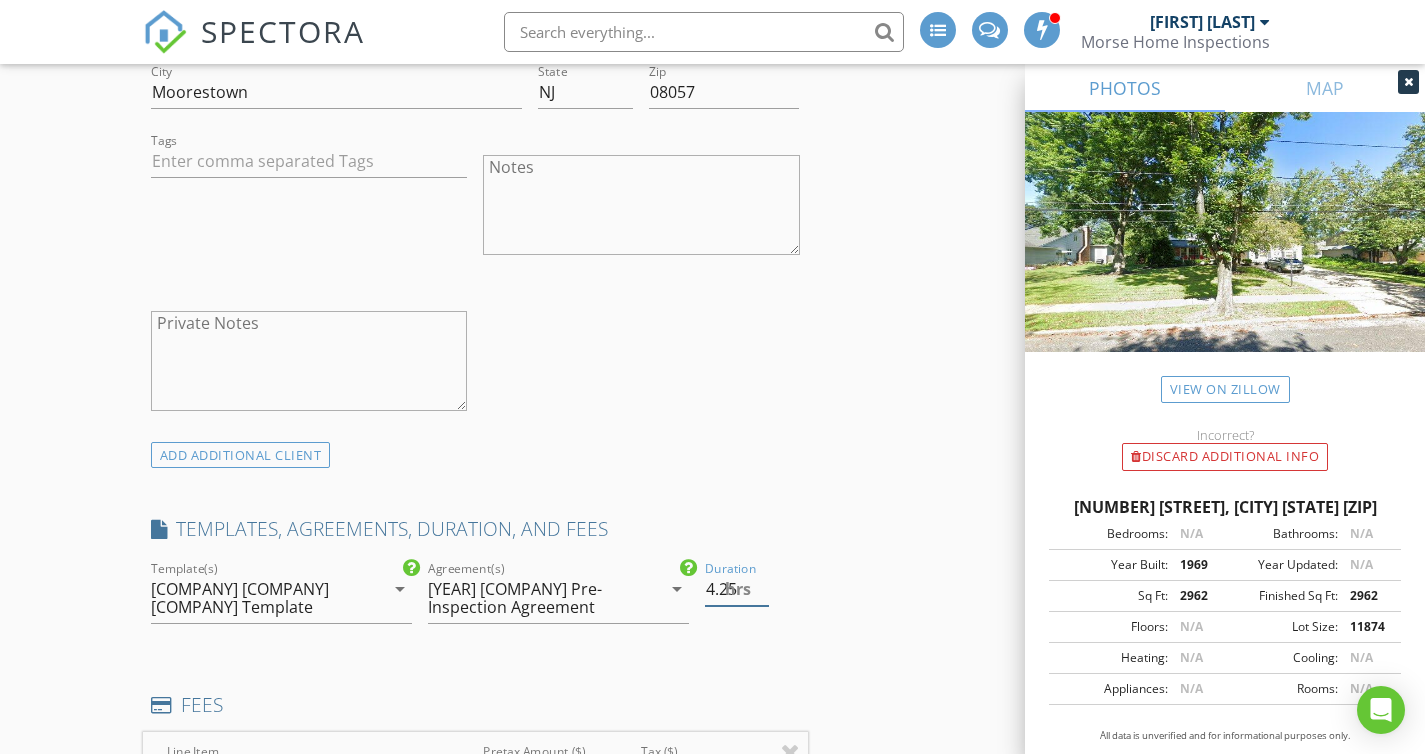 click on "hrs" at bounding box center [738, 589] 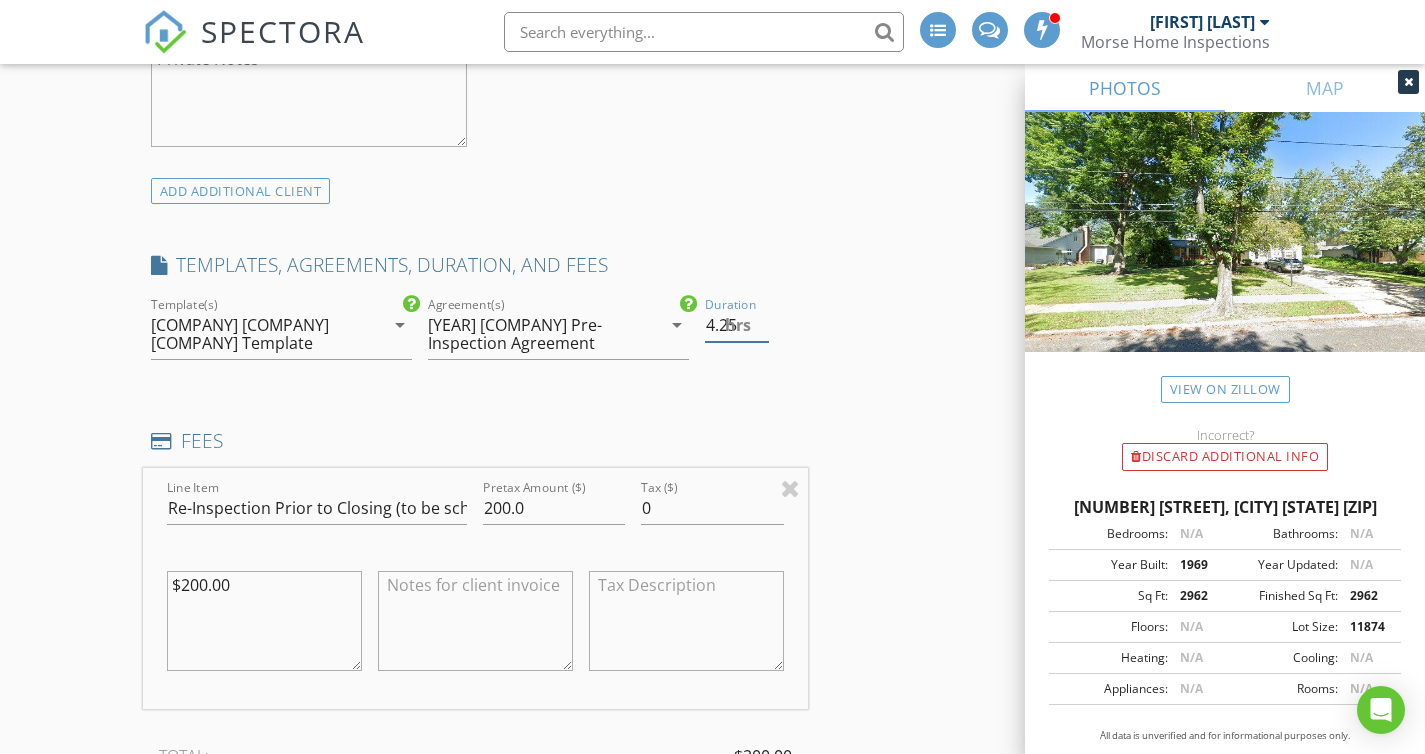 scroll, scrollTop: 1959, scrollLeft: 0, axis: vertical 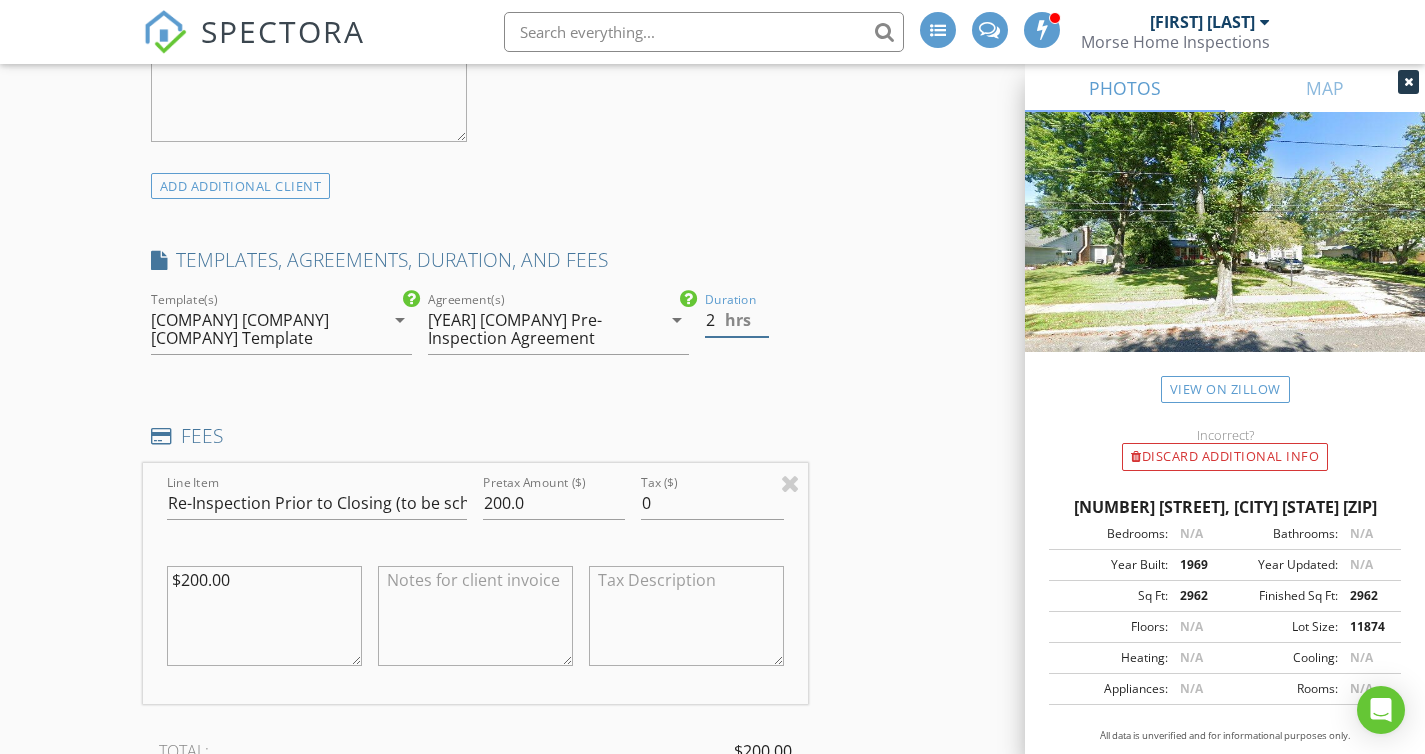 type on "2" 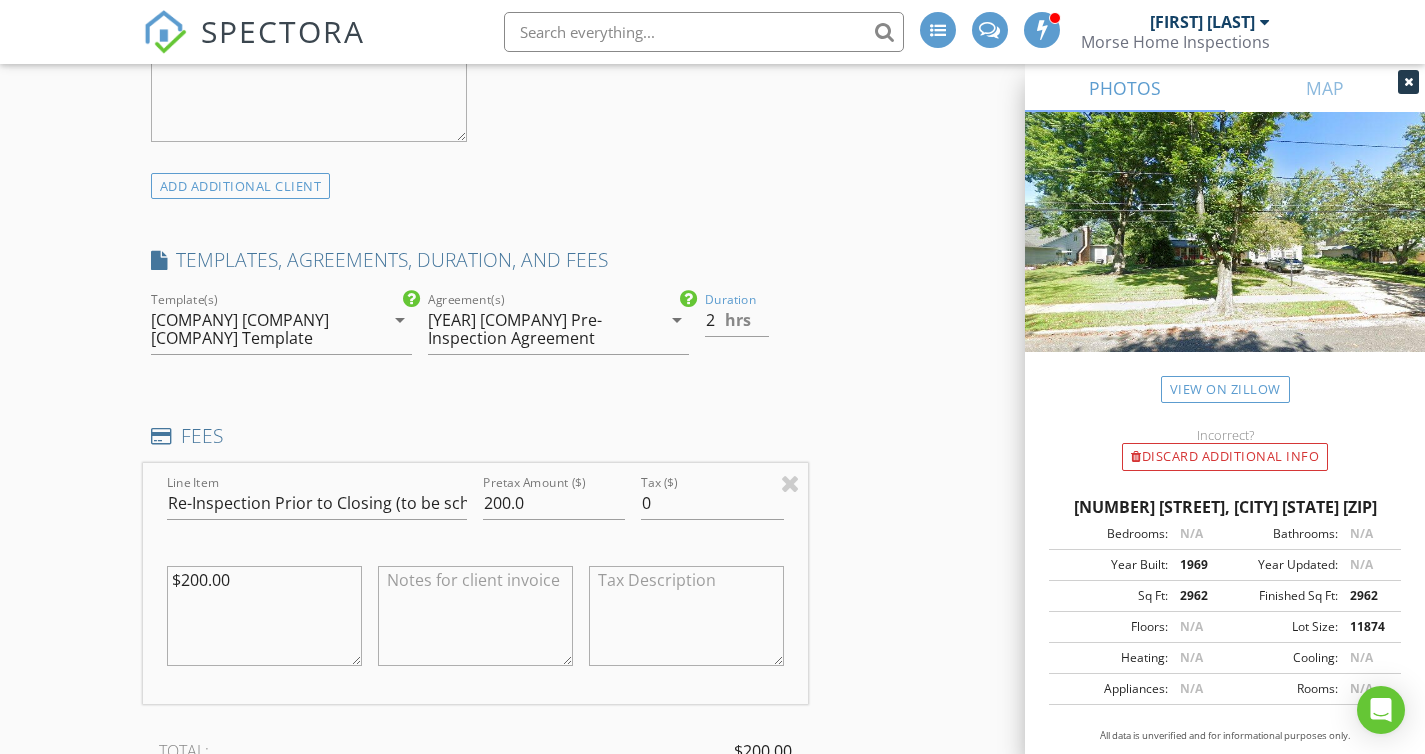 click on "Reinspection
check_box Residential Home Inspection Report Reinspection   check_box Copy Signed Agreements From Original Inspection
INSPECTOR(S)
check_box   Brian Morse   PRIMARY   Brian Morse arrow_drop_down   check_box Brian Morse specifically requested
Date/Time
08/06/2025 1:00 PM
Location
Address Search       Address 421 Doral Dr   Unit   City Cherry Hill Township   State NJ   Zip 08003   County Camden     Square Feet 2962   Year Built 1969   Foundation arrow_drop_down     Brian Morse     13.4 miles     (21 minutes)
client
check_box Enable Client CC email for this inspection   Client Search     check_box_outline_blank Client is a Company/Organization     First Name Aneesh   Last Name Gupta   Email aneeshgupta713@gmail.com   CC Email   Phone 8569066473   Address 616 Tournament Dr   City Moorestown   State NJ   Zip 08057     Tags" at bounding box center (713, 953) 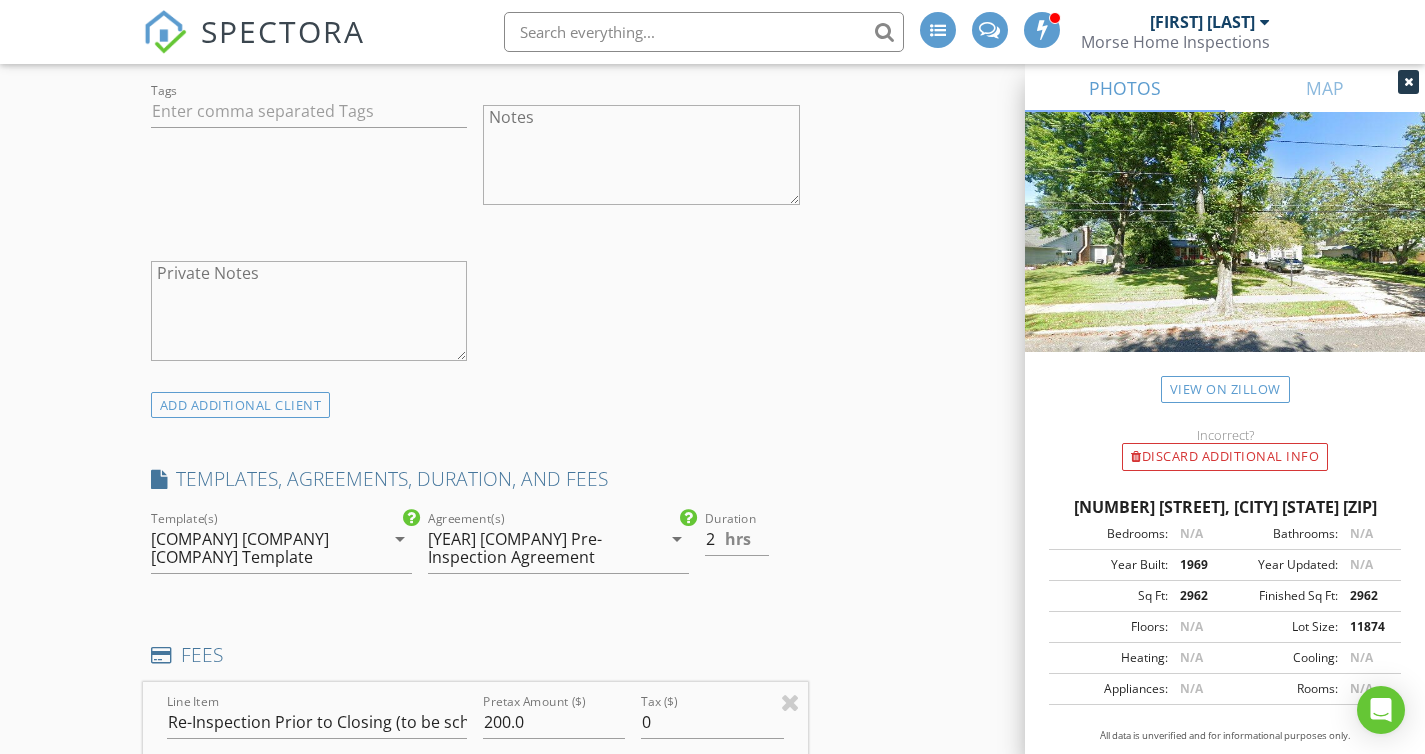 scroll, scrollTop: 1739, scrollLeft: 0, axis: vertical 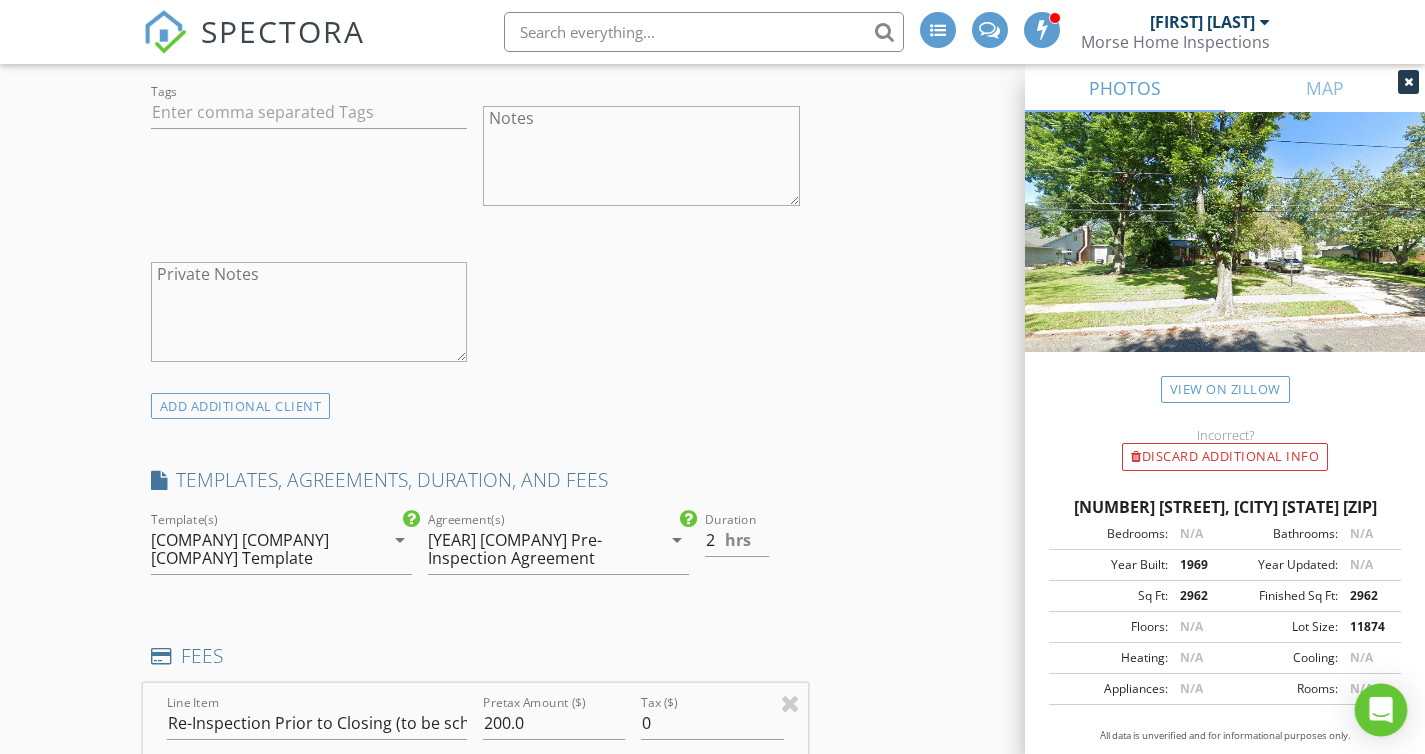click 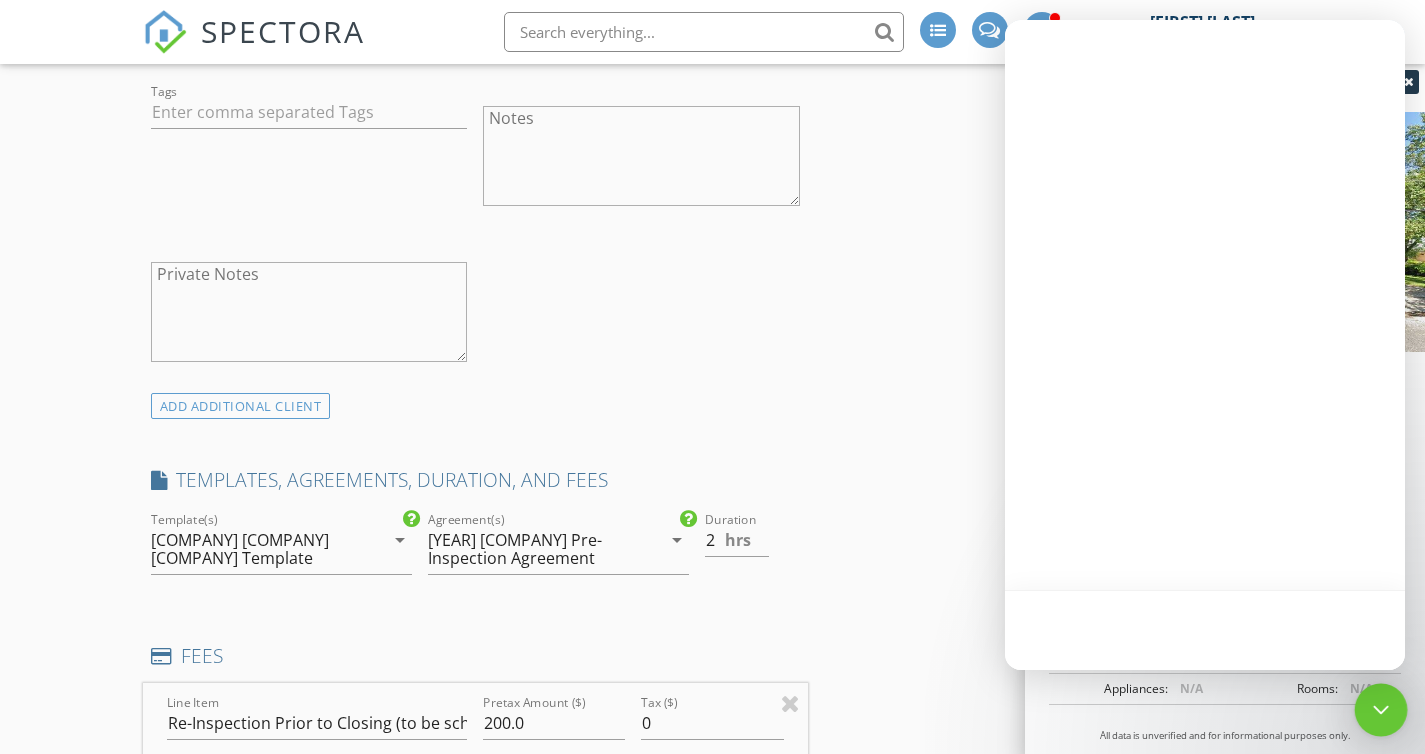 scroll, scrollTop: 0, scrollLeft: 0, axis: both 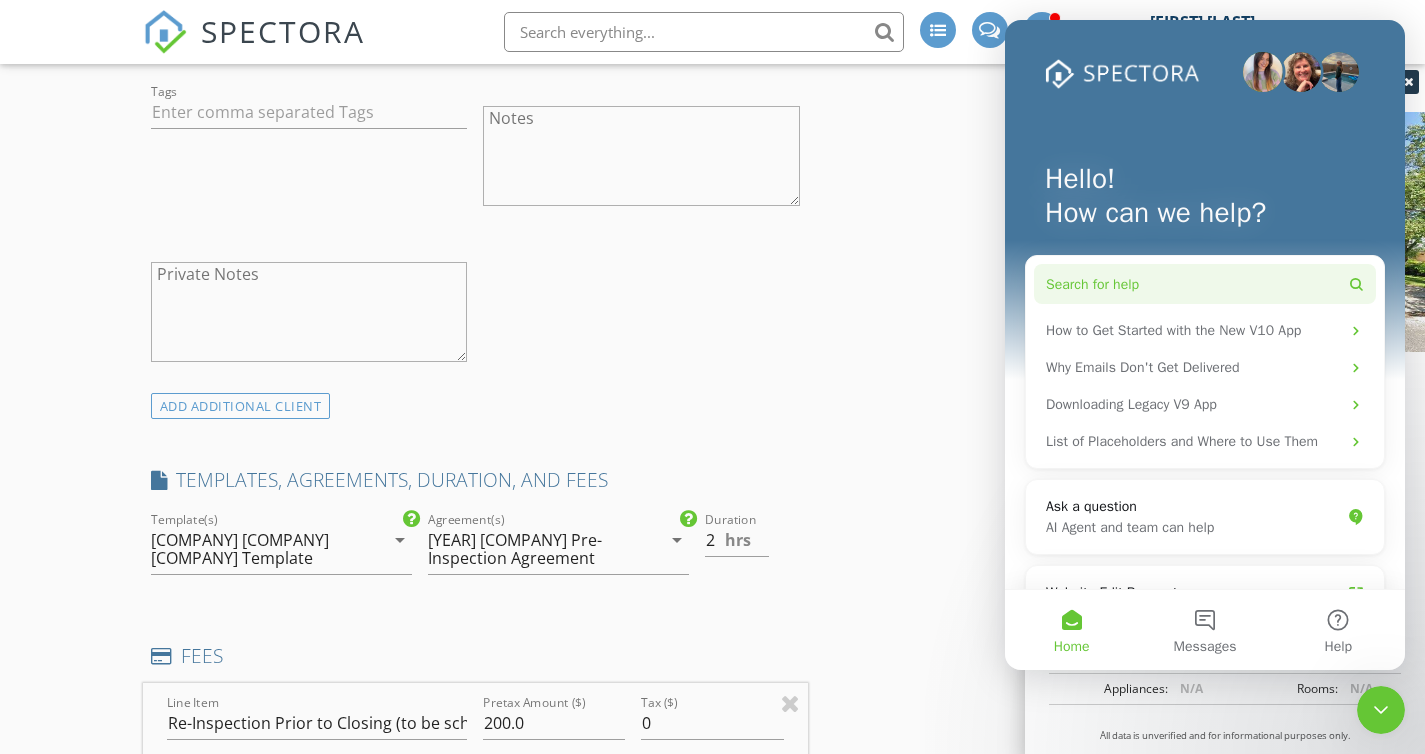 click on "Search for help" at bounding box center [1092, 284] 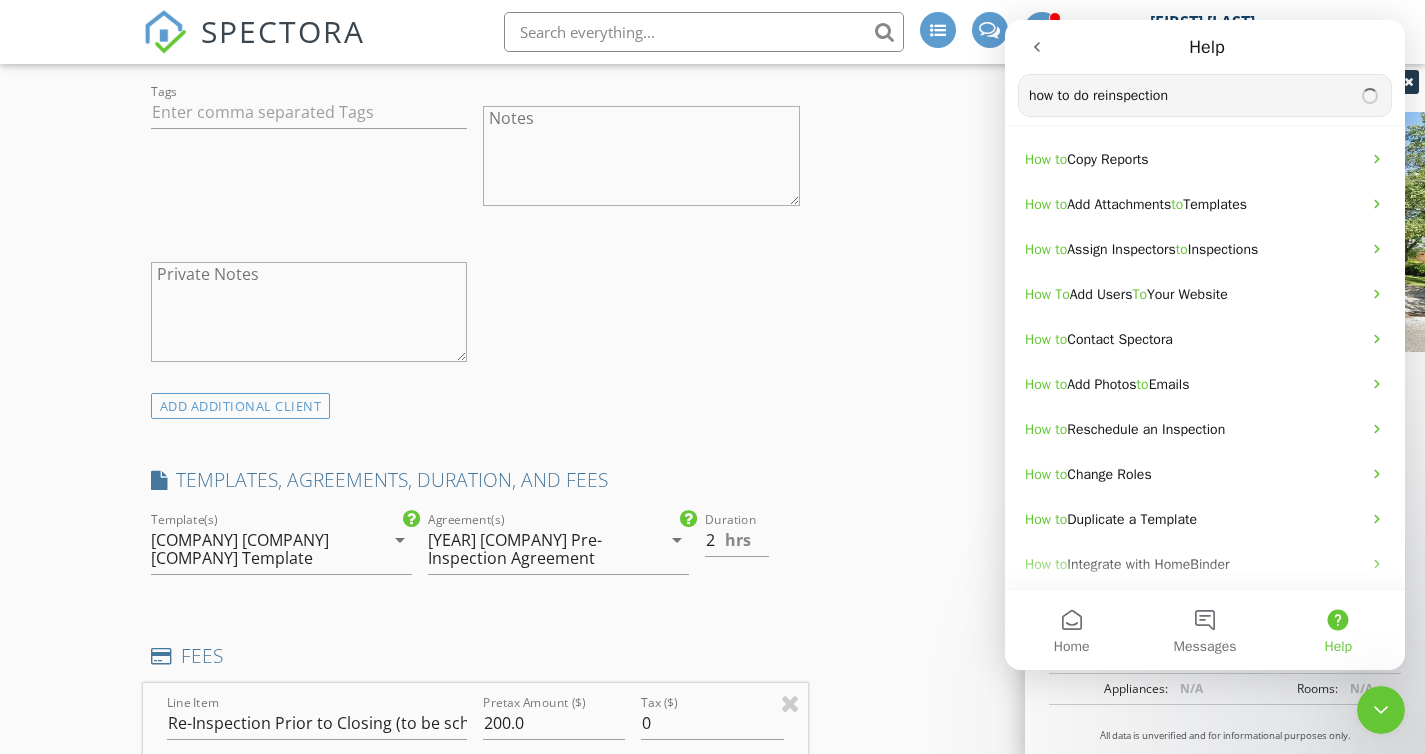 type on "how to do reinspection" 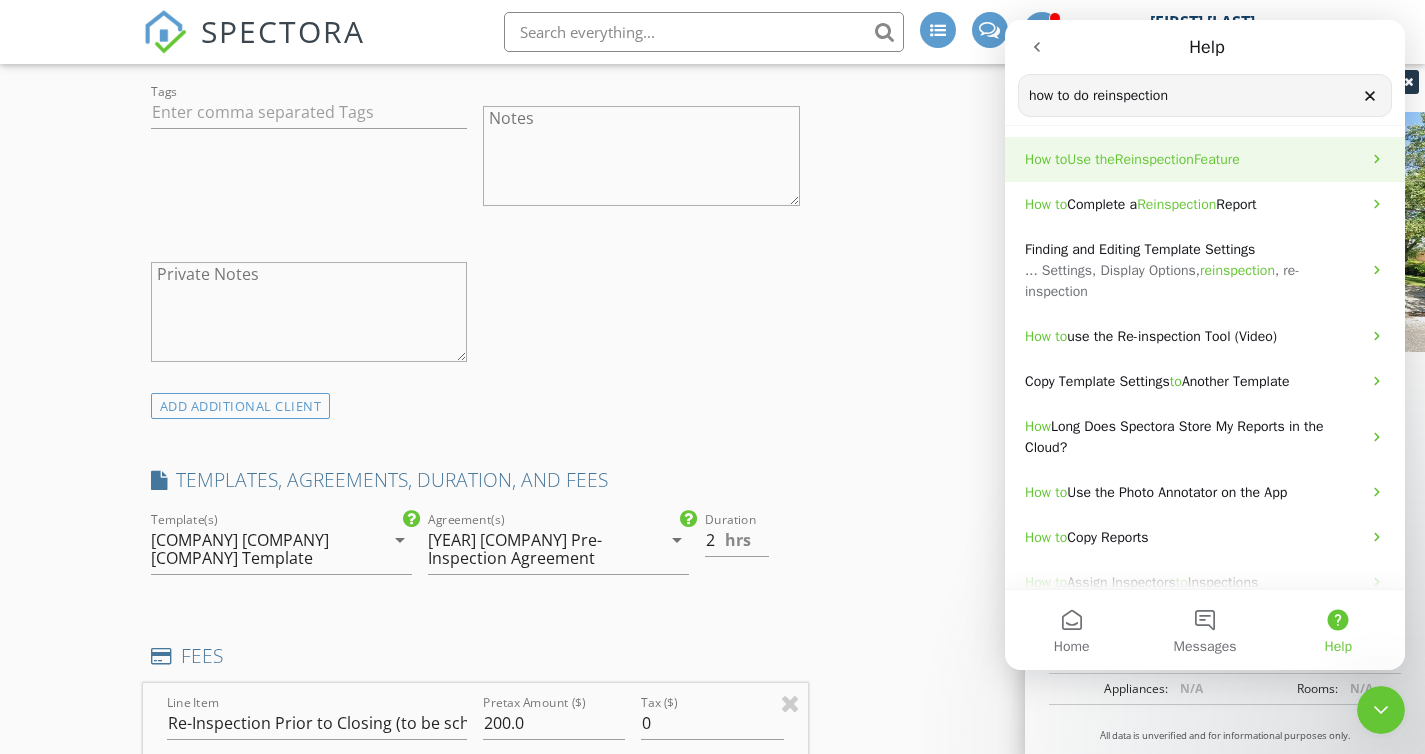 click on "Reinspection" at bounding box center (1154, 159) 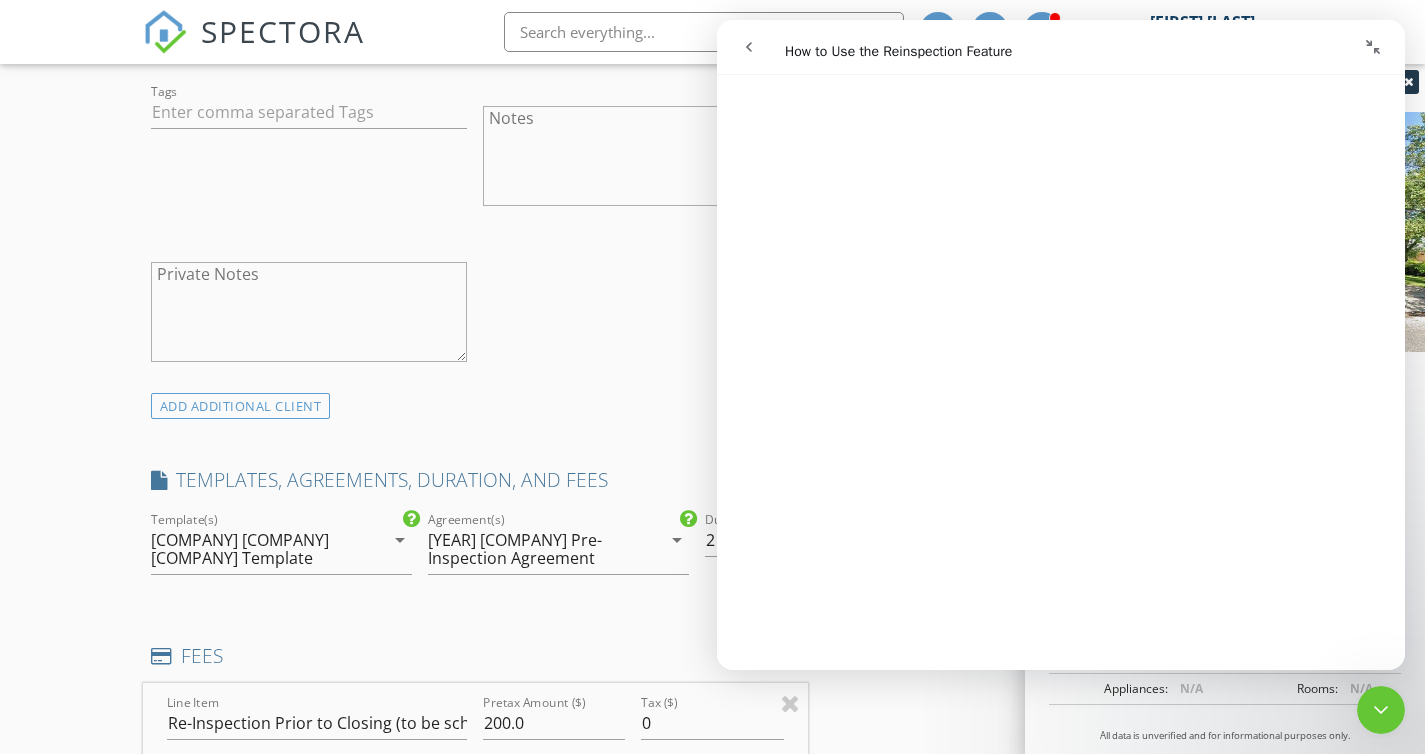 scroll, scrollTop: 894, scrollLeft: 0, axis: vertical 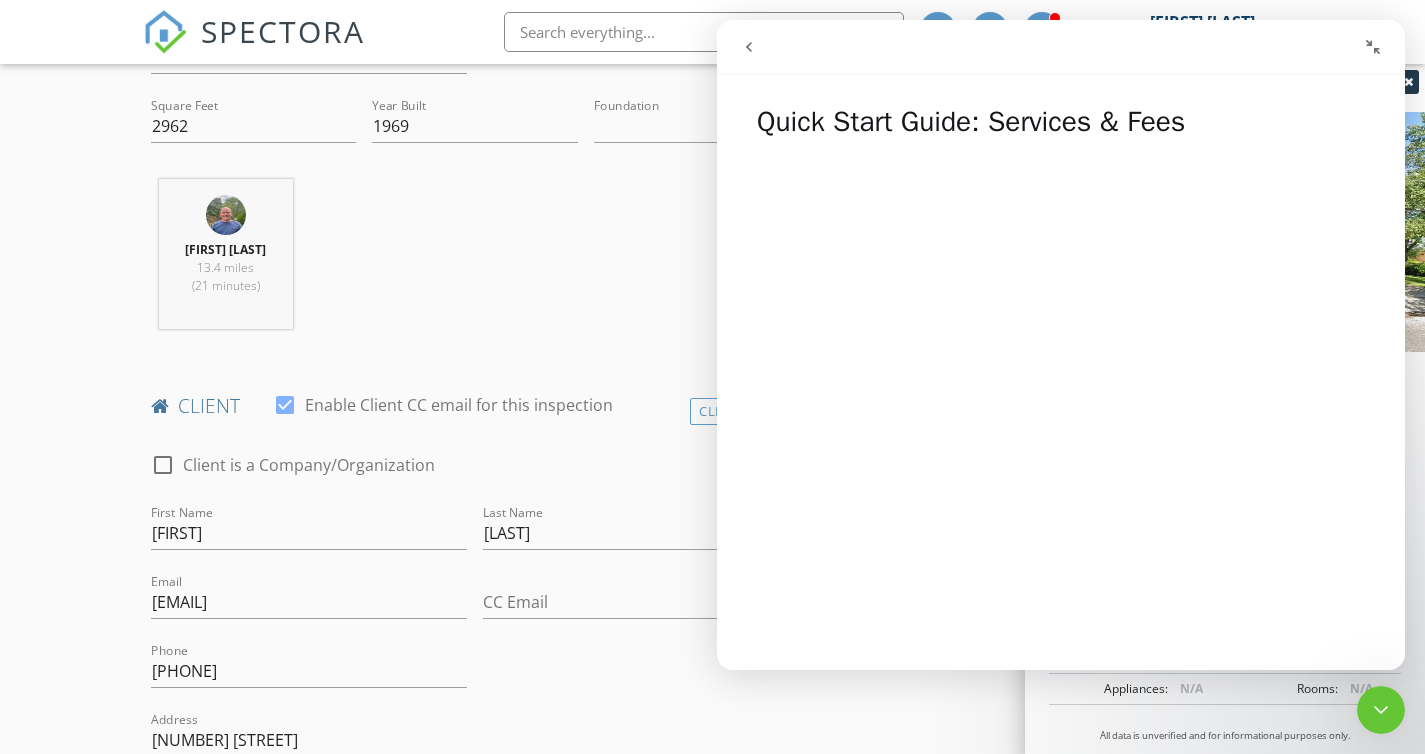 click on "Brian Morse     13.4 miles     (21 minutes)" at bounding box center (475, 262) 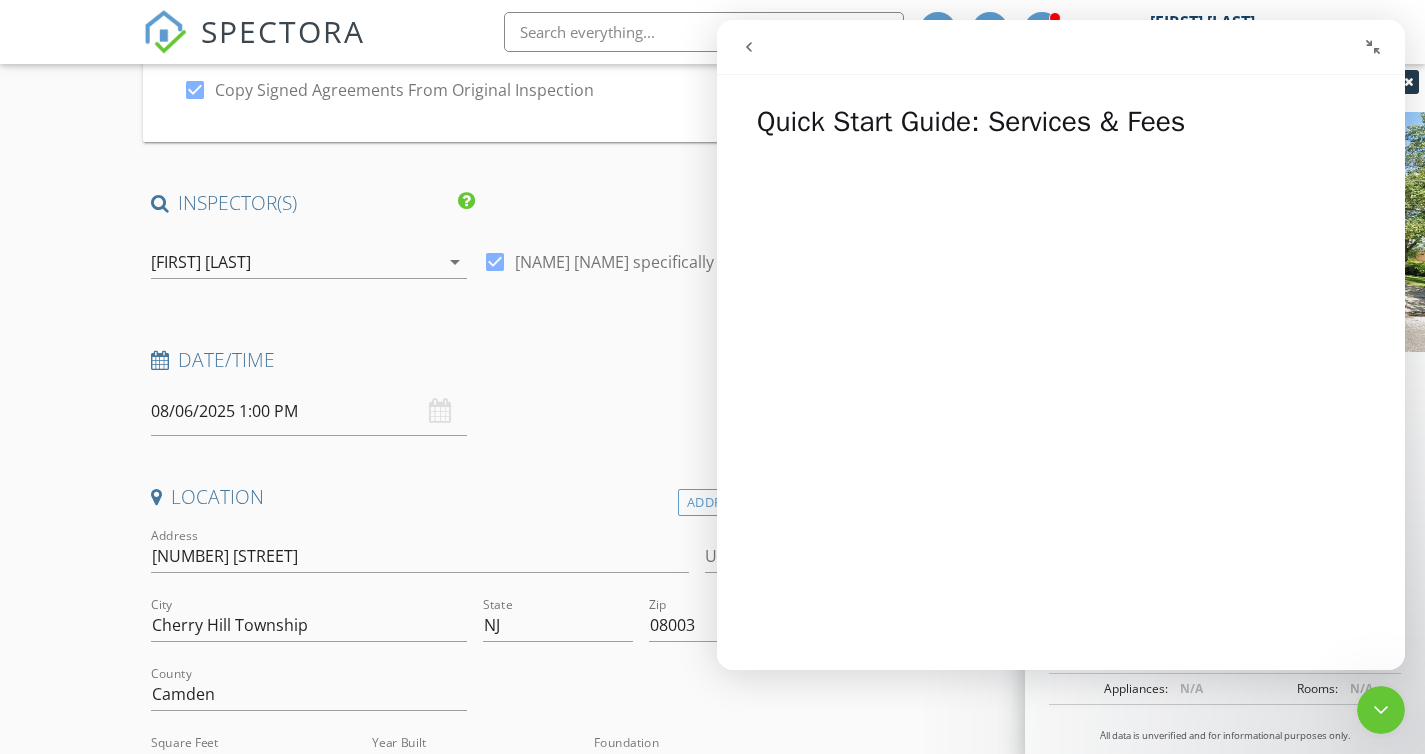 scroll, scrollTop: 0, scrollLeft: 0, axis: both 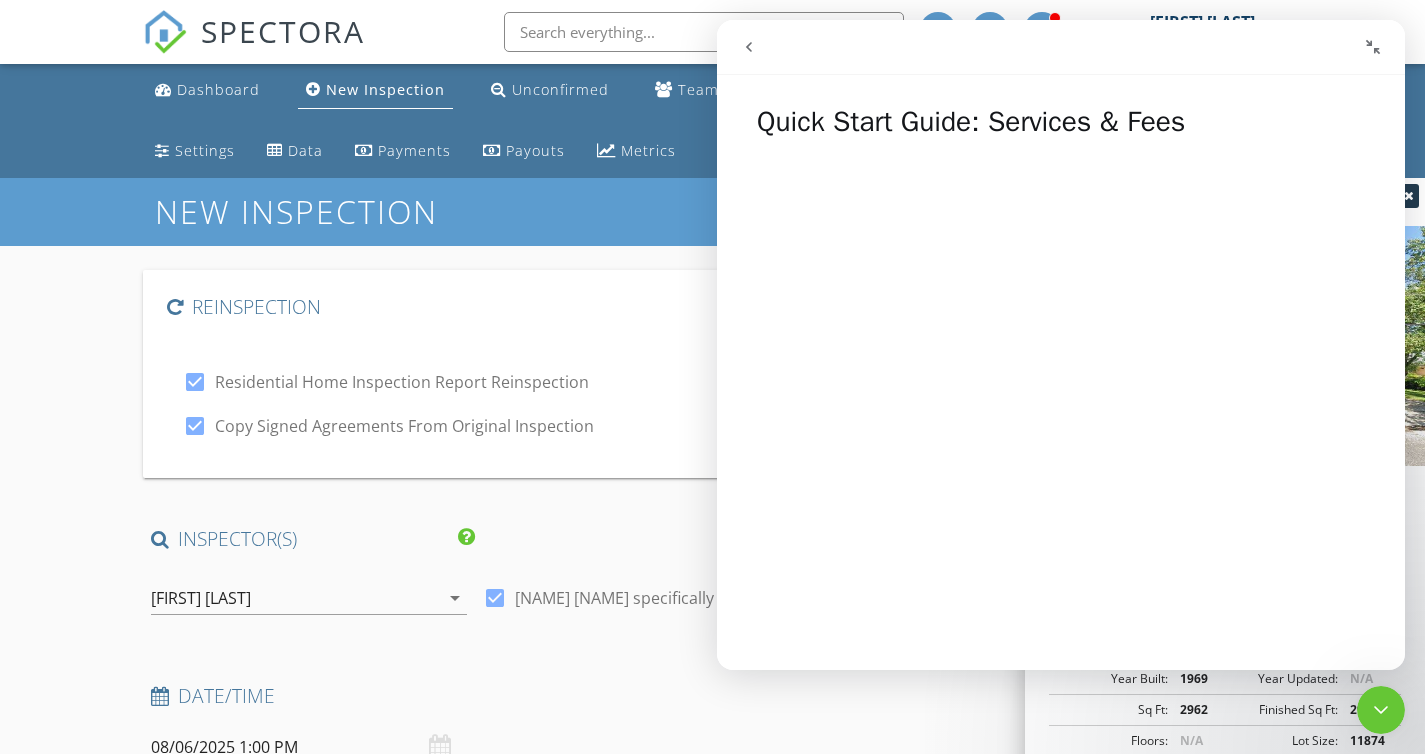 click 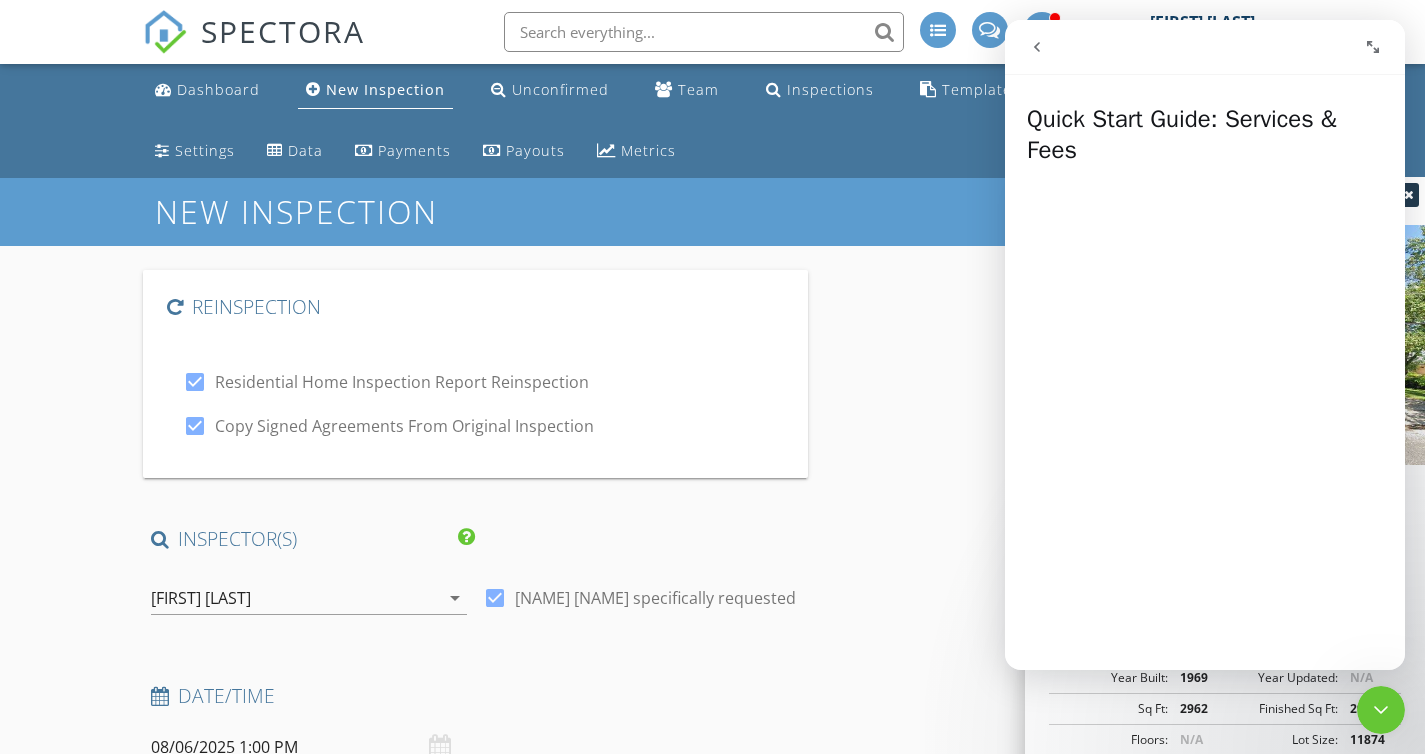 scroll, scrollTop: 3, scrollLeft: 0, axis: vertical 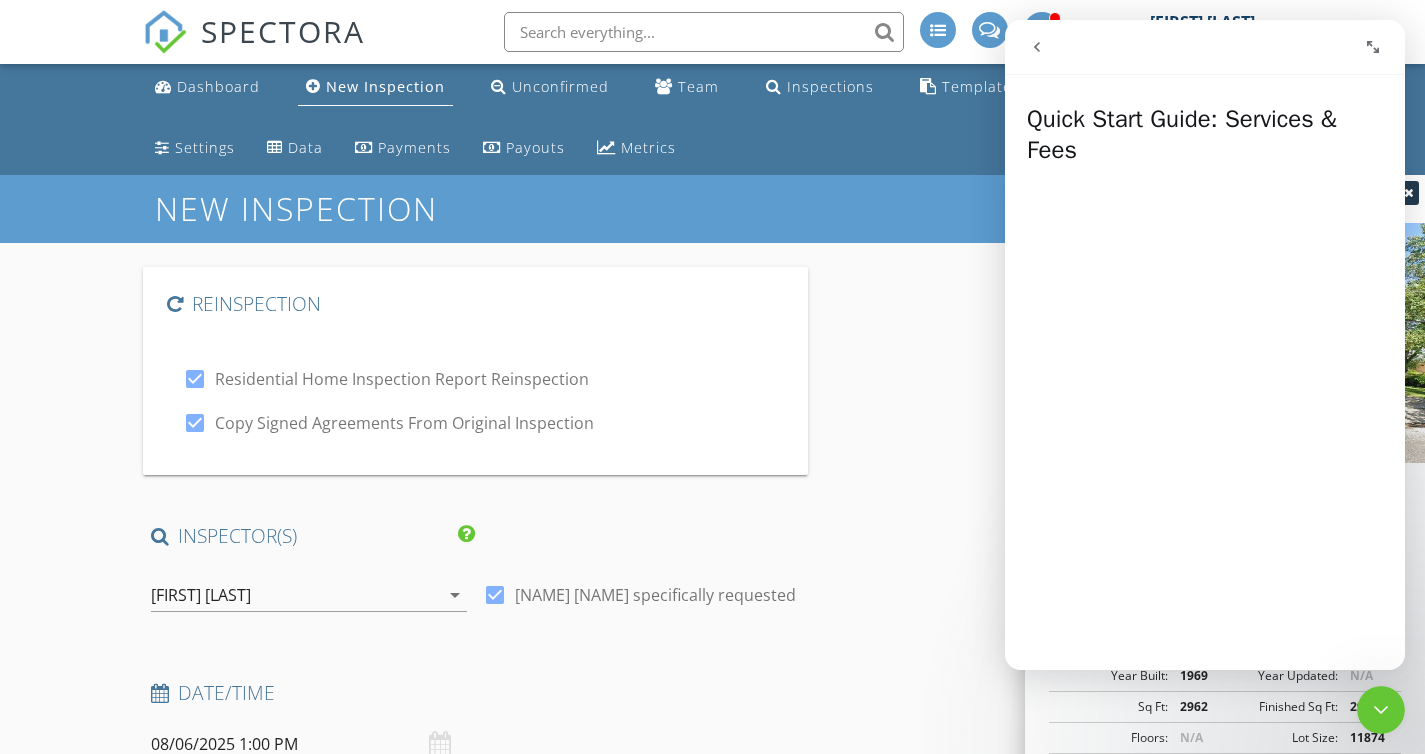 click 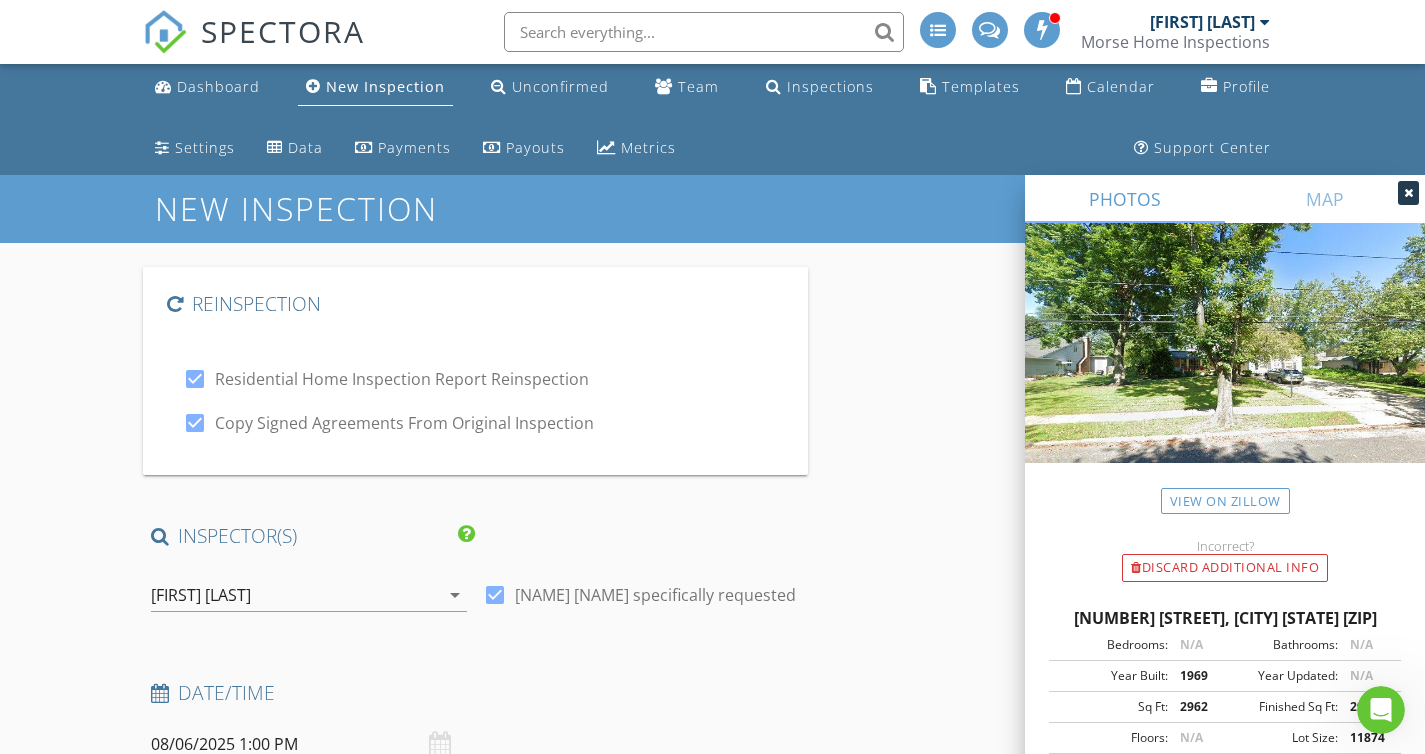 scroll, scrollTop: 0, scrollLeft: 0, axis: both 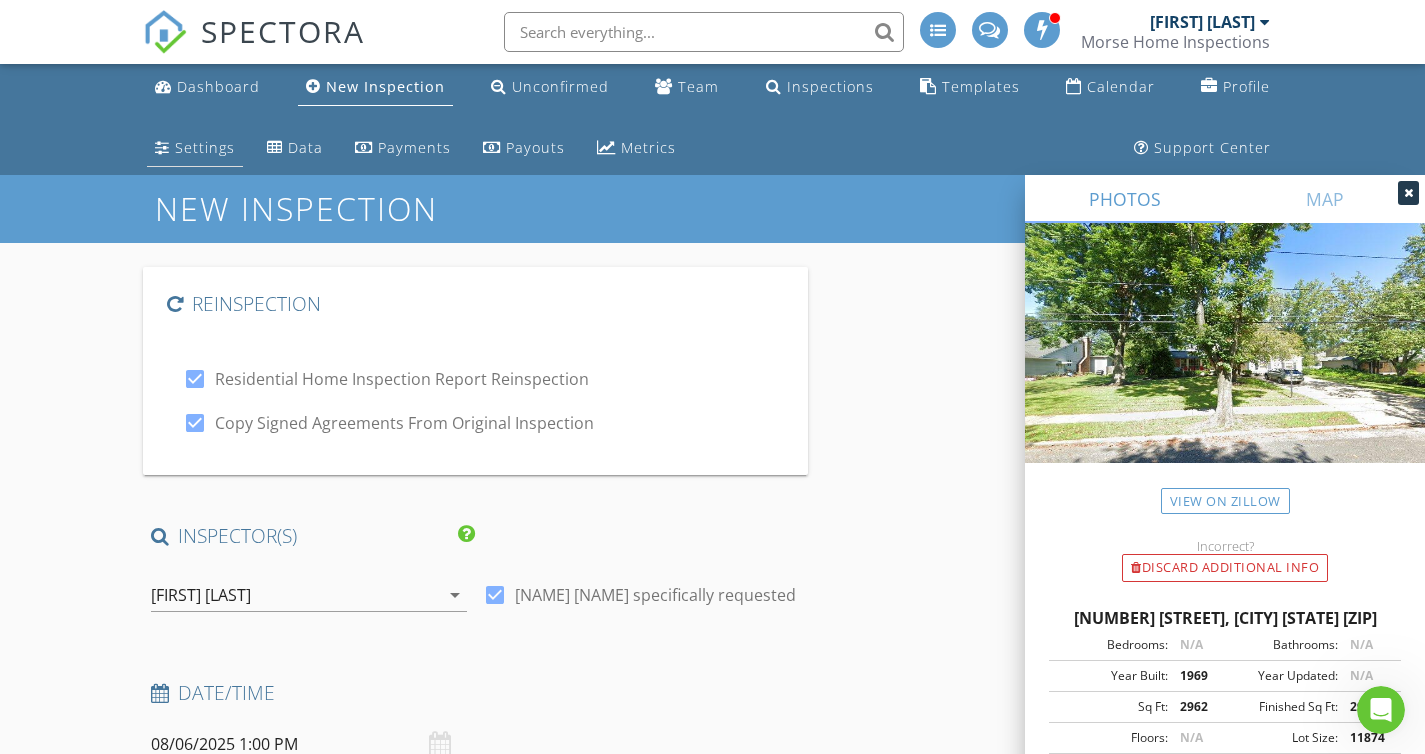 click on "Settings" at bounding box center (195, 148) 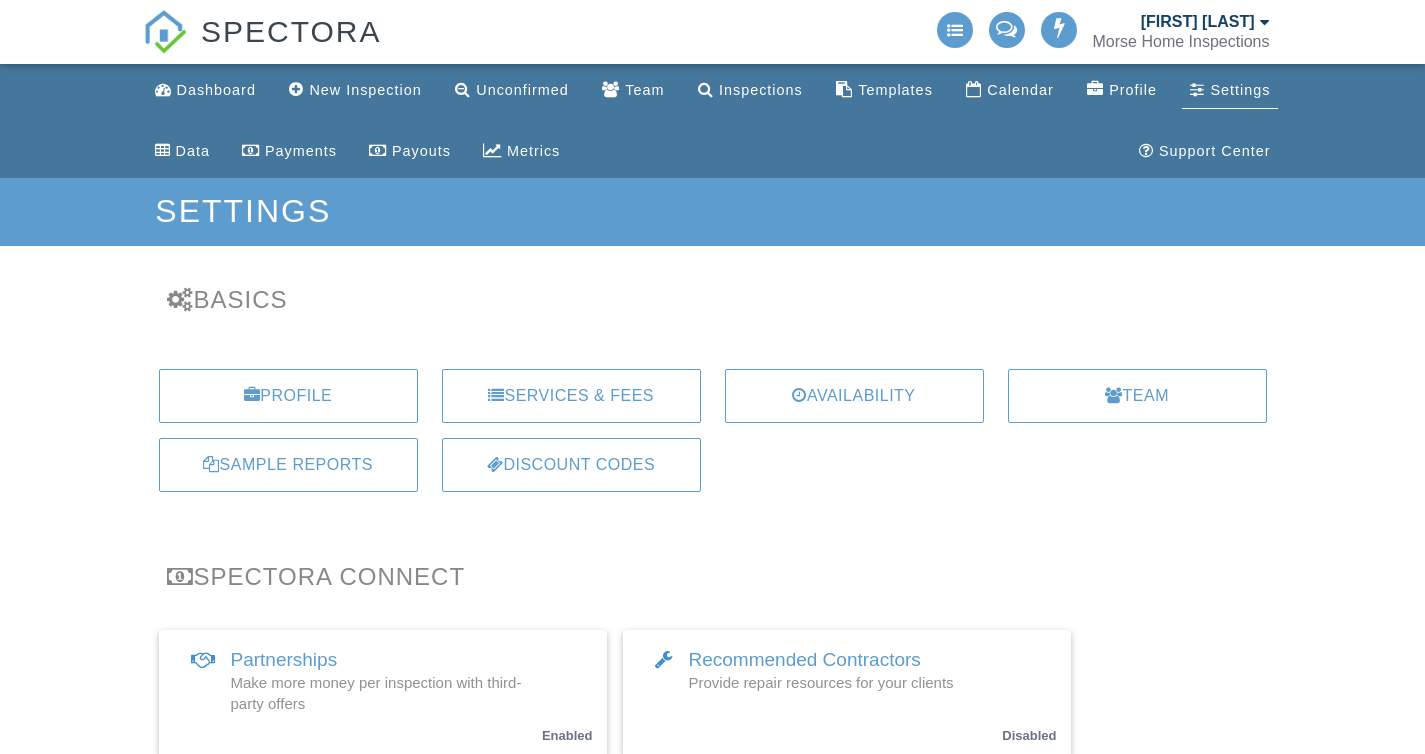 scroll, scrollTop: 0, scrollLeft: 0, axis: both 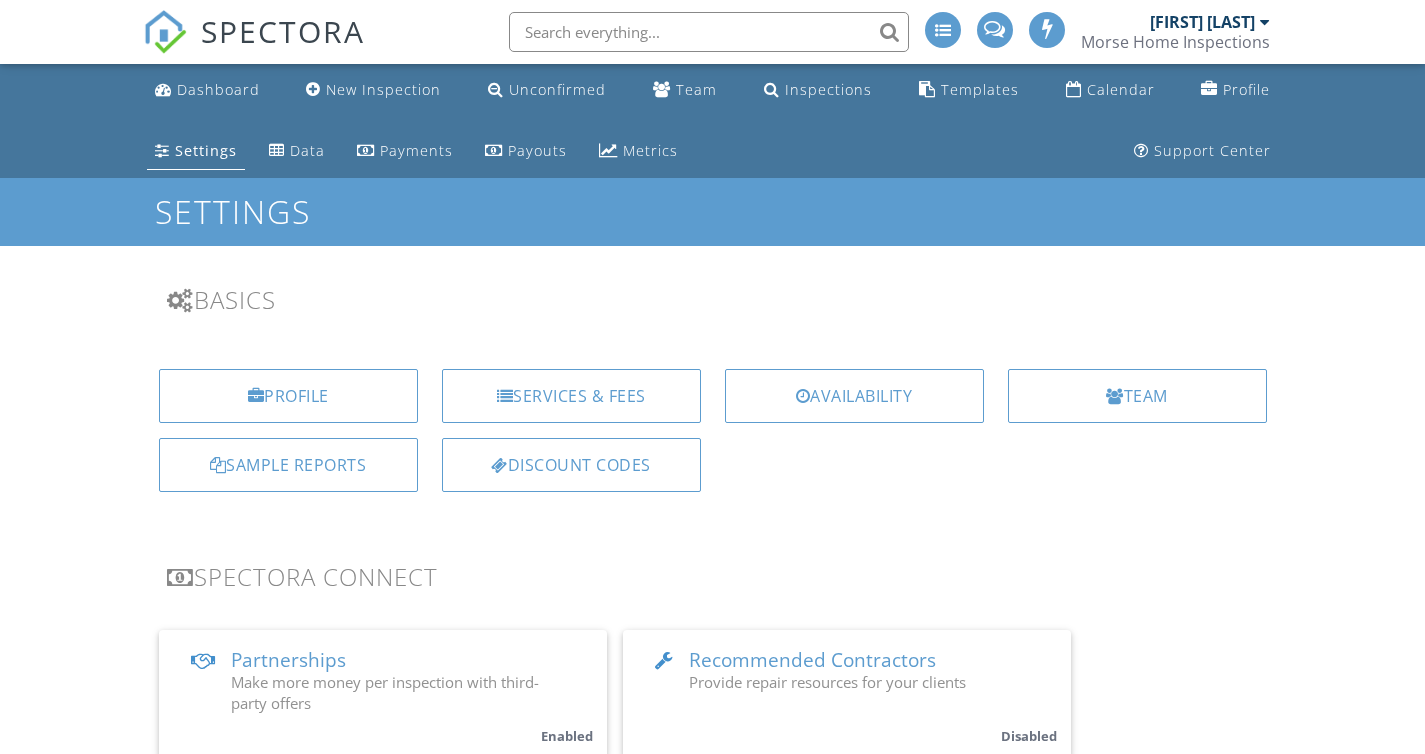 click on "Services & Fees" at bounding box center [571, 396] 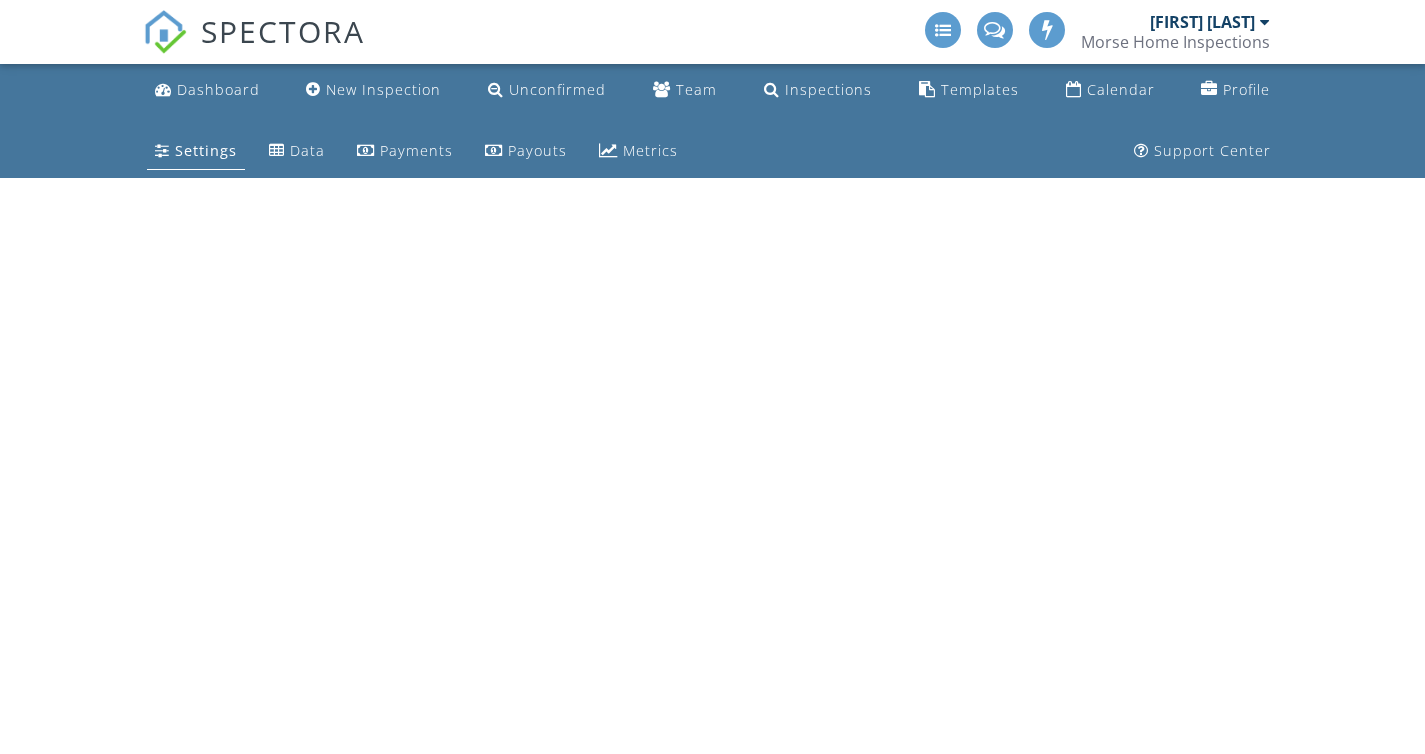 scroll, scrollTop: 0, scrollLeft: 0, axis: both 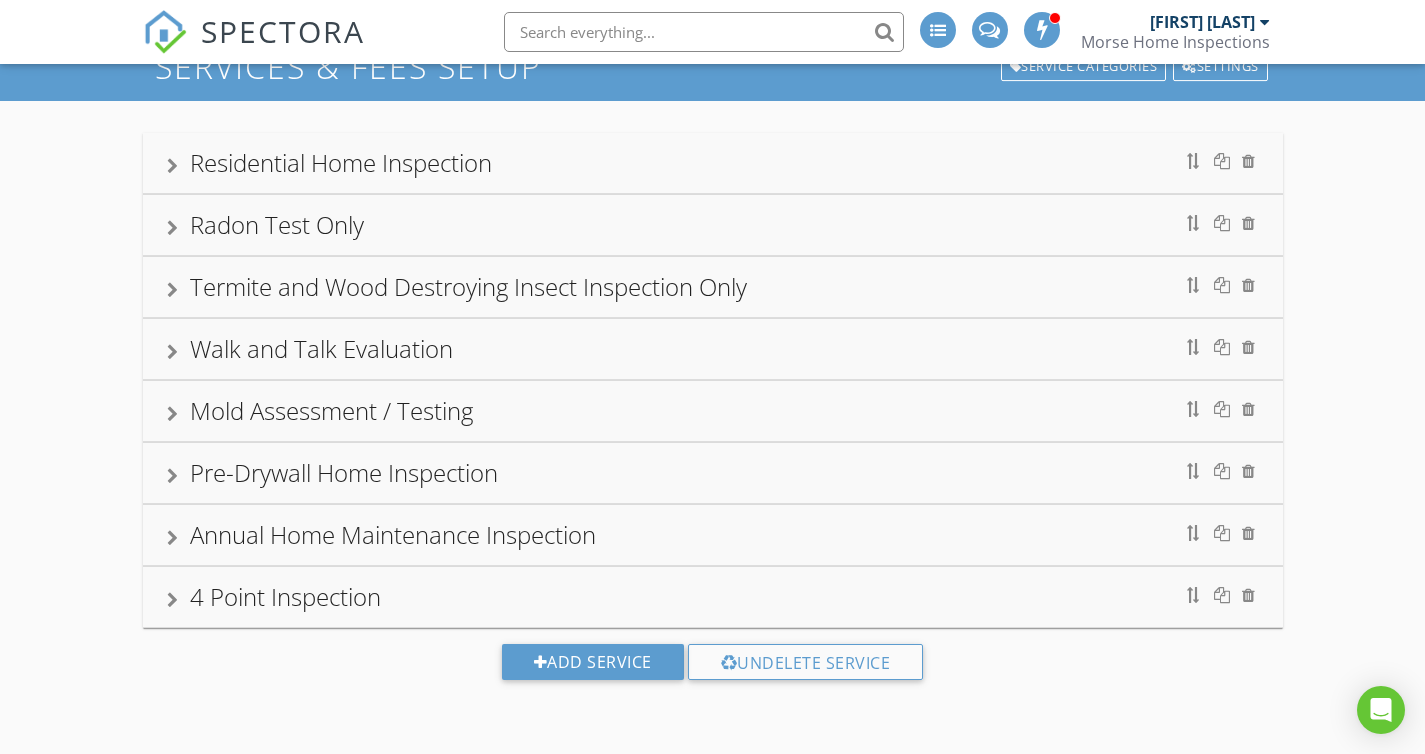 click on "Residential Home Inspection" at bounding box center [341, 162] 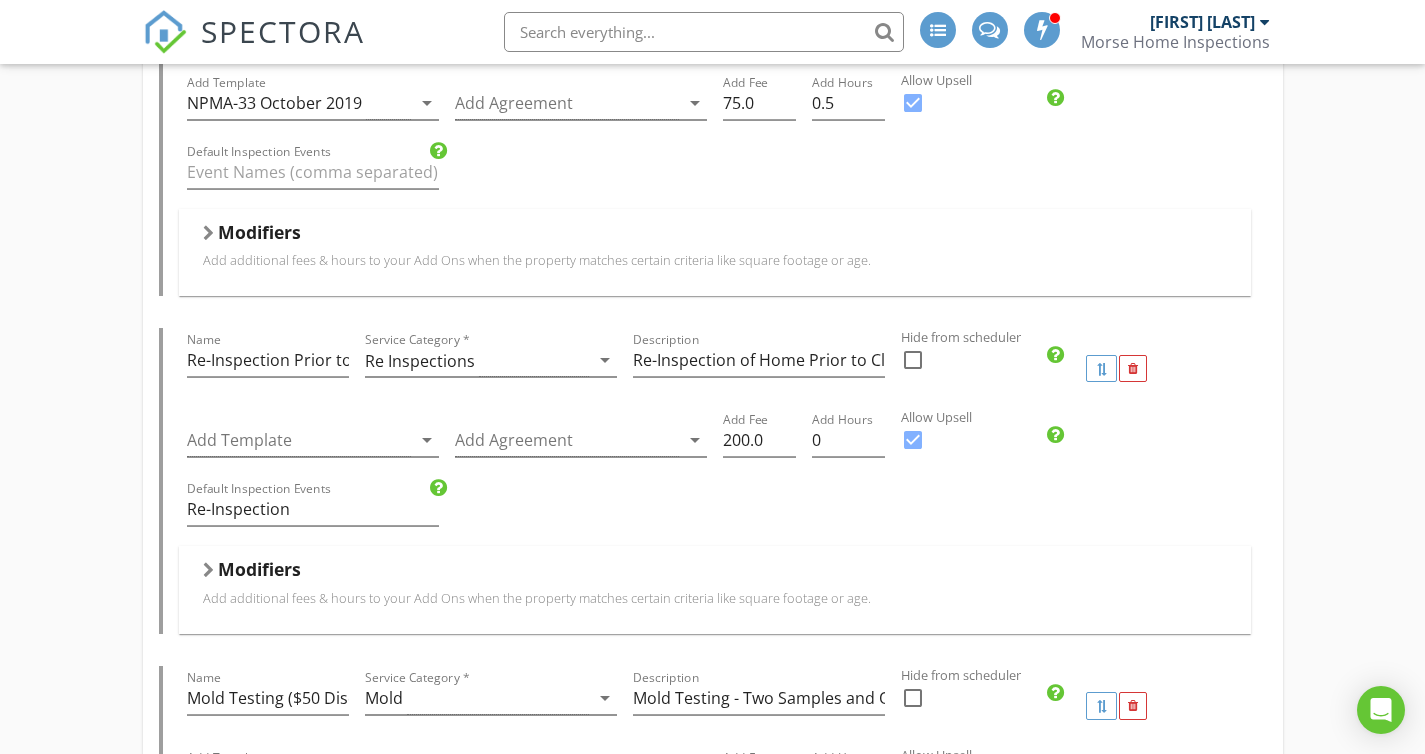 scroll, scrollTop: 1445, scrollLeft: 0, axis: vertical 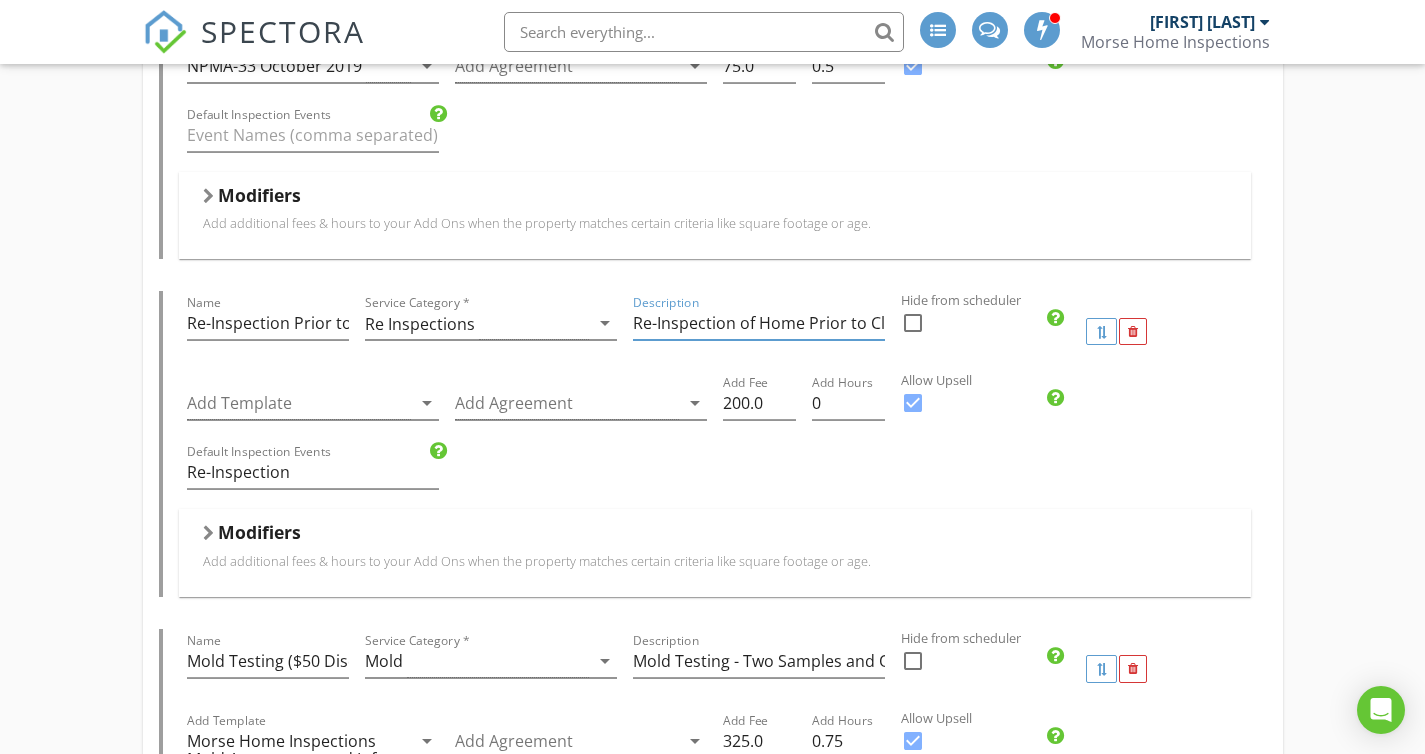 click on "Re-Inspection of Home Prior to Closing - approx. 1 hour" at bounding box center [759, 323] 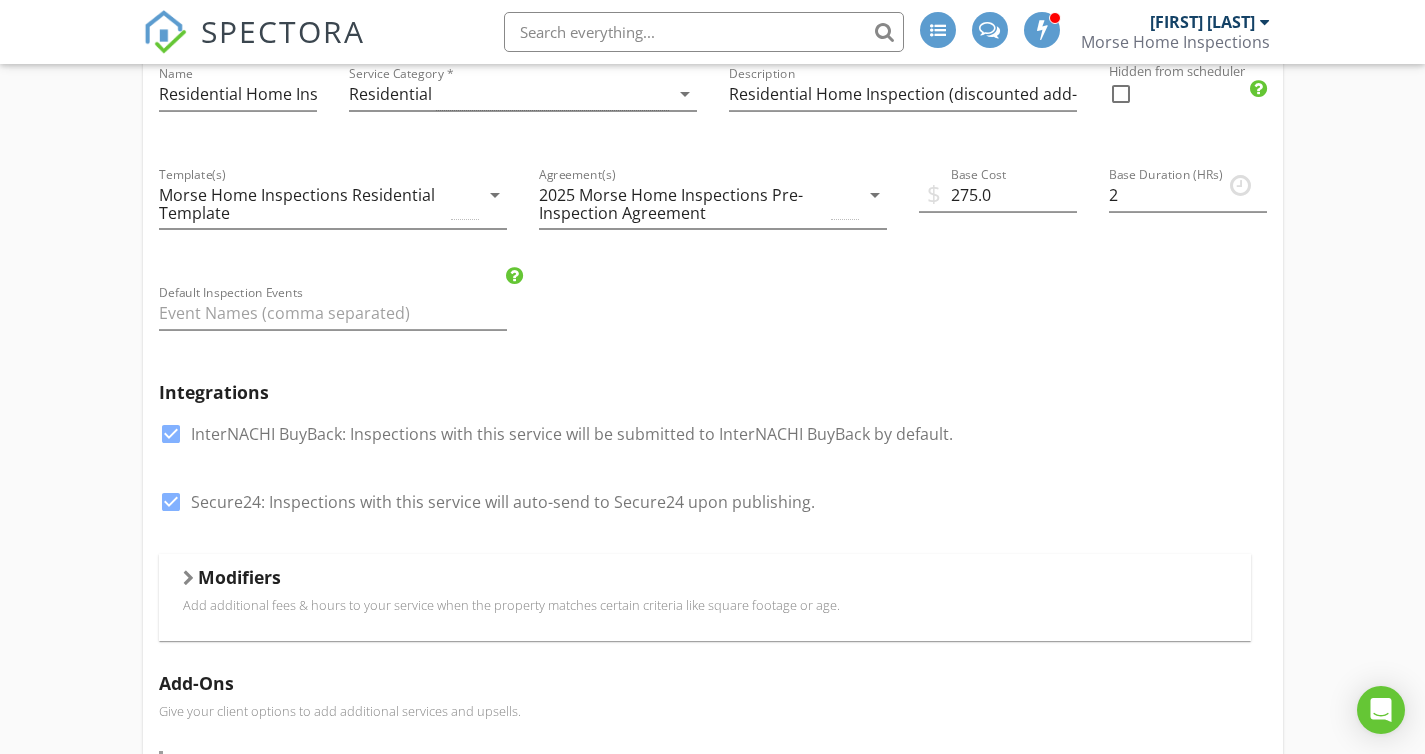 scroll, scrollTop: 0, scrollLeft: 0, axis: both 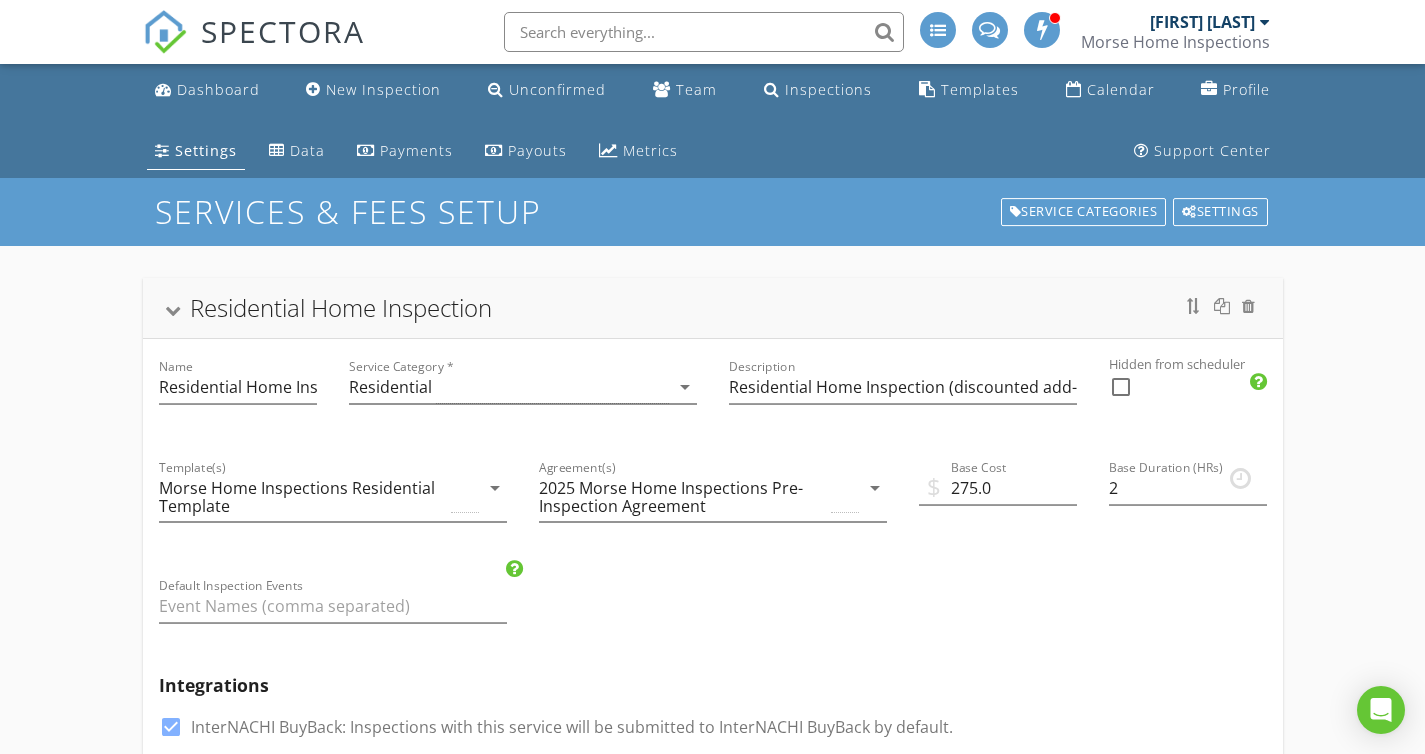 click on "Residential Home Inspection" at bounding box center [713, 308] 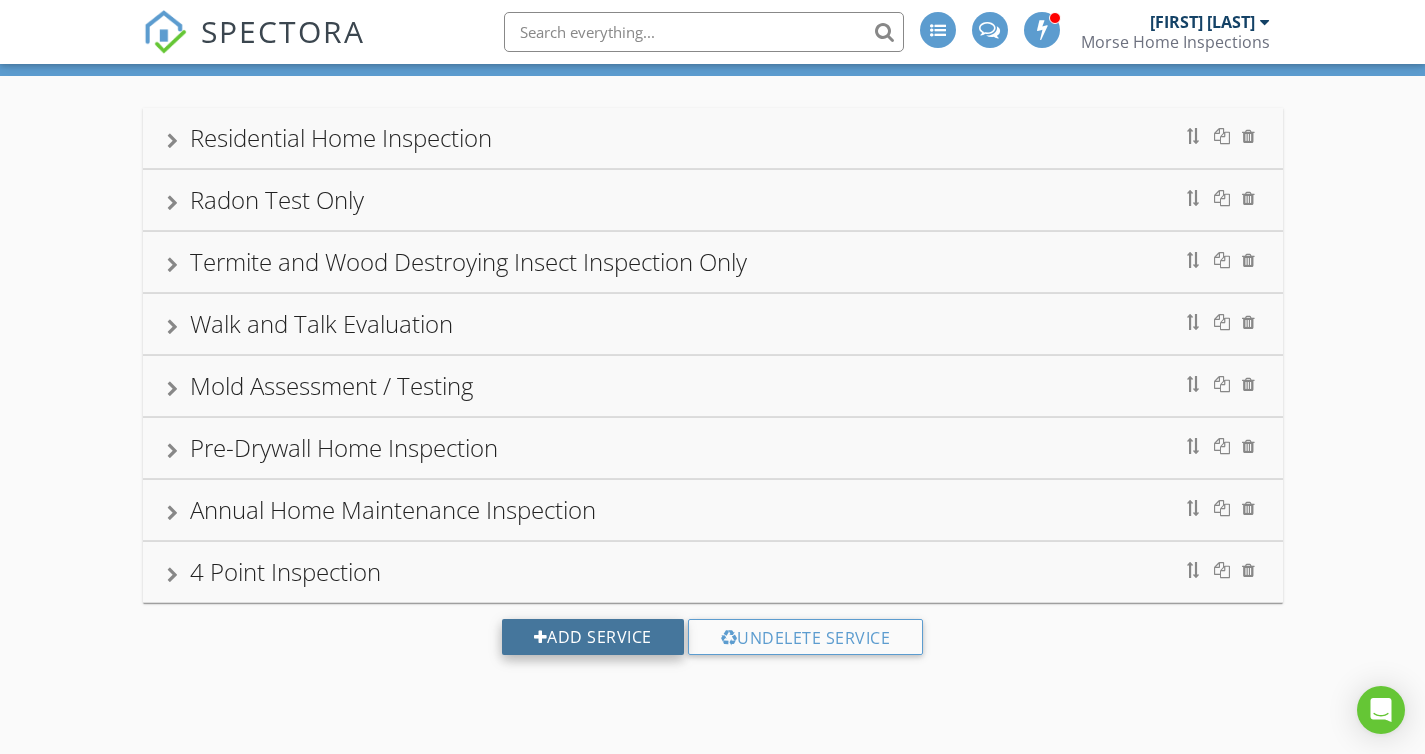 scroll, scrollTop: 172, scrollLeft: 0, axis: vertical 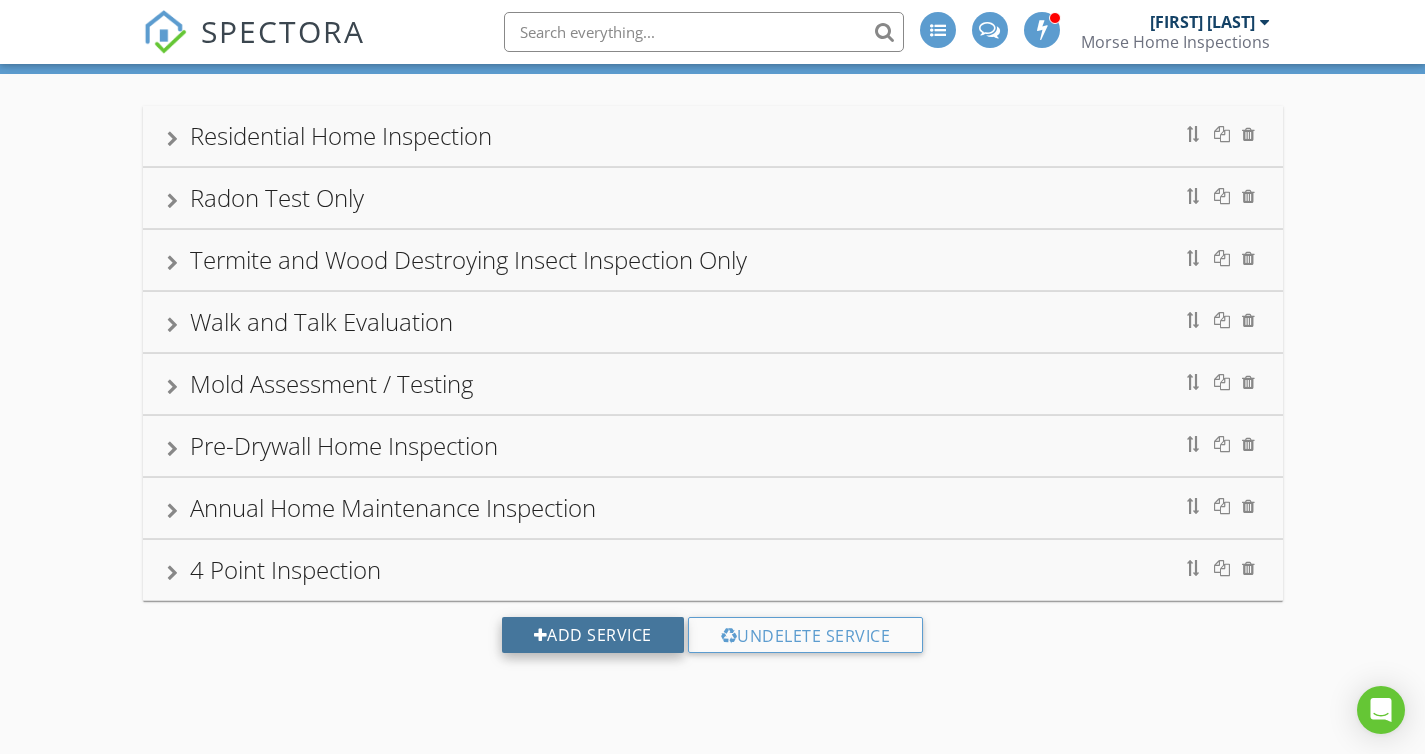 click on "Add Service" at bounding box center [593, 635] 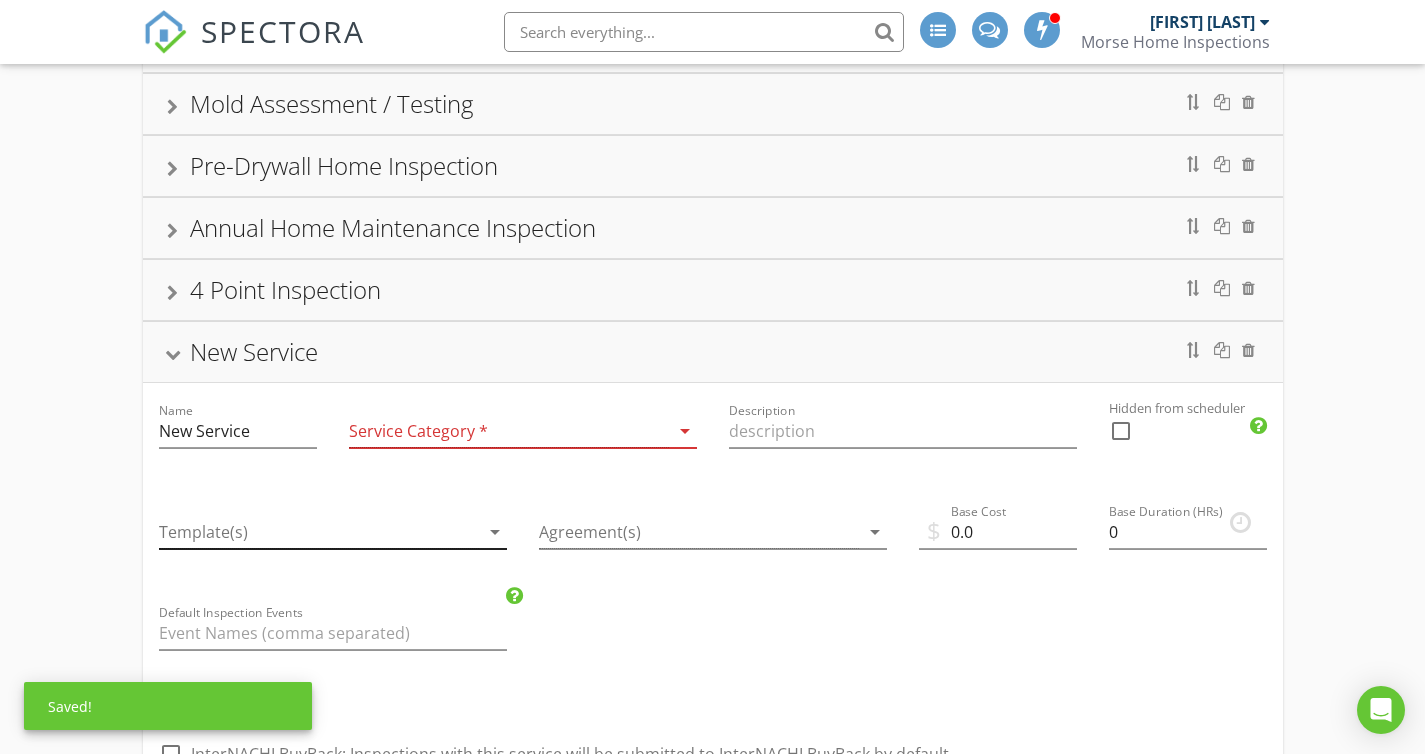 scroll, scrollTop: 477, scrollLeft: 0, axis: vertical 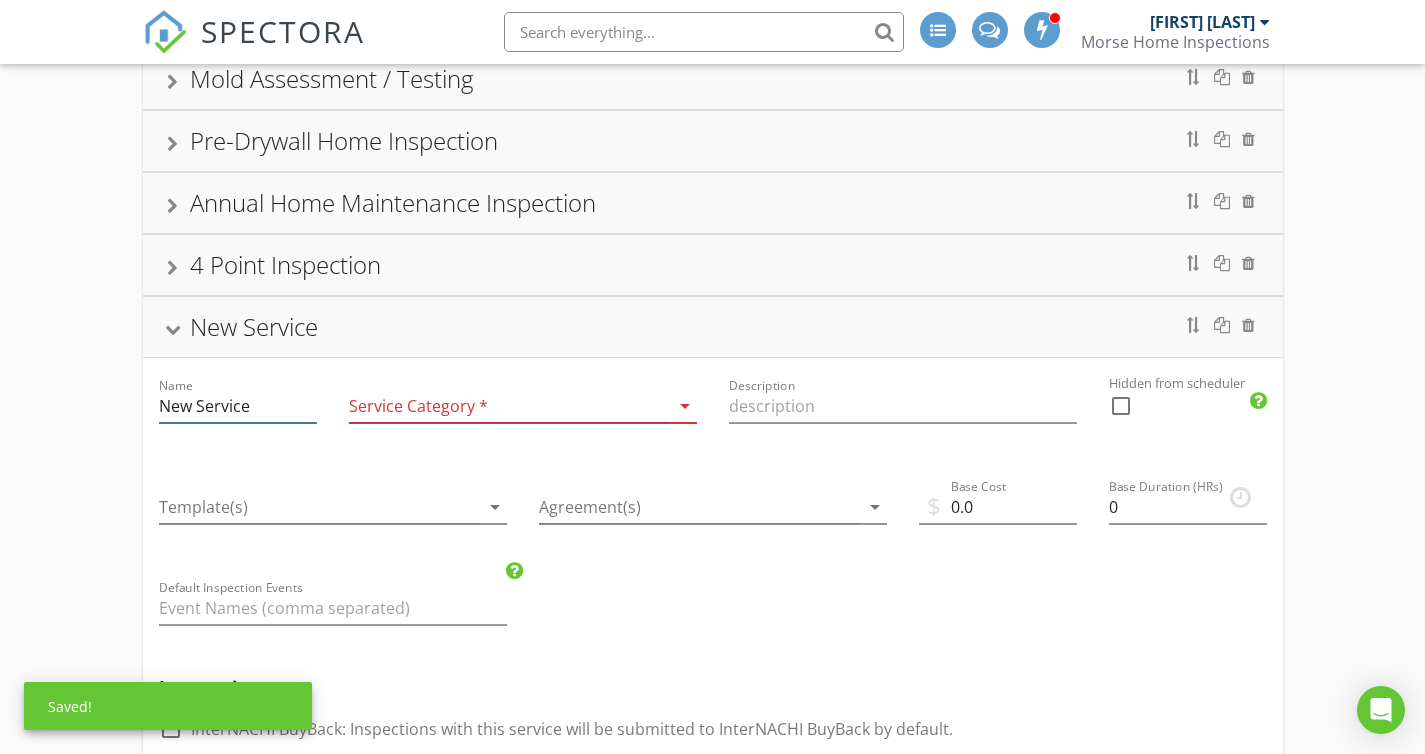click on "New Service" at bounding box center (238, 406) 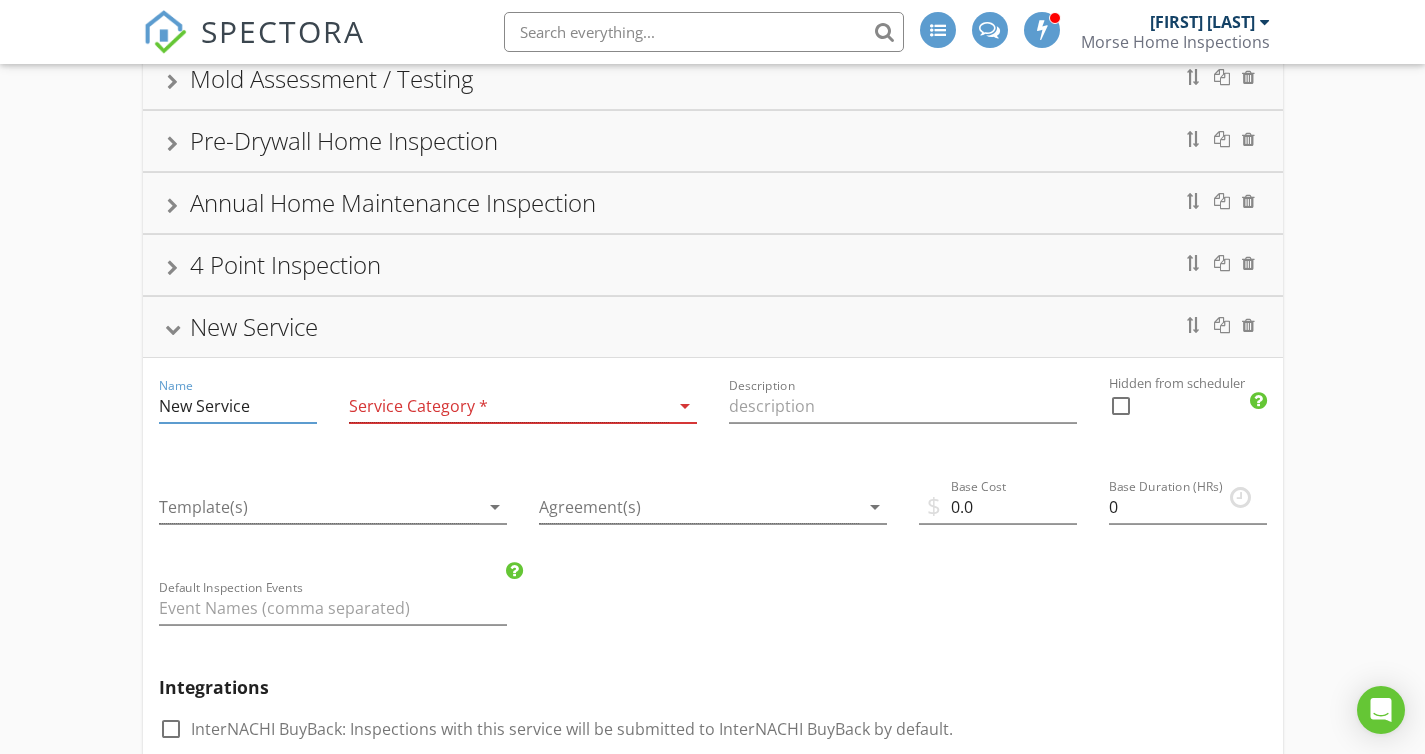 click on "New Service" at bounding box center (238, 406) 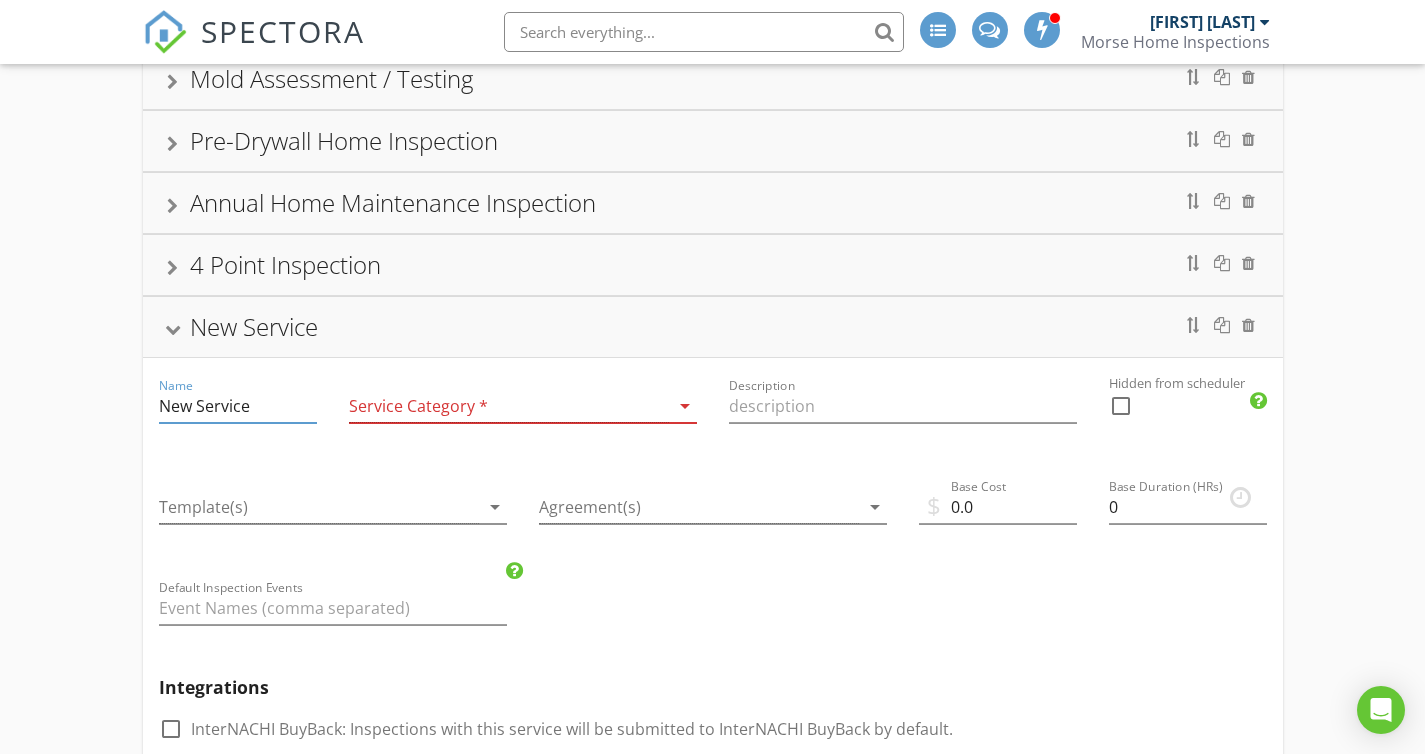 paste on "Re-Inspection of Home Prior to Closing - approx. 1 hour" 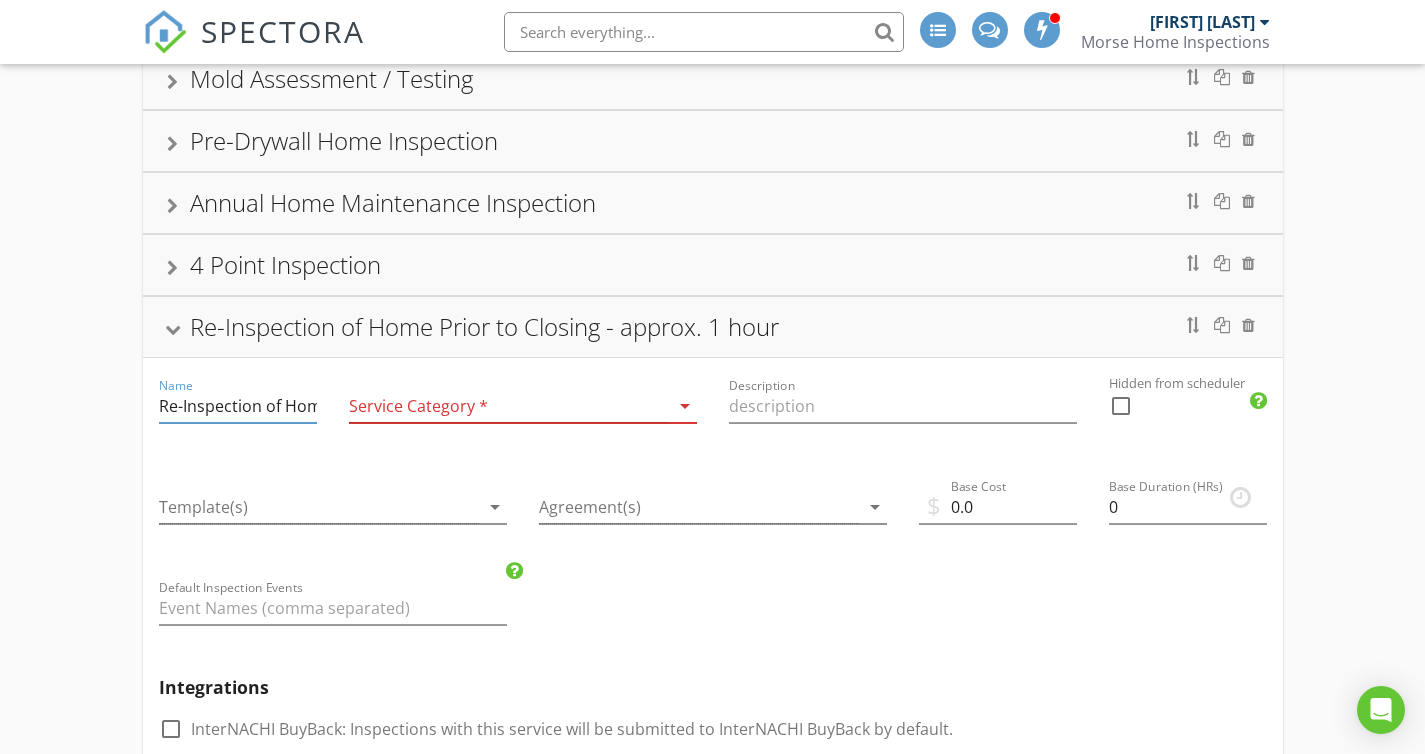scroll, scrollTop: 0, scrollLeft: 254, axis: horizontal 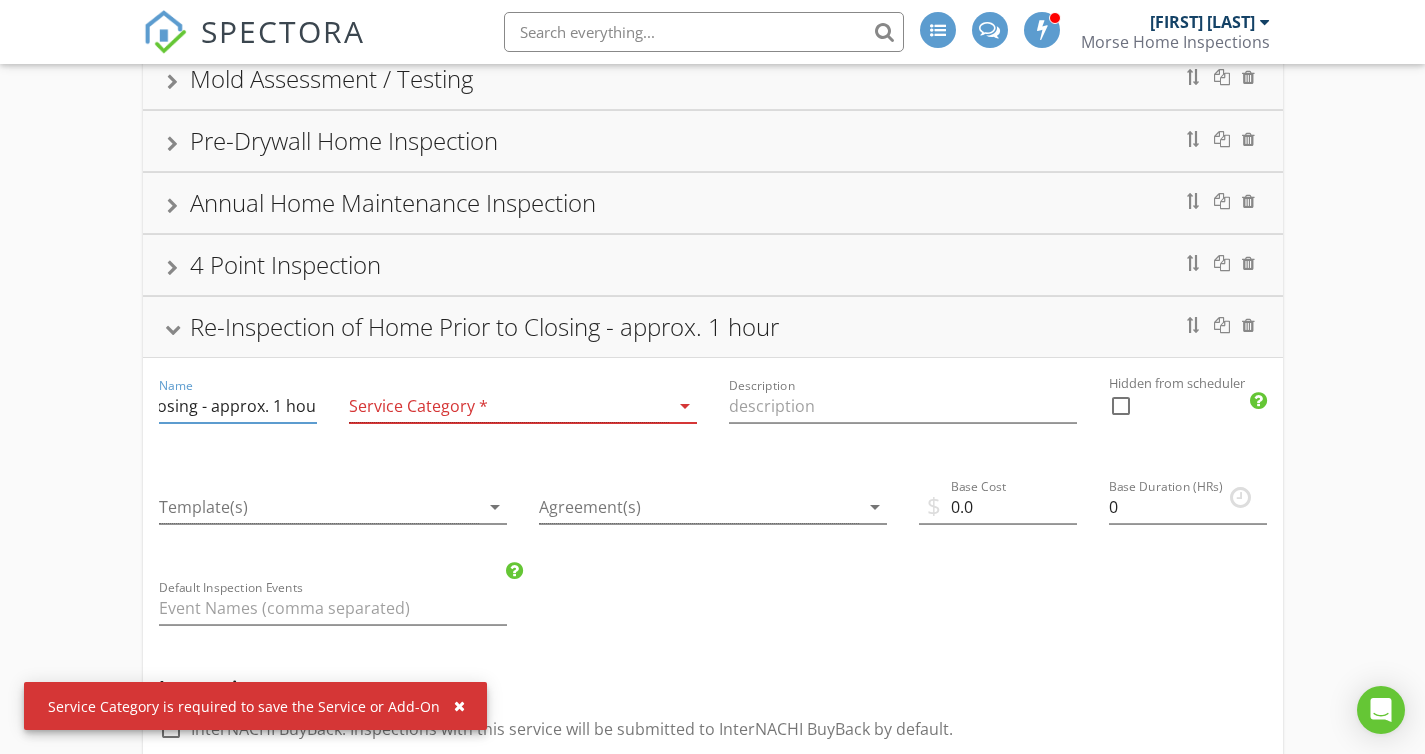click on "Re-Inspection of Home Prior to Closing - approx. 1 hour" at bounding box center [238, 406] 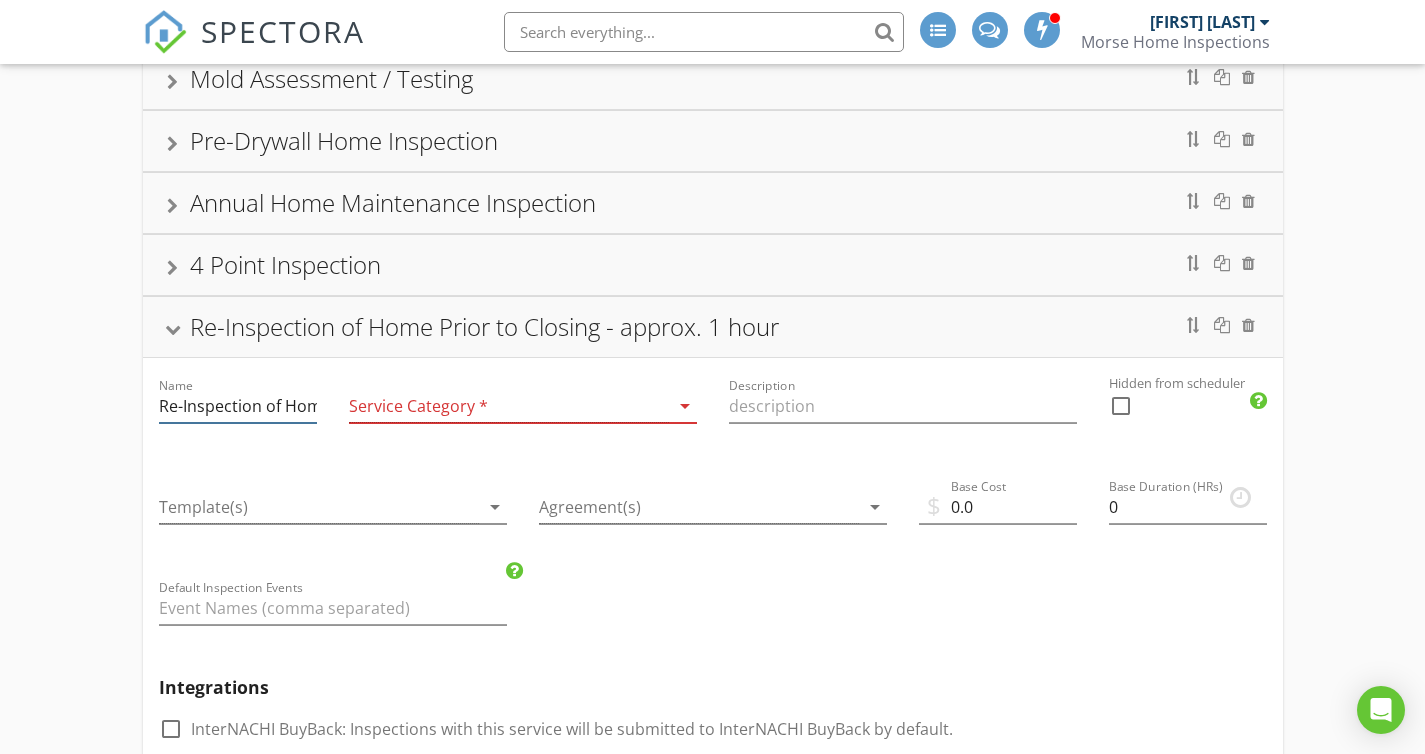 click on "Re-Inspection of Home Prior to Closing - approx. 1 hour" at bounding box center [238, 406] 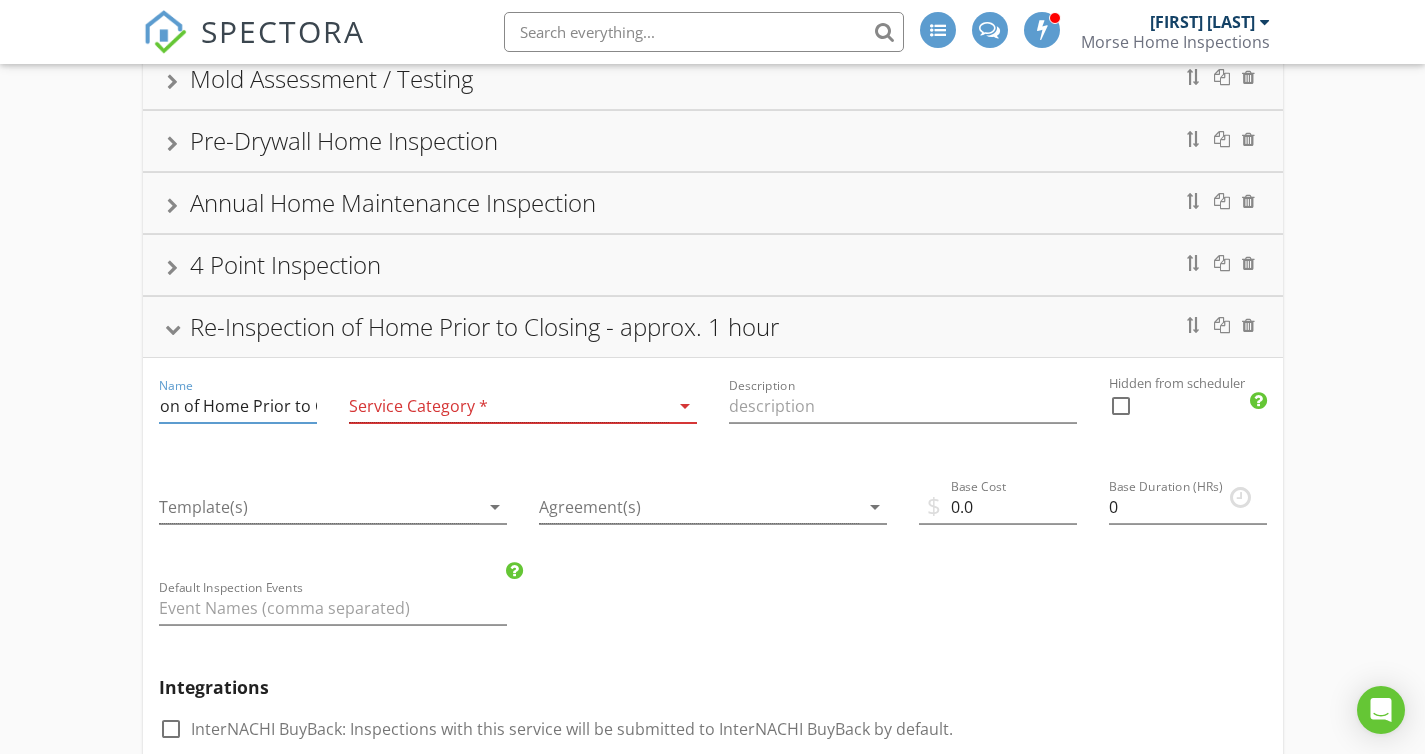 scroll, scrollTop: 0, scrollLeft: 165, axis: horizontal 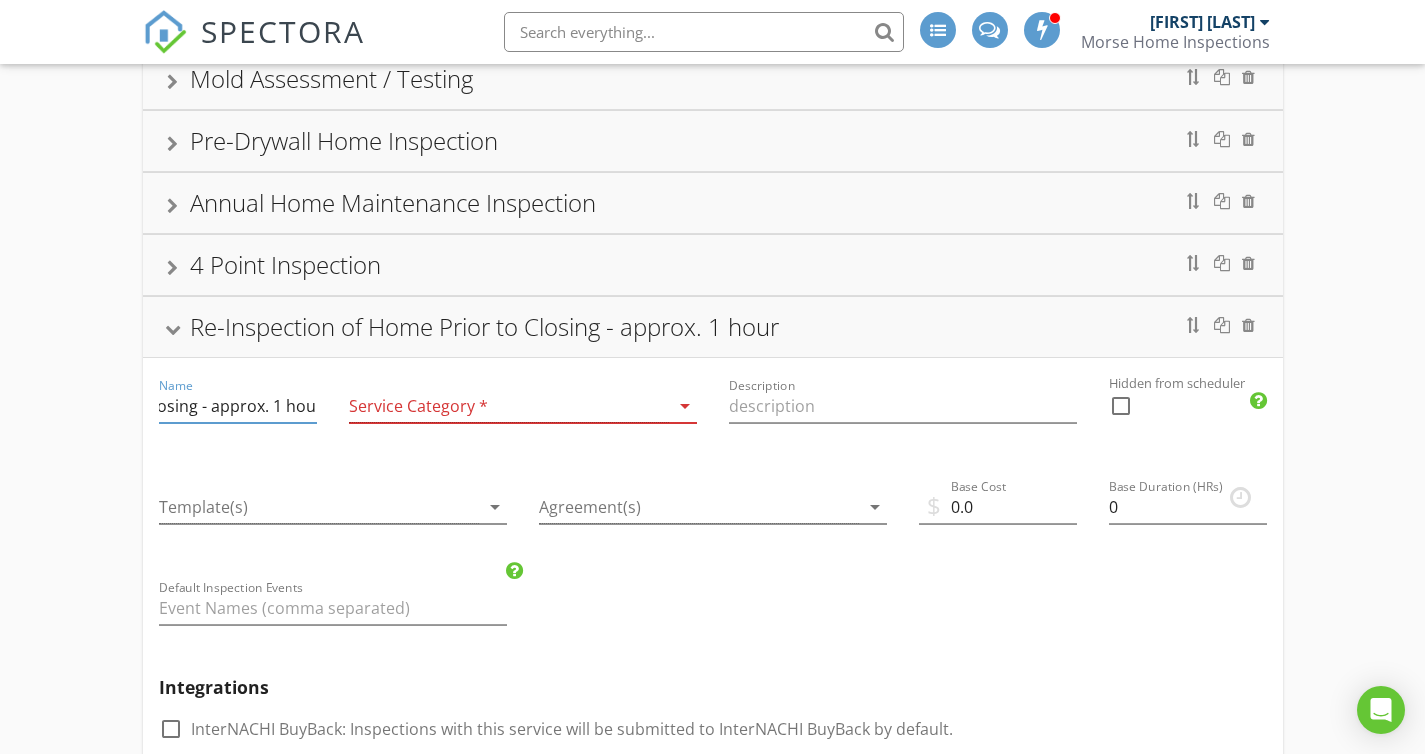 drag, startPoint x: 286, startPoint y: 406, endPoint x: 401, endPoint y: 422, distance: 116.10771 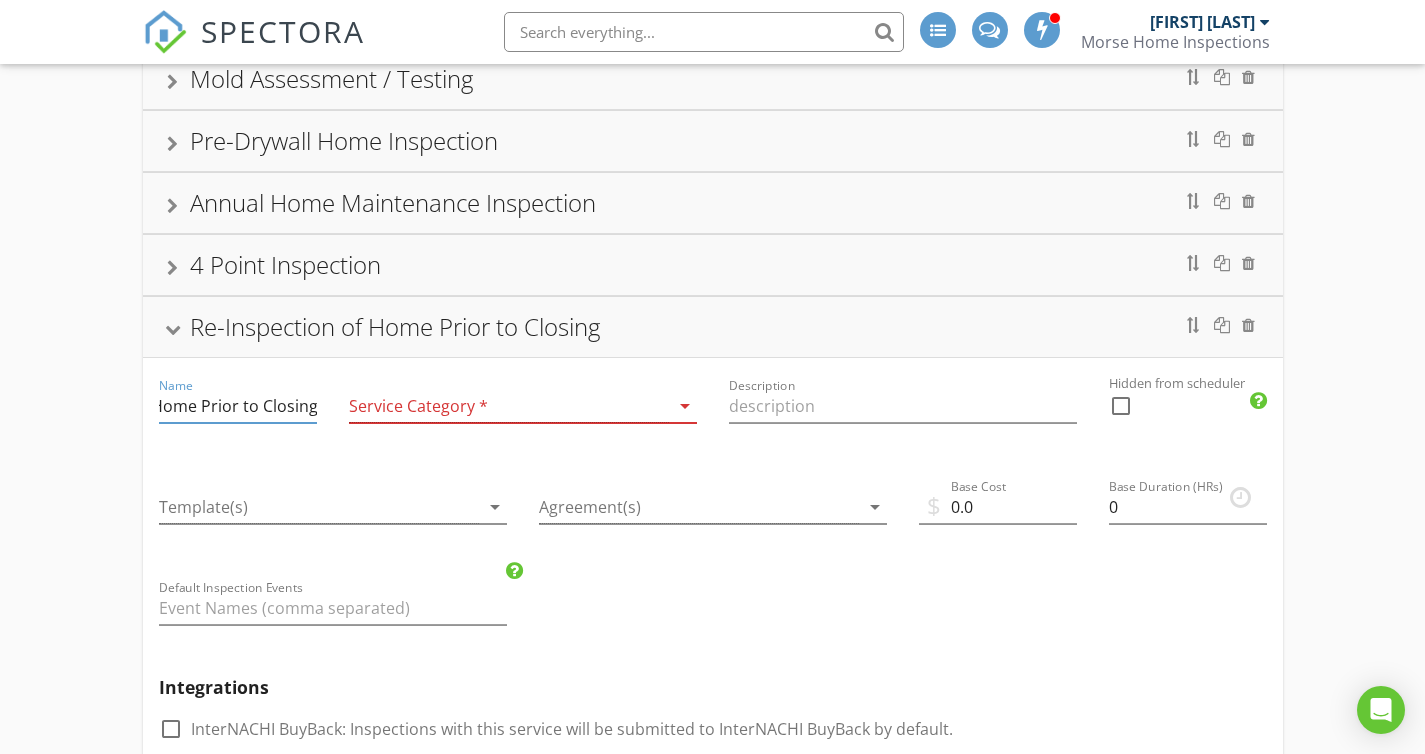 scroll, scrollTop: 0, scrollLeft: 130, axis: horizontal 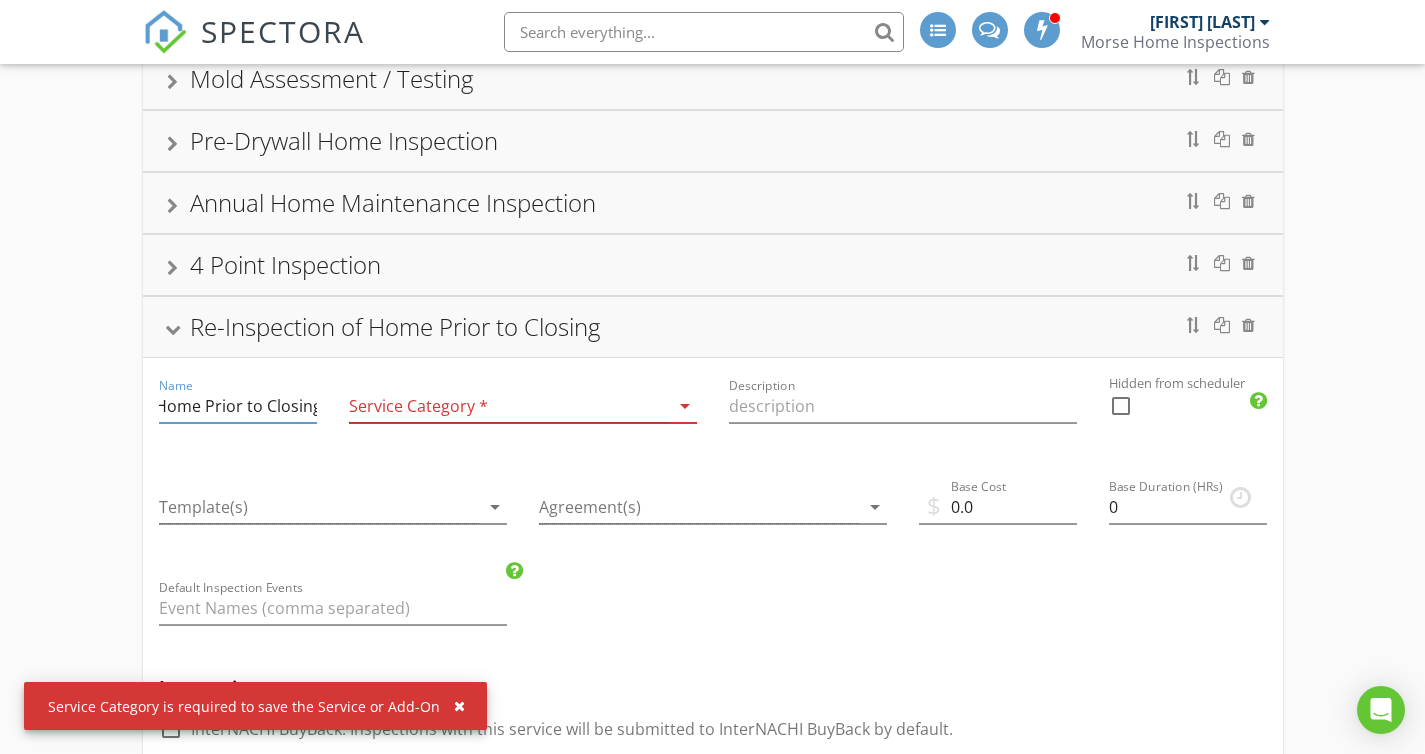 click on "Re-Inspection of Home Prior to Closing" at bounding box center (238, 406) 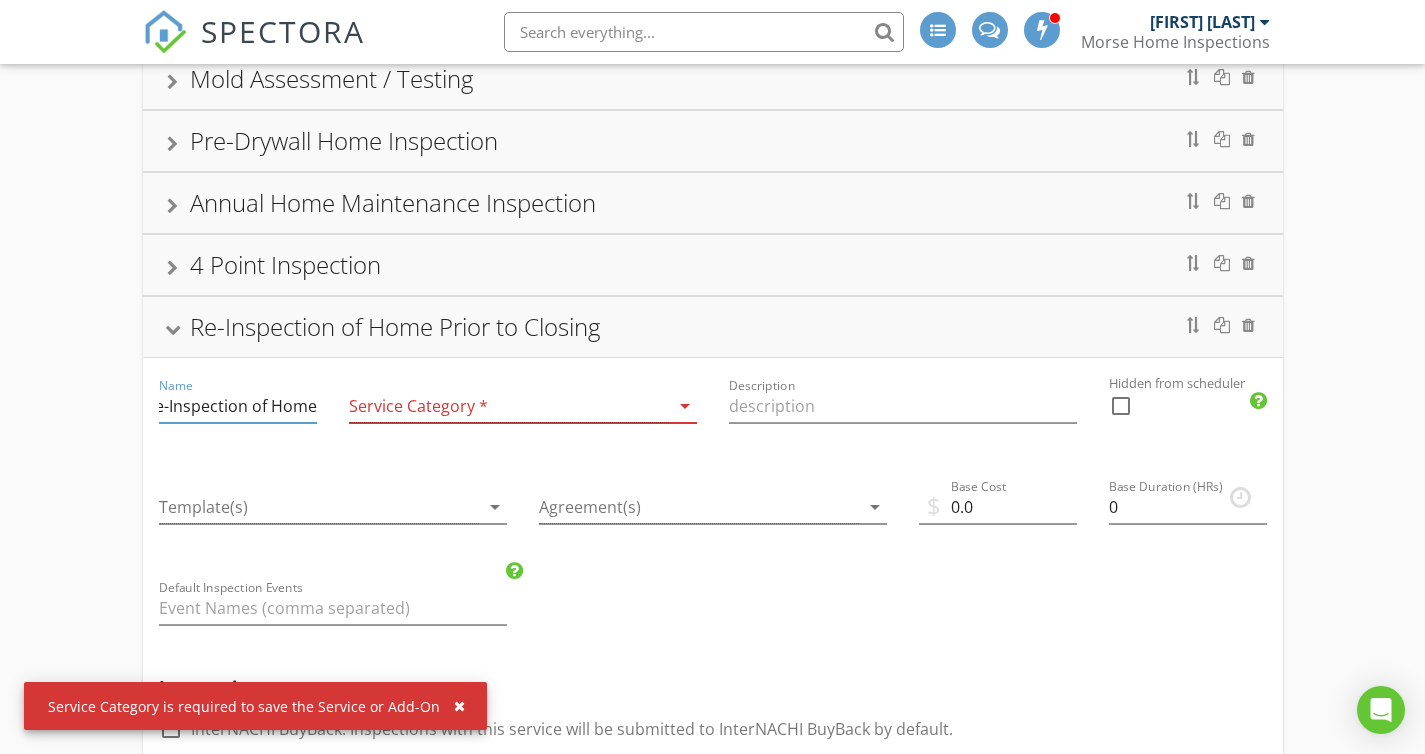 scroll, scrollTop: 0, scrollLeft: 16, axis: horizontal 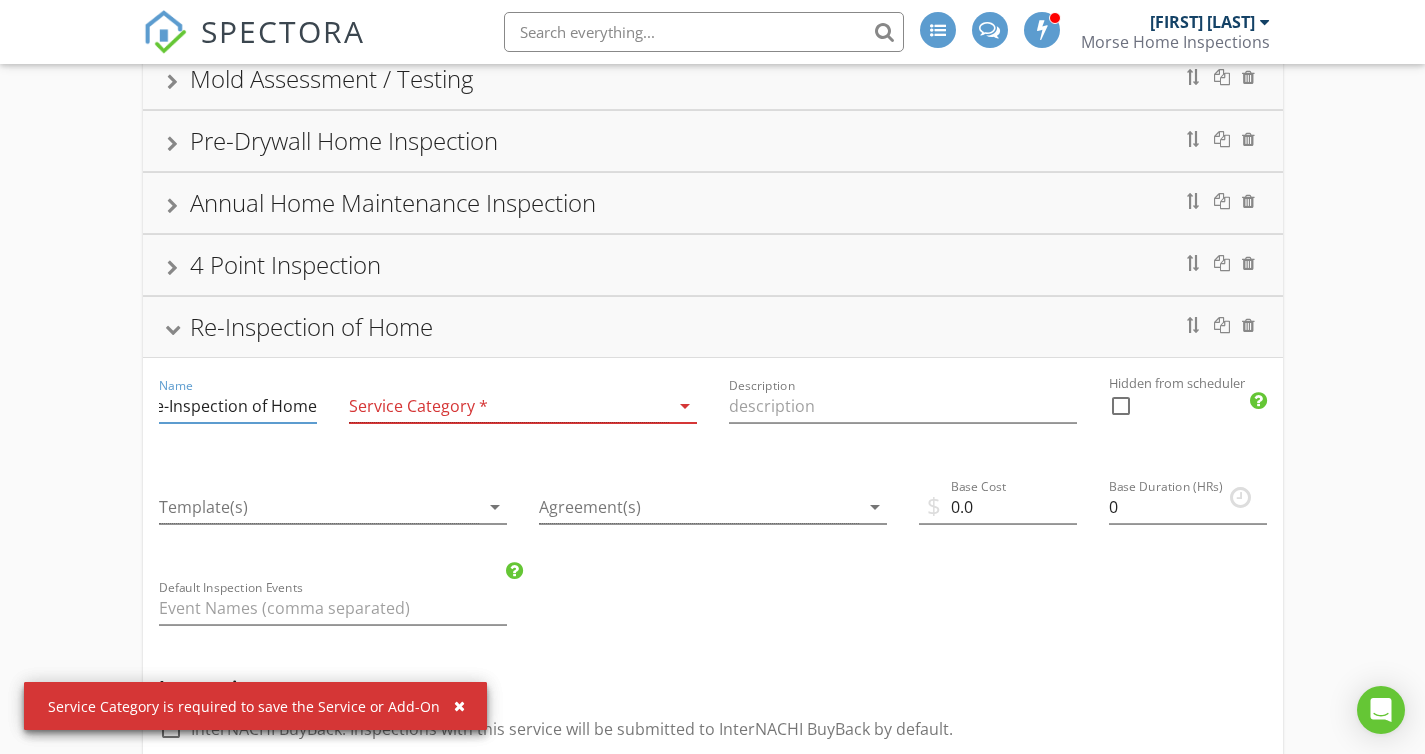 type on "Re-Inspection of Home" 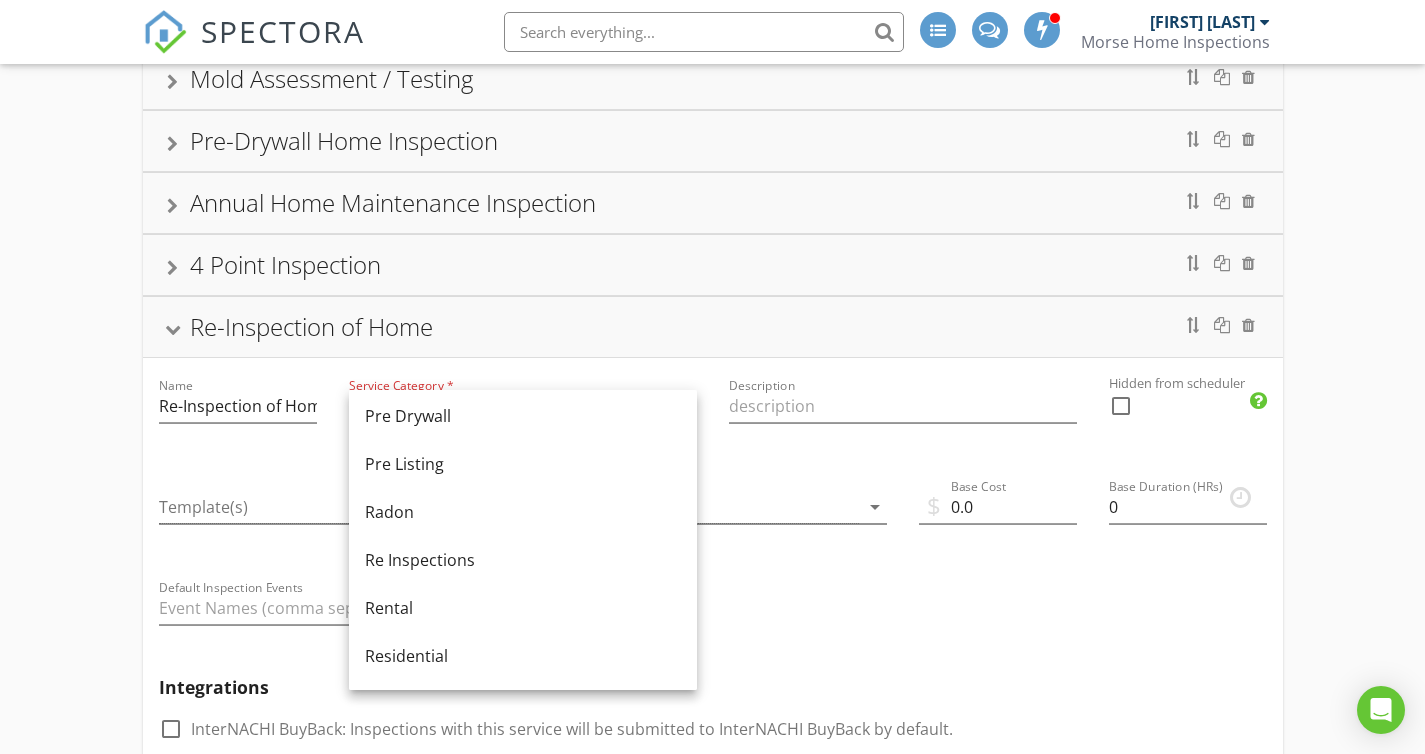 scroll, scrollTop: 782, scrollLeft: 0, axis: vertical 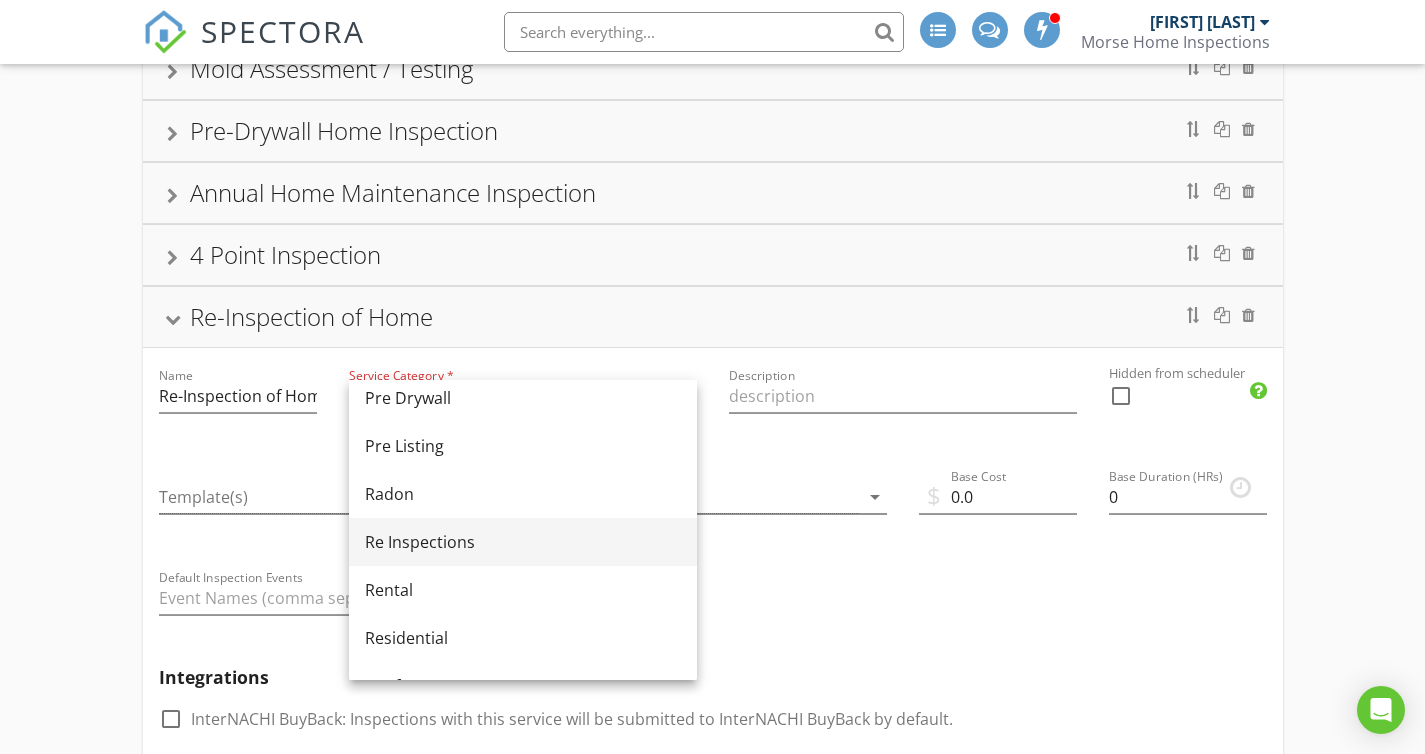 click on "Re Inspections" at bounding box center (523, 542) 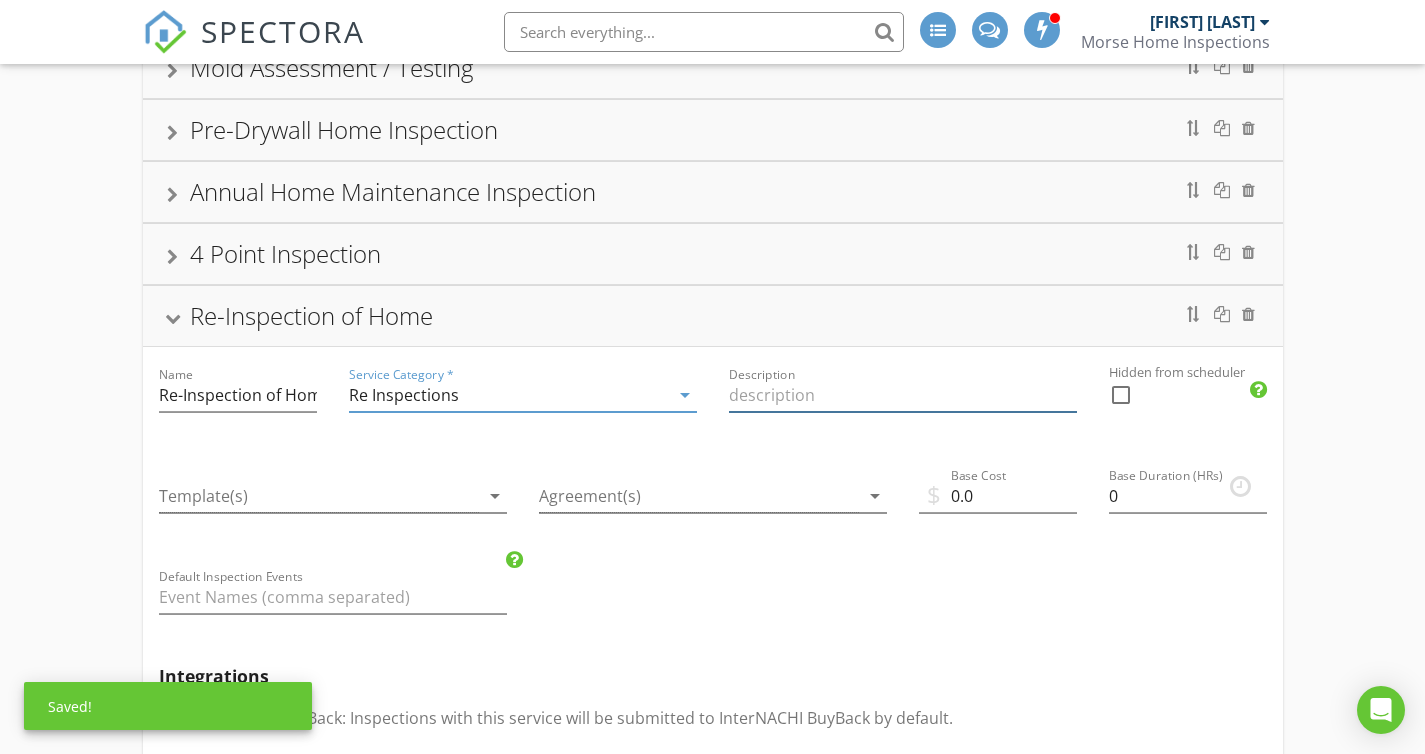 click at bounding box center [903, 395] 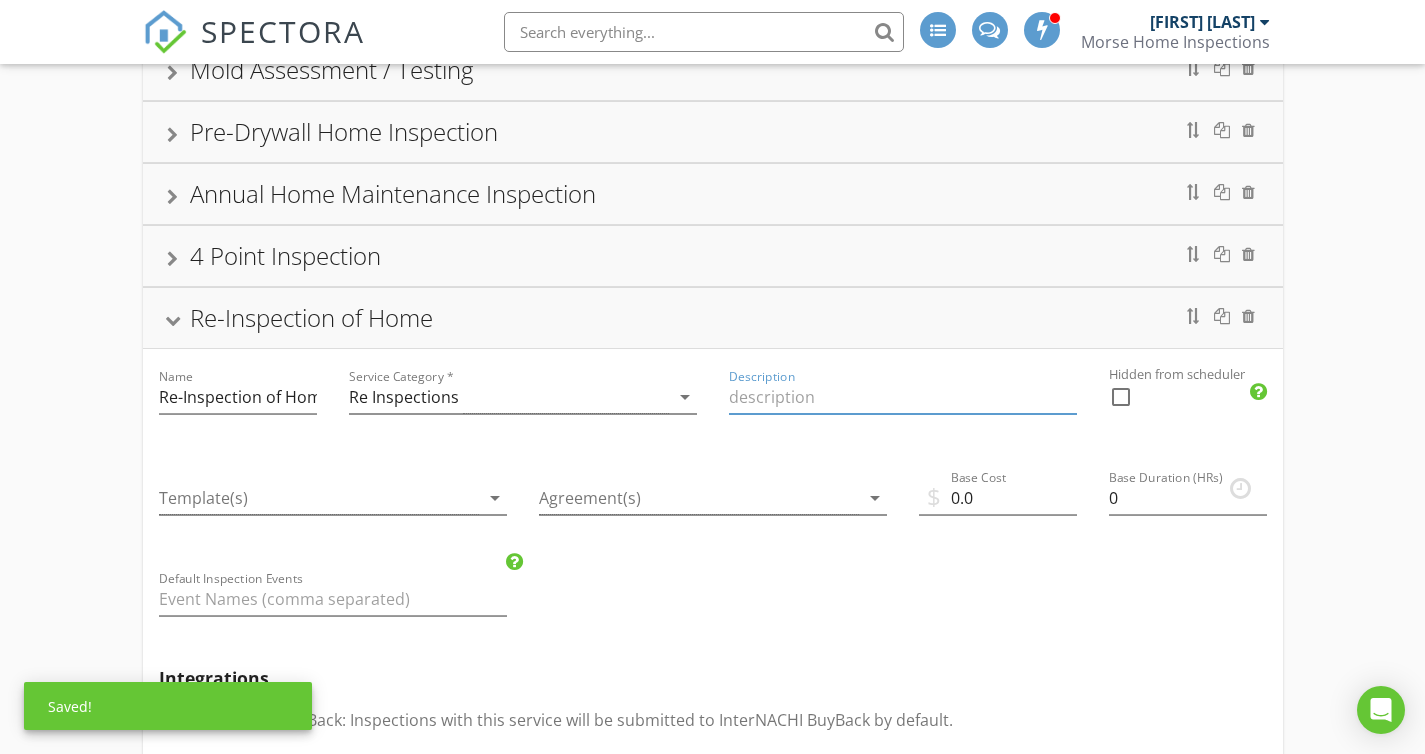 scroll, scrollTop: 488, scrollLeft: 0, axis: vertical 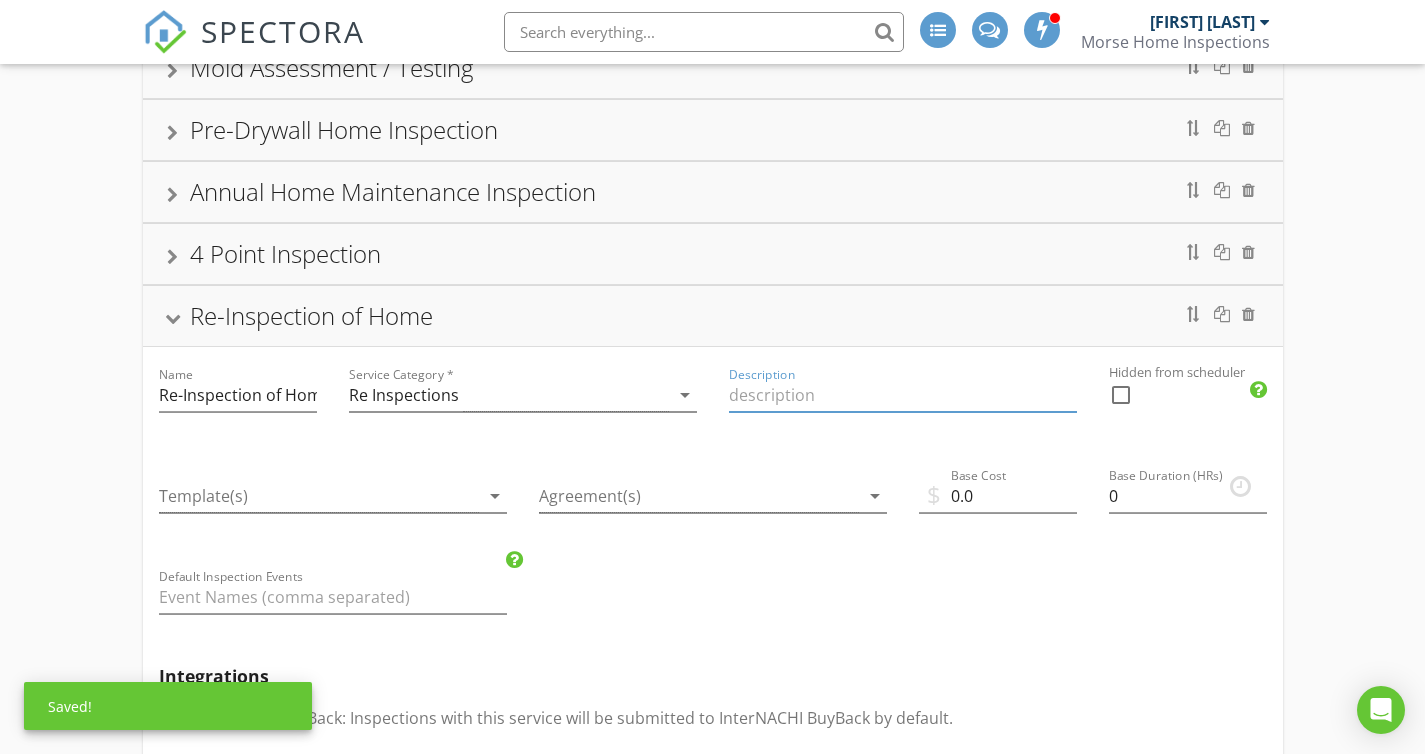paste on "Re-Inspection of Home Prior to Closing - approx. 1 hour" 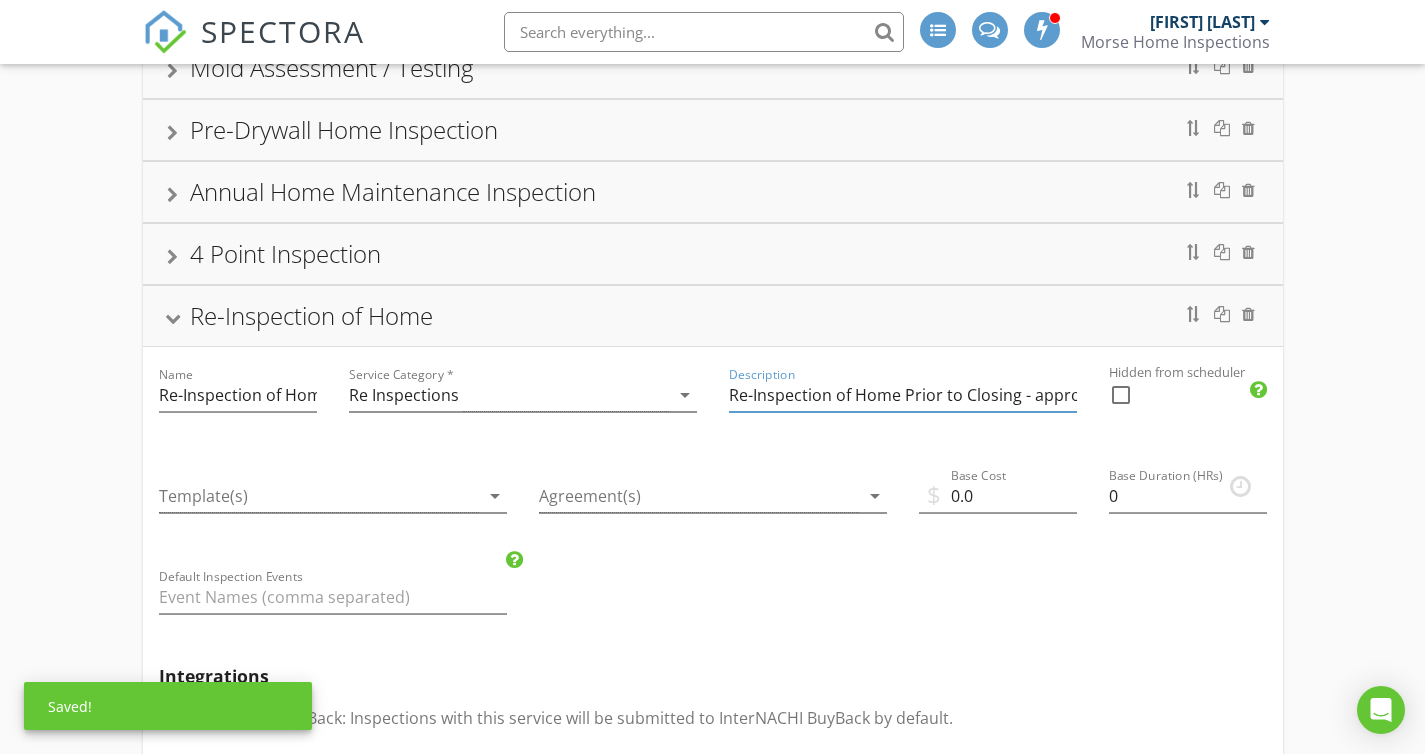 scroll, scrollTop: 0, scrollLeft: 64, axis: horizontal 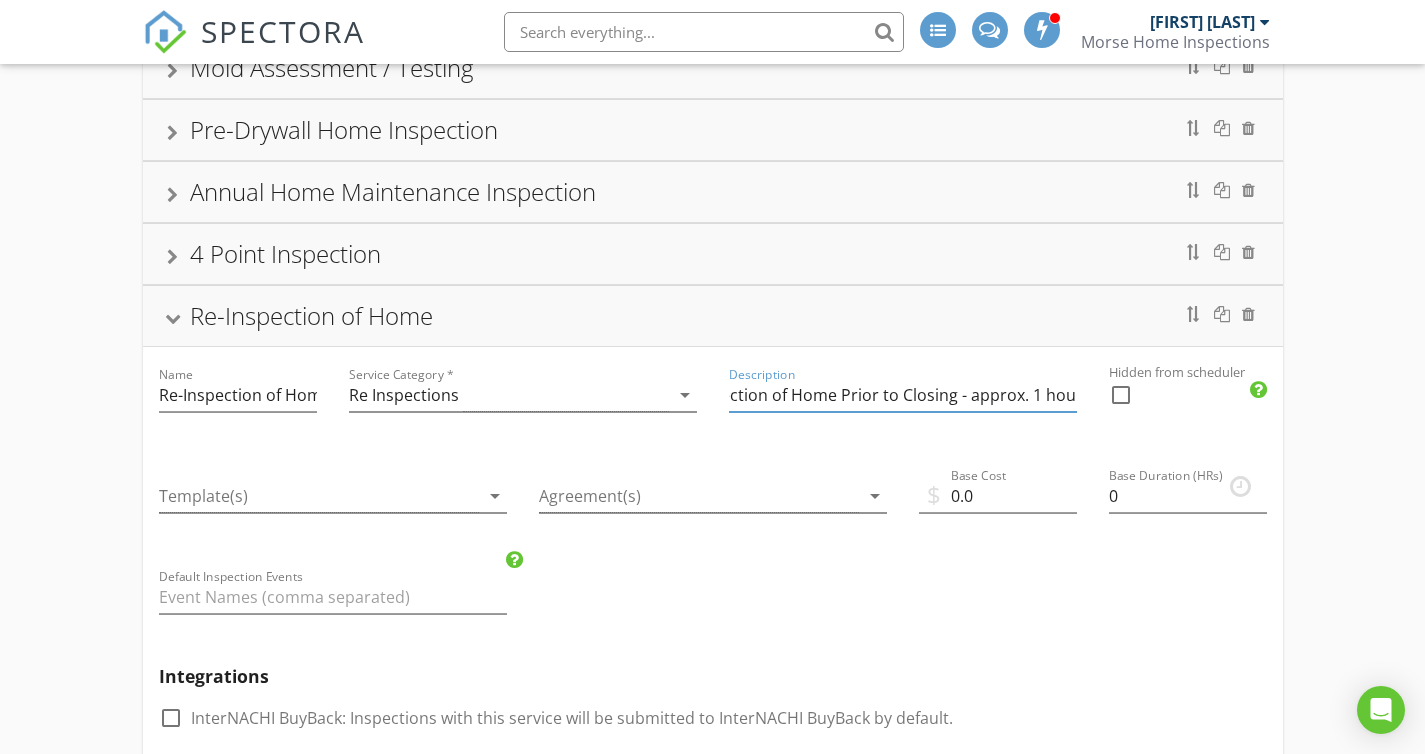 drag, startPoint x: 1033, startPoint y: 389, endPoint x: 1036, endPoint y: 405, distance: 16.27882 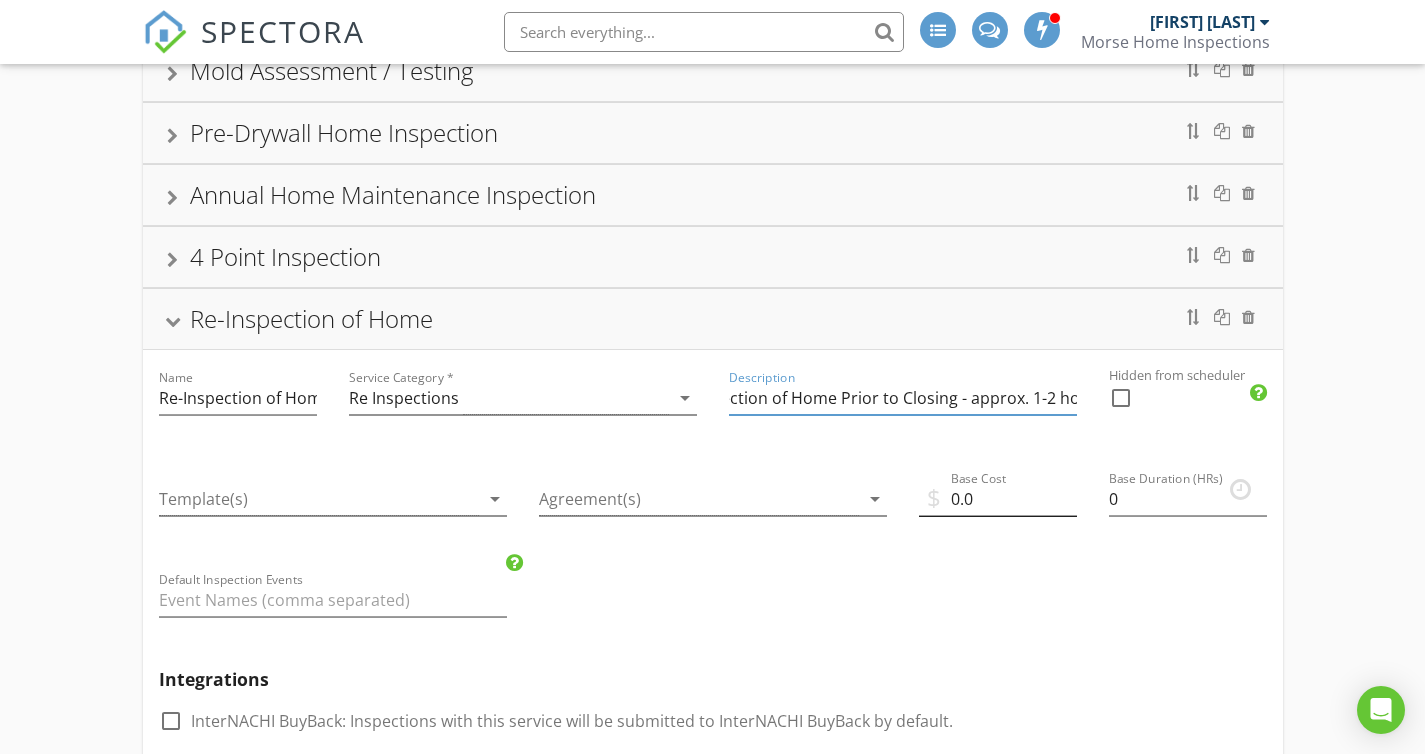 type on "Re-Inspection of Home Prior to Closing - approx. 1-2 hour" 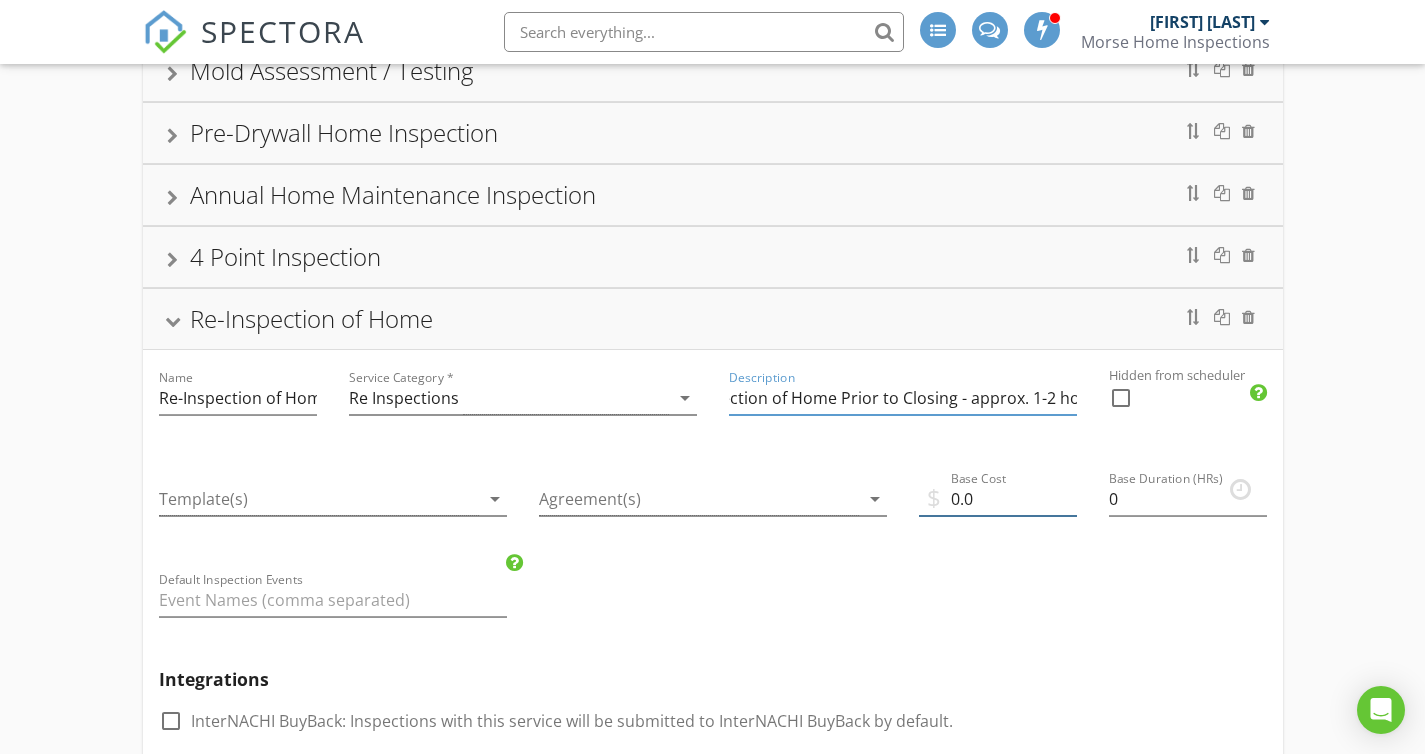 scroll, scrollTop: 0, scrollLeft: 0, axis: both 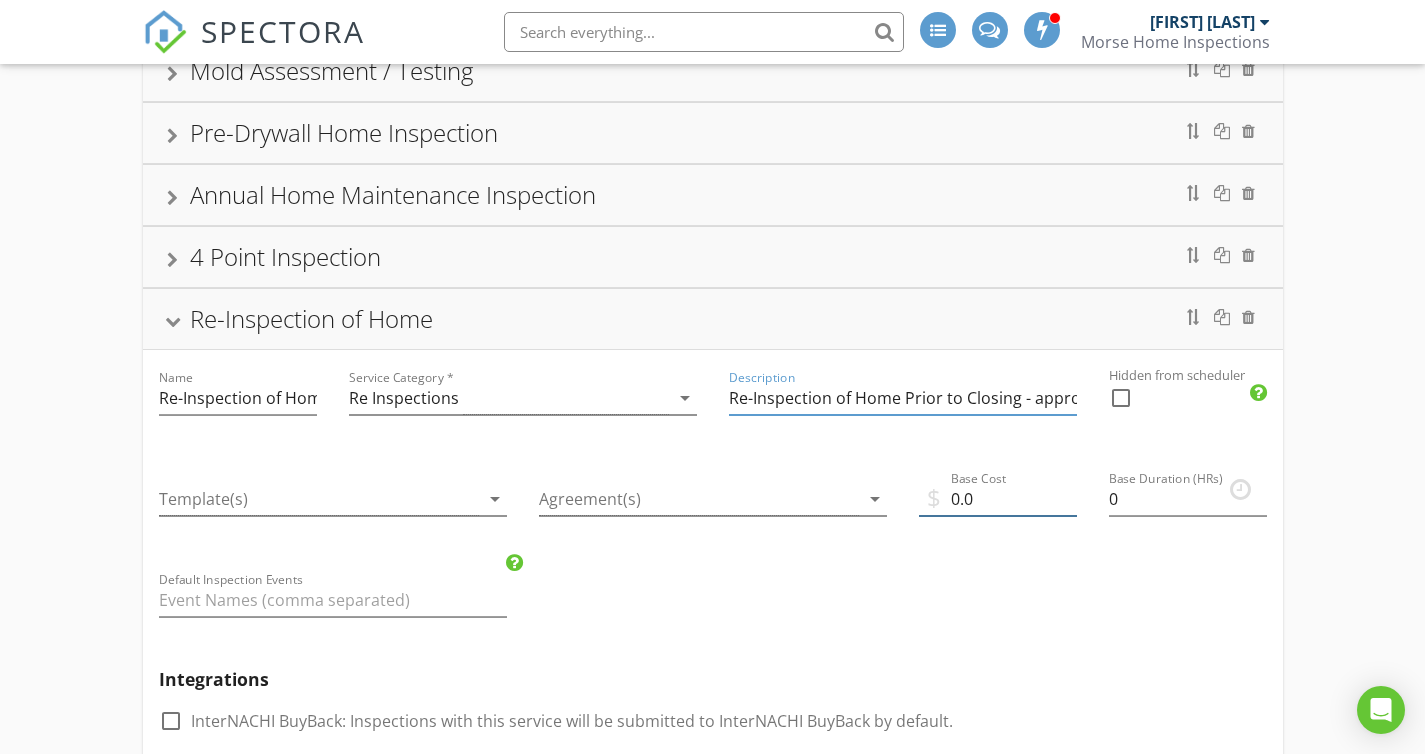 click on "0.0" at bounding box center (998, 499) 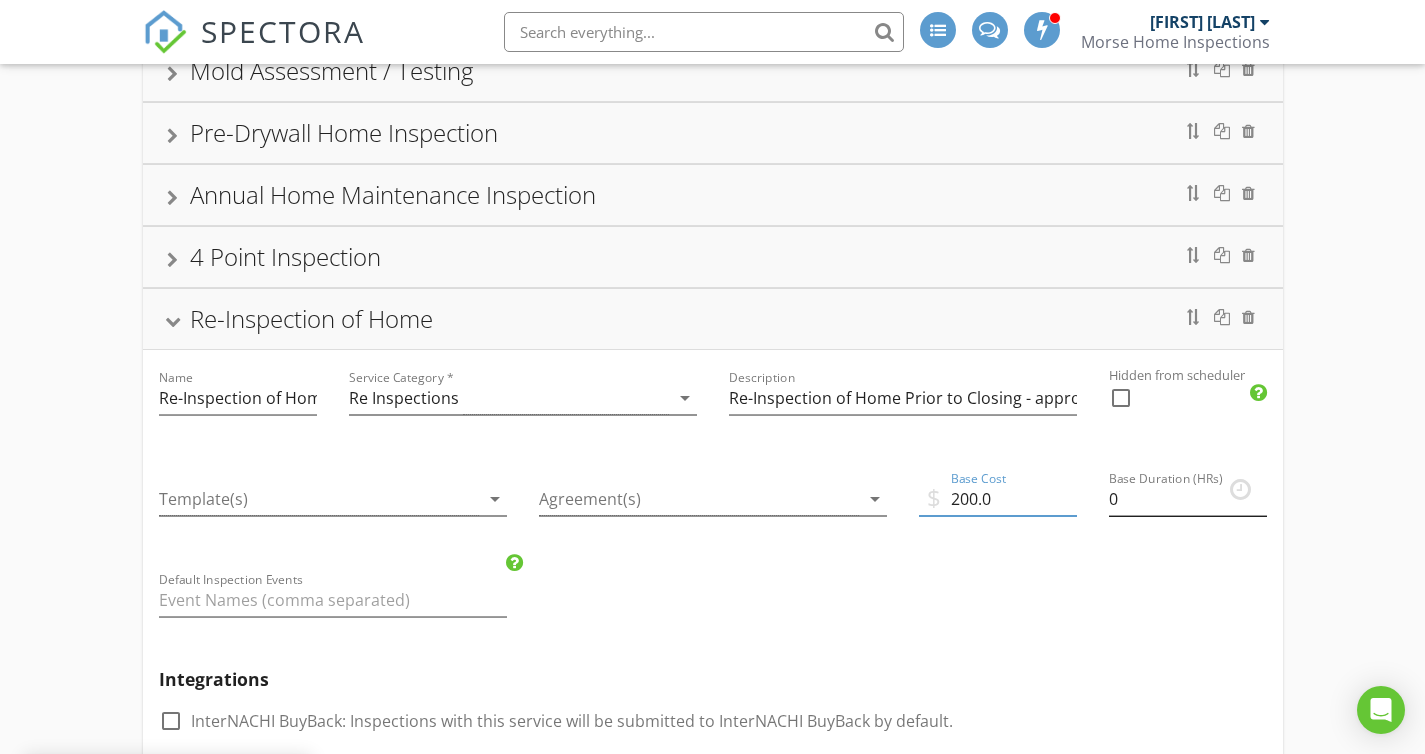 type on "200.0" 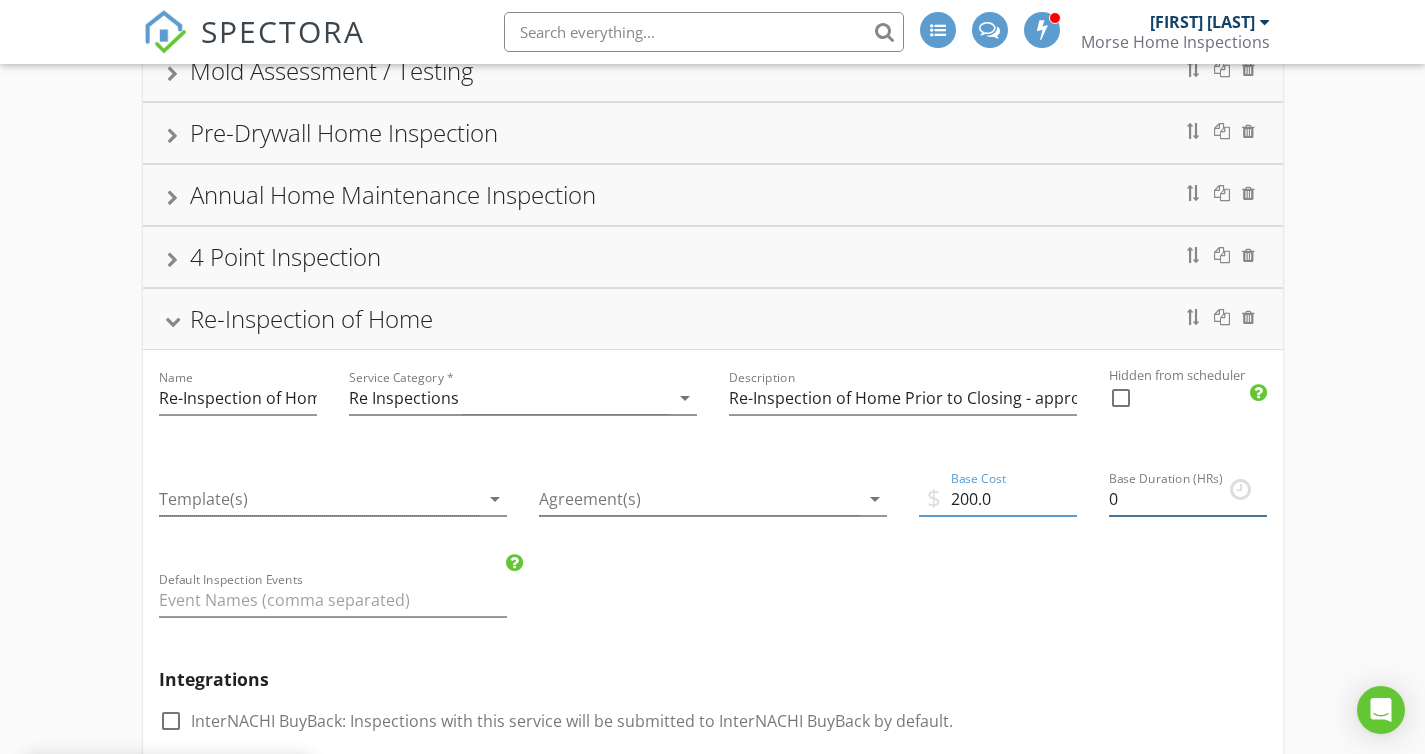 click on "0" at bounding box center [1188, 499] 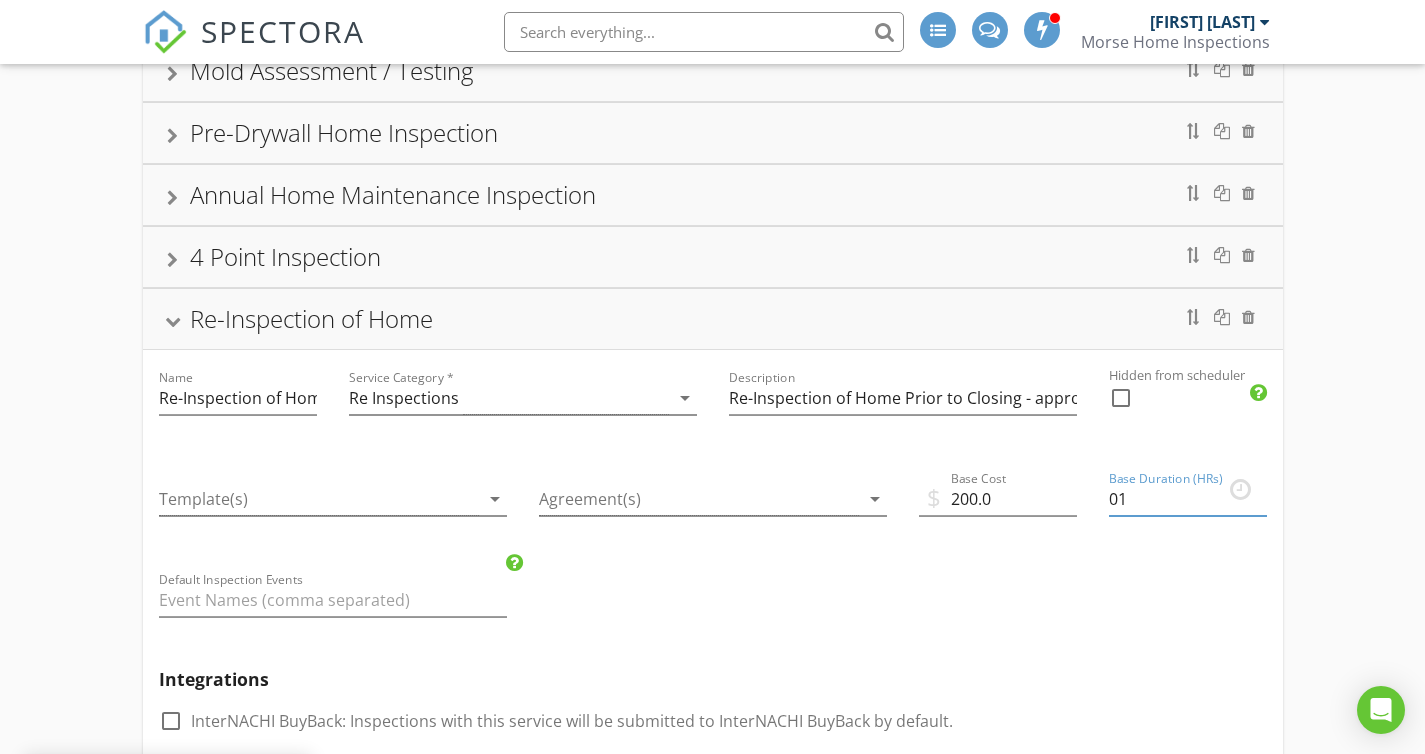 type on "0" 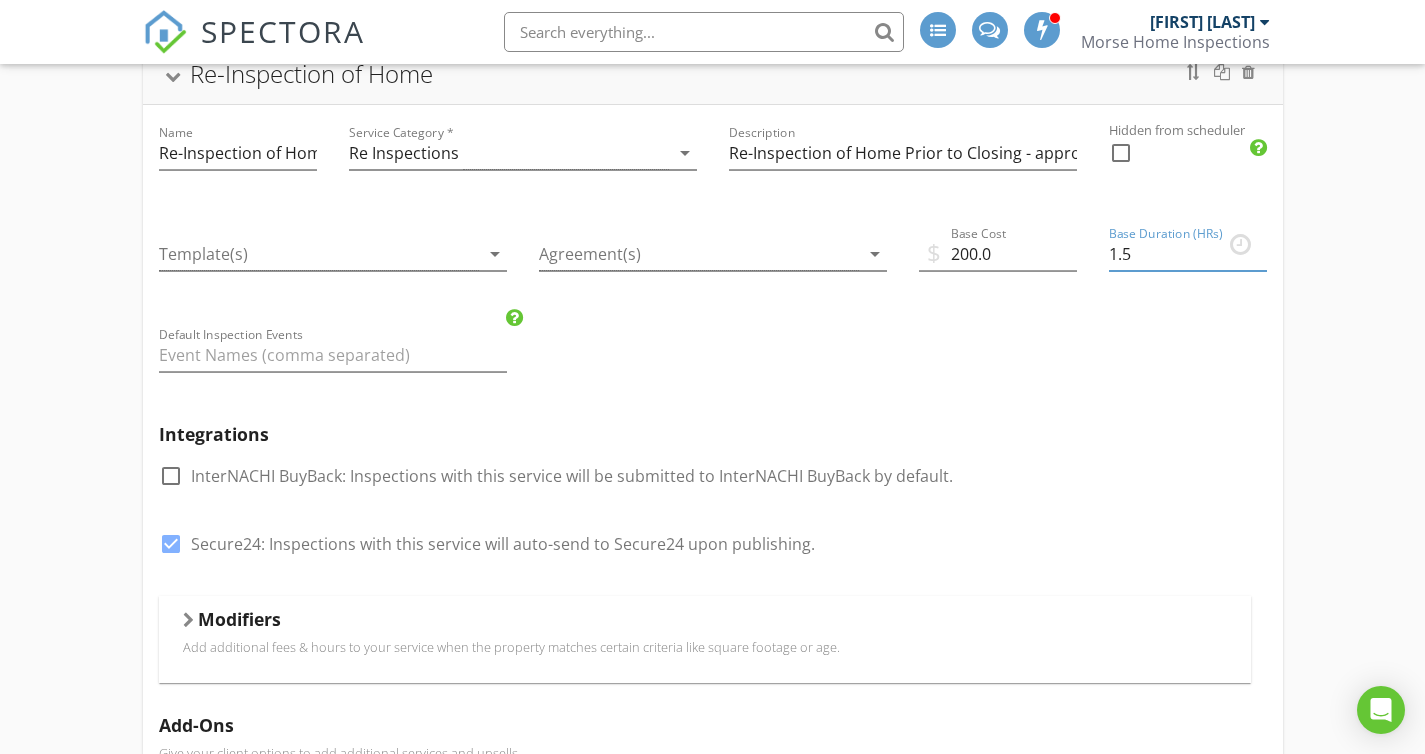scroll, scrollTop: 722, scrollLeft: 0, axis: vertical 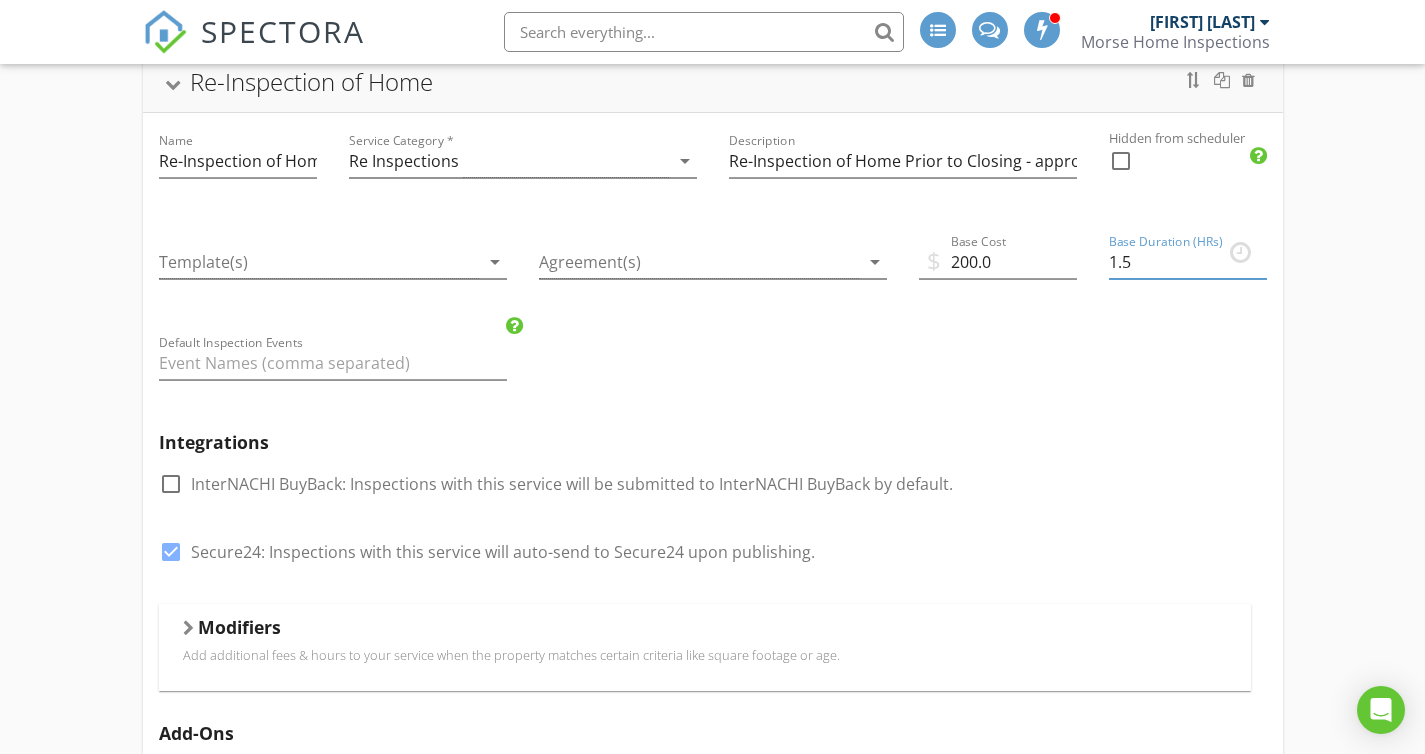 type on "1.5" 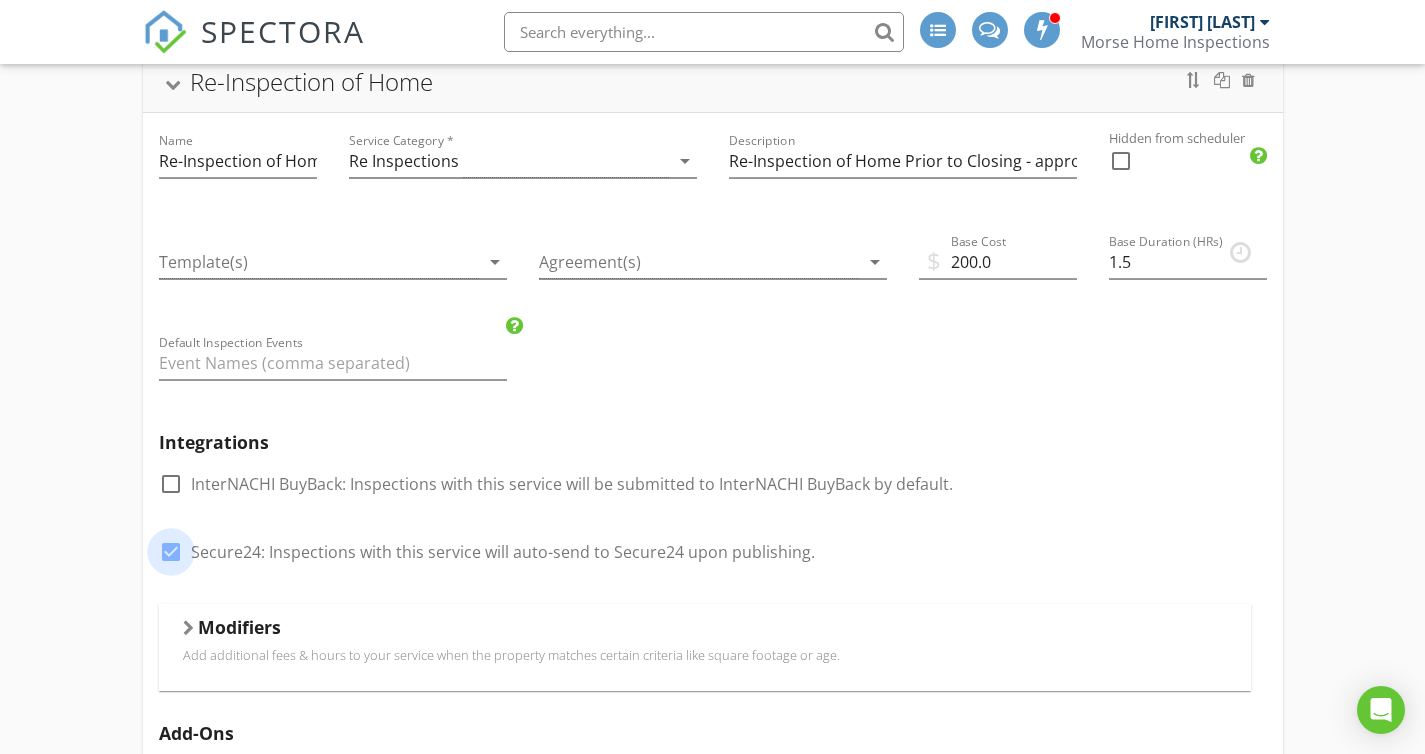 click at bounding box center (171, 552) 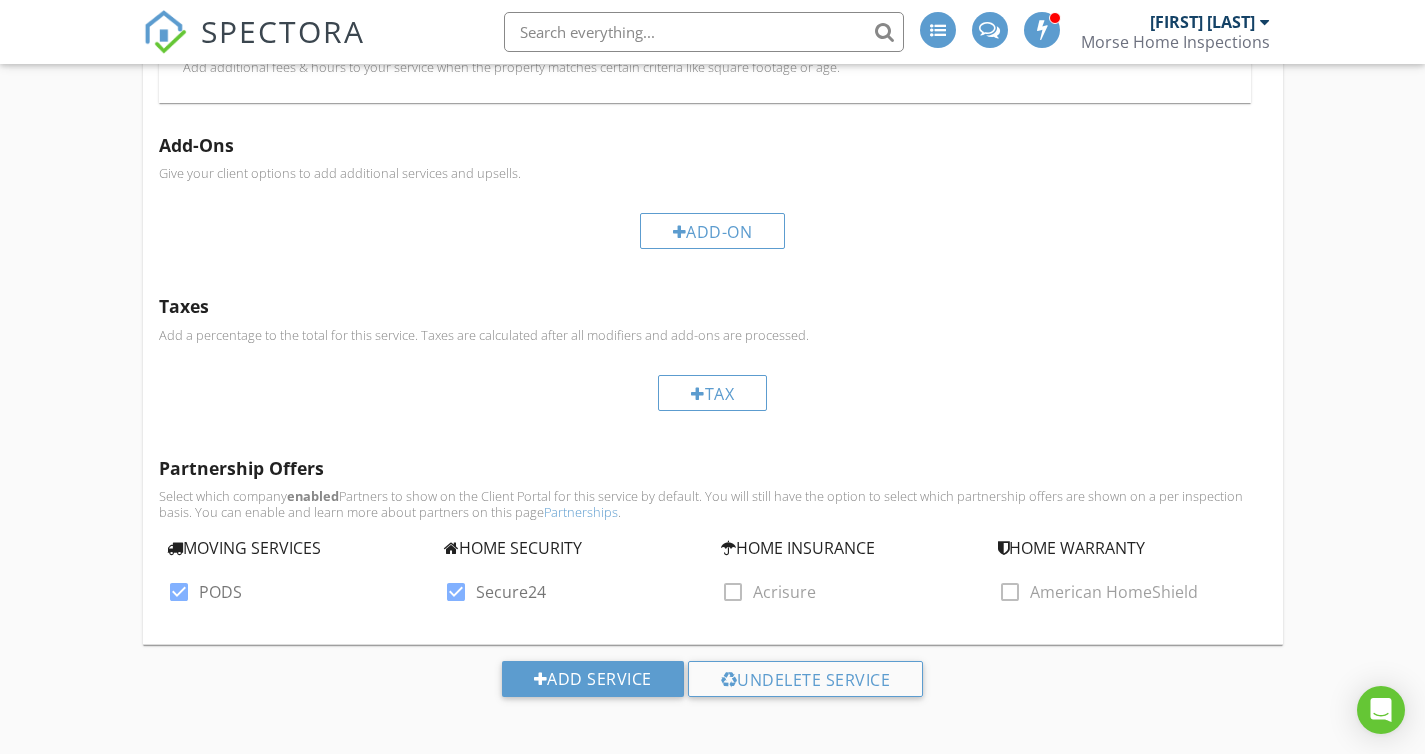 scroll, scrollTop: 1316, scrollLeft: 0, axis: vertical 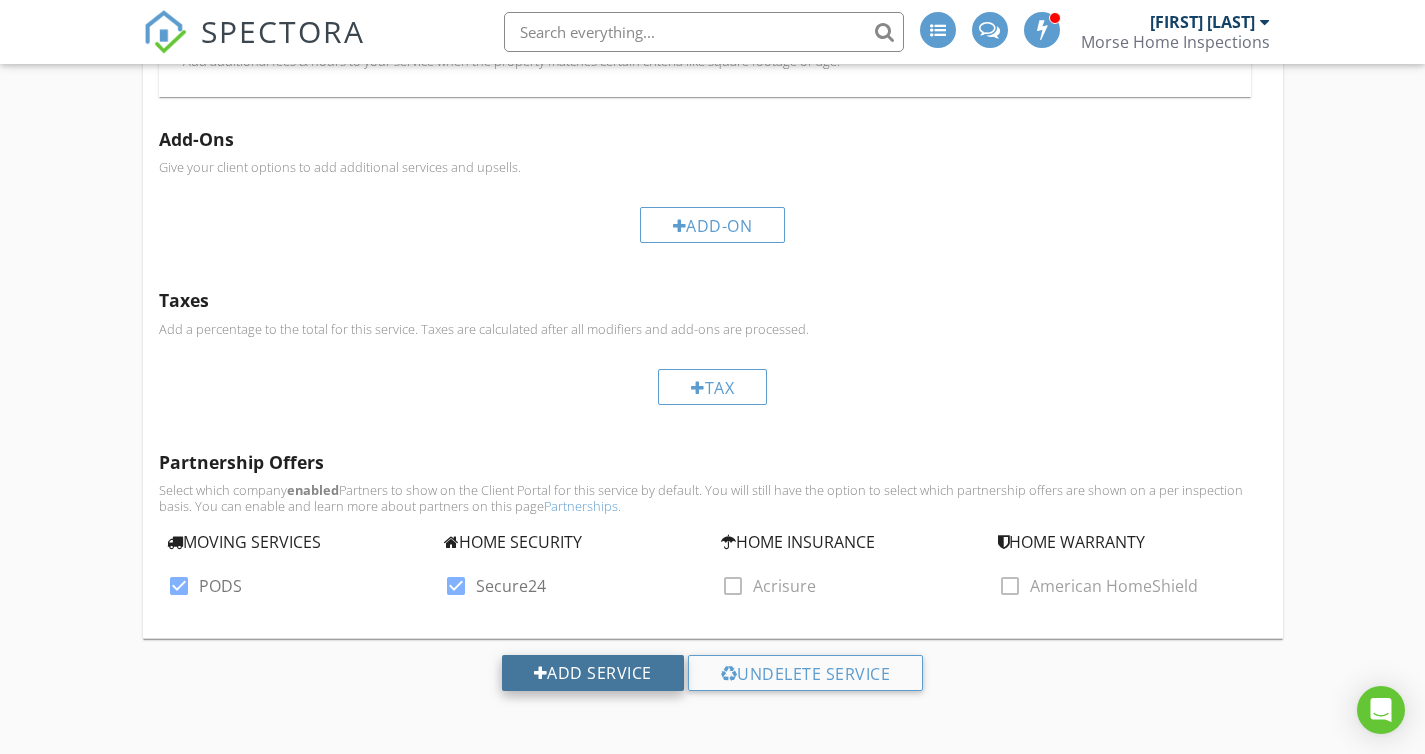 click on "Add Service" at bounding box center (593, 673) 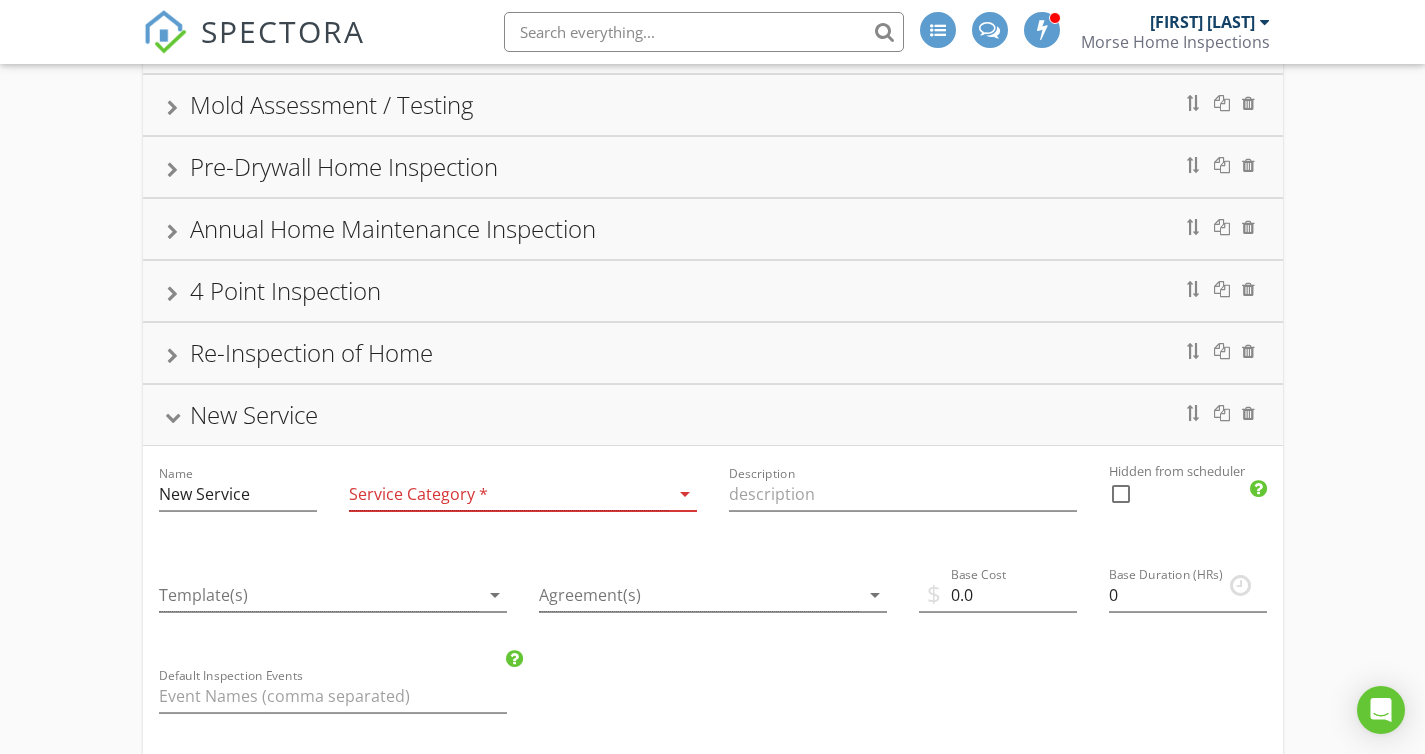 scroll, scrollTop: 433, scrollLeft: 0, axis: vertical 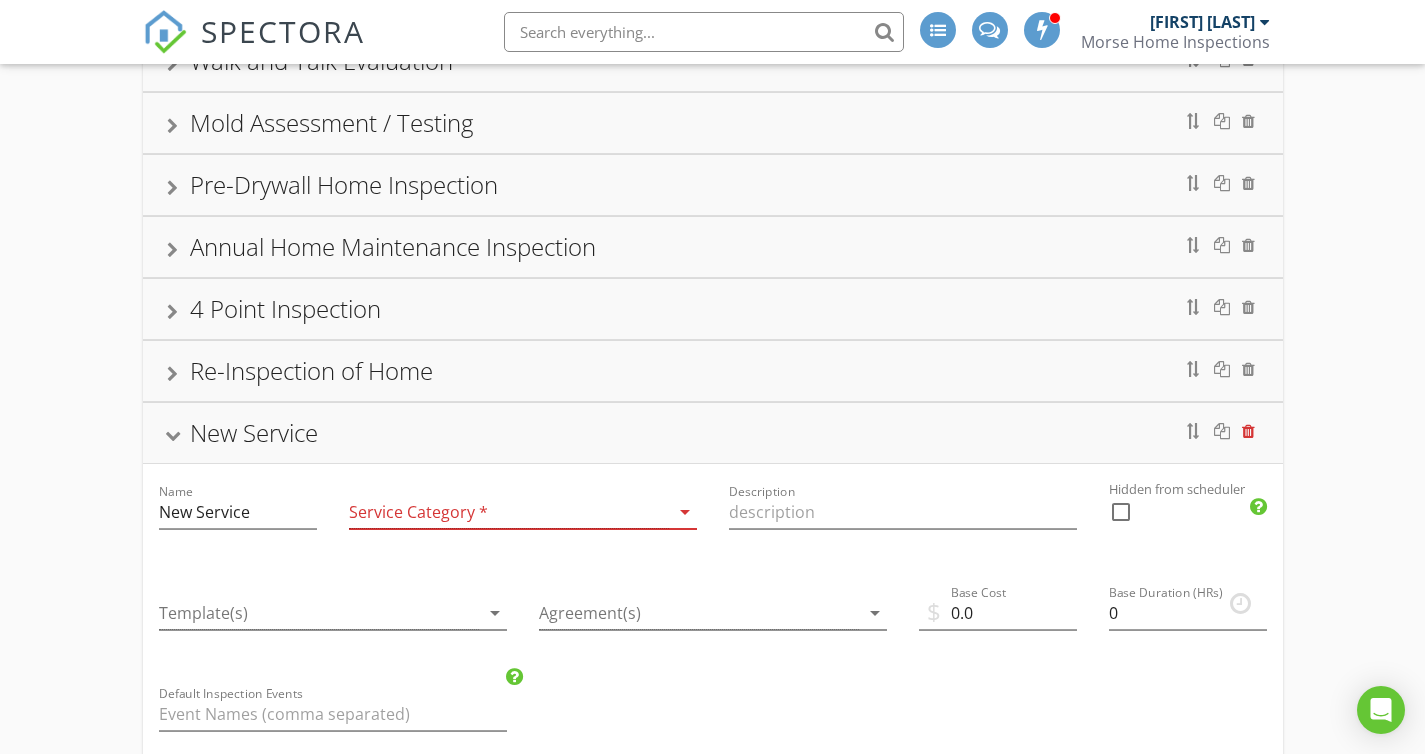 click at bounding box center [1248, 431] 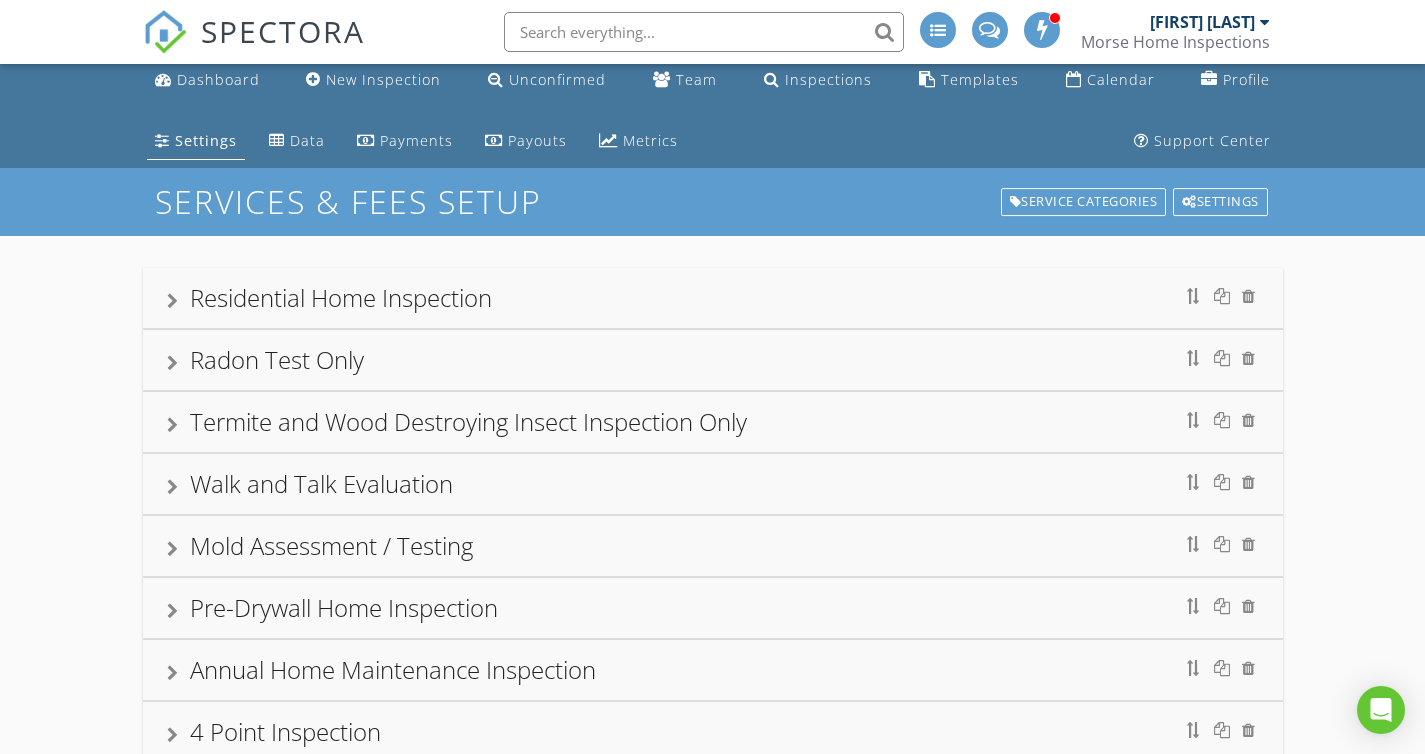 scroll, scrollTop: 0, scrollLeft: 0, axis: both 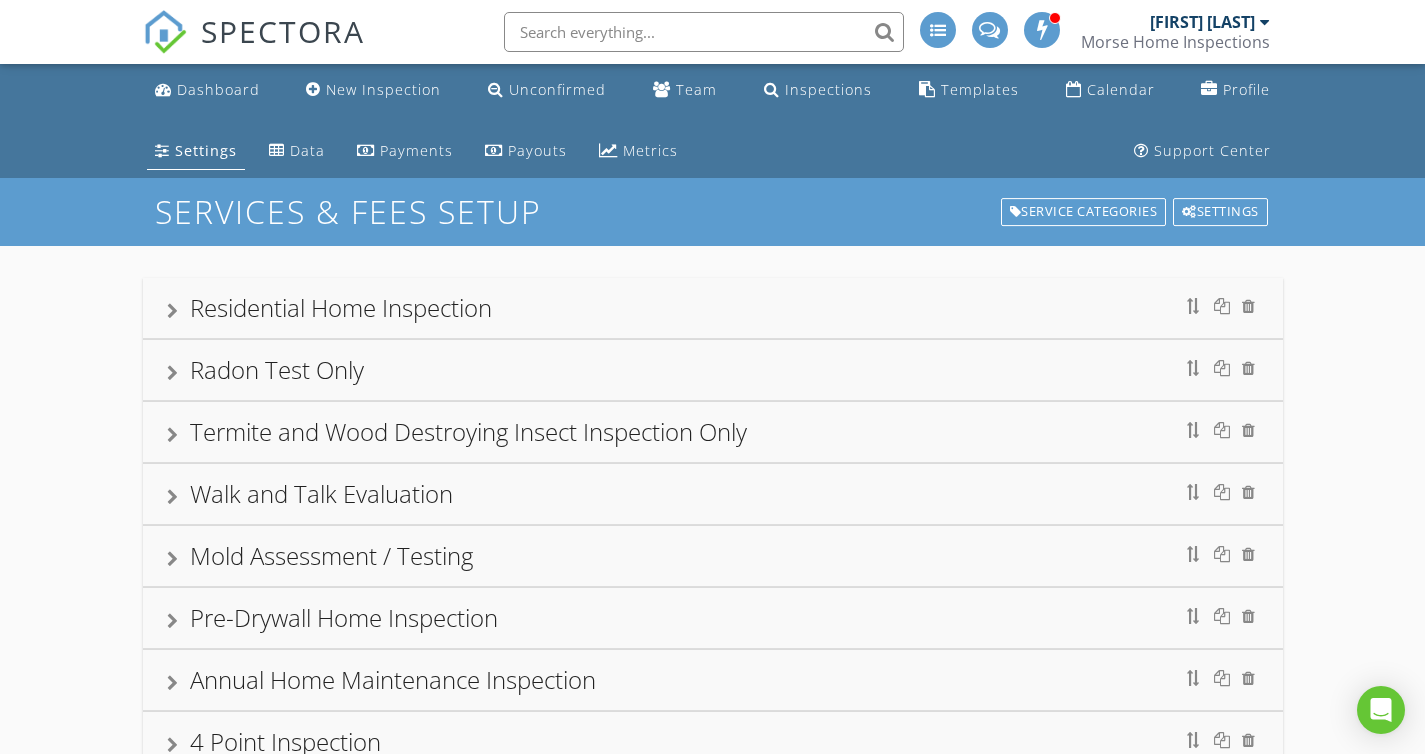 click at bounding box center (704, 32) 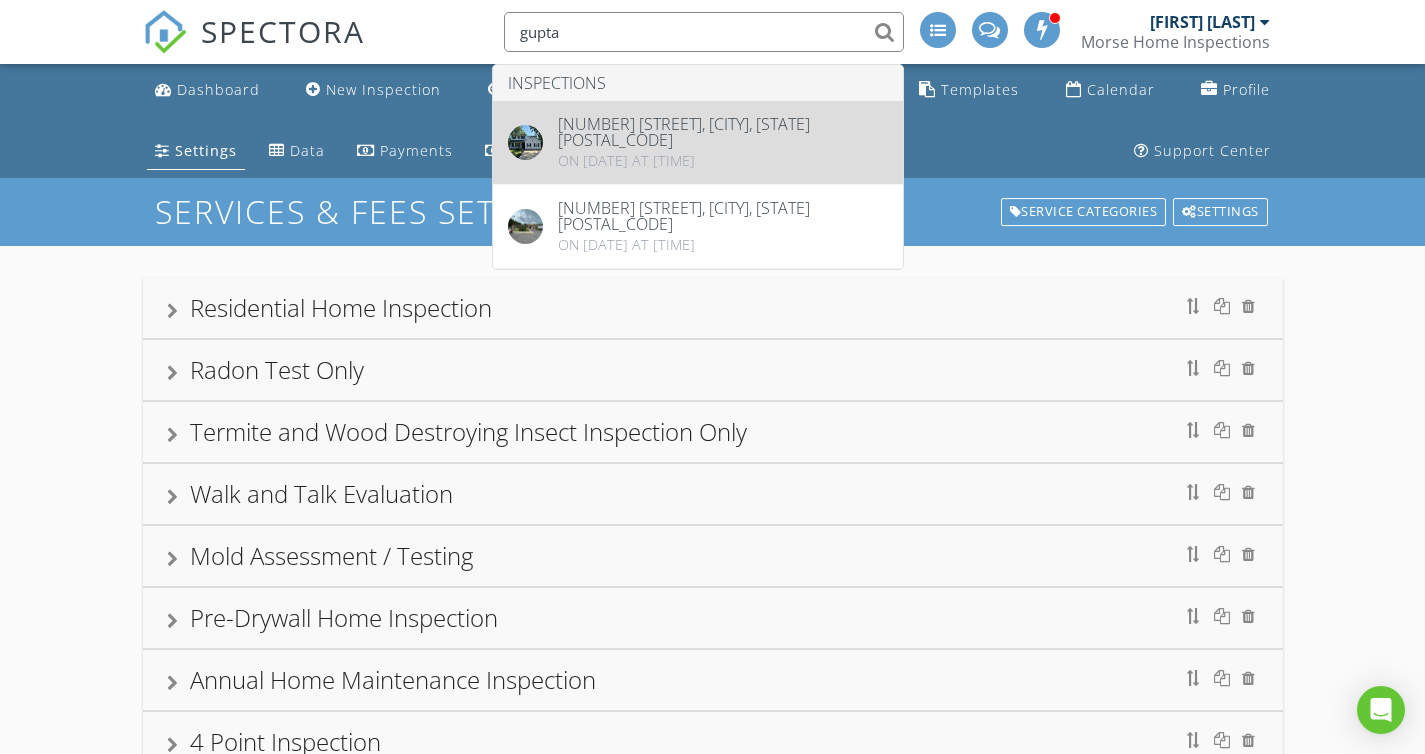 type on "gupta" 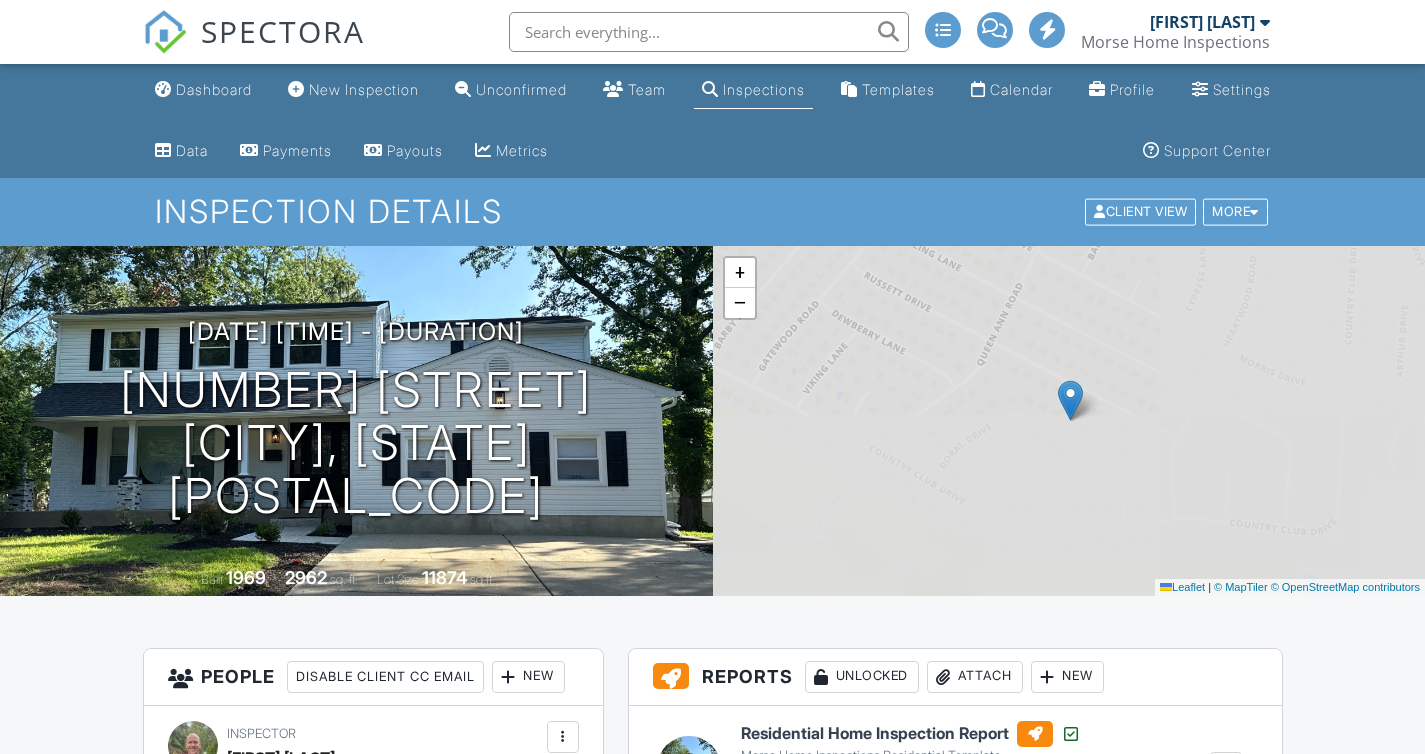 scroll, scrollTop: 0, scrollLeft: 0, axis: both 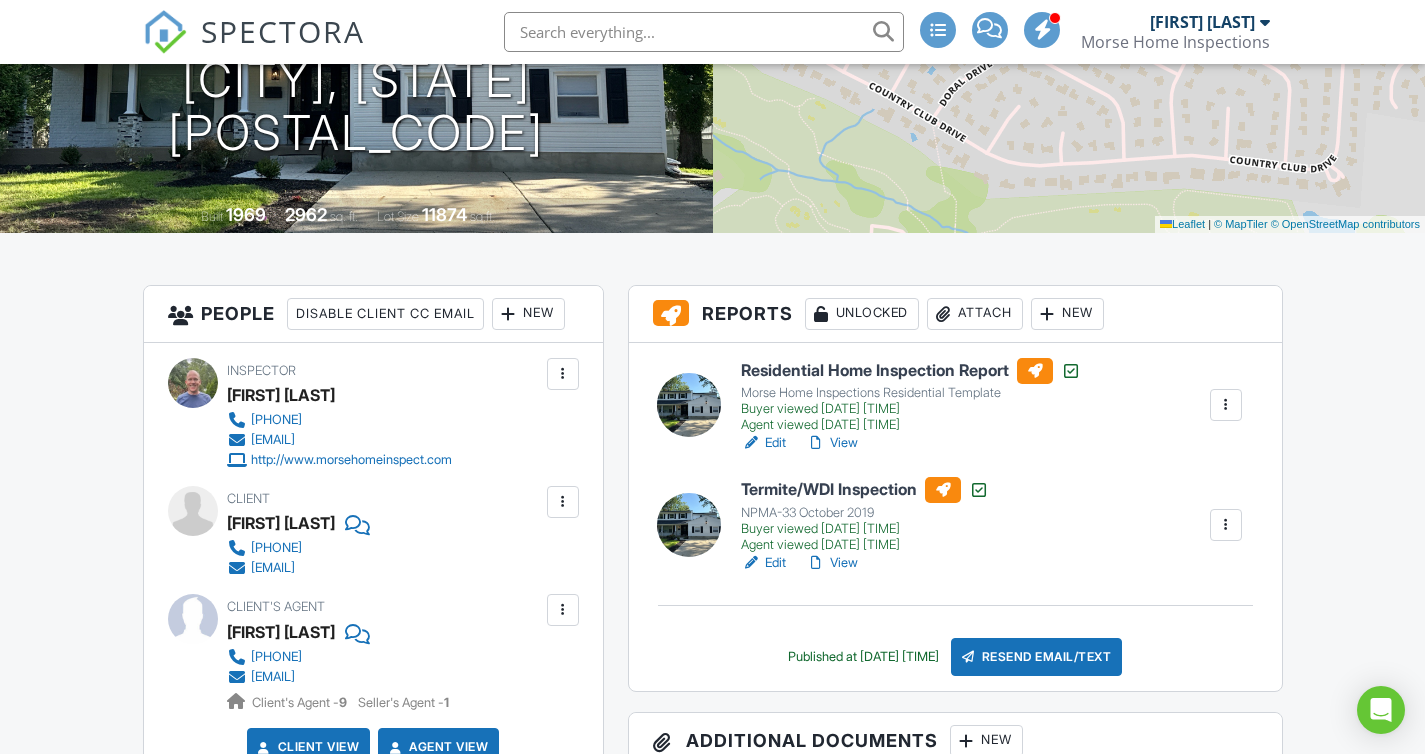 click on "View" at bounding box center [832, 443] 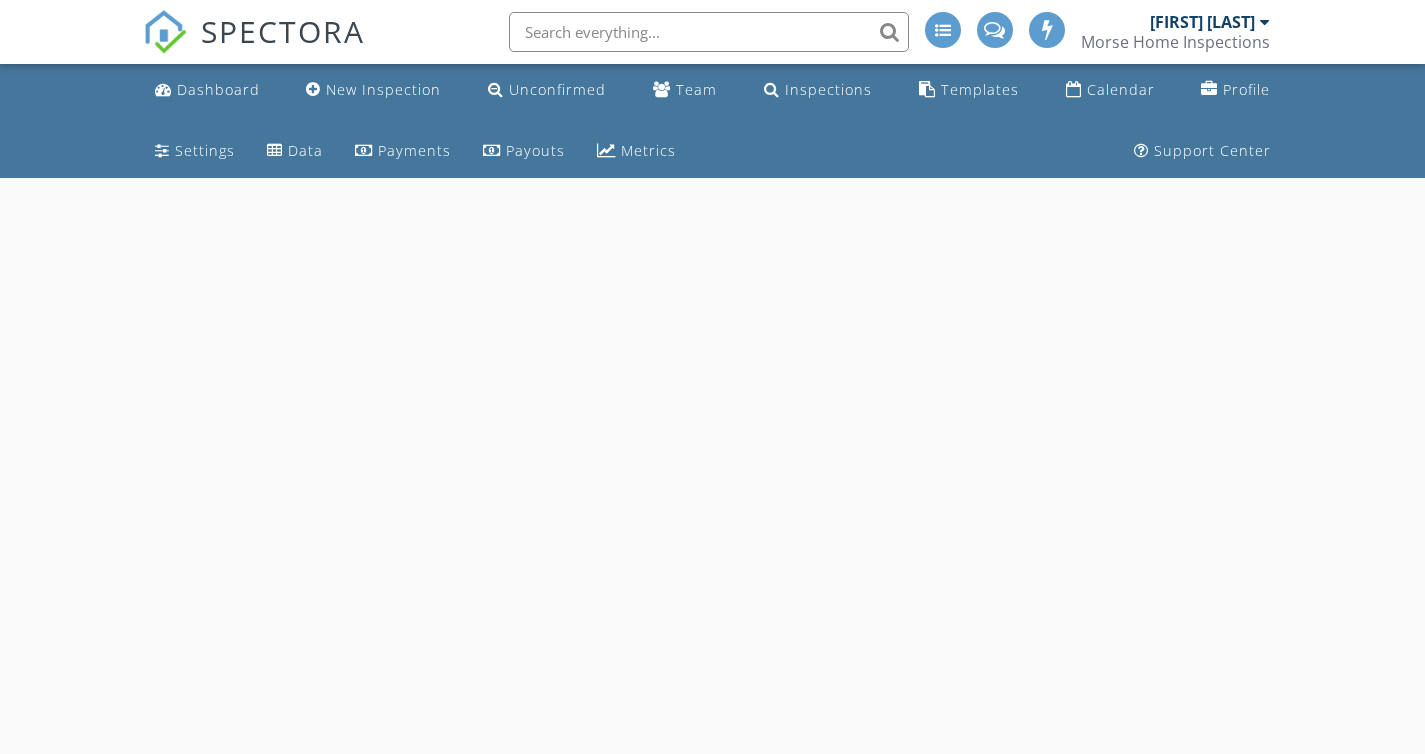 scroll, scrollTop: 0, scrollLeft: 0, axis: both 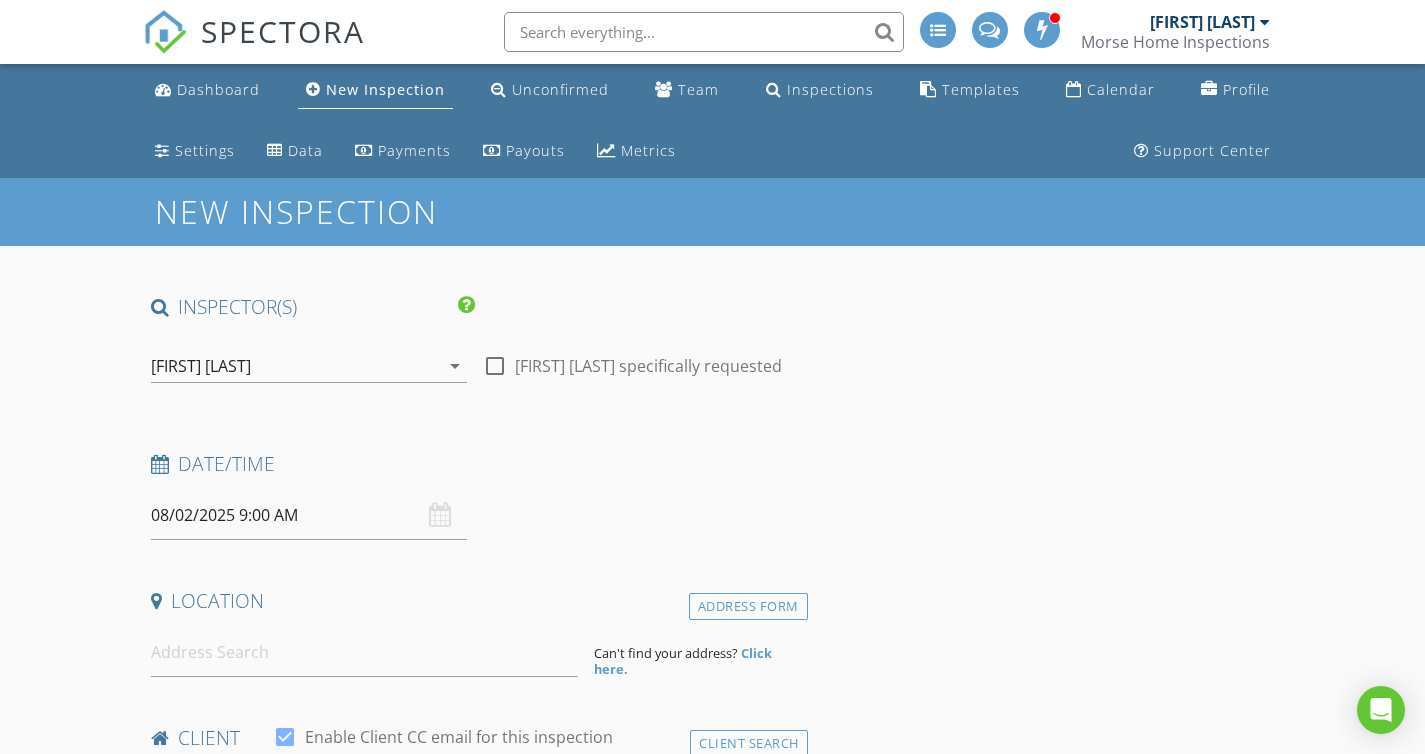 type on "[FIRST]" 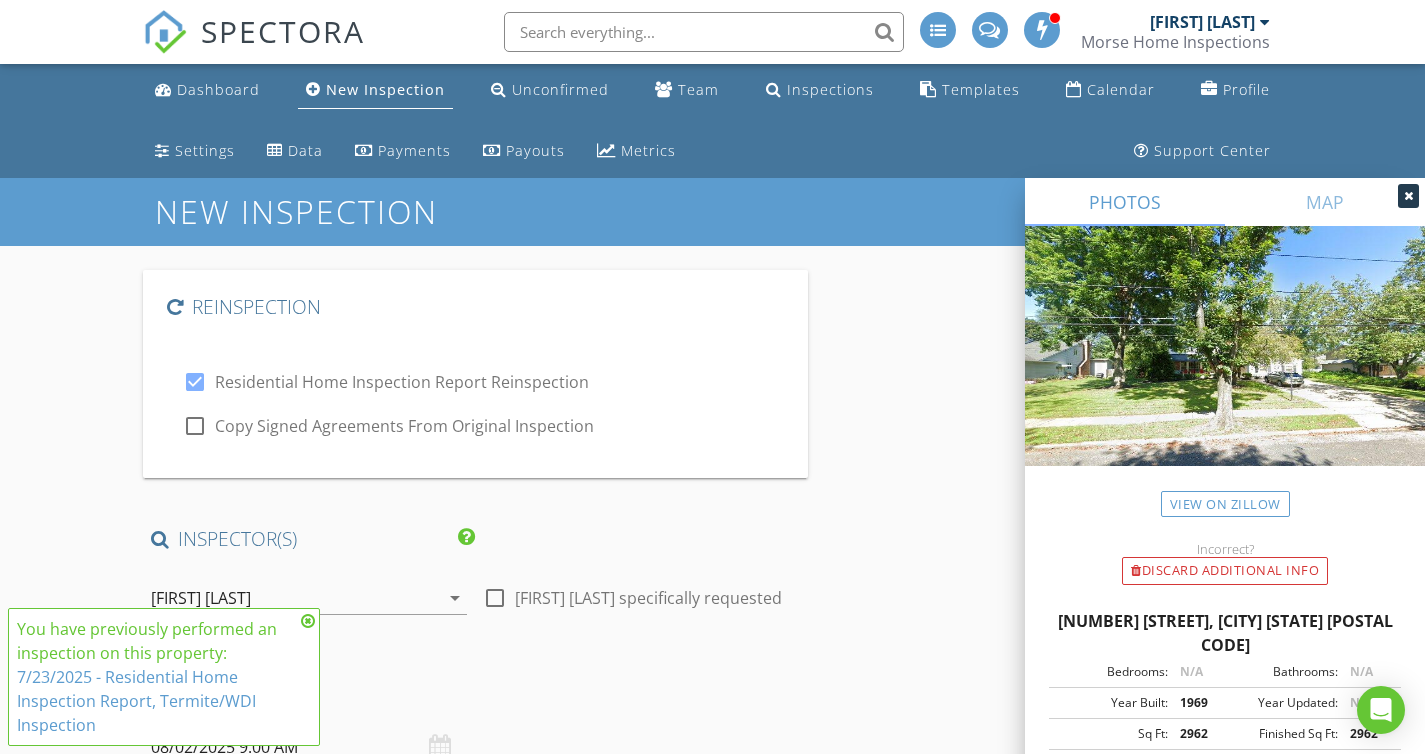 click on "Copy Signed Agreements From Original Inspection" at bounding box center (404, 426) 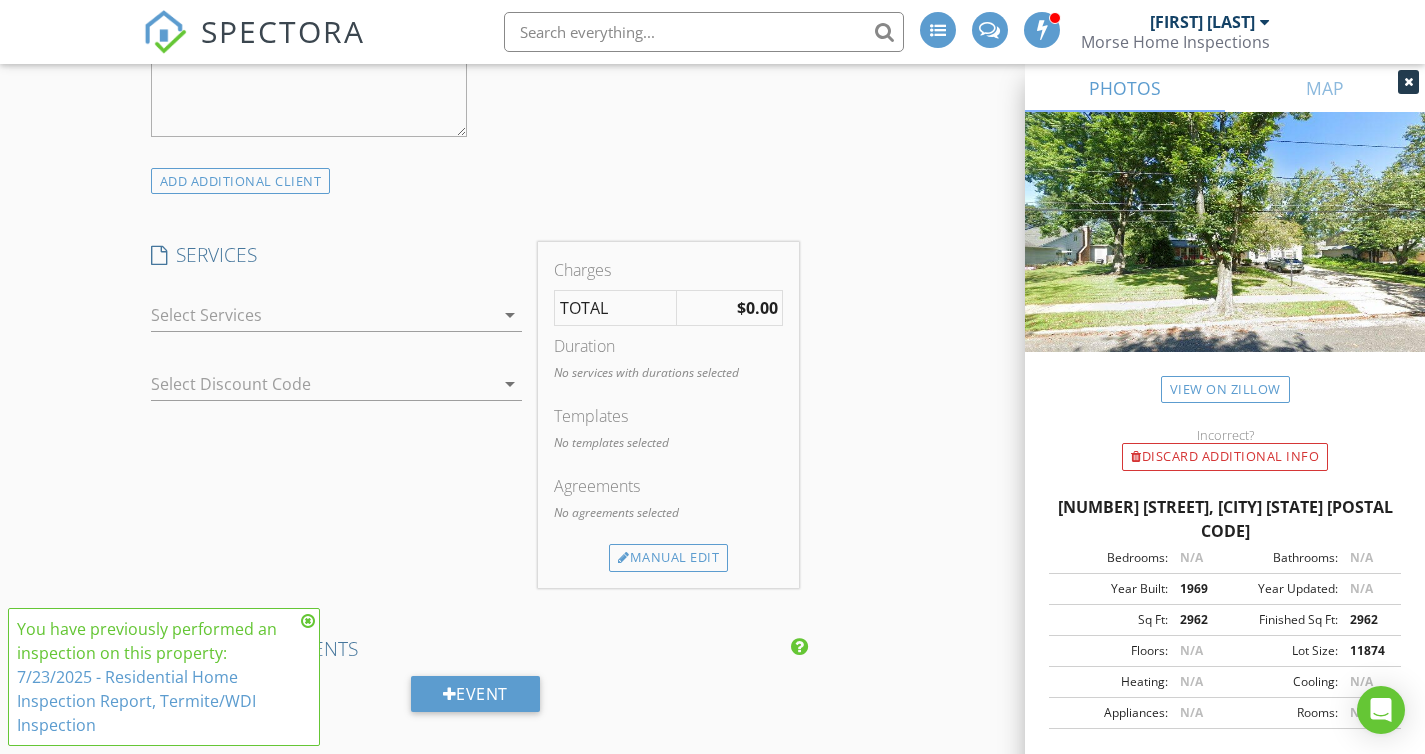 scroll, scrollTop: 1966, scrollLeft: 0, axis: vertical 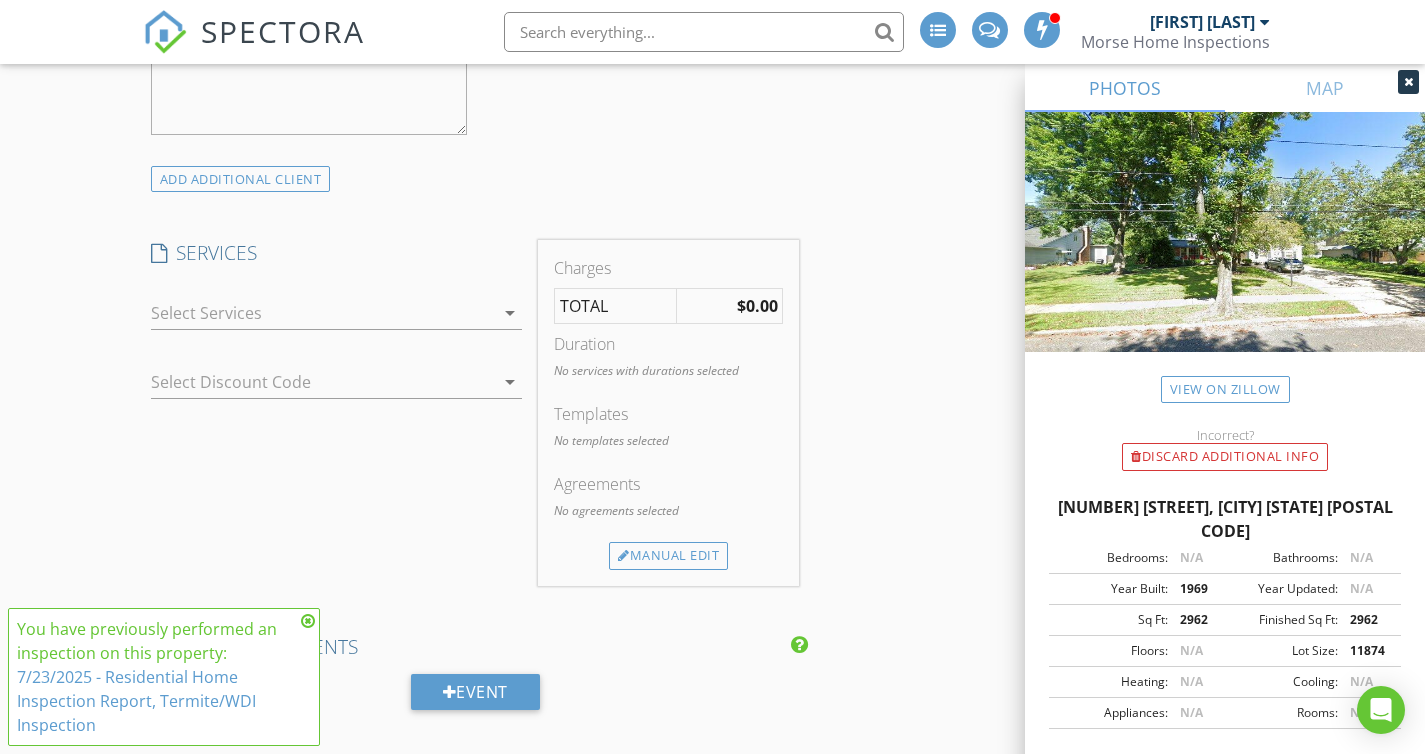 click on "arrow_drop_down" at bounding box center (510, 313) 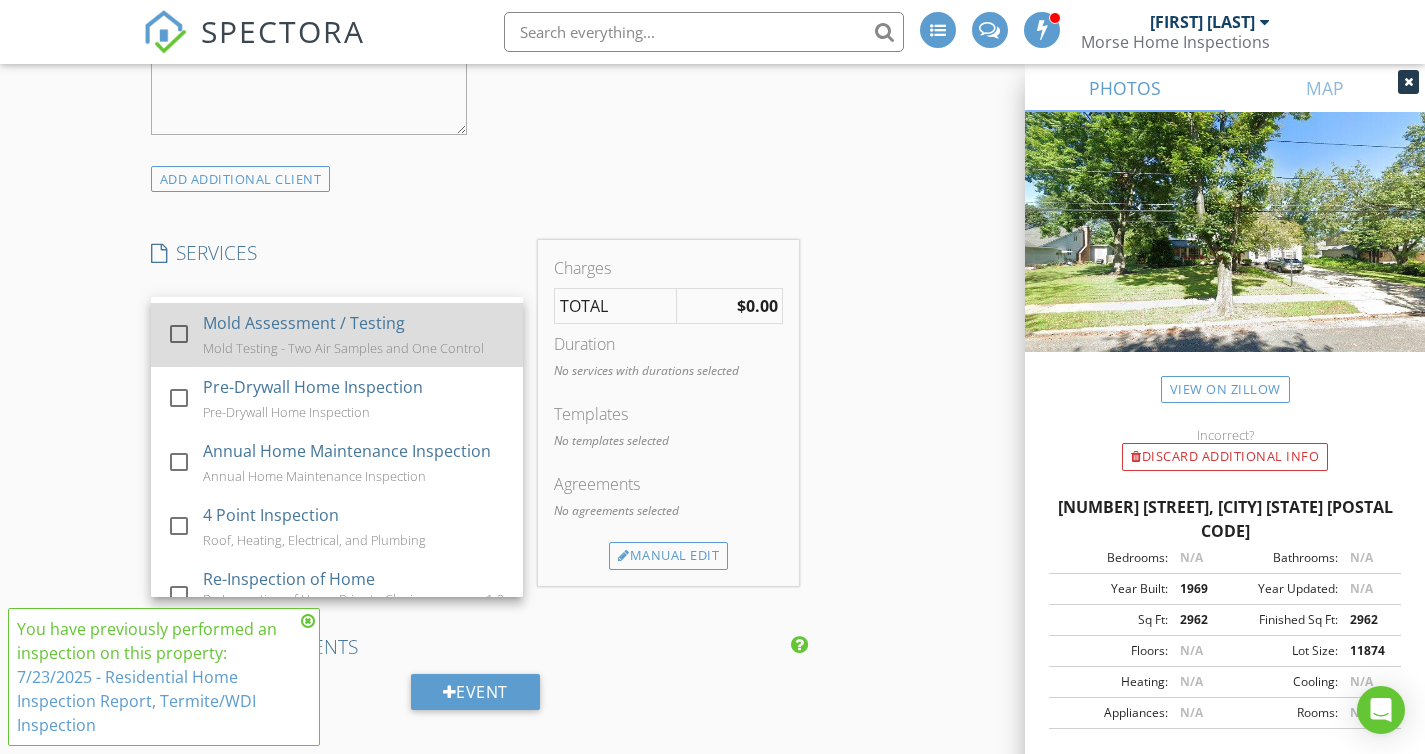 scroll, scrollTop: 305, scrollLeft: 0, axis: vertical 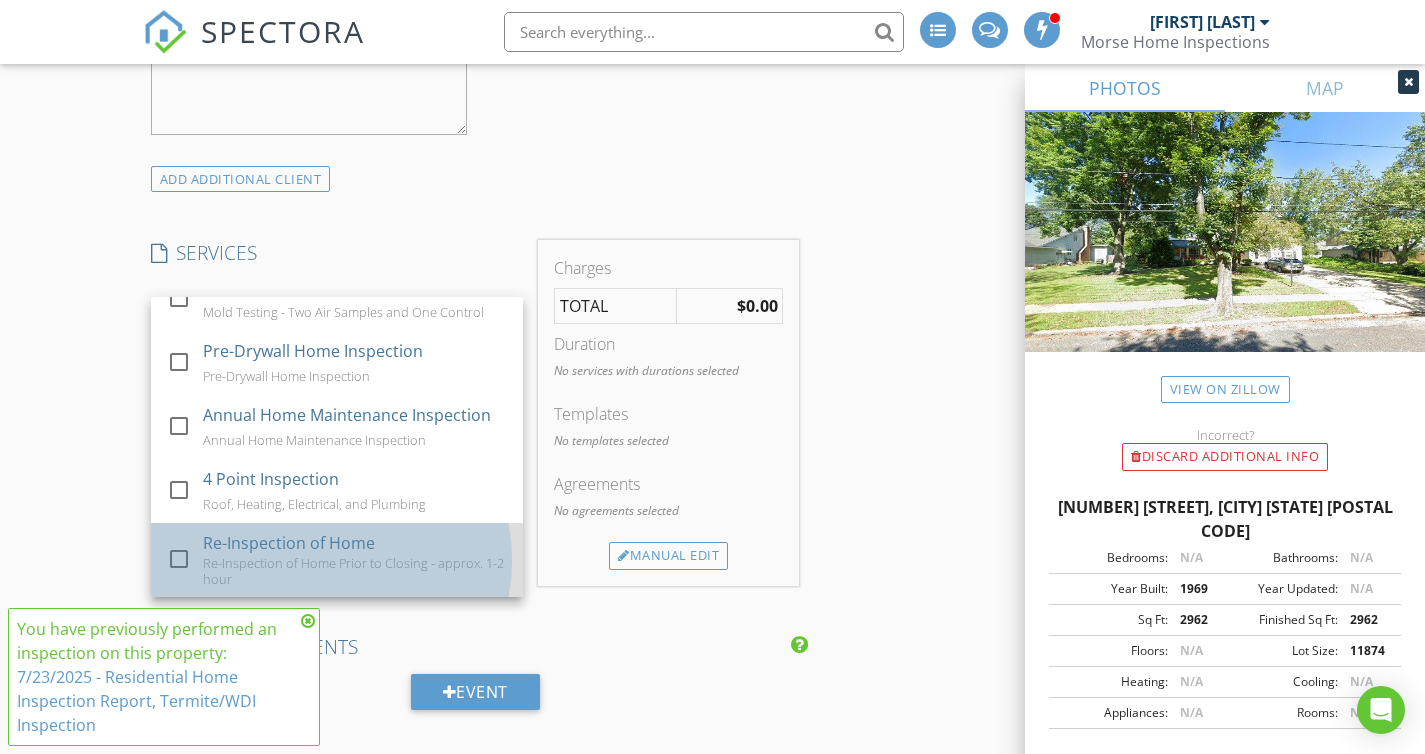 click on "Re-Inspection of Home" at bounding box center (289, 543) 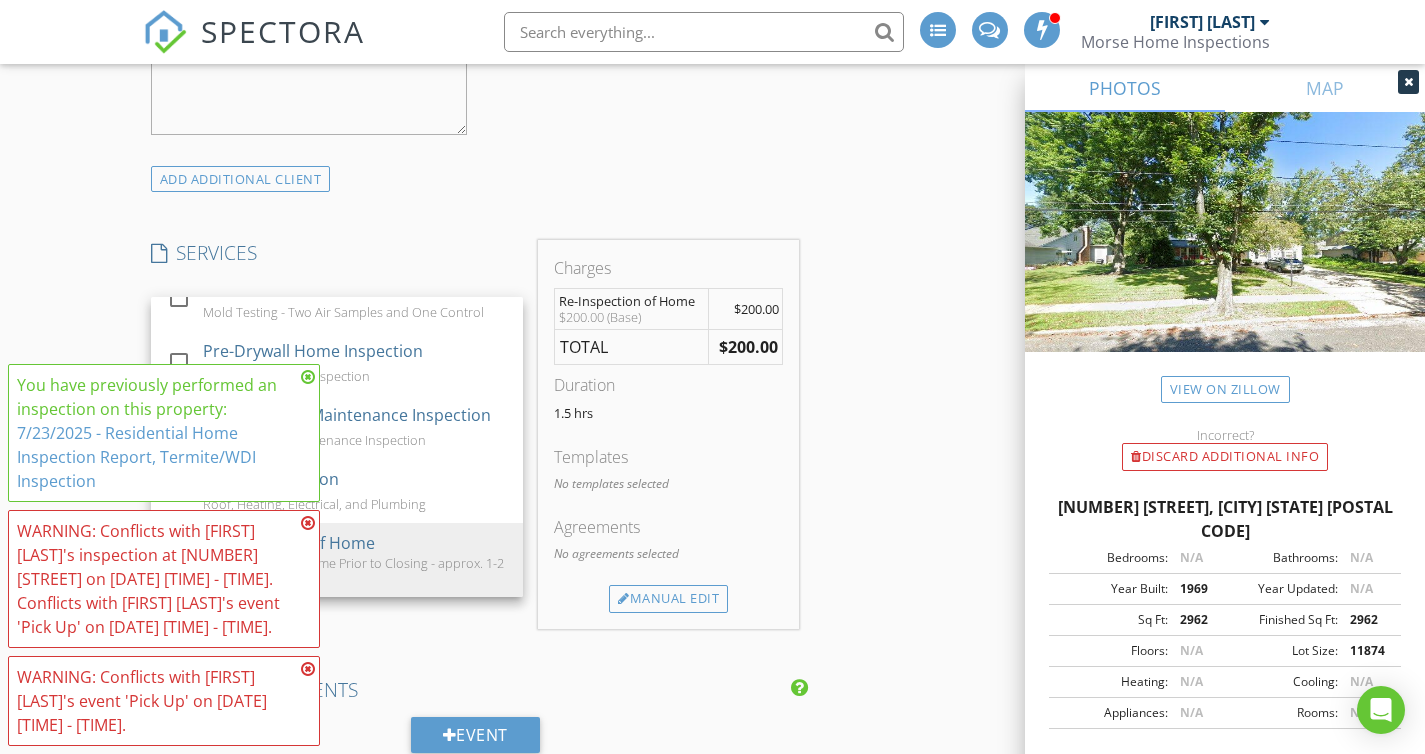 click at bounding box center (308, 377) 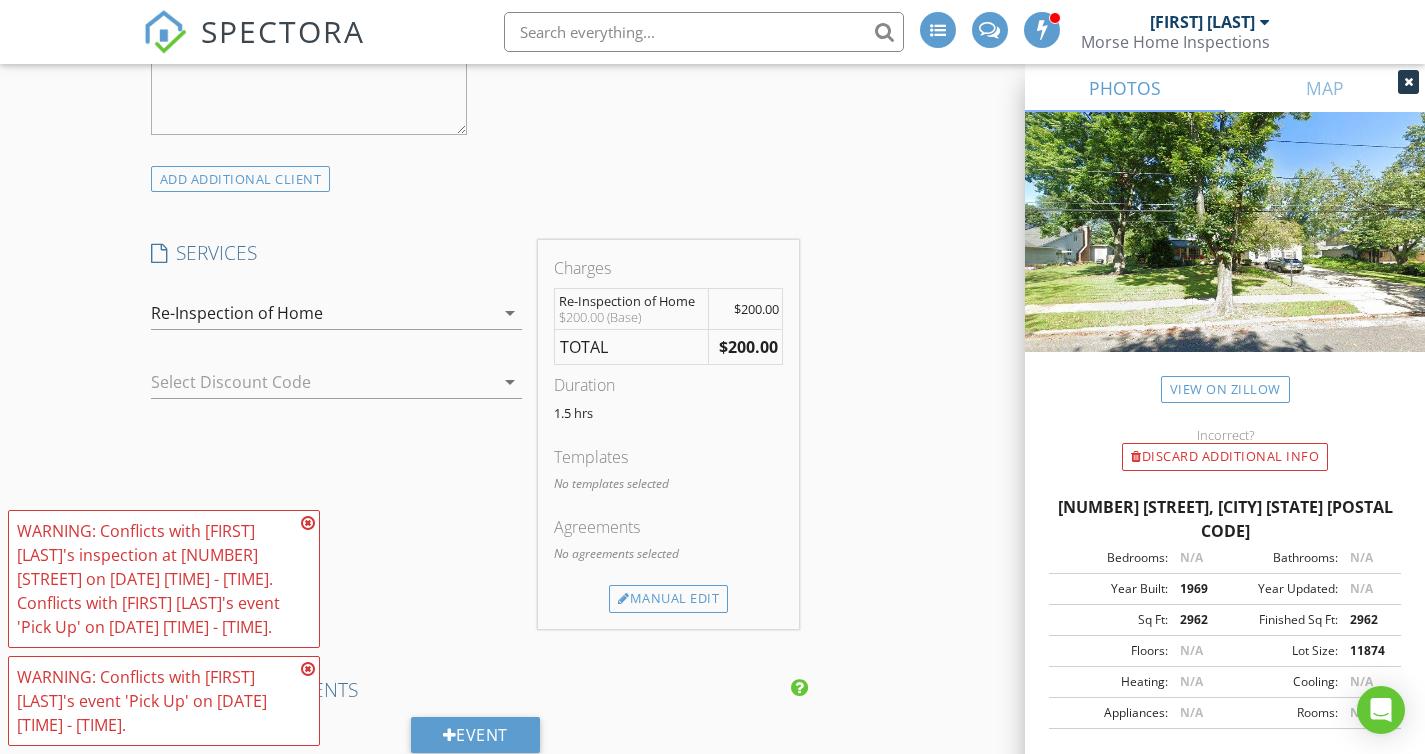 click at bounding box center [308, 523] 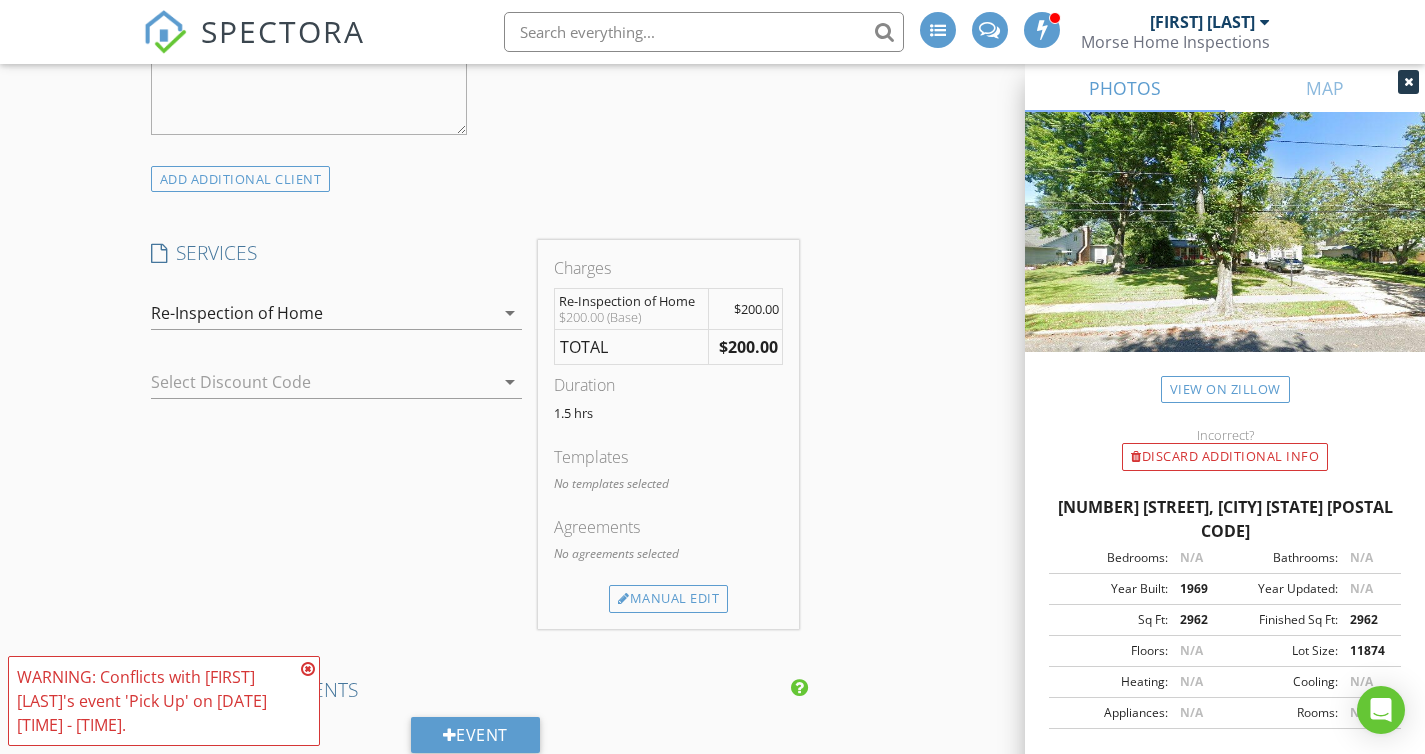 click at bounding box center [308, 669] 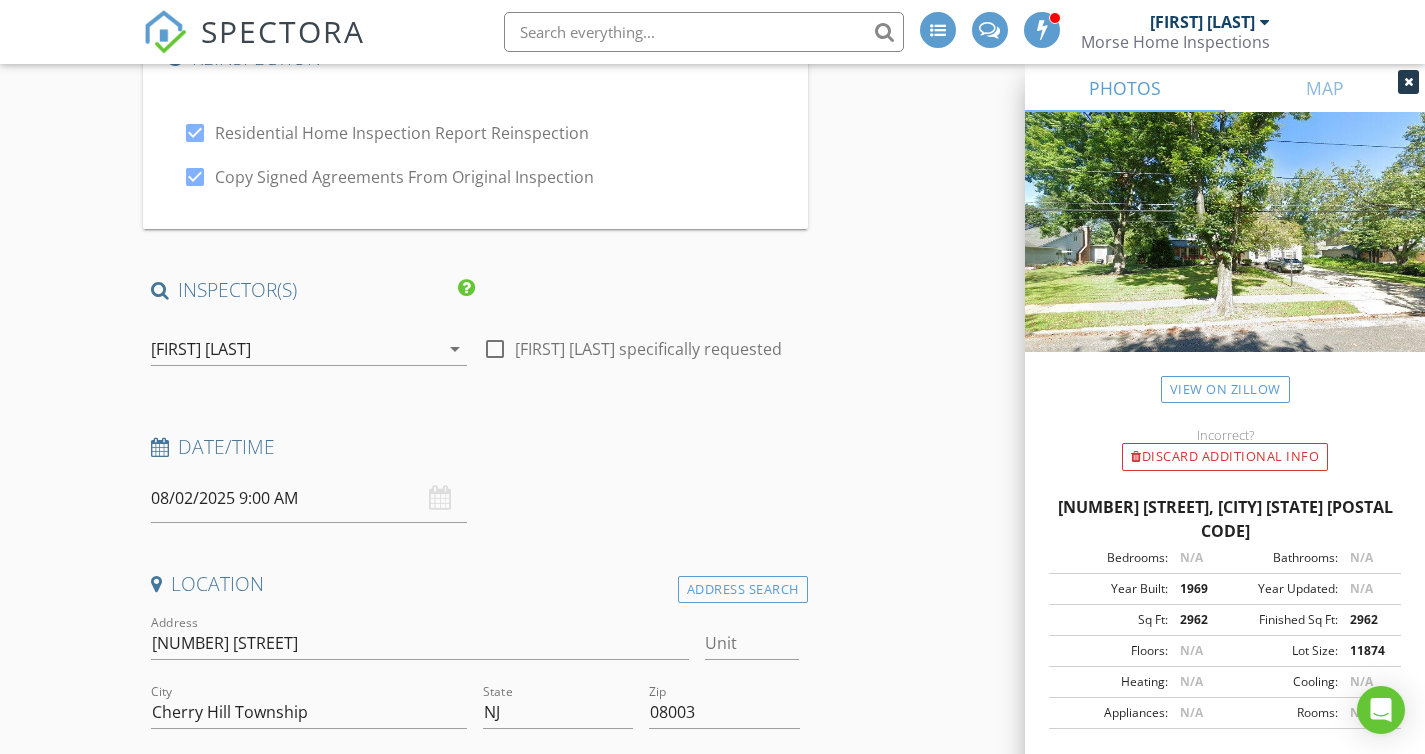 scroll, scrollTop: 267, scrollLeft: 0, axis: vertical 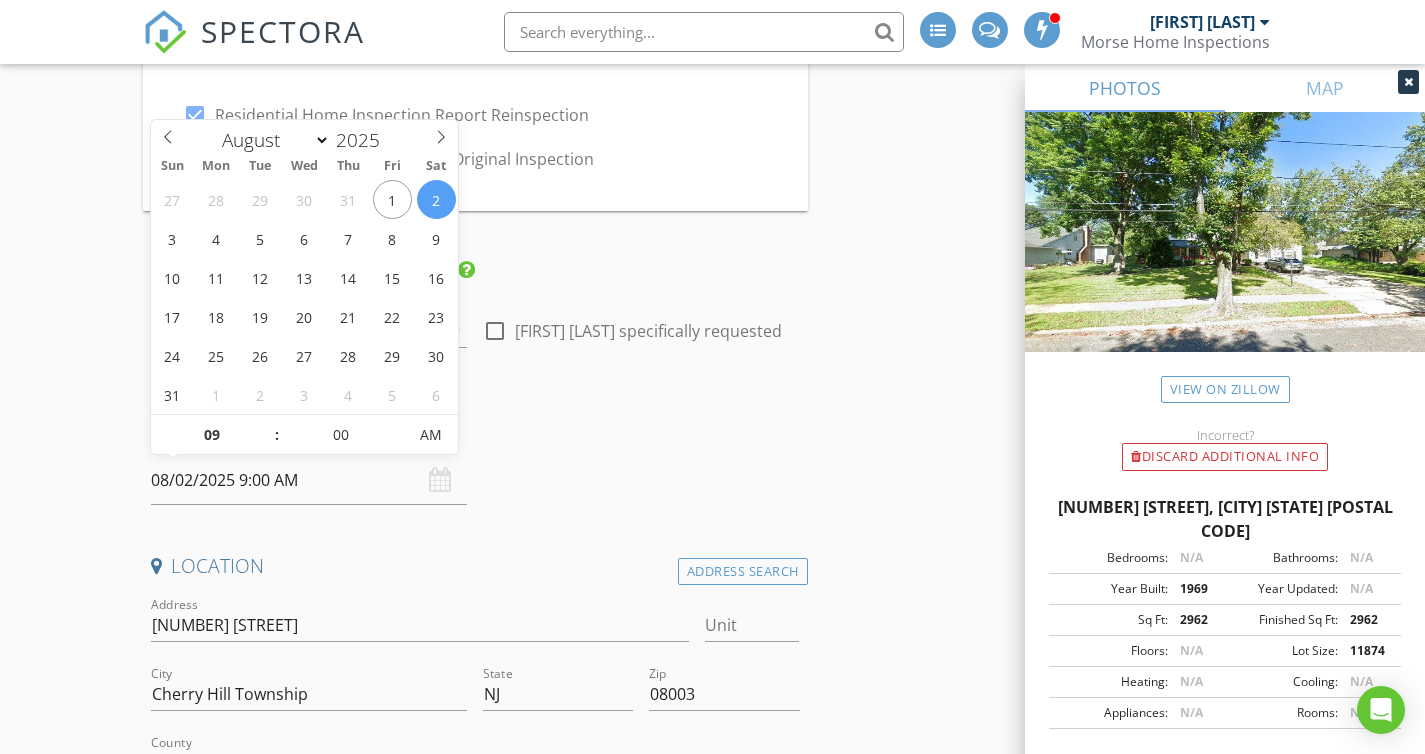 click on "08/02/2025 9:00 AM" at bounding box center (309, 480) 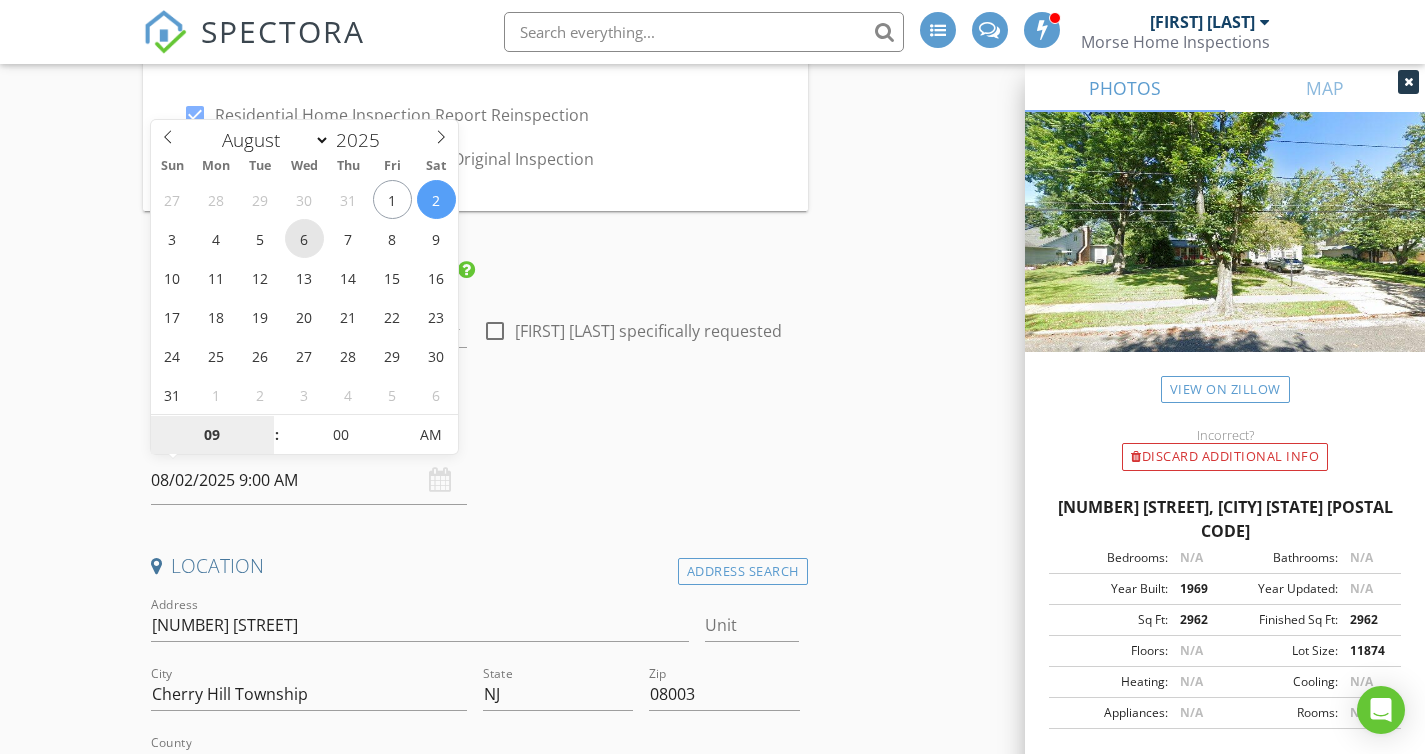 type on "08/06/2025 9:00 AM" 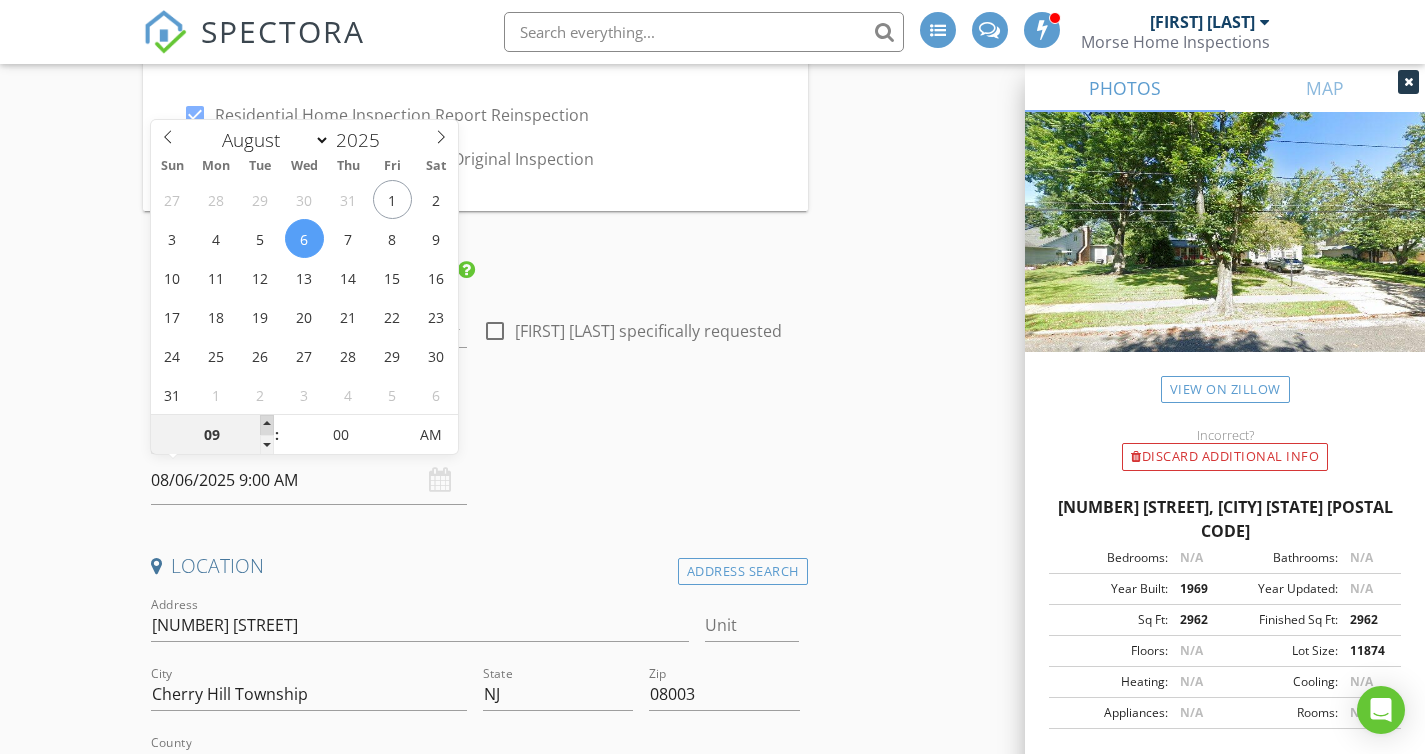 type on "10" 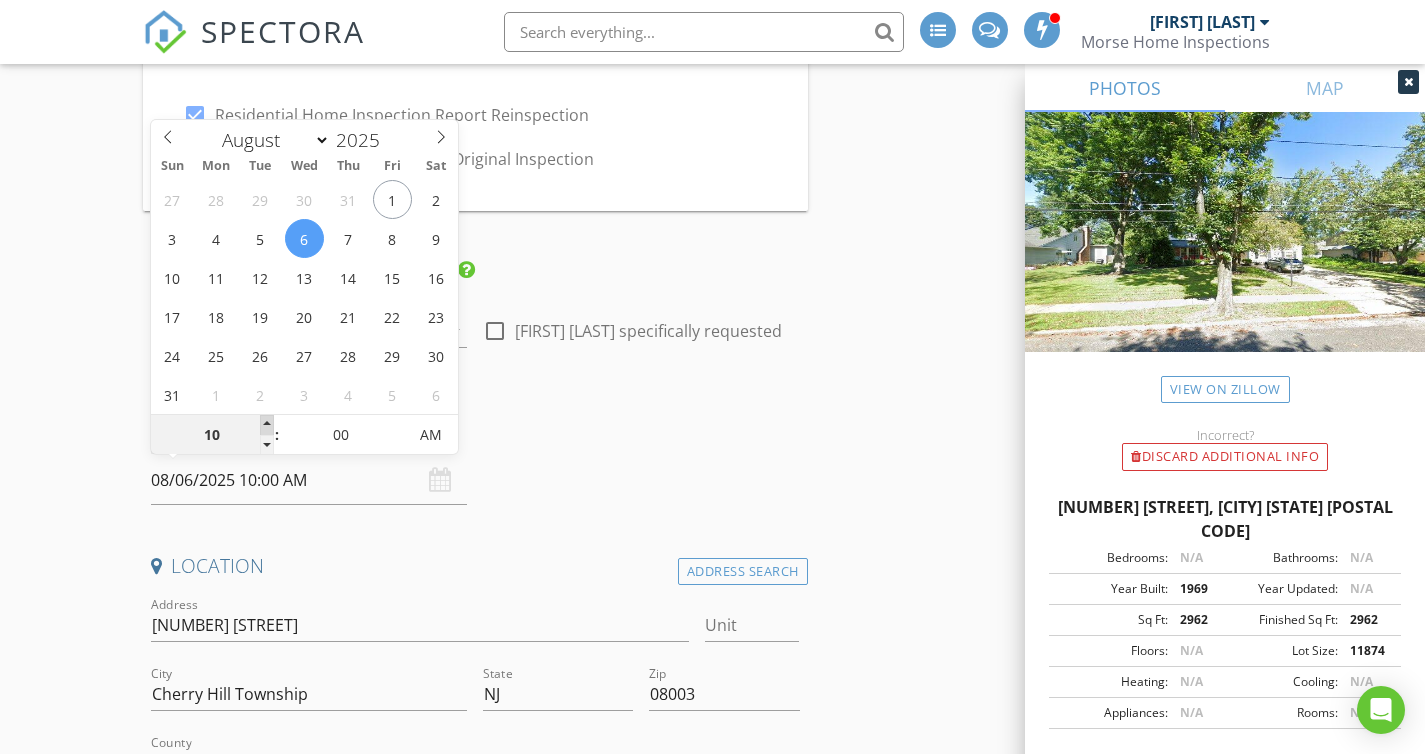 click at bounding box center (267, 425) 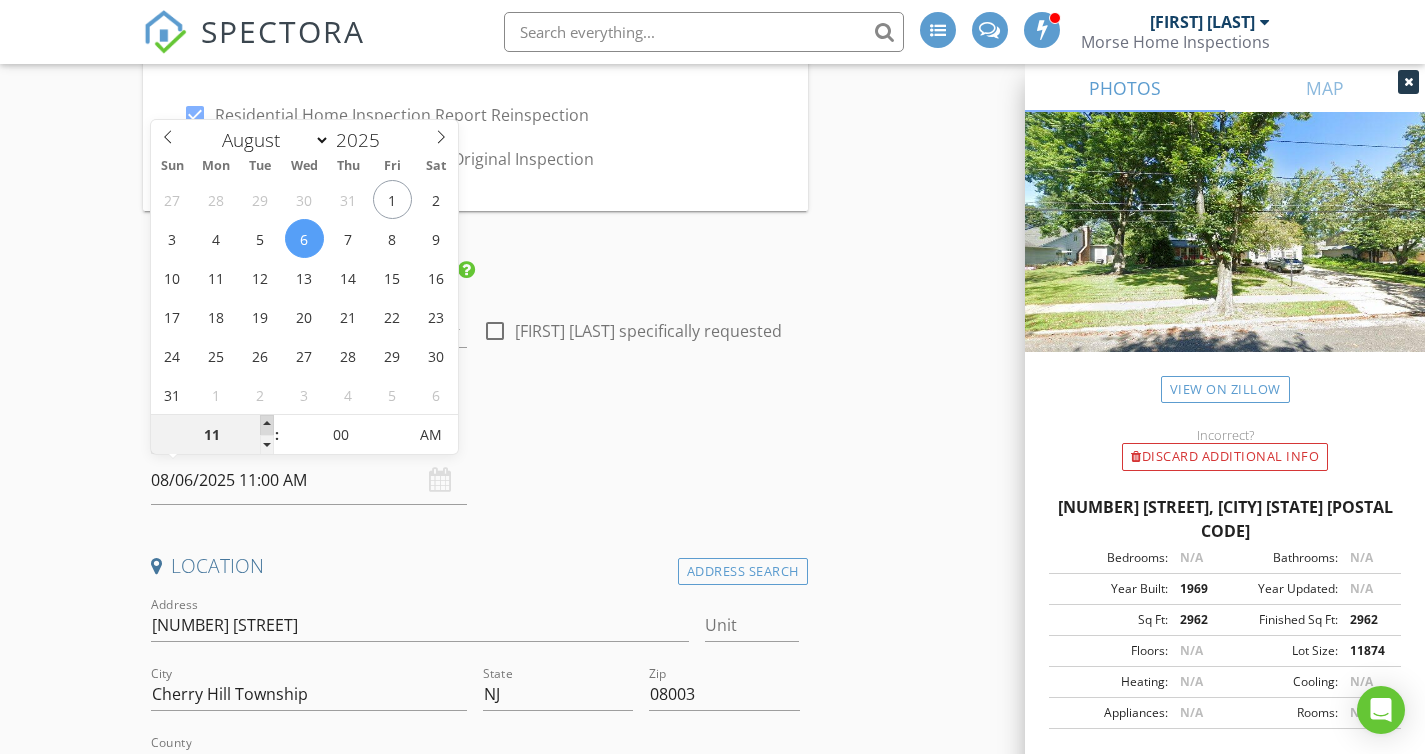 click at bounding box center (267, 425) 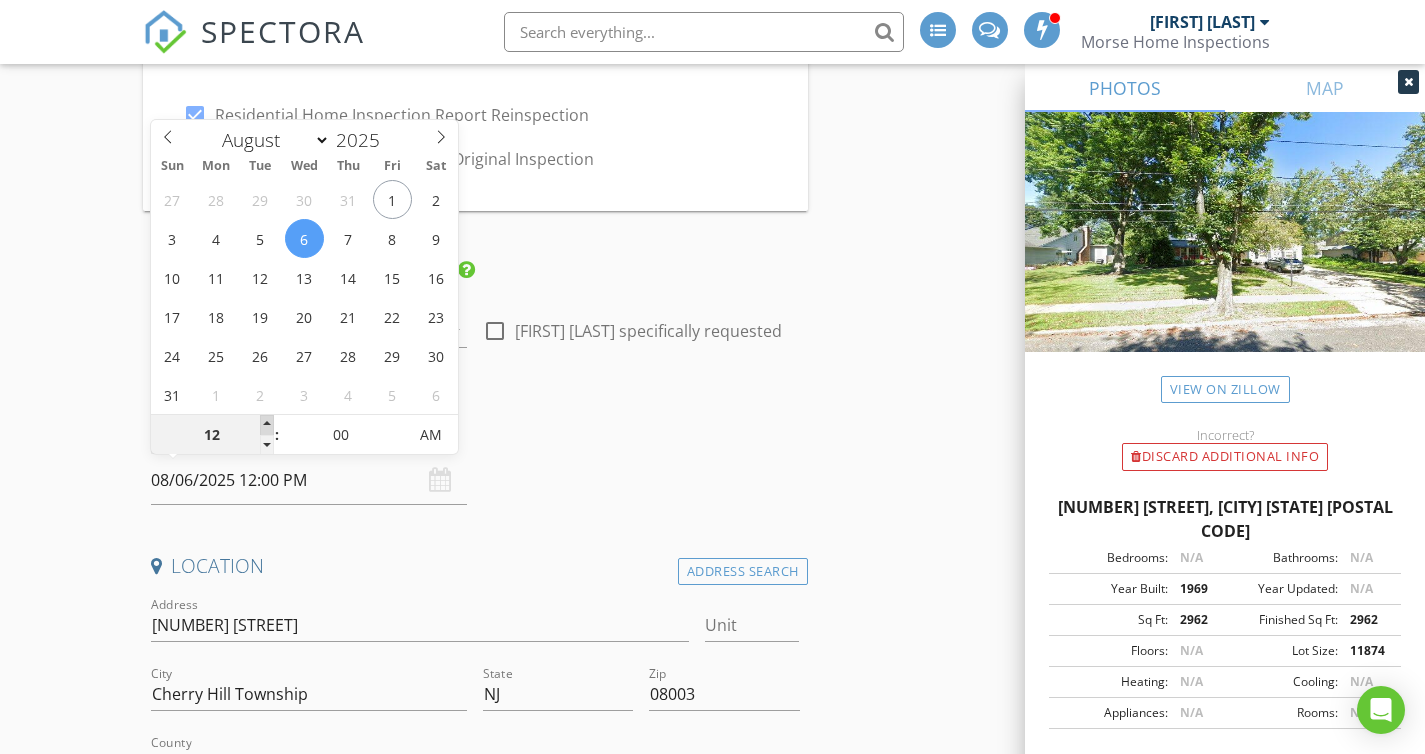 click at bounding box center (267, 425) 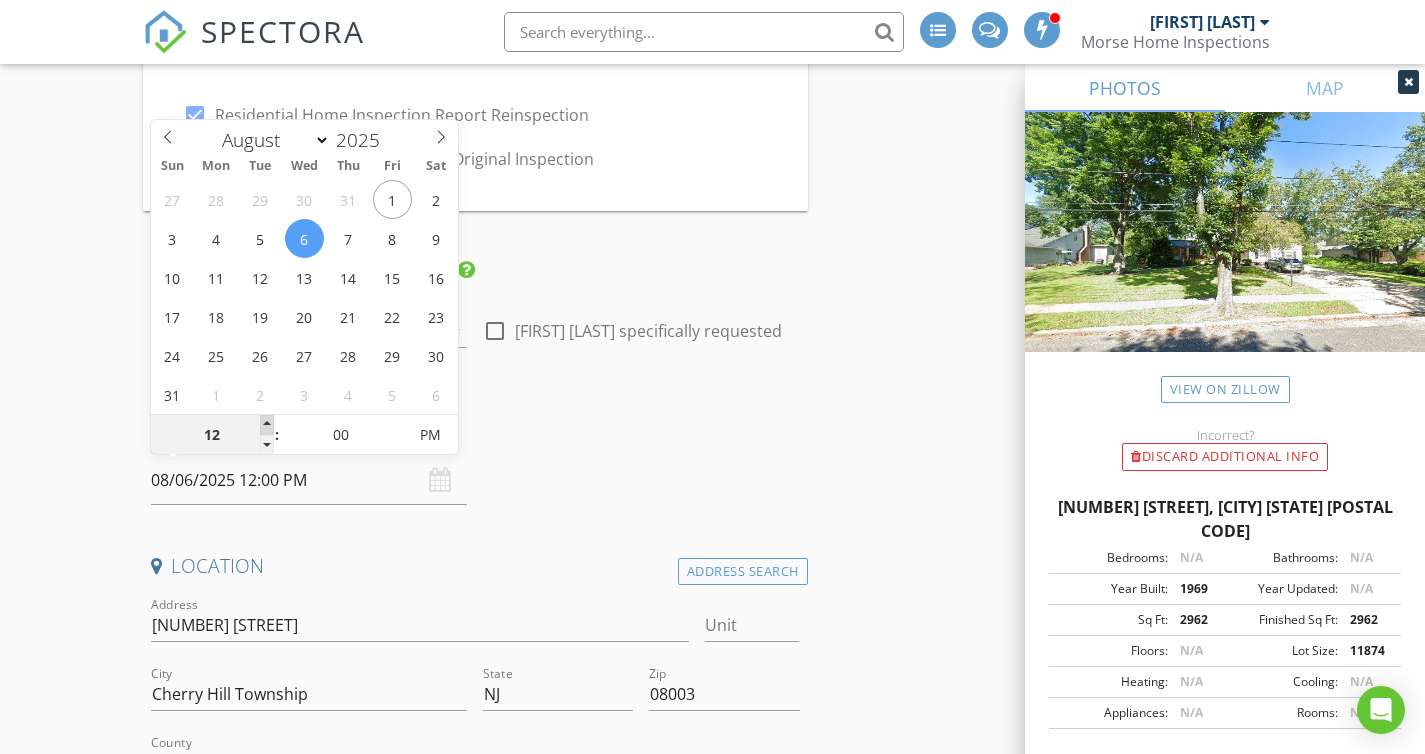 type on "01" 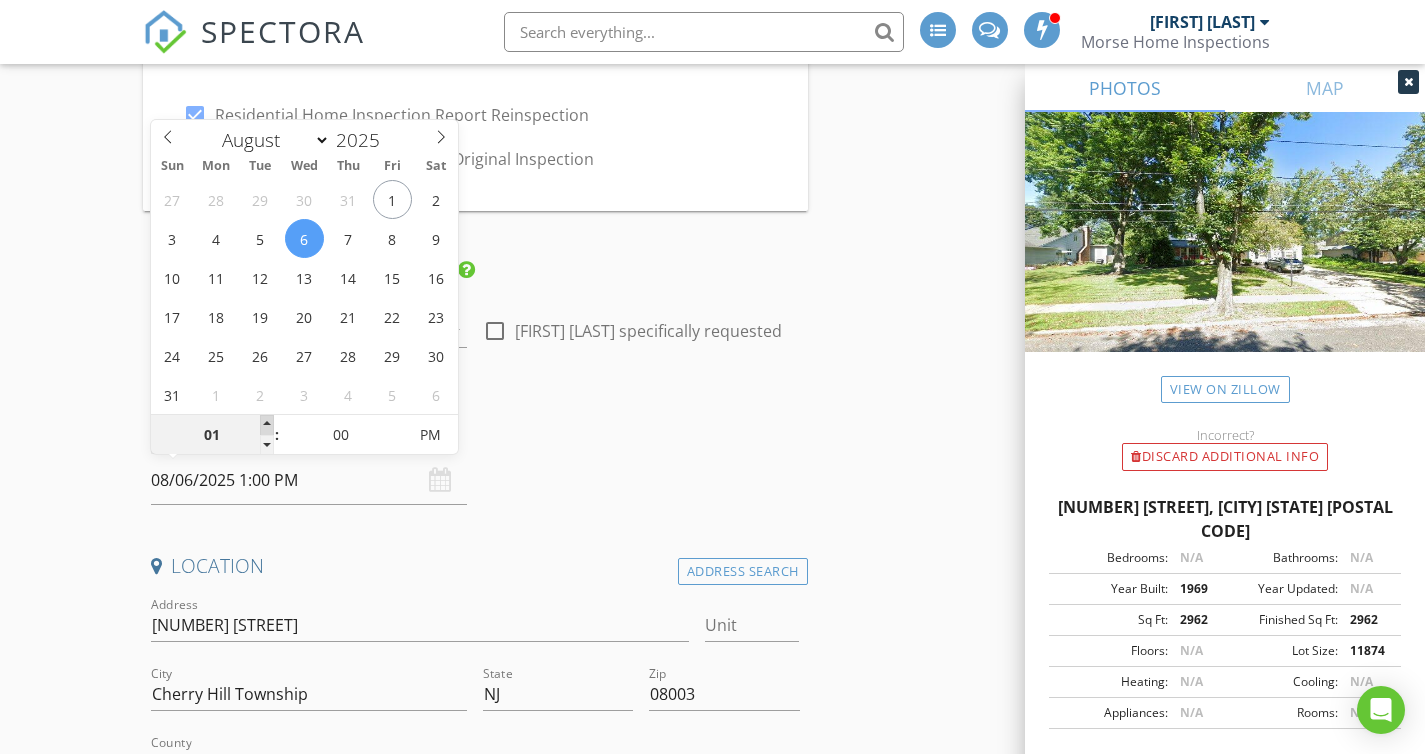 click at bounding box center (267, 425) 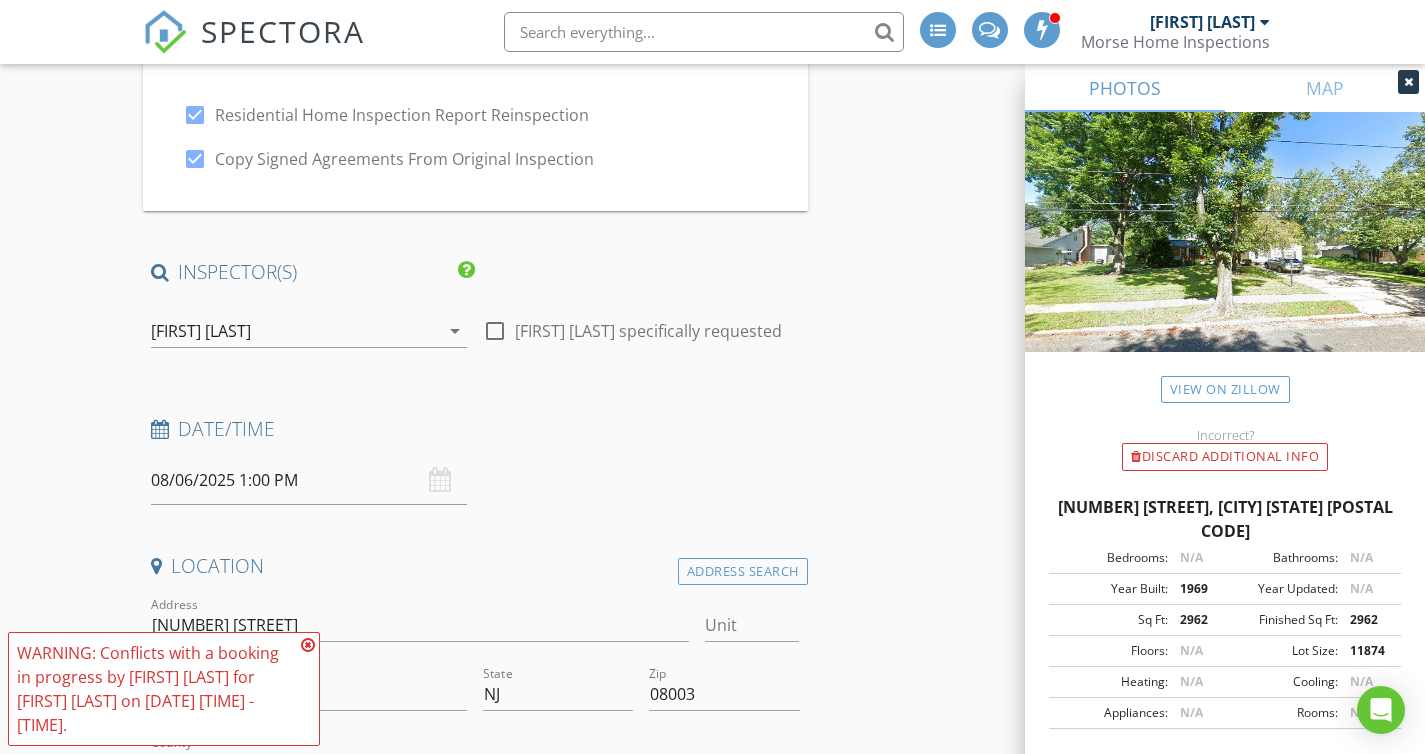 click on "Location" at bounding box center (475, 566) 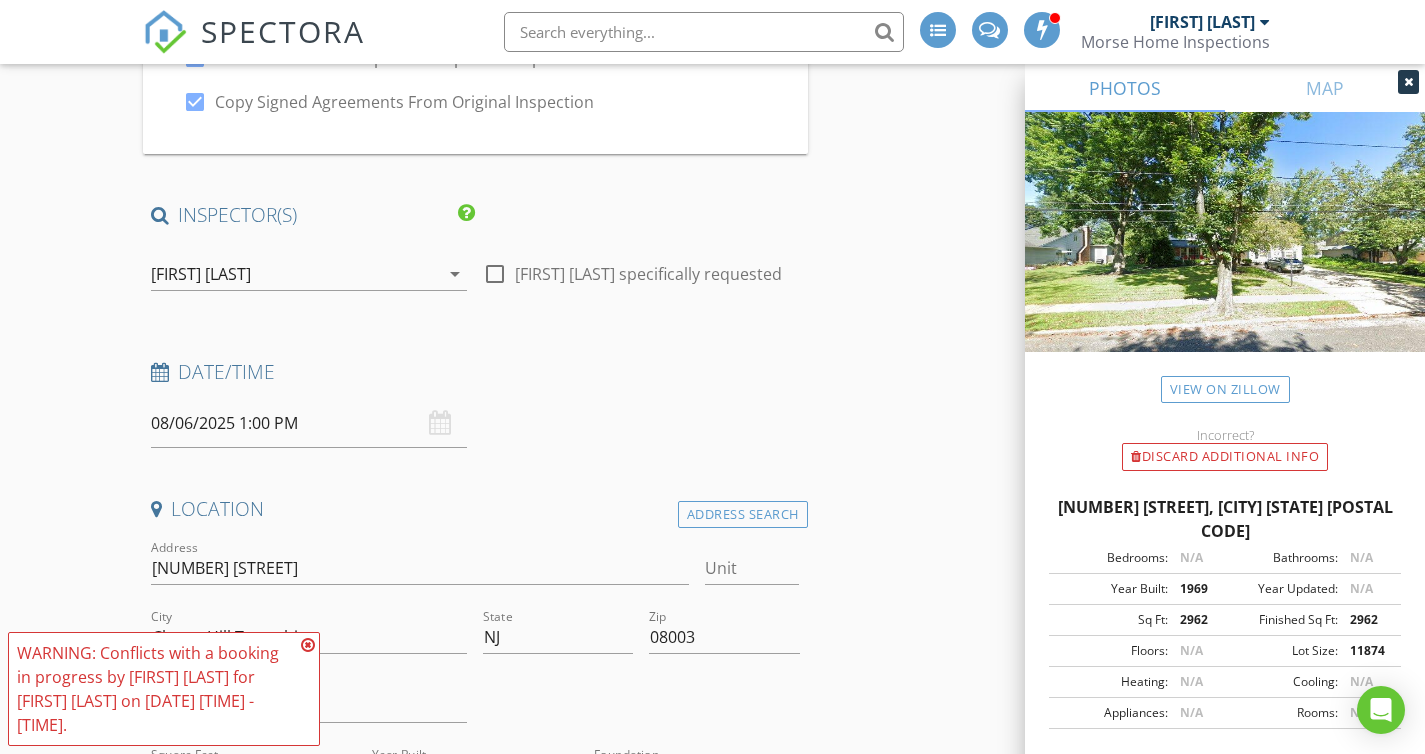 click at bounding box center [495, 274] 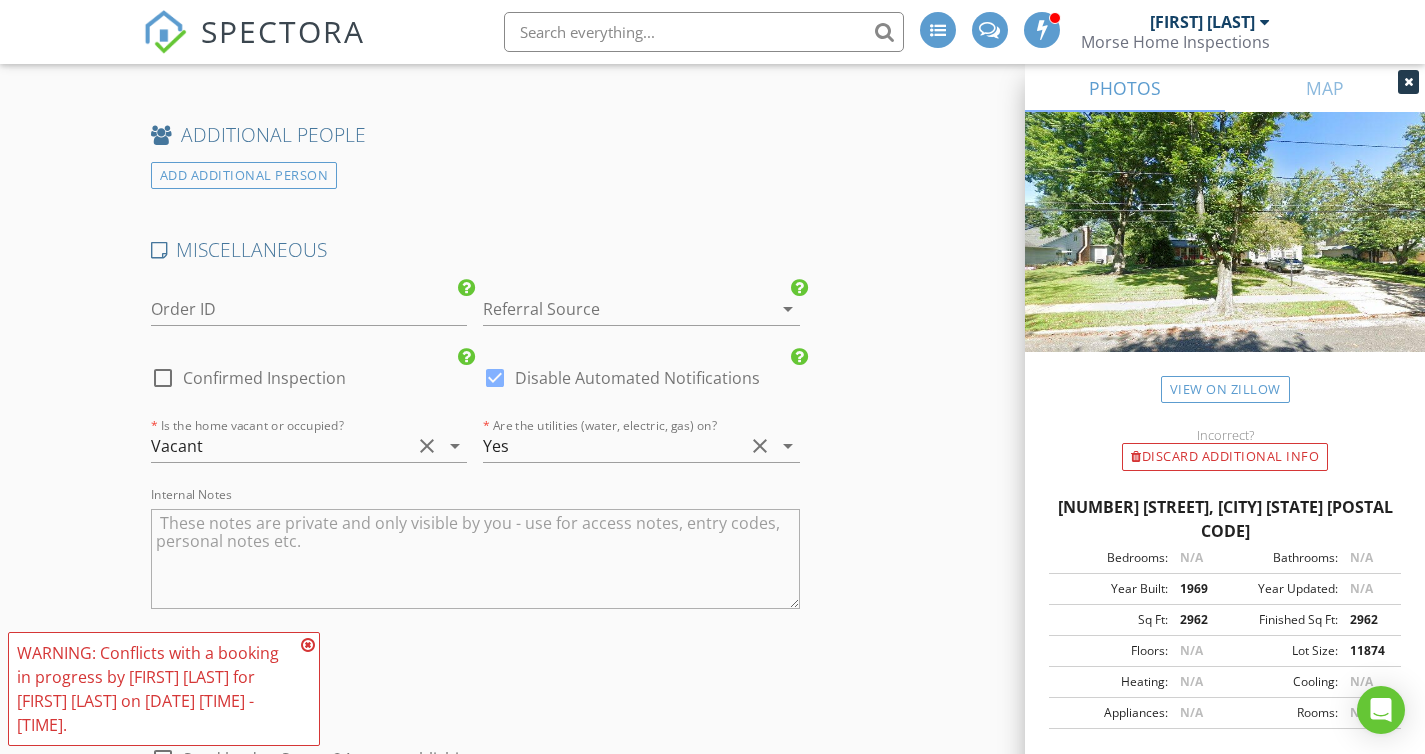 scroll, scrollTop: 3872, scrollLeft: 0, axis: vertical 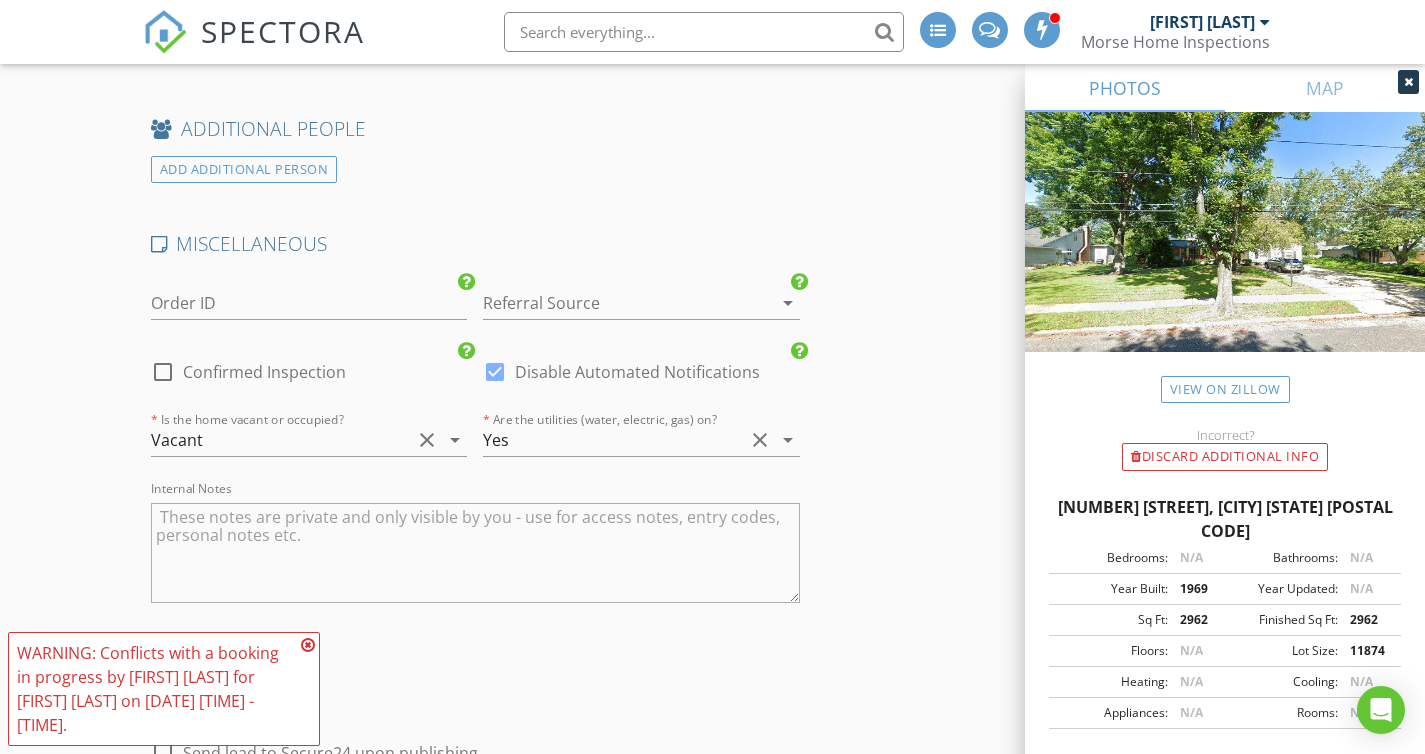 click at bounding box center [613, 303] 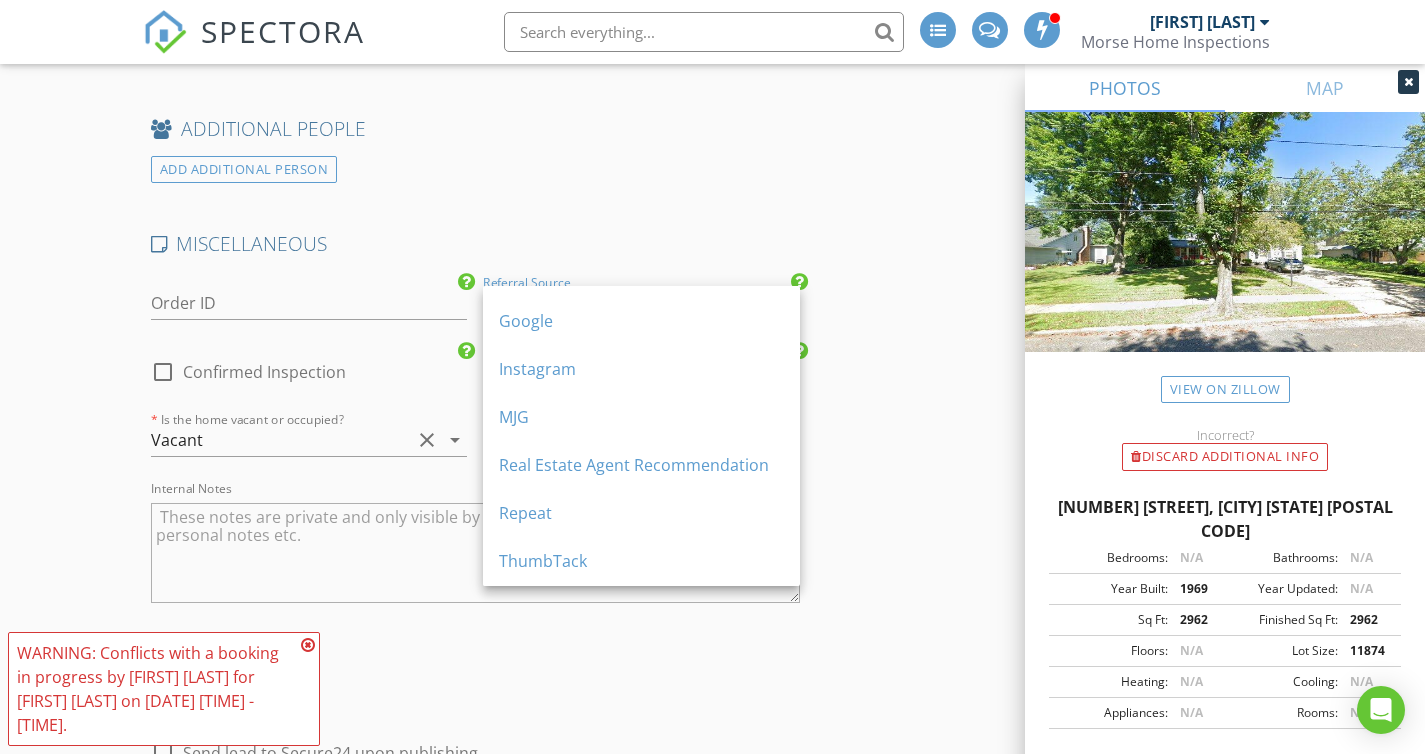 scroll, scrollTop: 324, scrollLeft: 0, axis: vertical 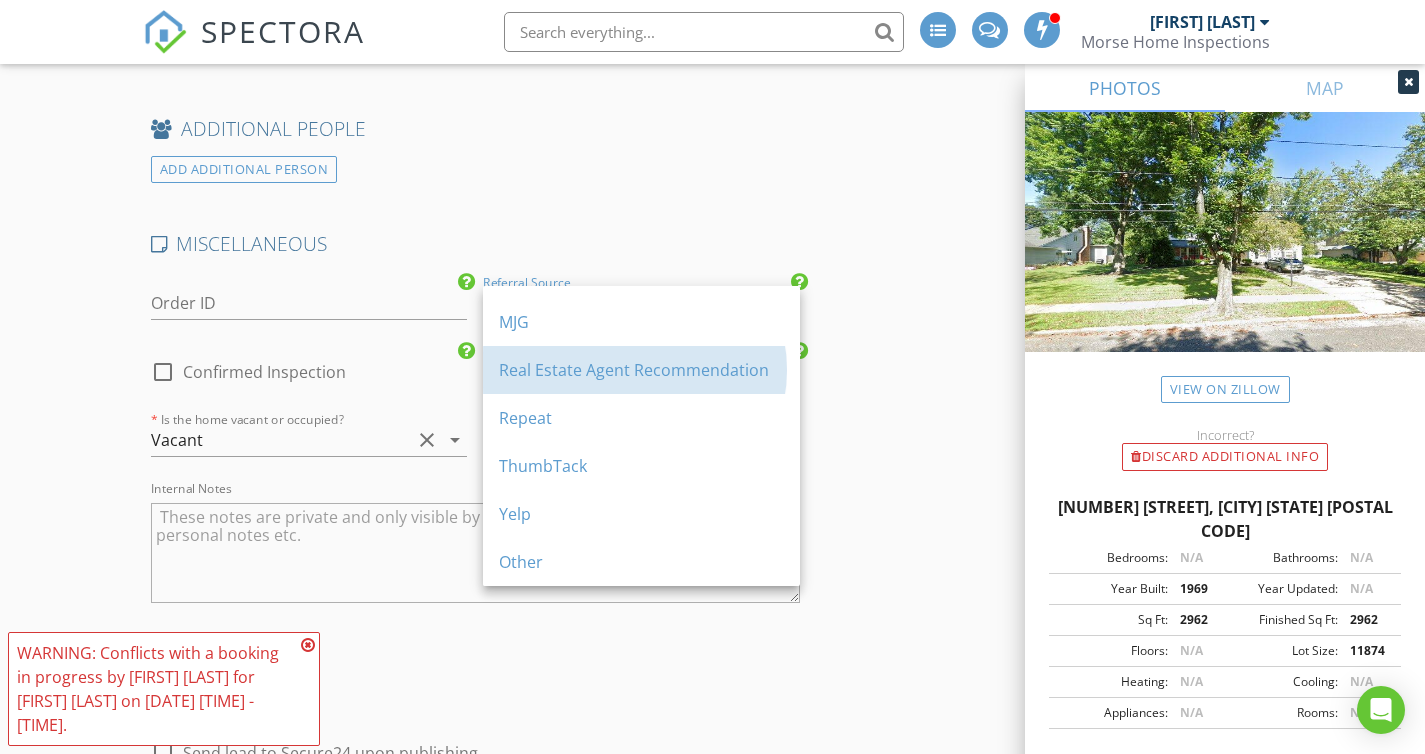 click on "Real Estate Agent Recommendation" at bounding box center (641, 370) 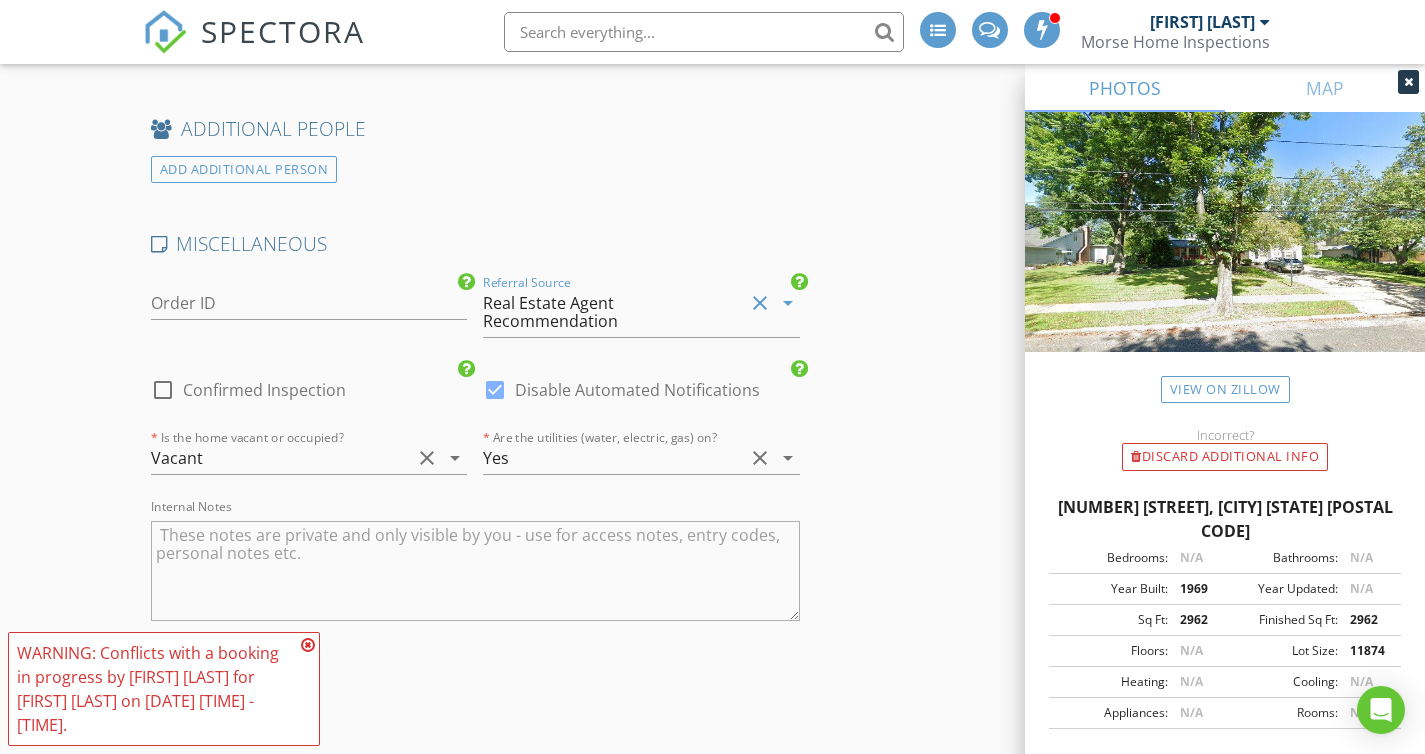 click at bounding box center (163, 390) 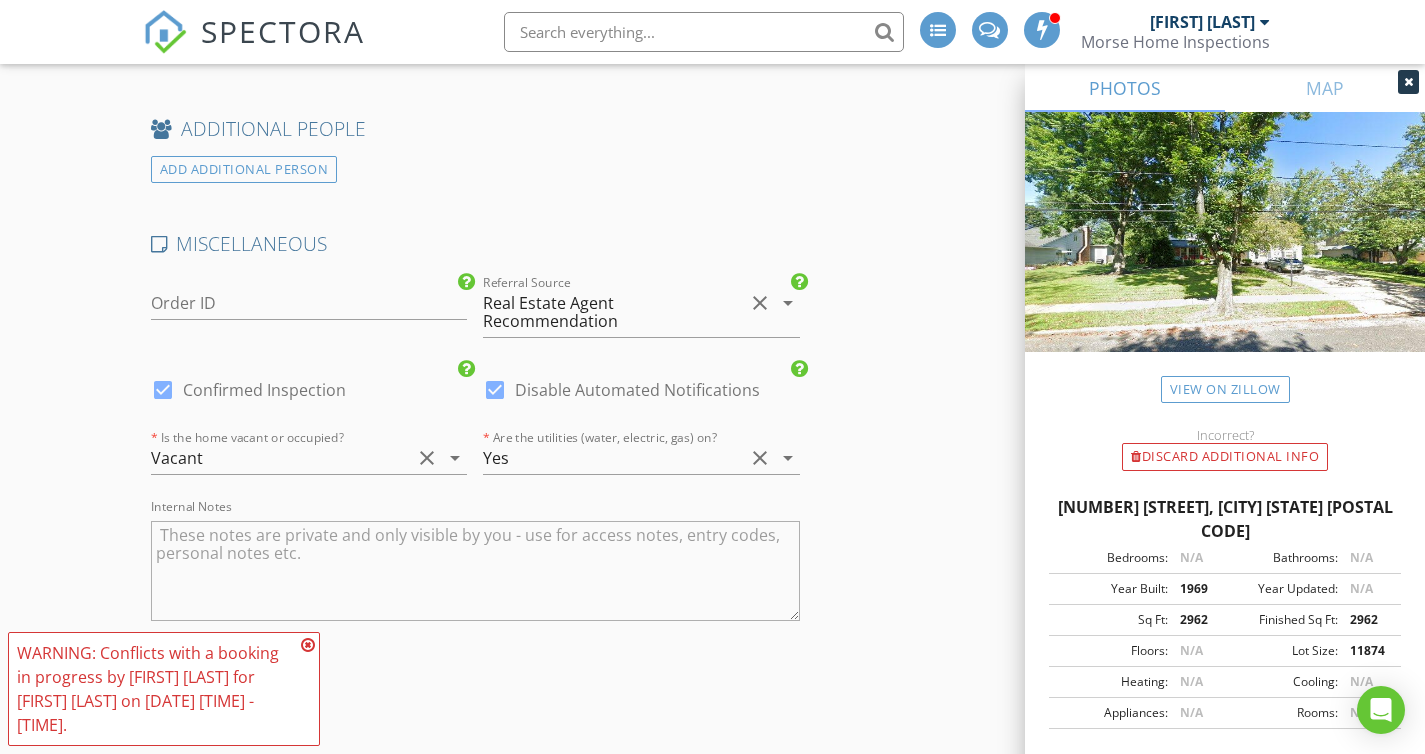 click at bounding box center (495, 390) 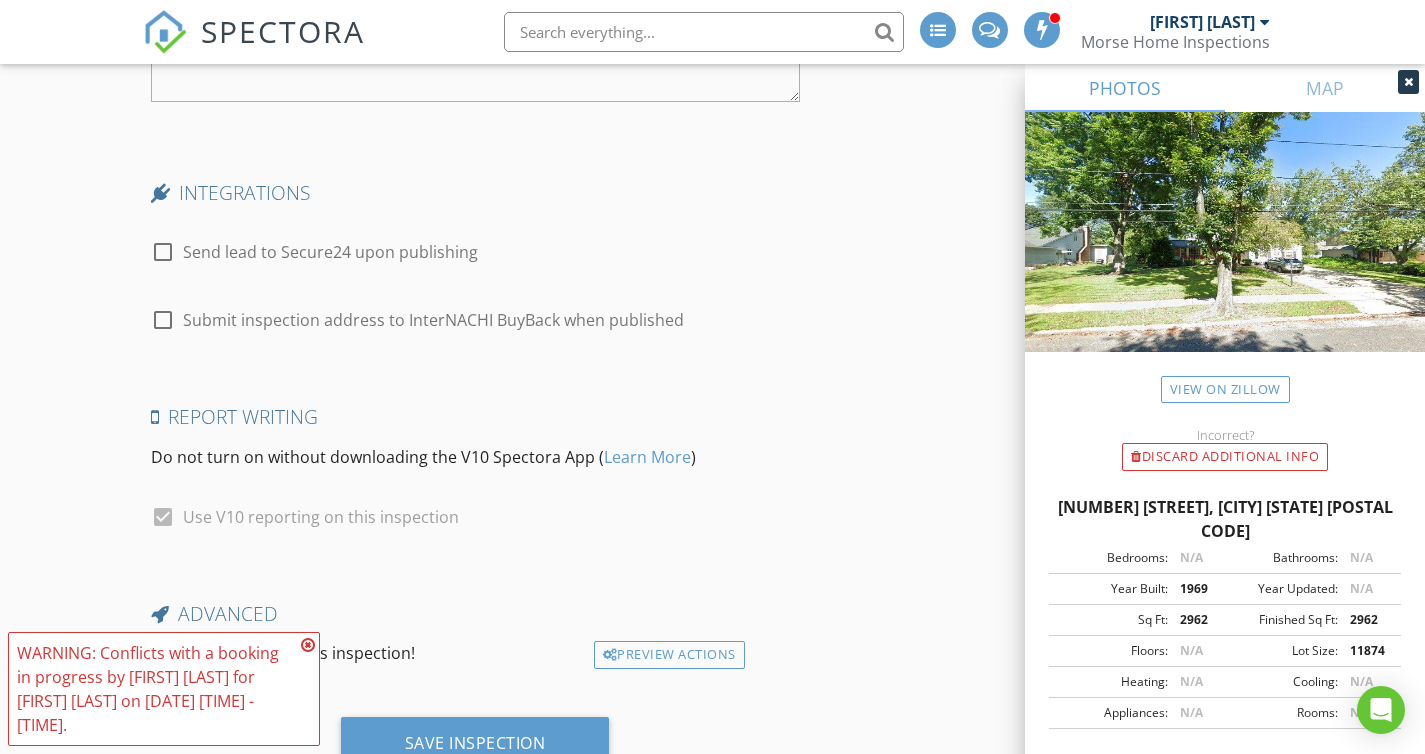 scroll, scrollTop: 4469, scrollLeft: 0, axis: vertical 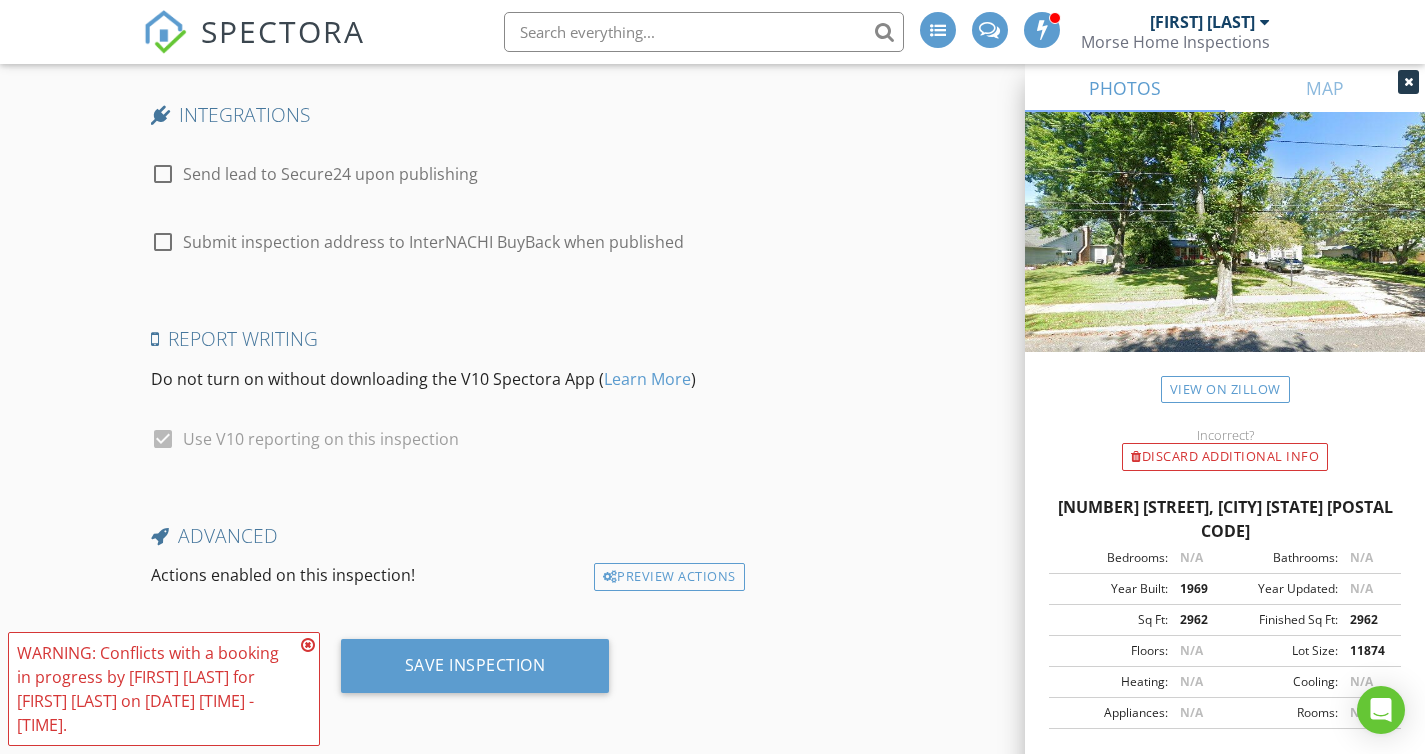 click at bounding box center (308, 645) 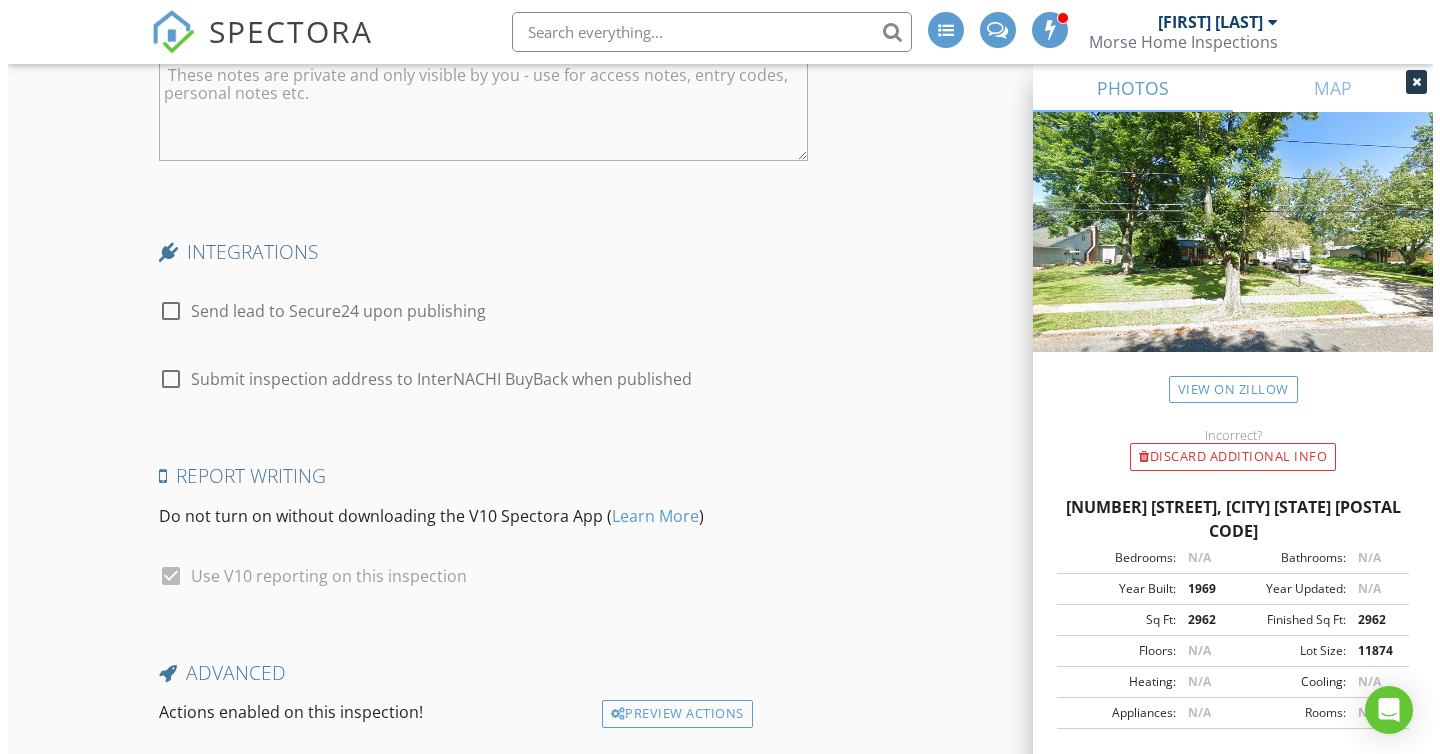 scroll, scrollTop: 4469, scrollLeft: 0, axis: vertical 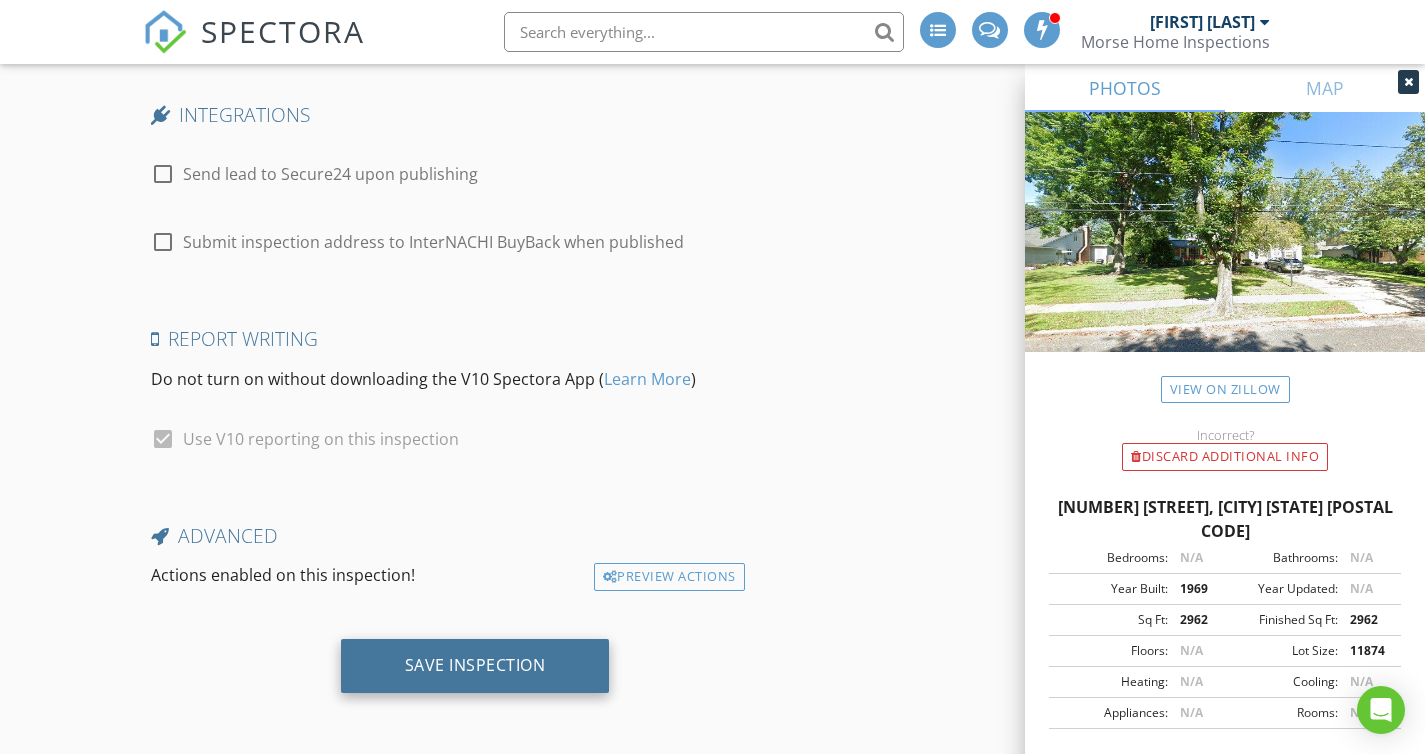 click on "Save Inspection" at bounding box center [475, 665] 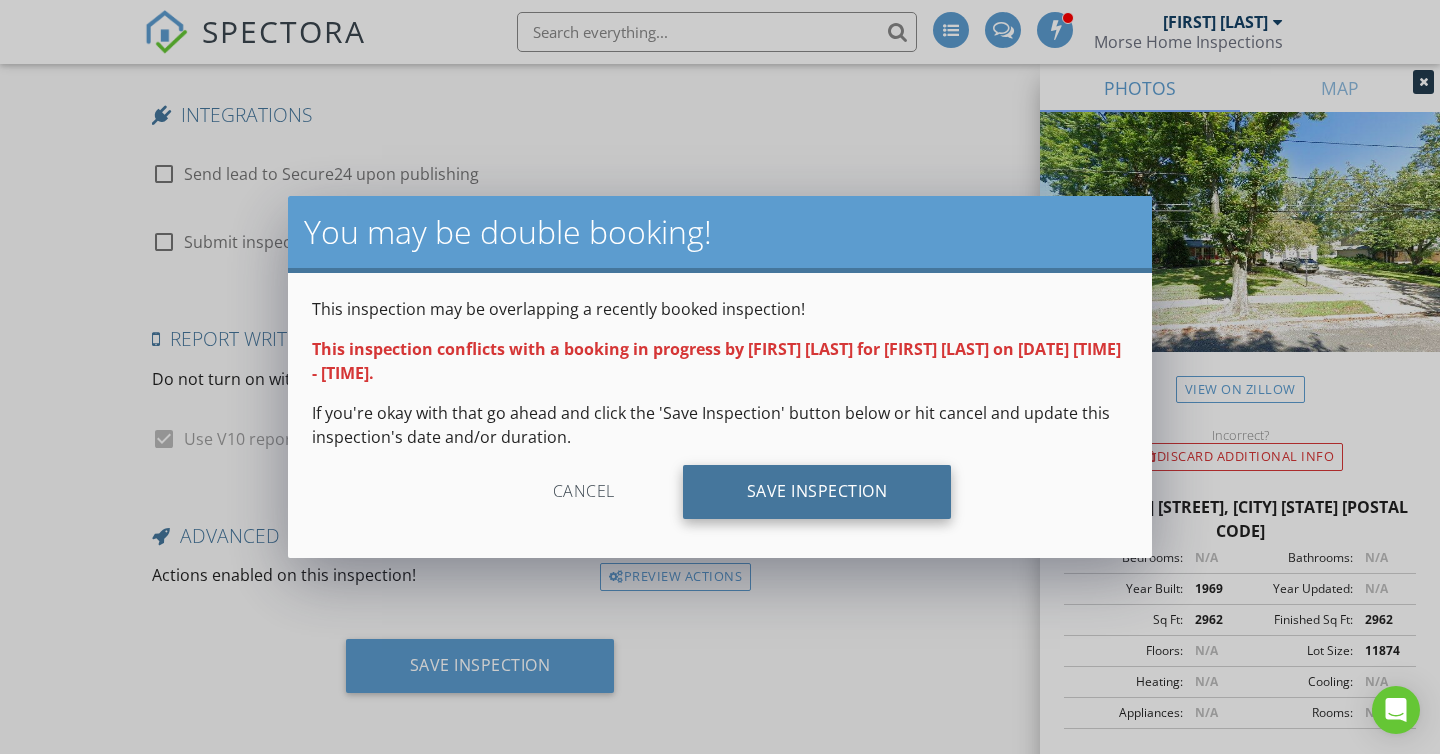 click on "Save Inspection" at bounding box center (817, 492) 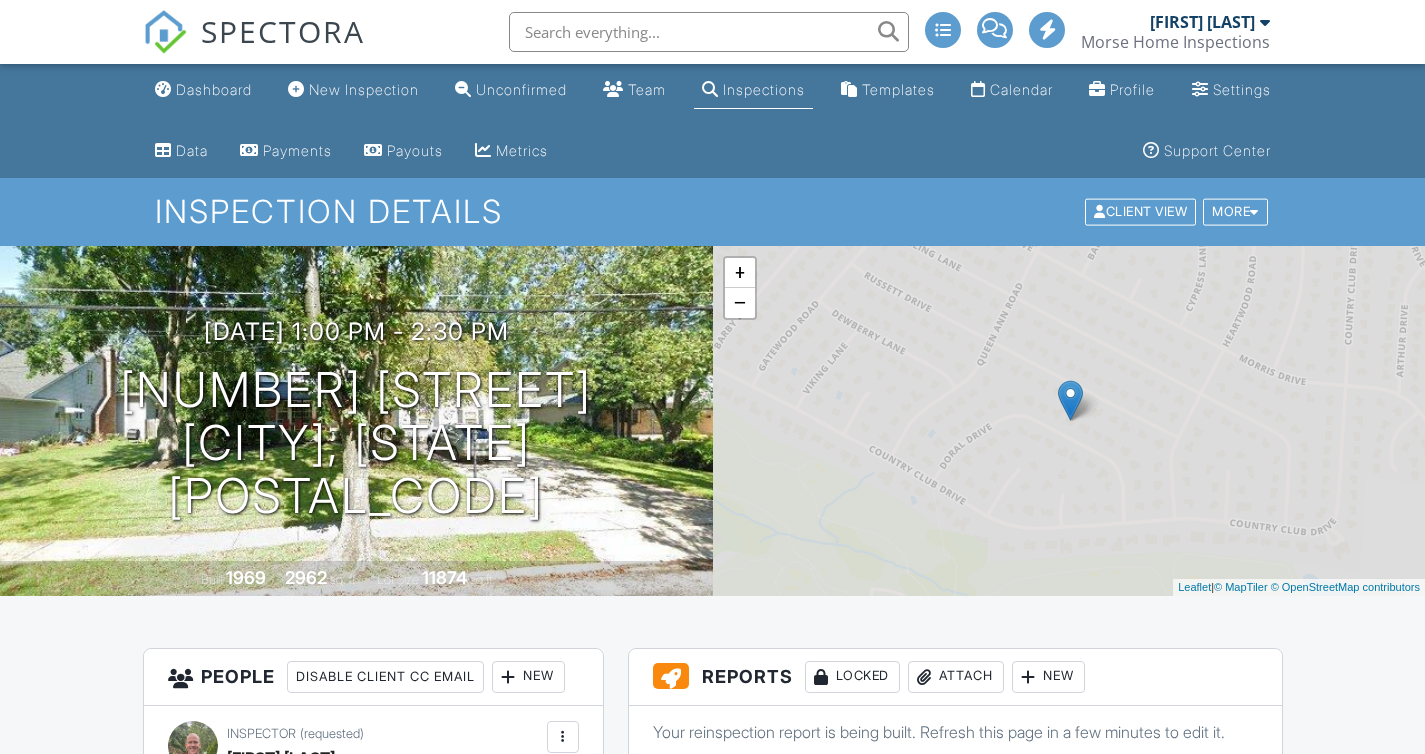 scroll, scrollTop: 0, scrollLeft: 0, axis: both 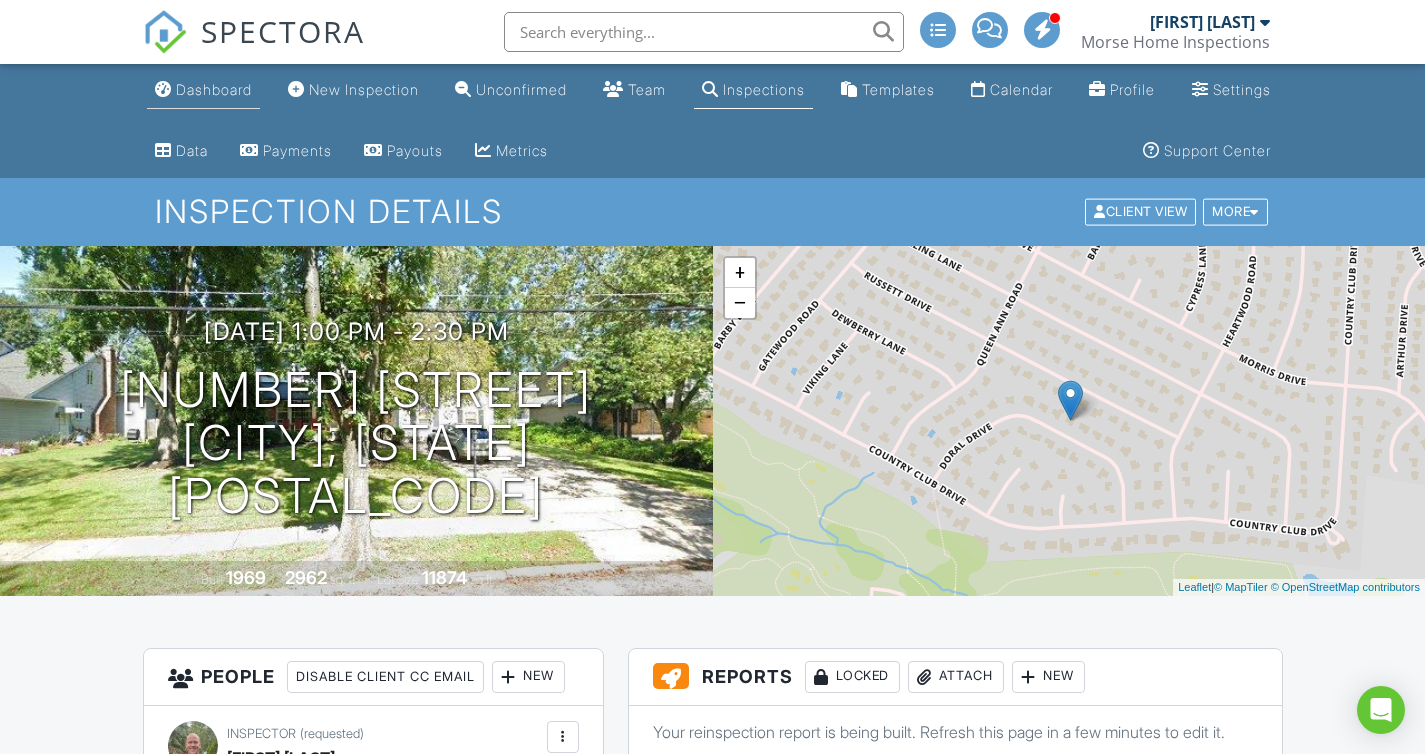 click on "Dashboard" at bounding box center [214, 89] 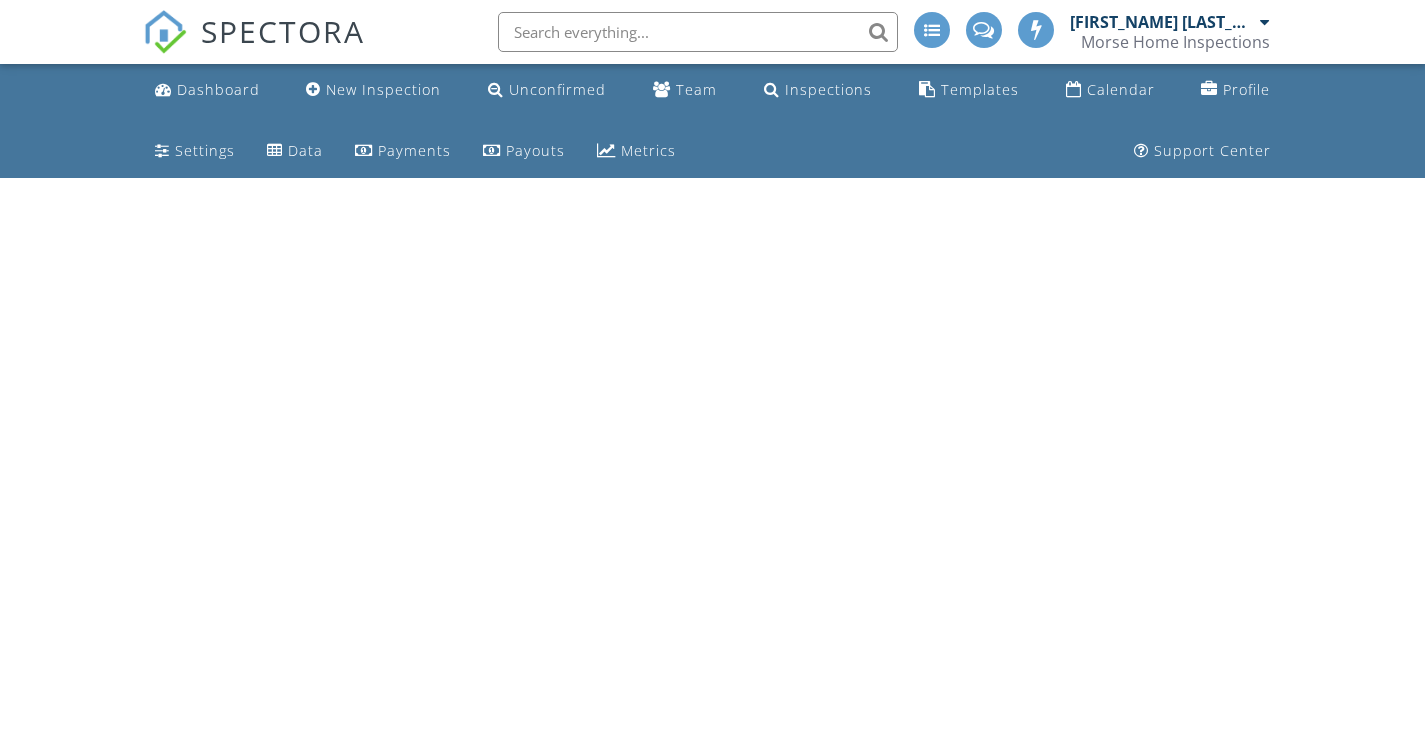 scroll, scrollTop: 0, scrollLeft: 0, axis: both 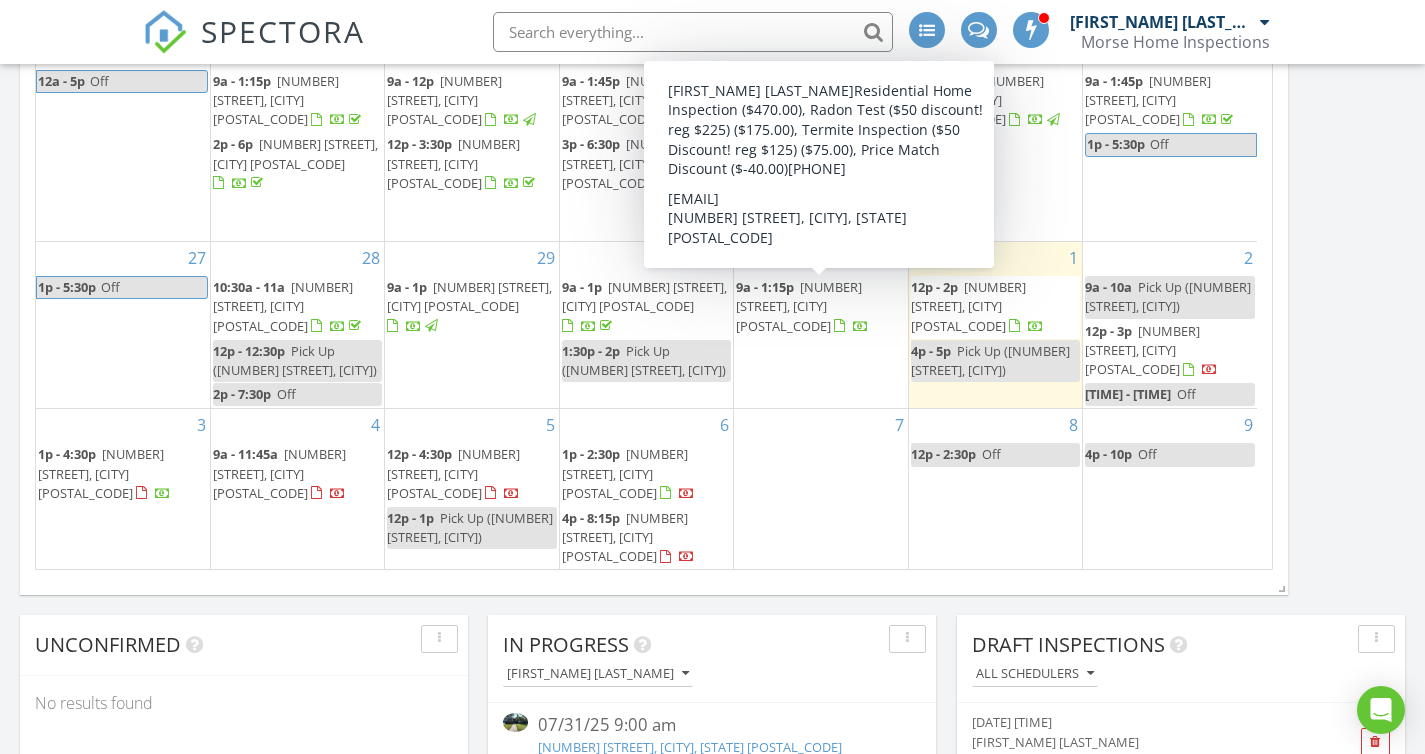 click on "[NUMBER] [STREET], [CITY] [POSTAL_CODE]" at bounding box center [799, 306] 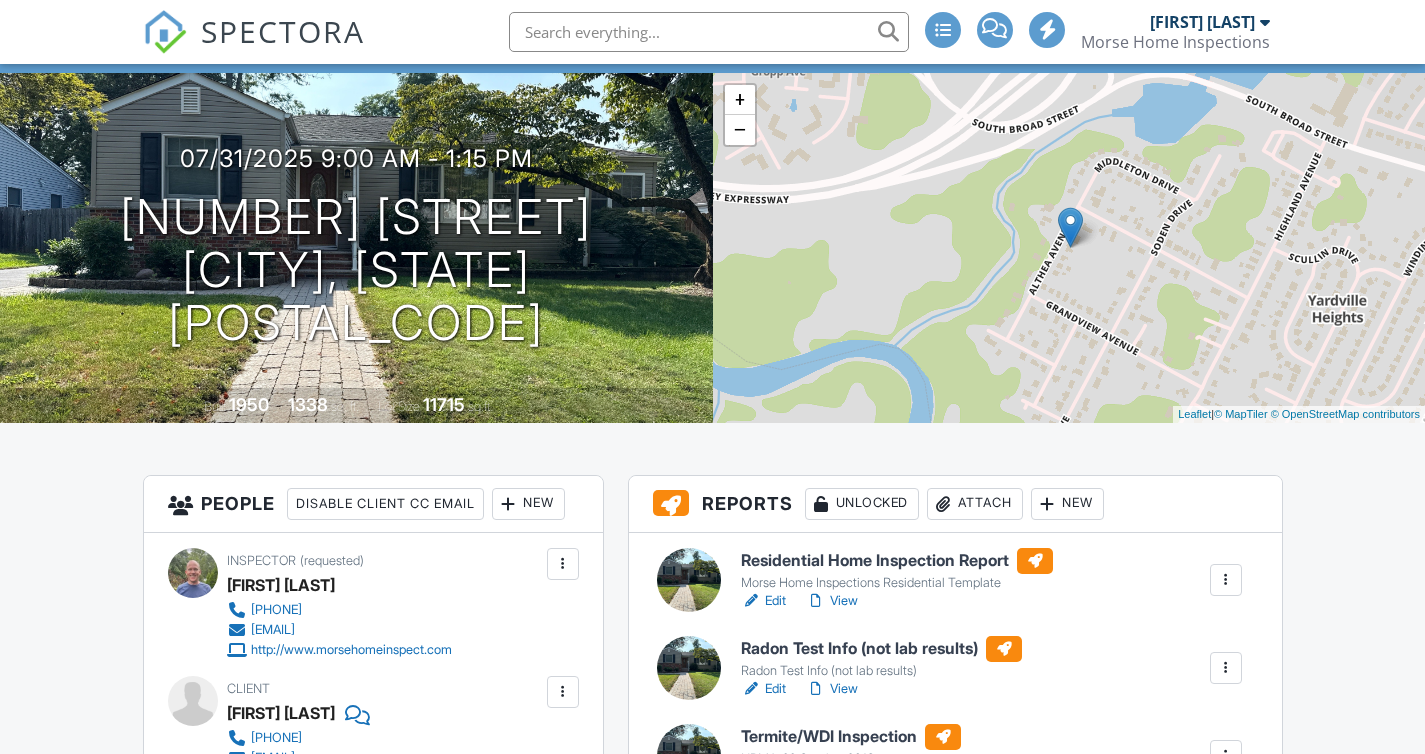 scroll, scrollTop: 310, scrollLeft: 0, axis: vertical 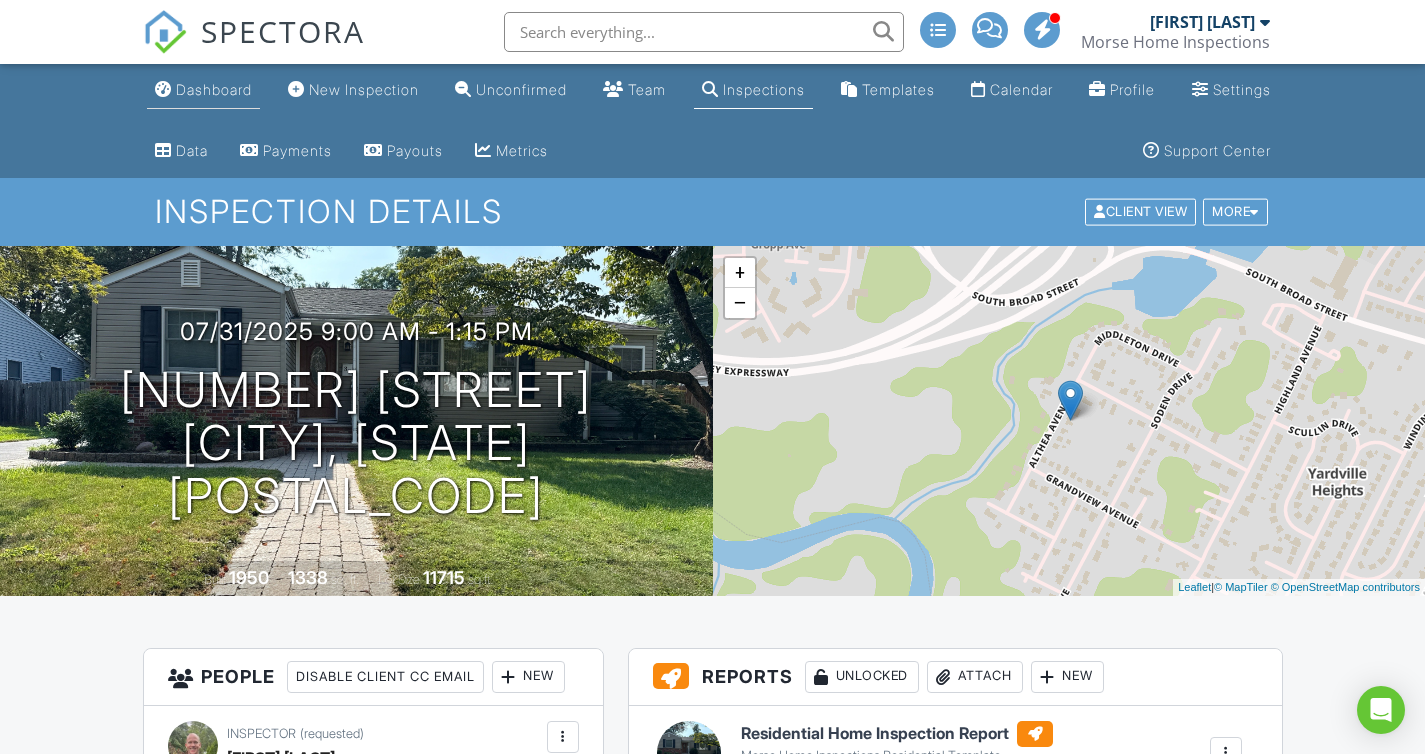click on "Dashboard" at bounding box center (214, 89) 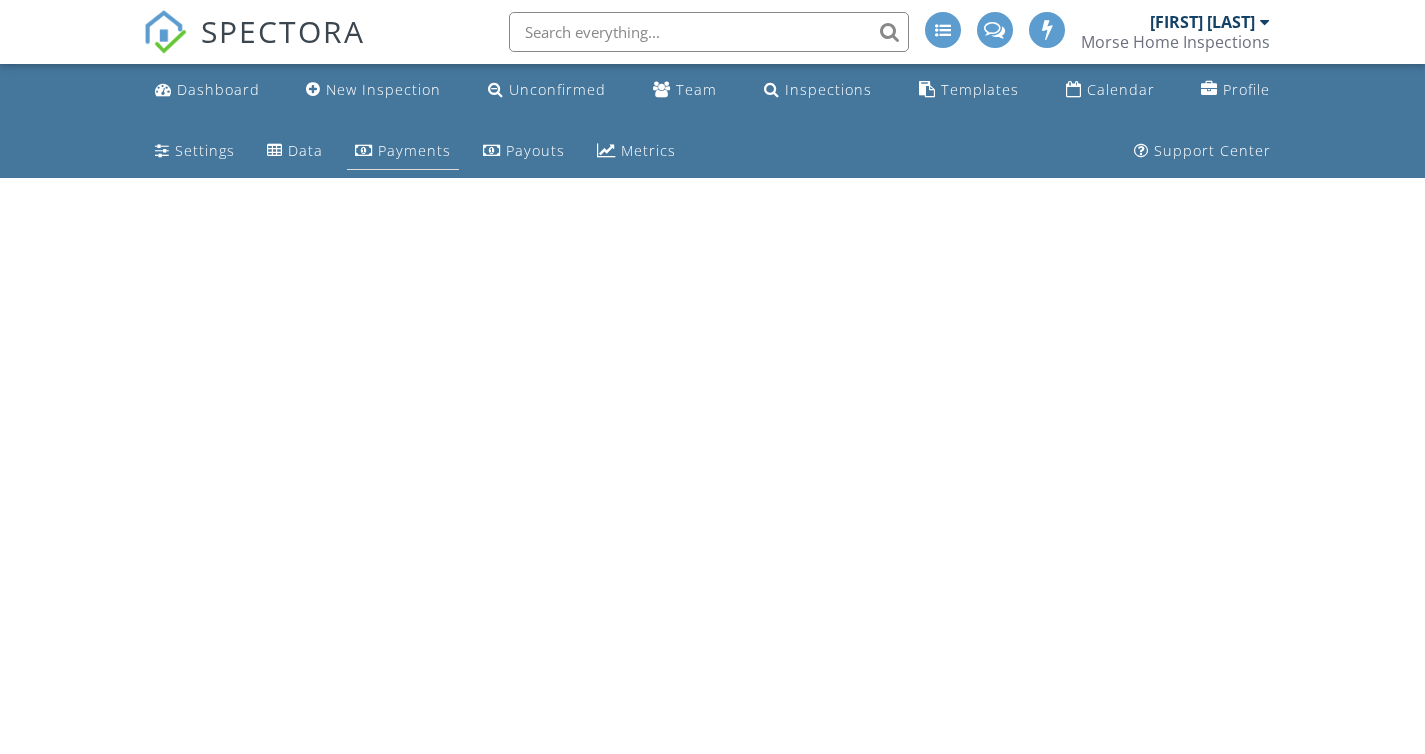 scroll, scrollTop: 0, scrollLeft: 0, axis: both 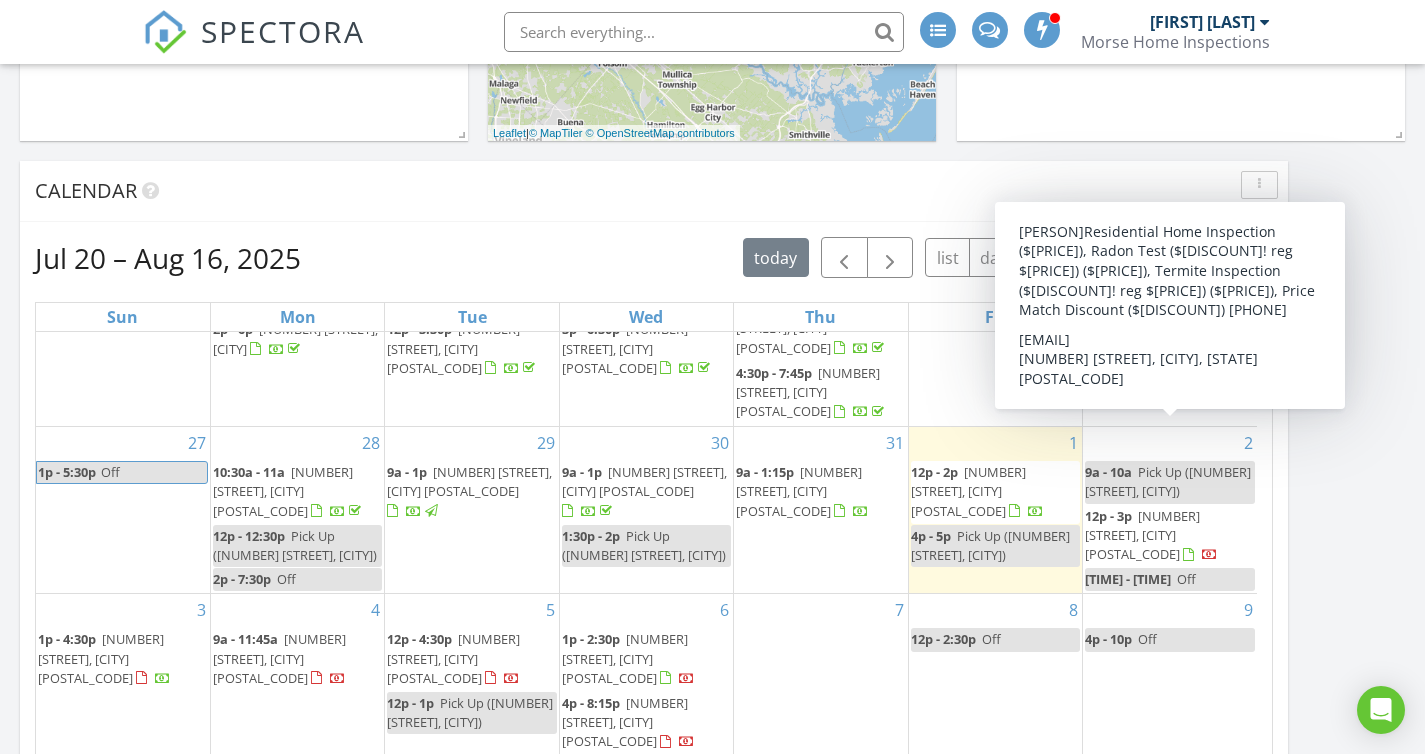 click on "Pick Up (38 Althea Ave, Hamilton Township)" at bounding box center (1168, 481) 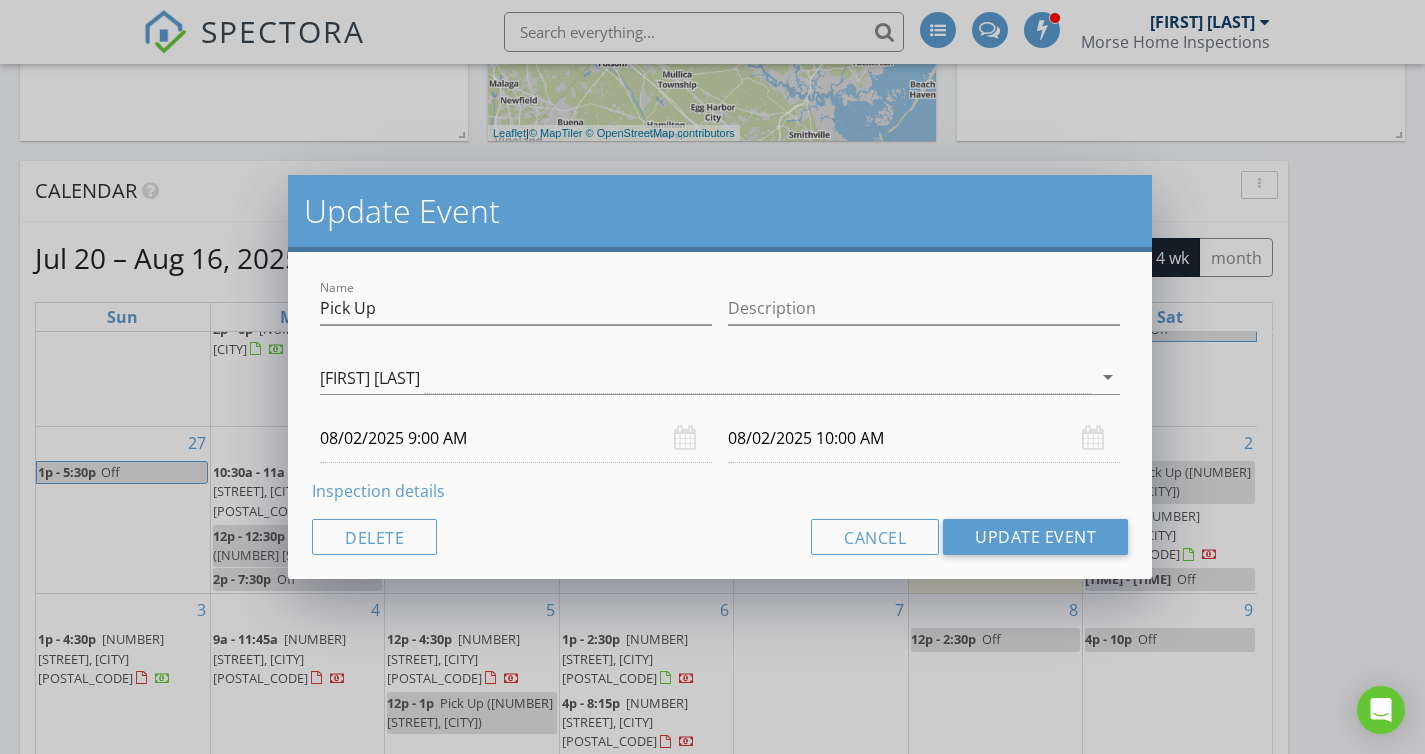 click on "08/02/2025 9:00 AM" at bounding box center (516, 438) 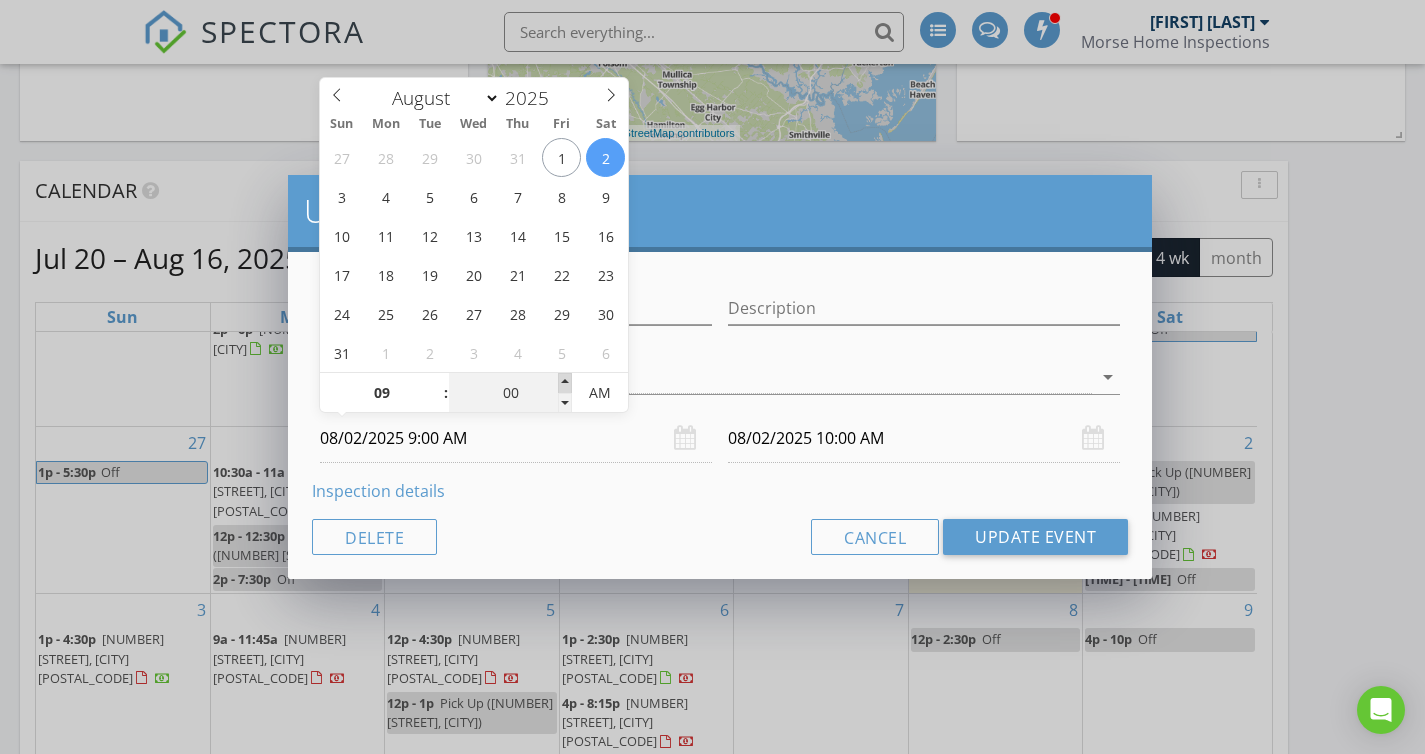 type on "05" 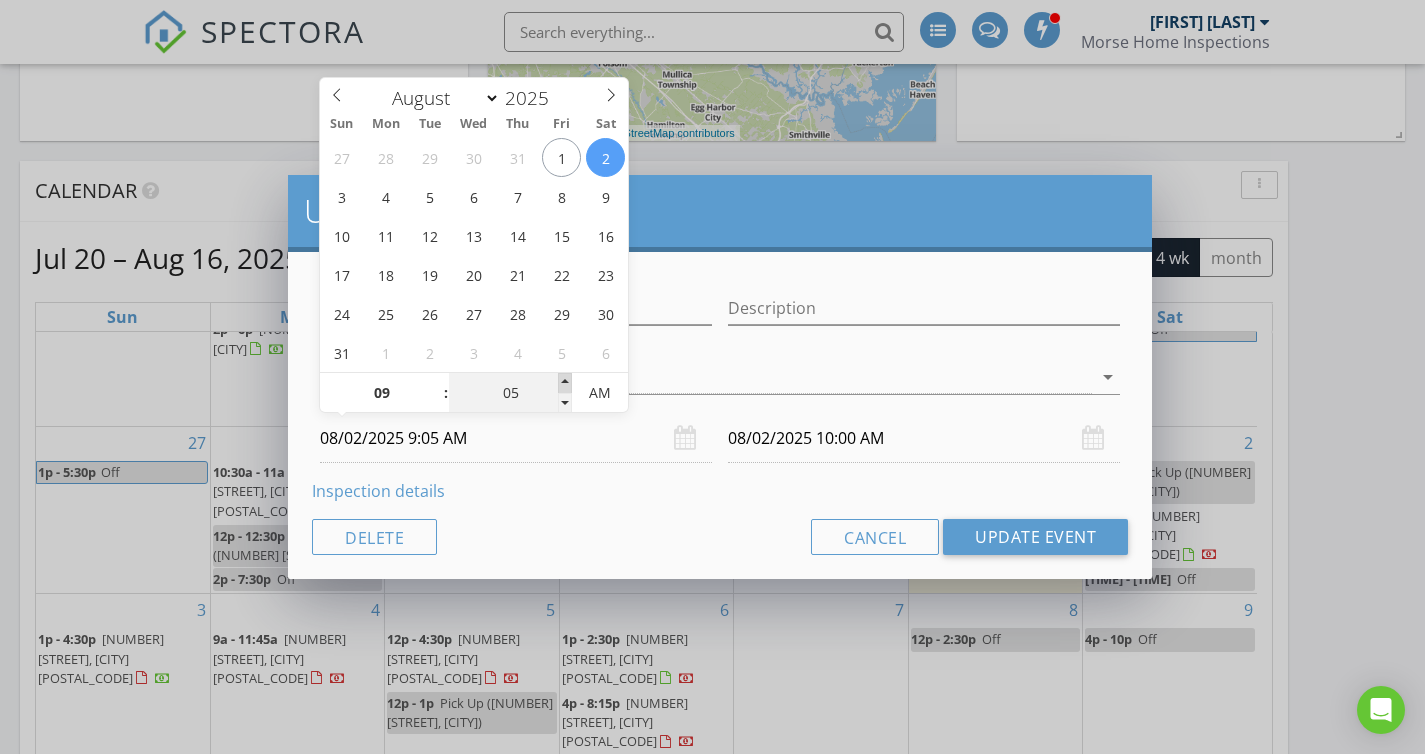 click at bounding box center (565, 383) 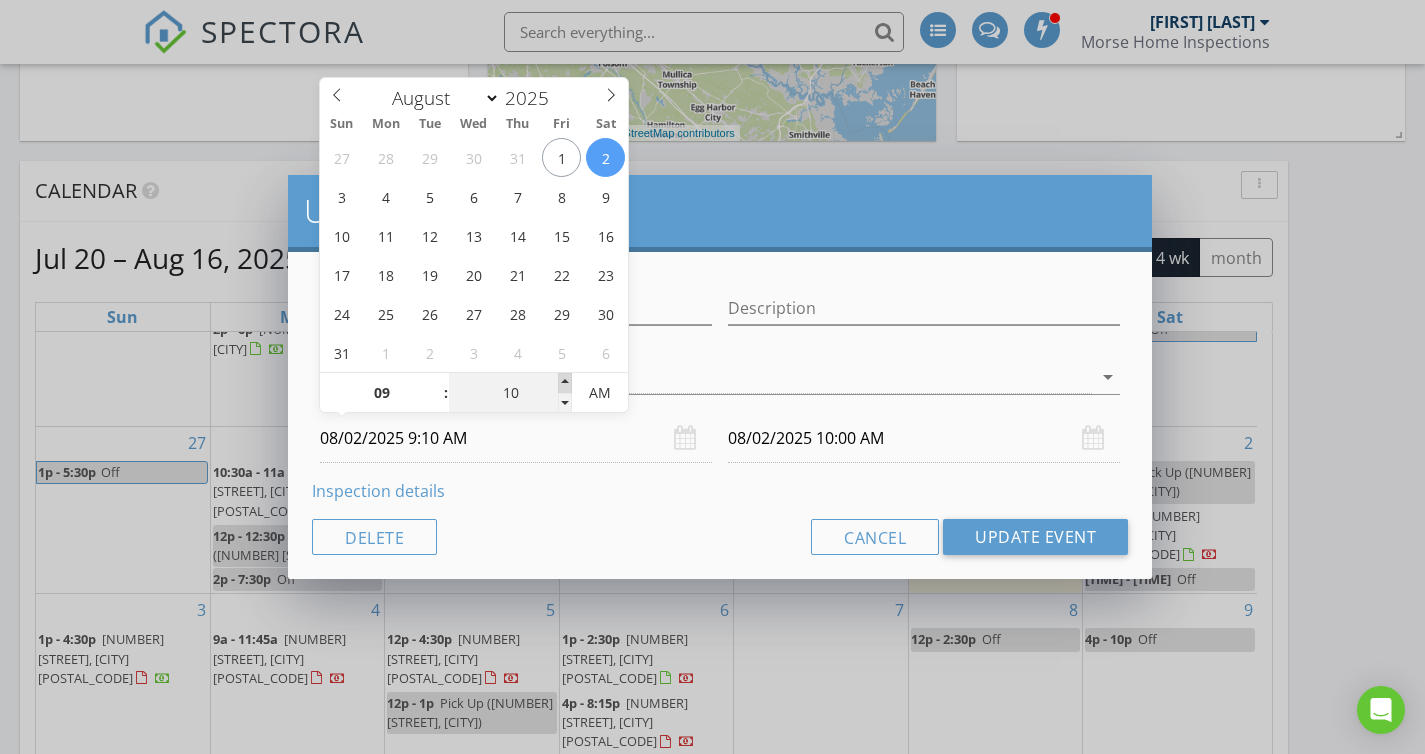 click at bounding box center [565, 383] 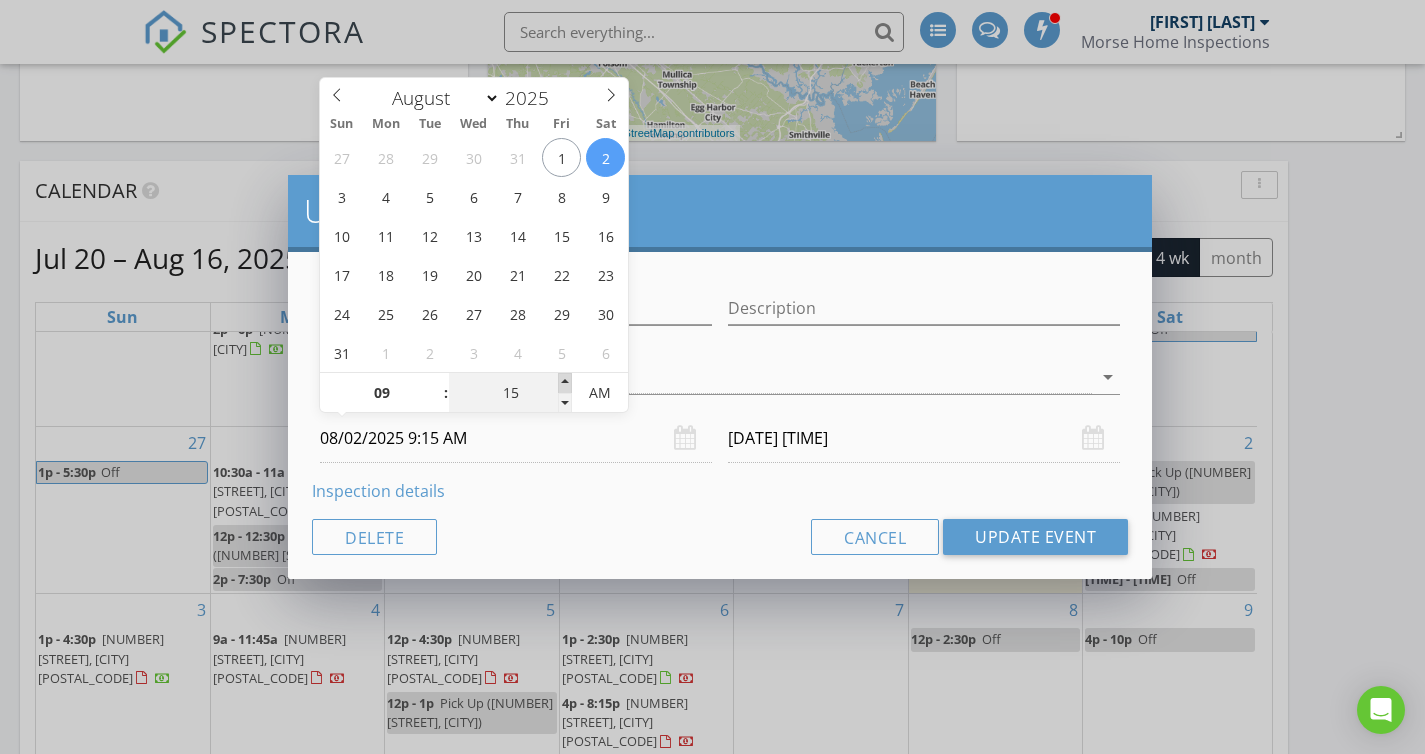 click at bounding box center (565, 383) 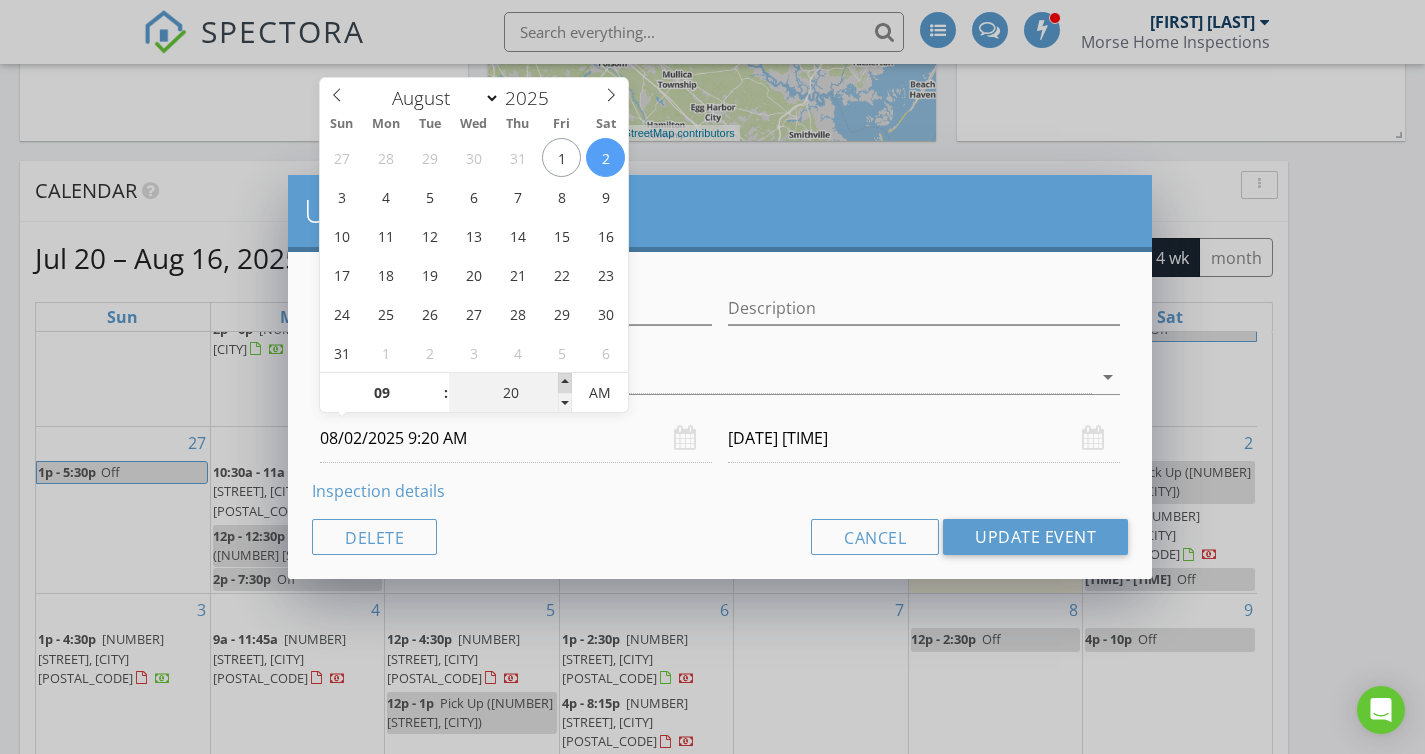 click at bounding box center [565, 383] 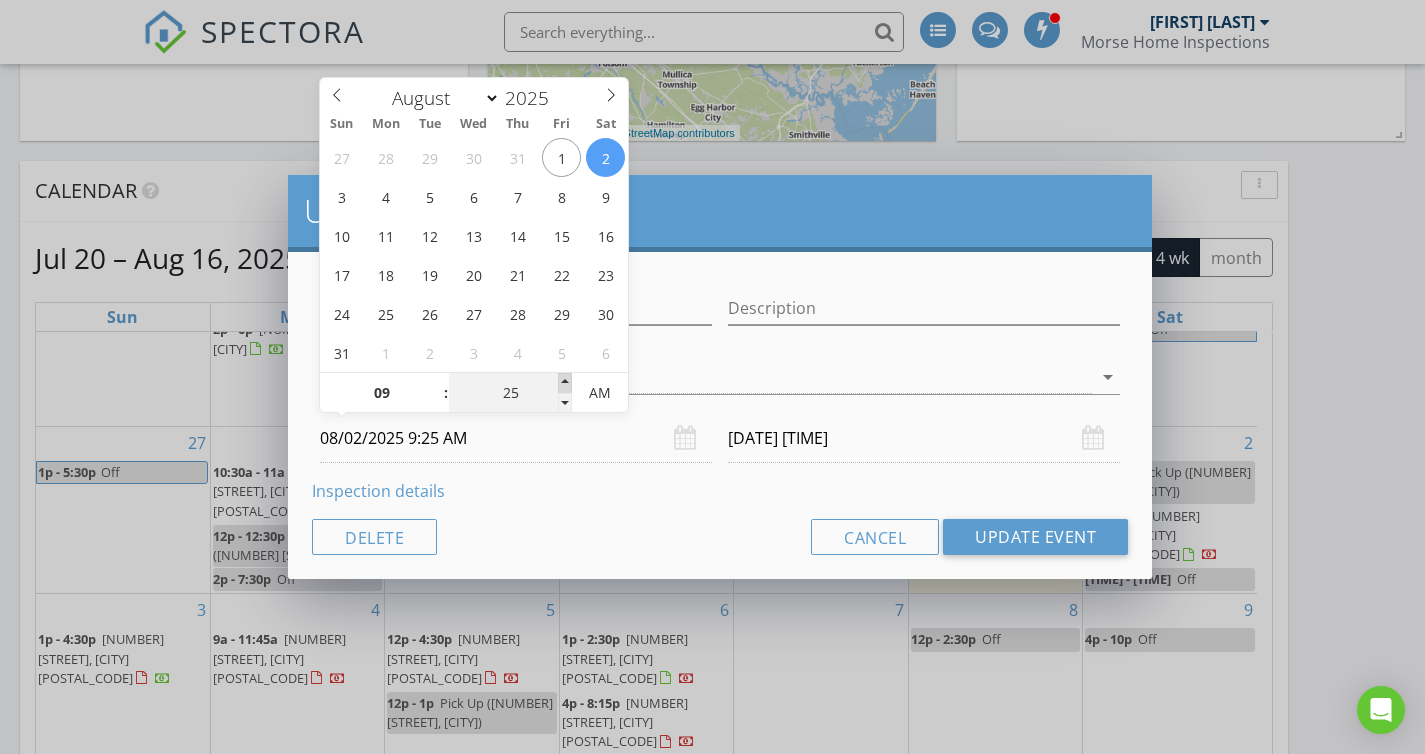 click at bounding box center [565, 383] 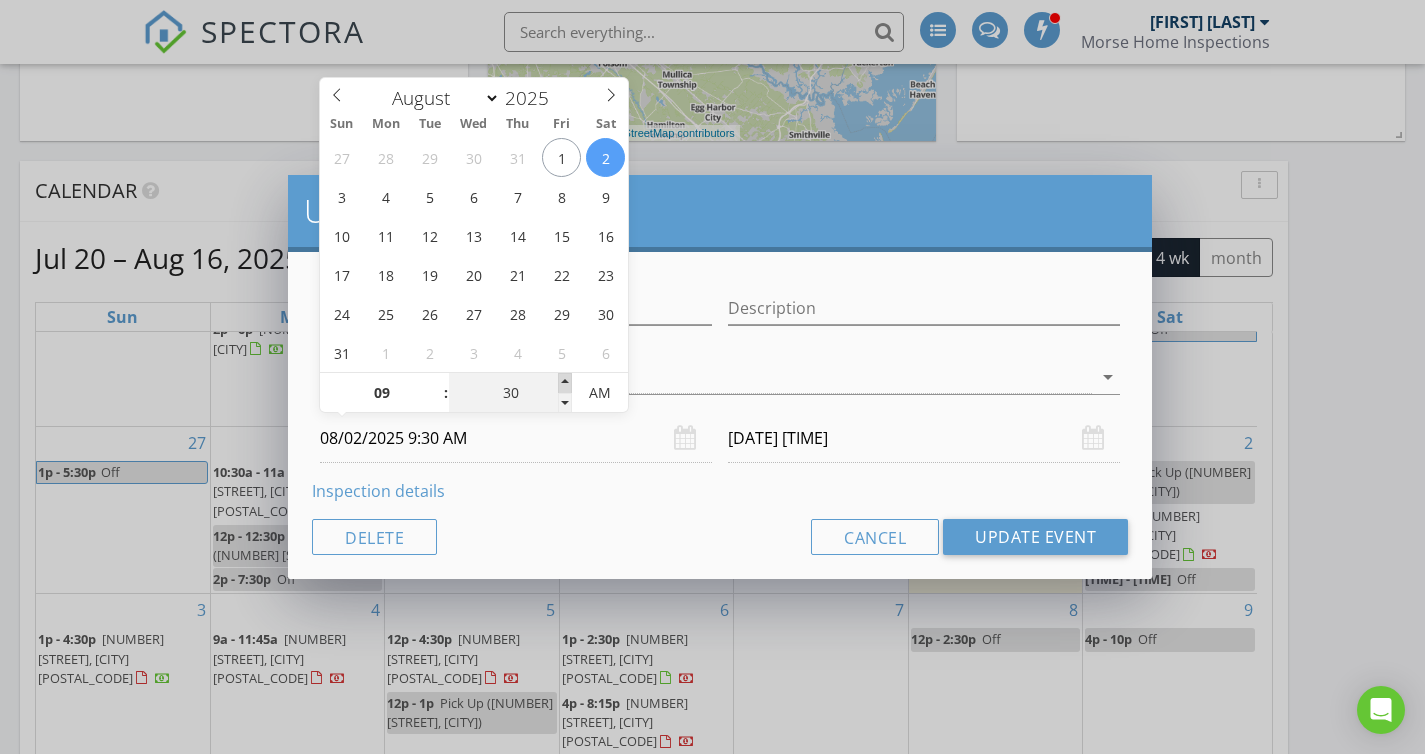 click at bounding box center [565, 383] 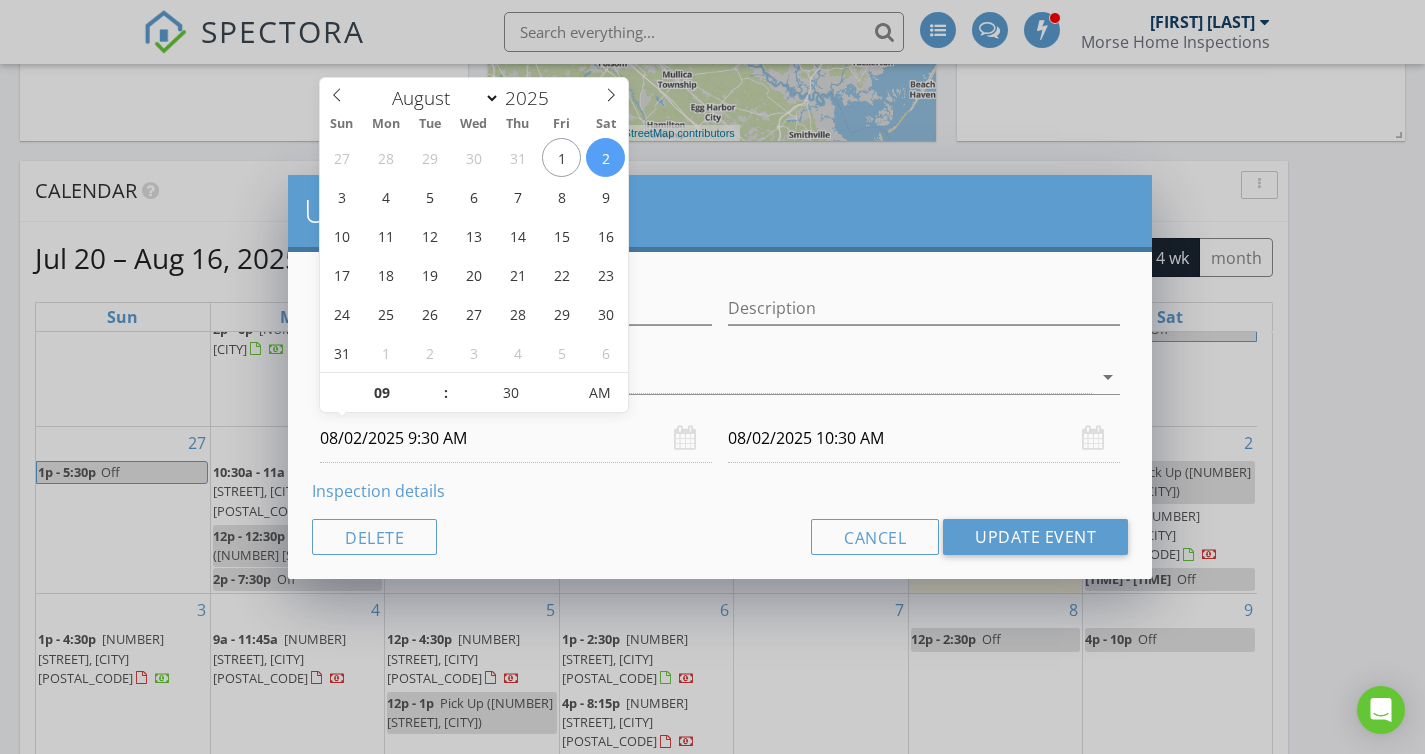 click on "08/02/2025 10:30 AM" at bounding box center (924, 438) 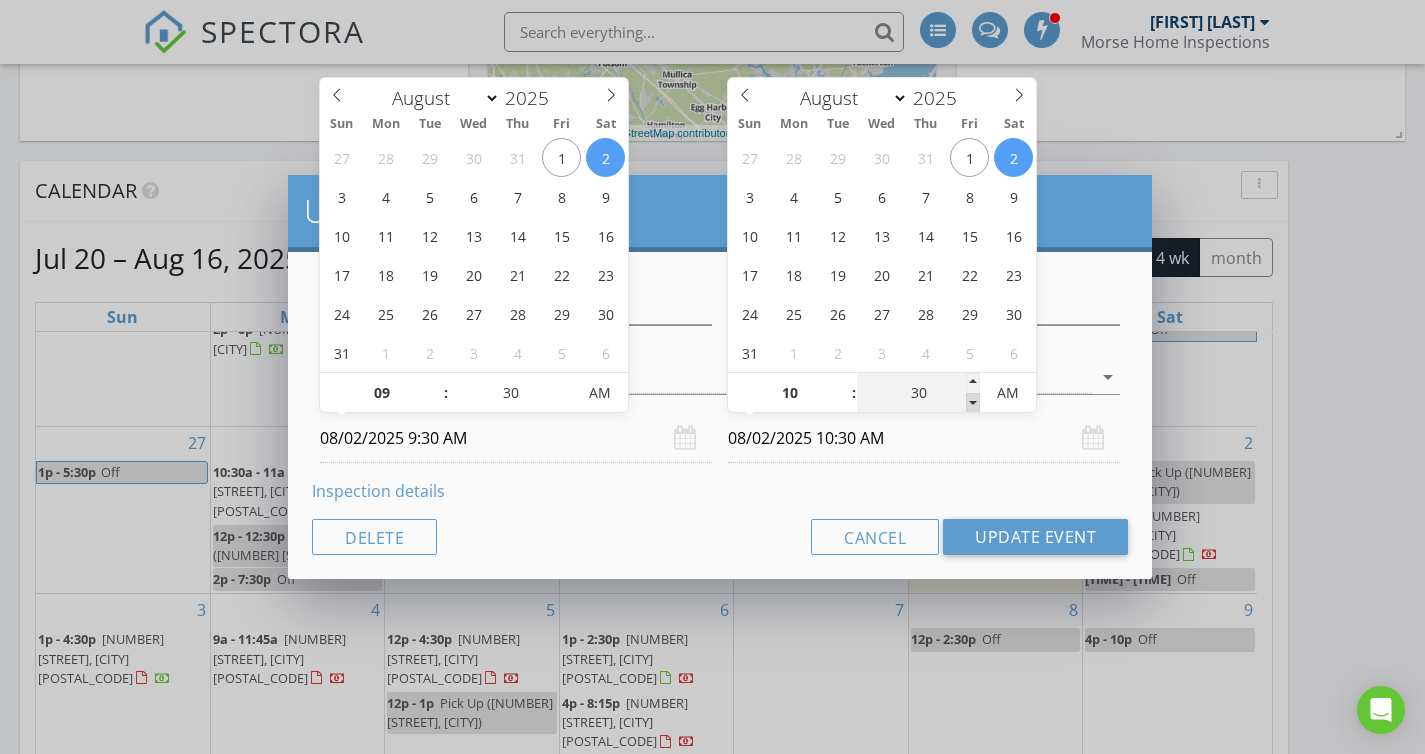type on "25" 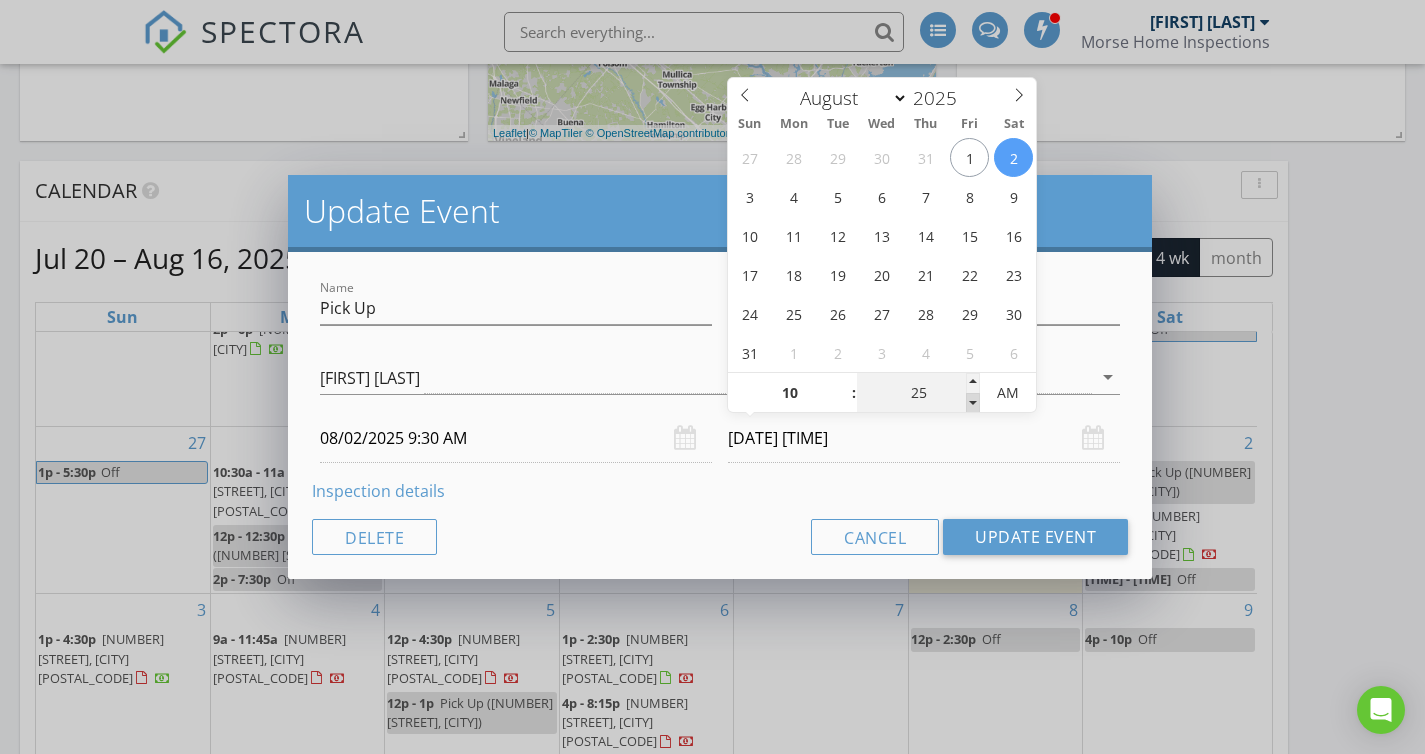 click at bounding box center [973, 403] 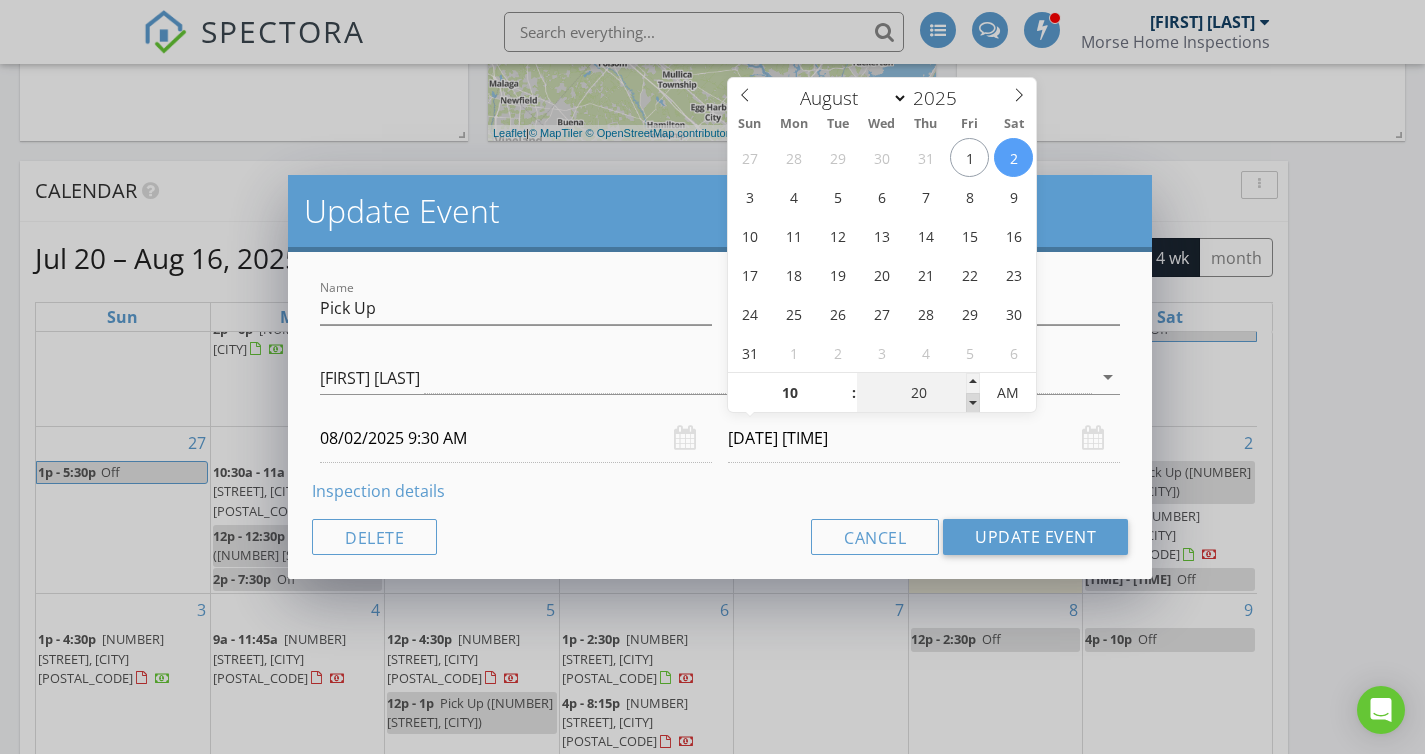 click at bounding box center (973, 403) 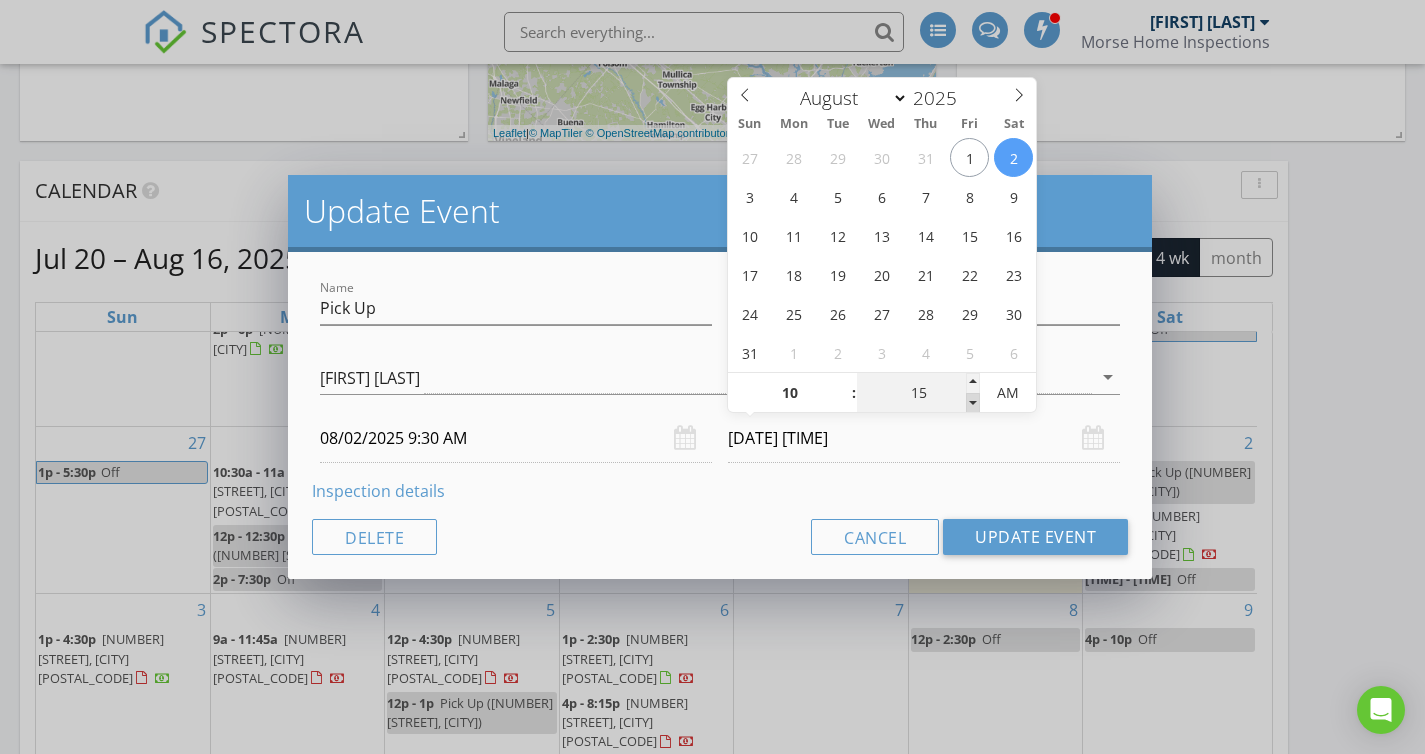 click at bounding box center (973, 403) 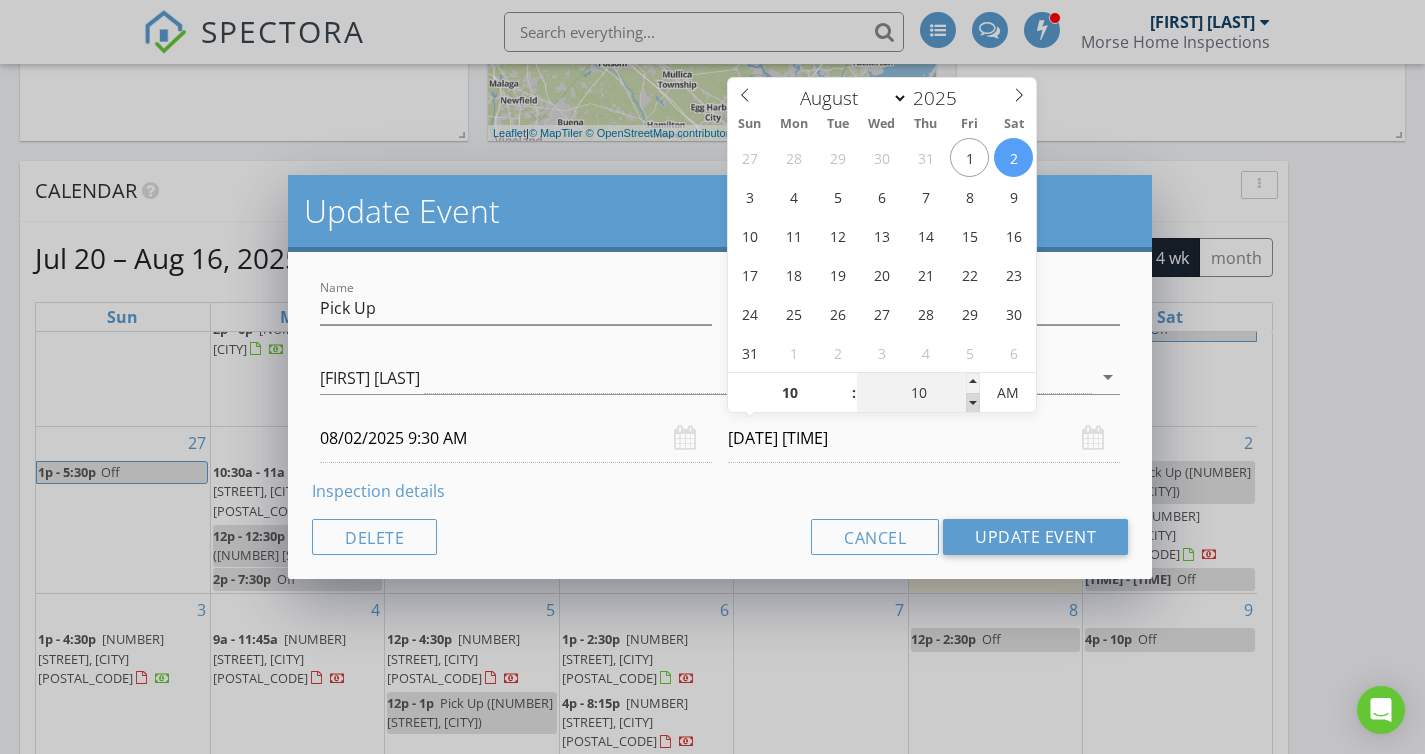 click at bounding box center (973, 403) 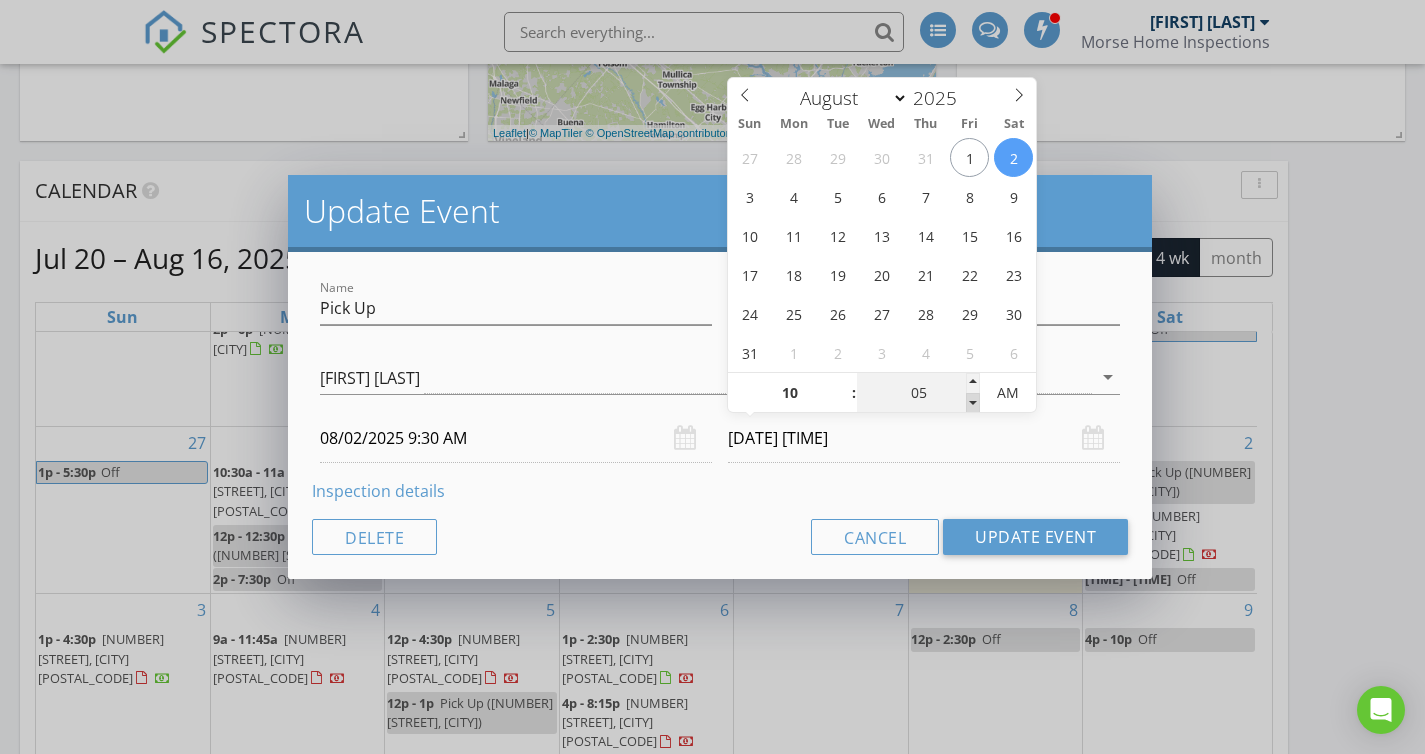 click at bounding box center [973, 403] 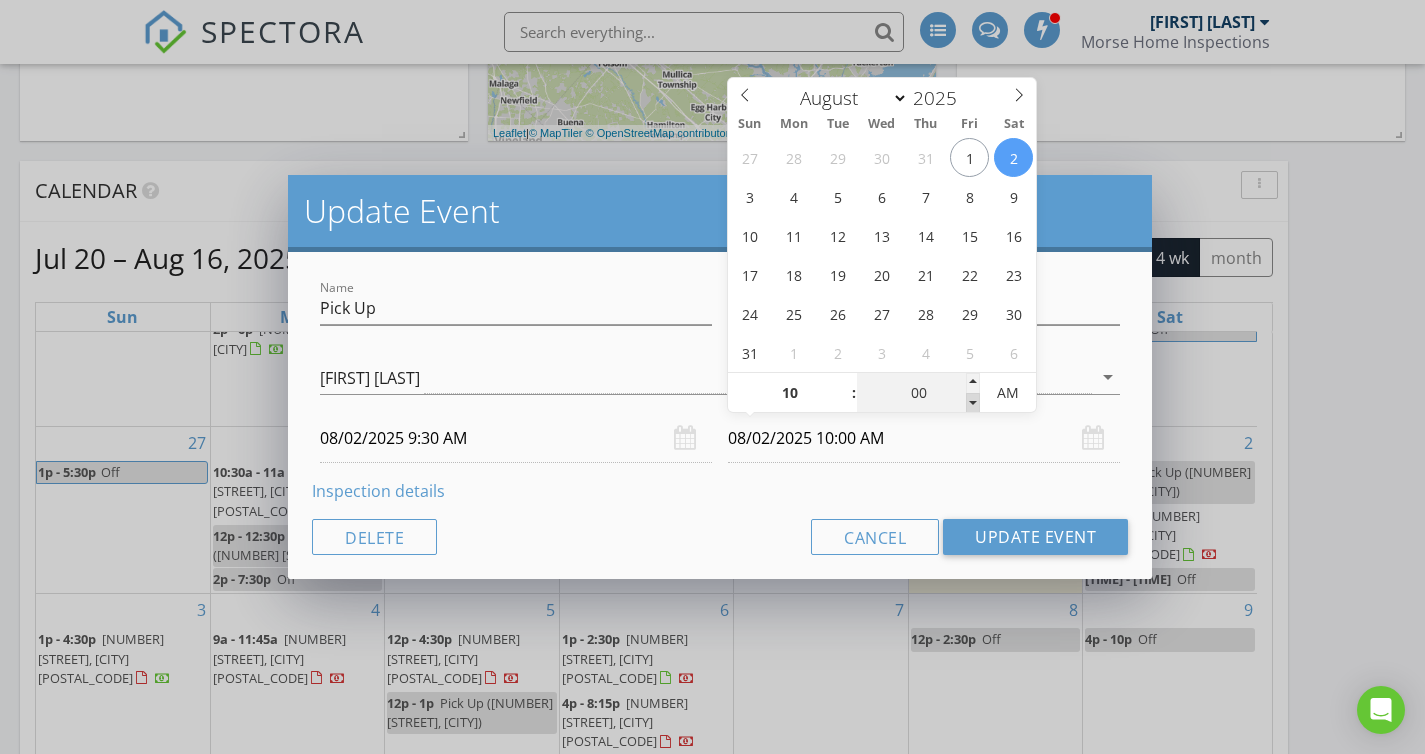 click at bounding box center (973, 403) 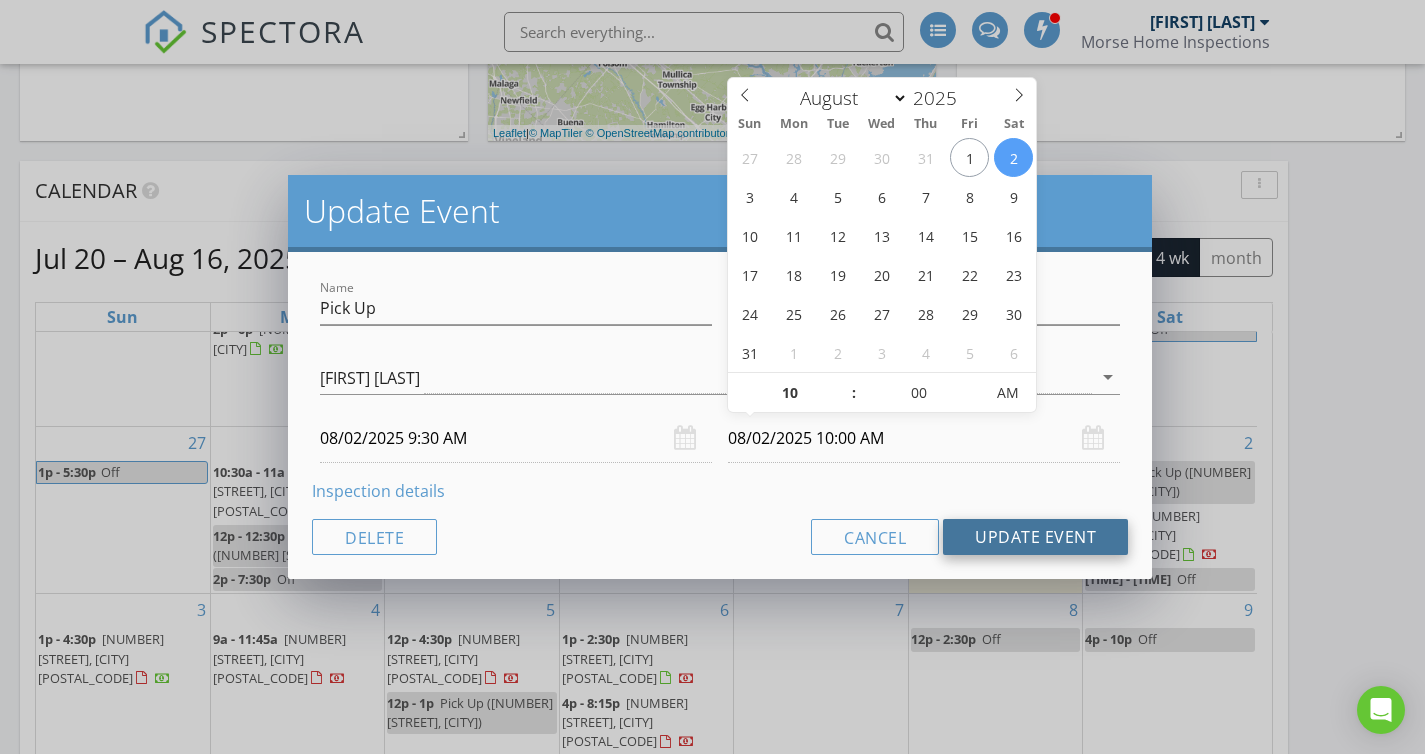 click on "Update Event" at bounding box center (1035, 537) 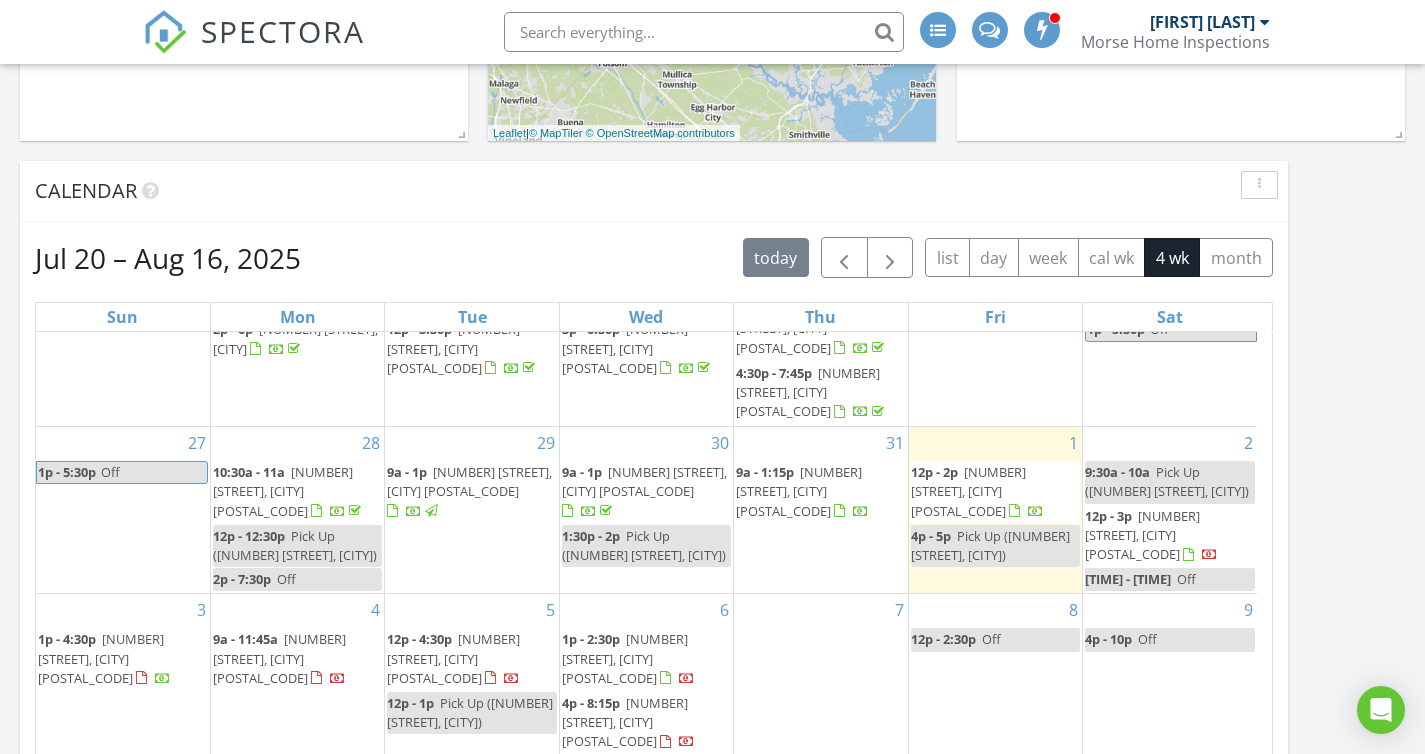 scroll, scrollTop: 150, scrollLeft: 0, axis: vertical 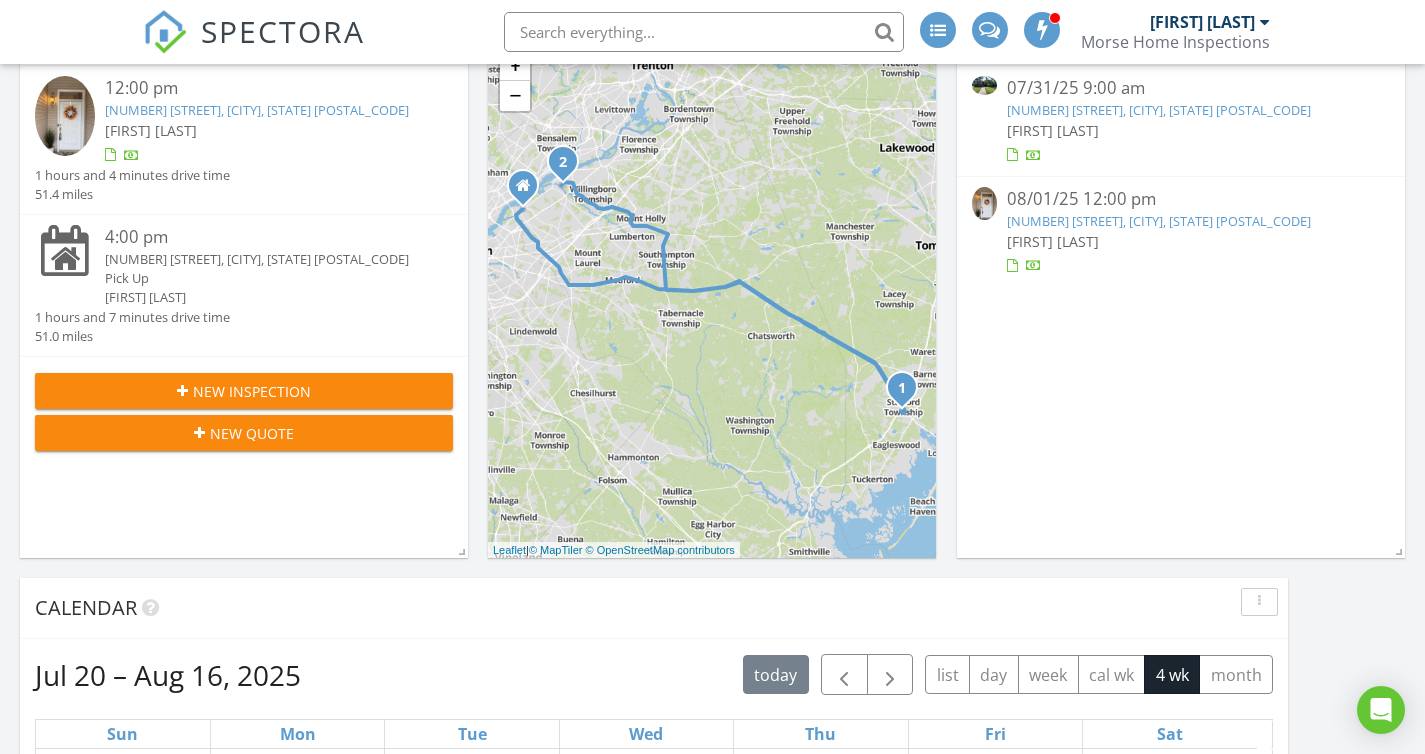 click on "New Inspection" at bounding box center (252, 391) 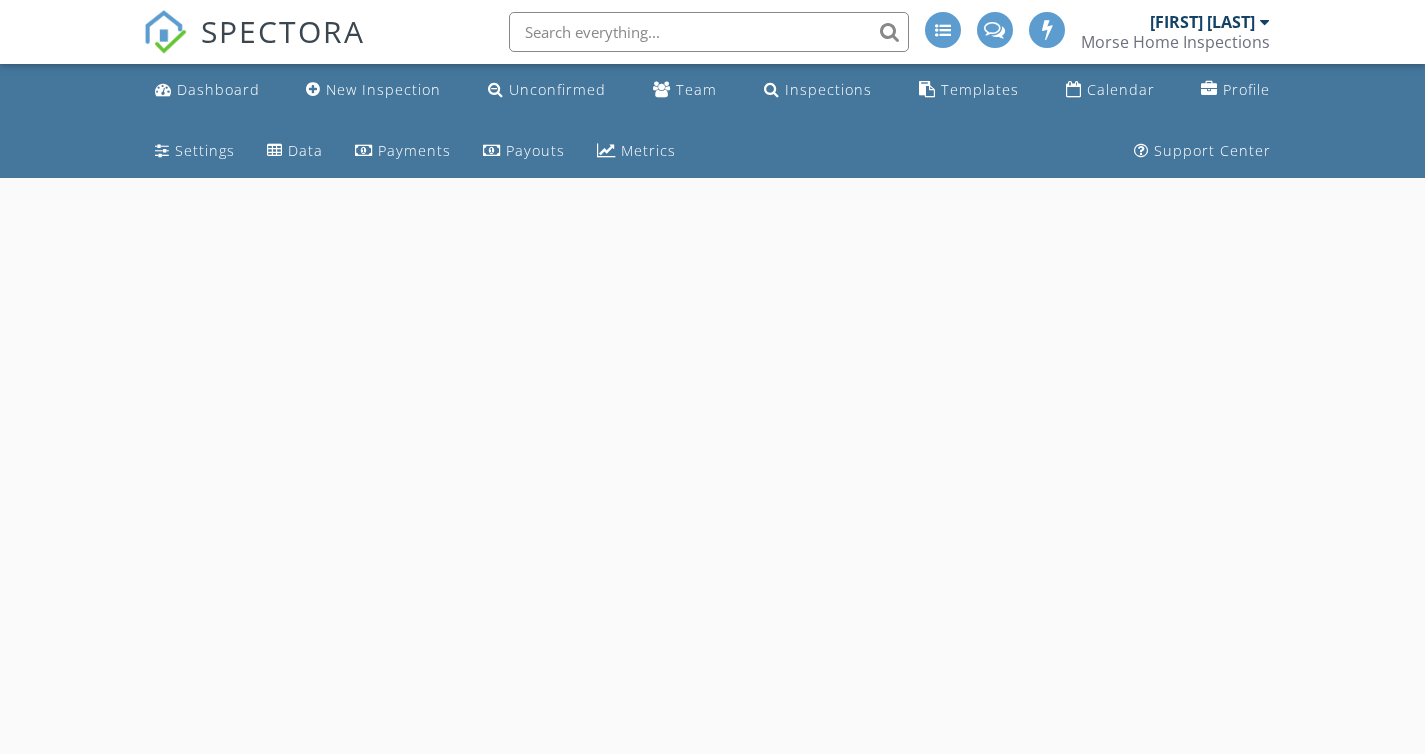 scroll, scrollTop: 0, scrollLeft: 0, axis: both 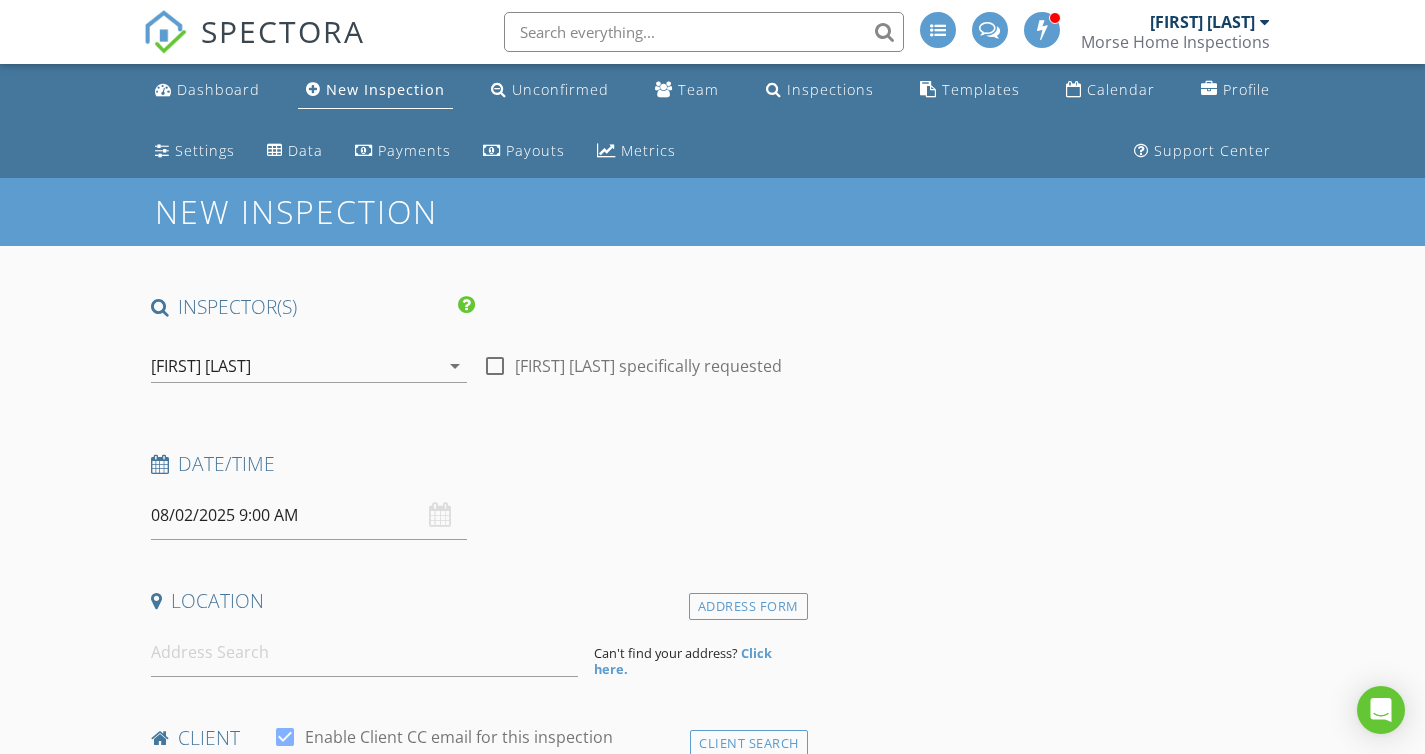 click on "08/02/2025 9:00 AM" at bounding box center (309, 515) 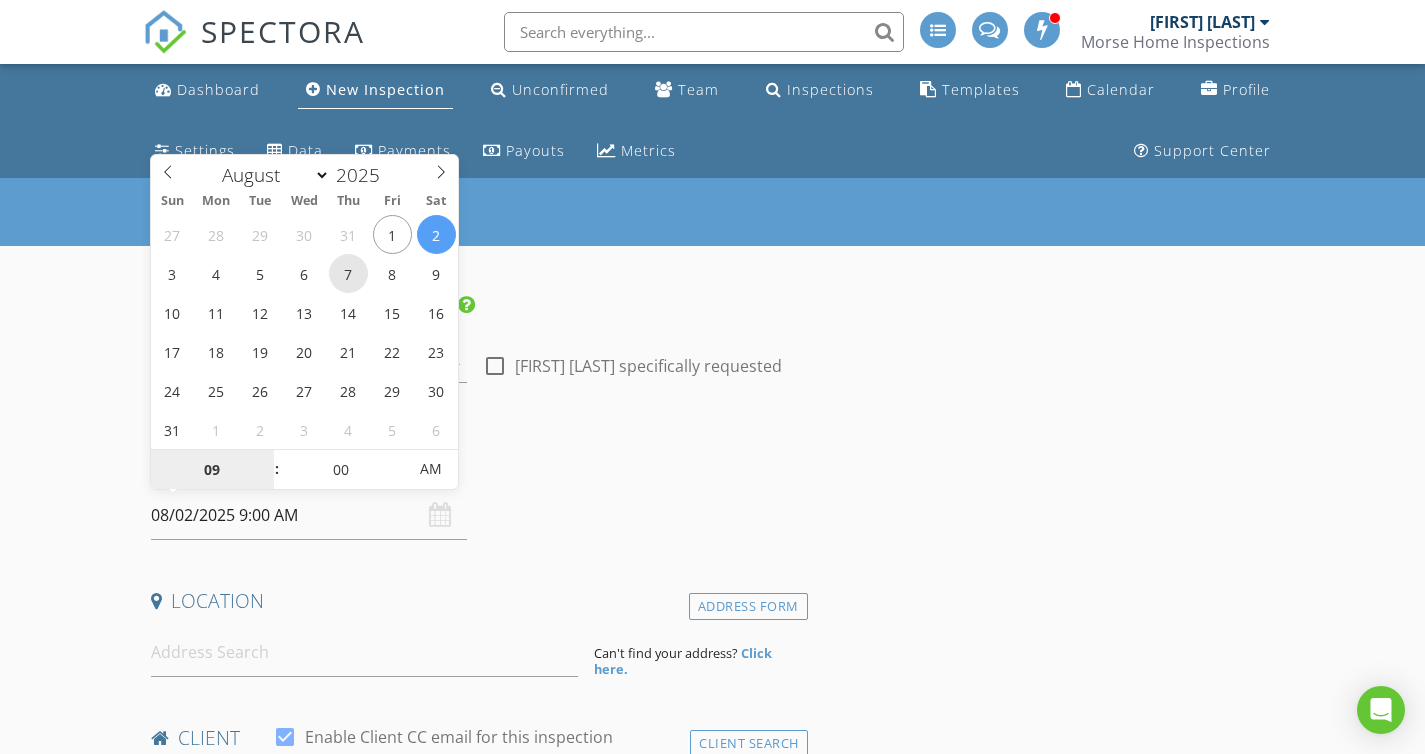 type on "08/07/2025 9:00 AM" 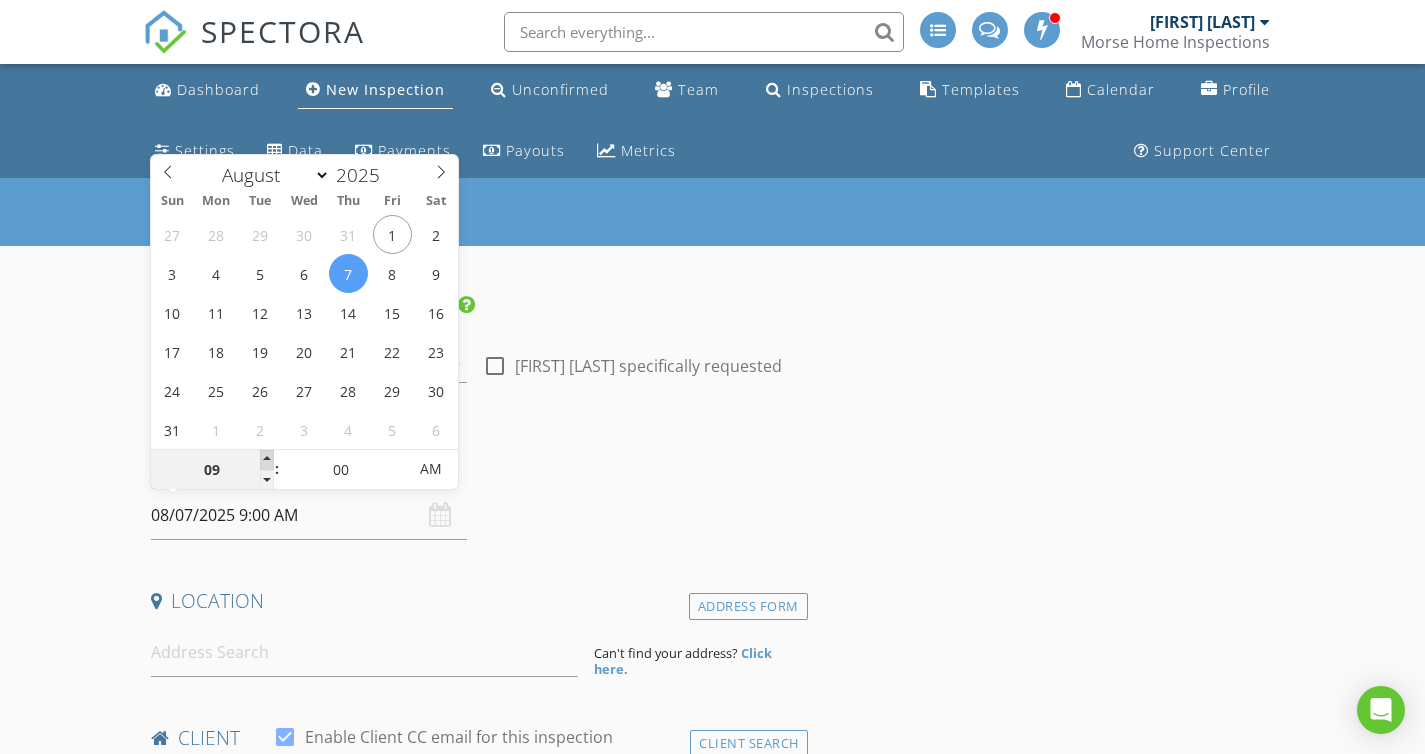 type on "10" 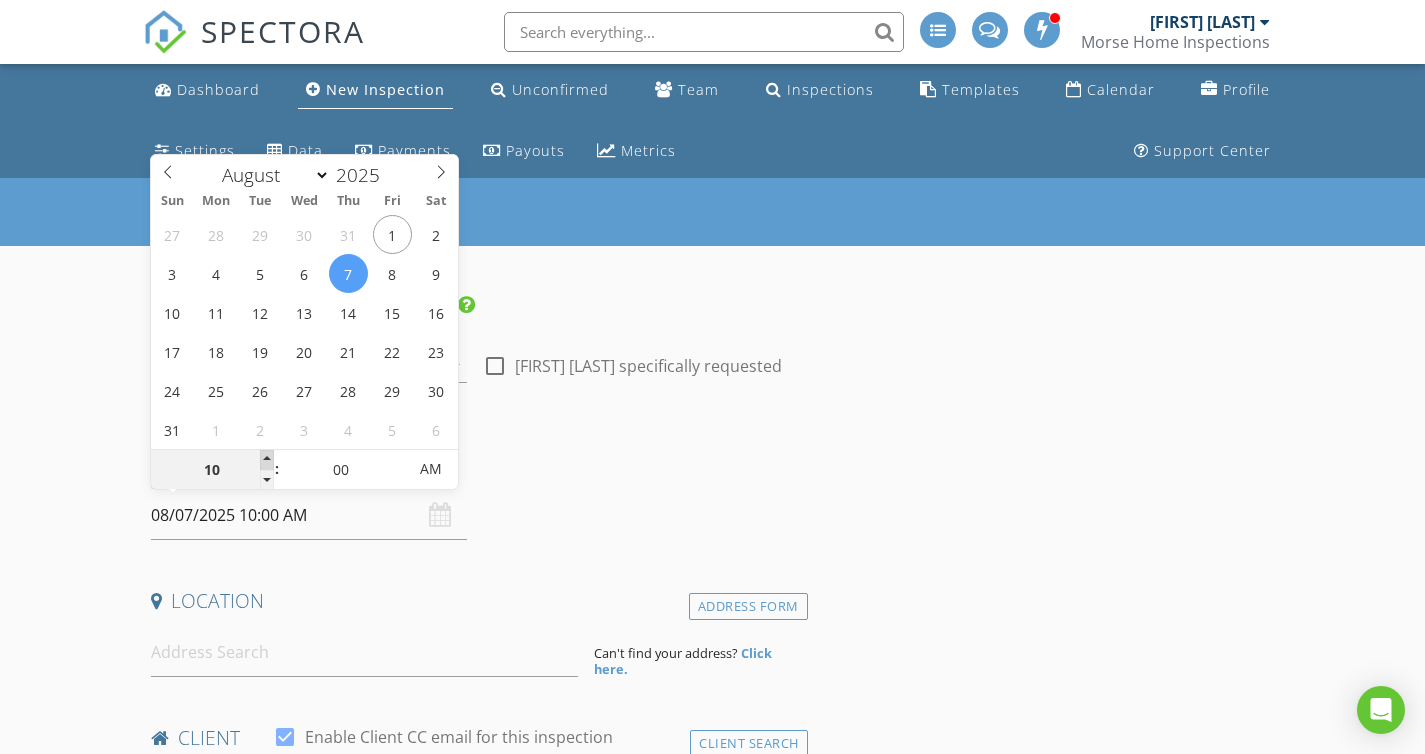 click at bounding box center (267, 460) 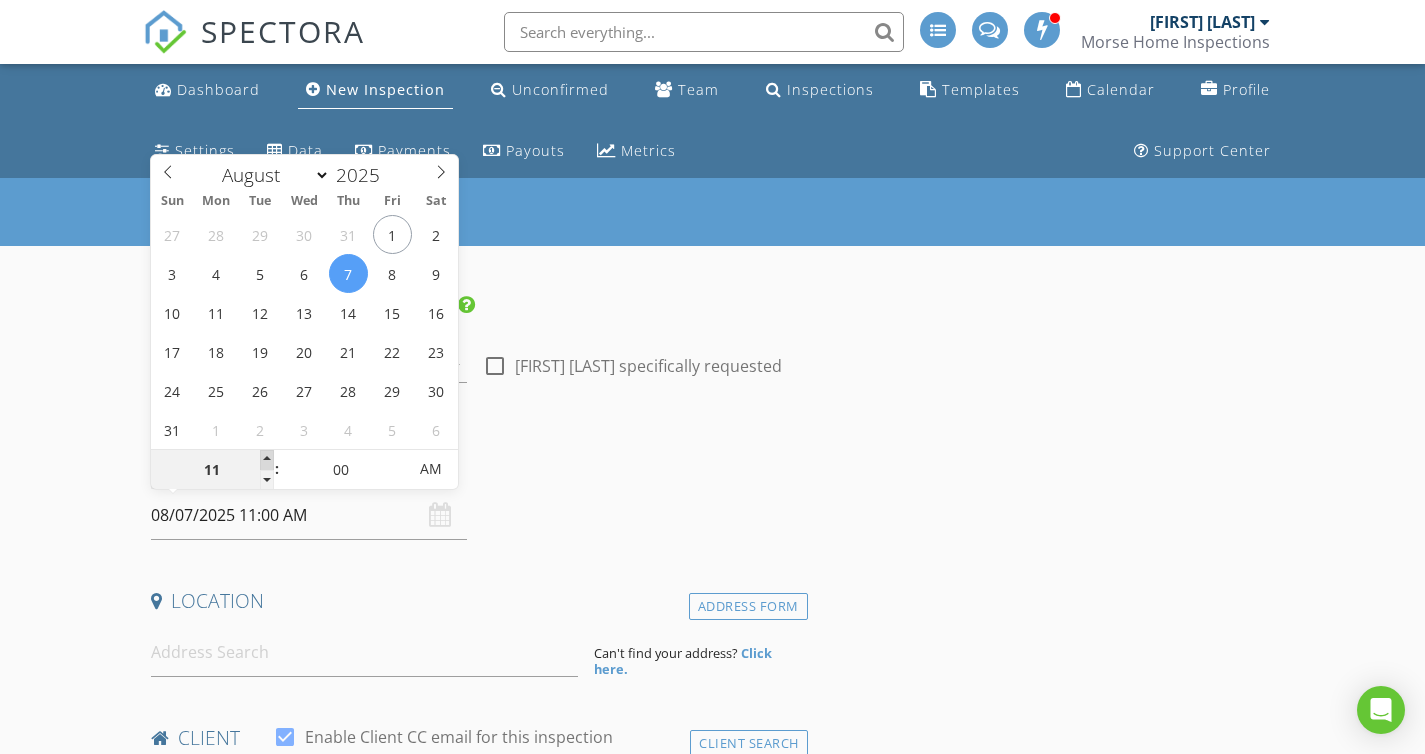 click at bounding box center (267, 460) 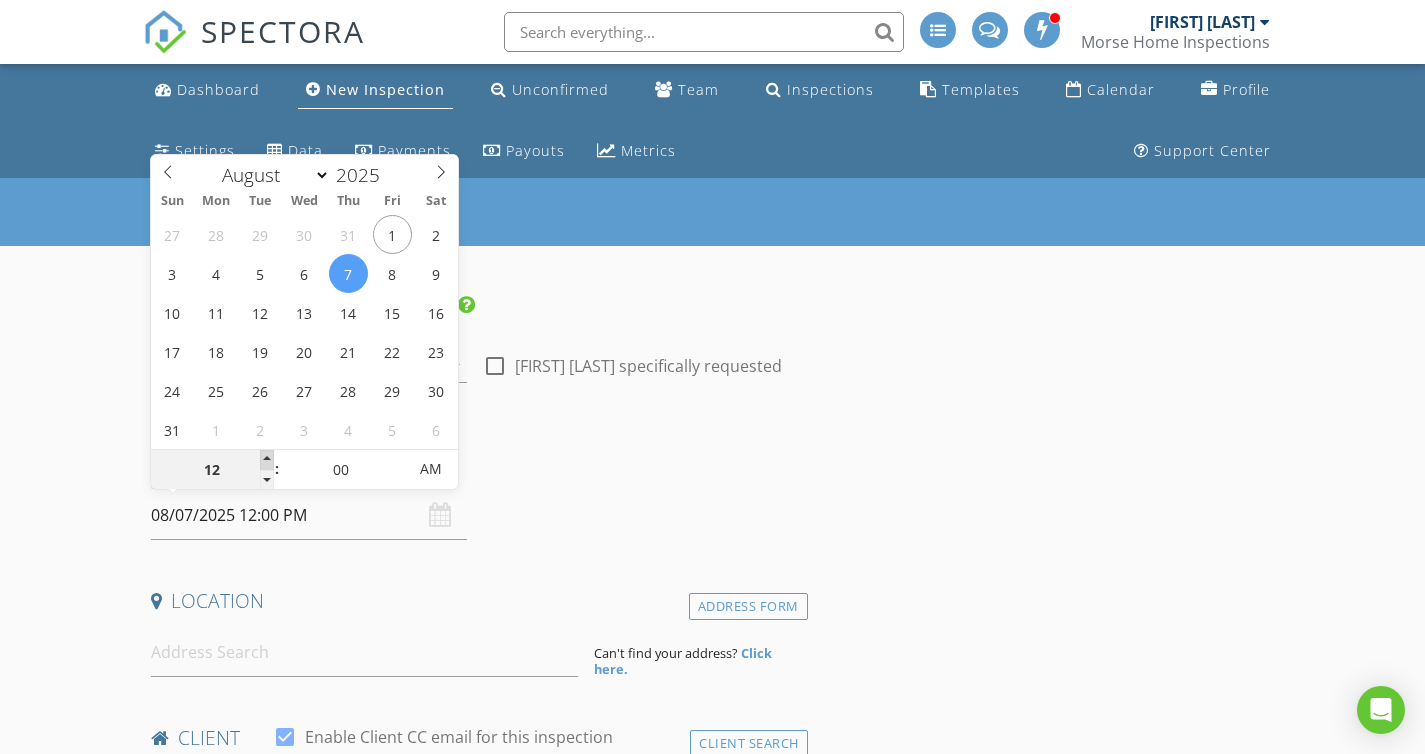 click at bounding box center (267, 460) 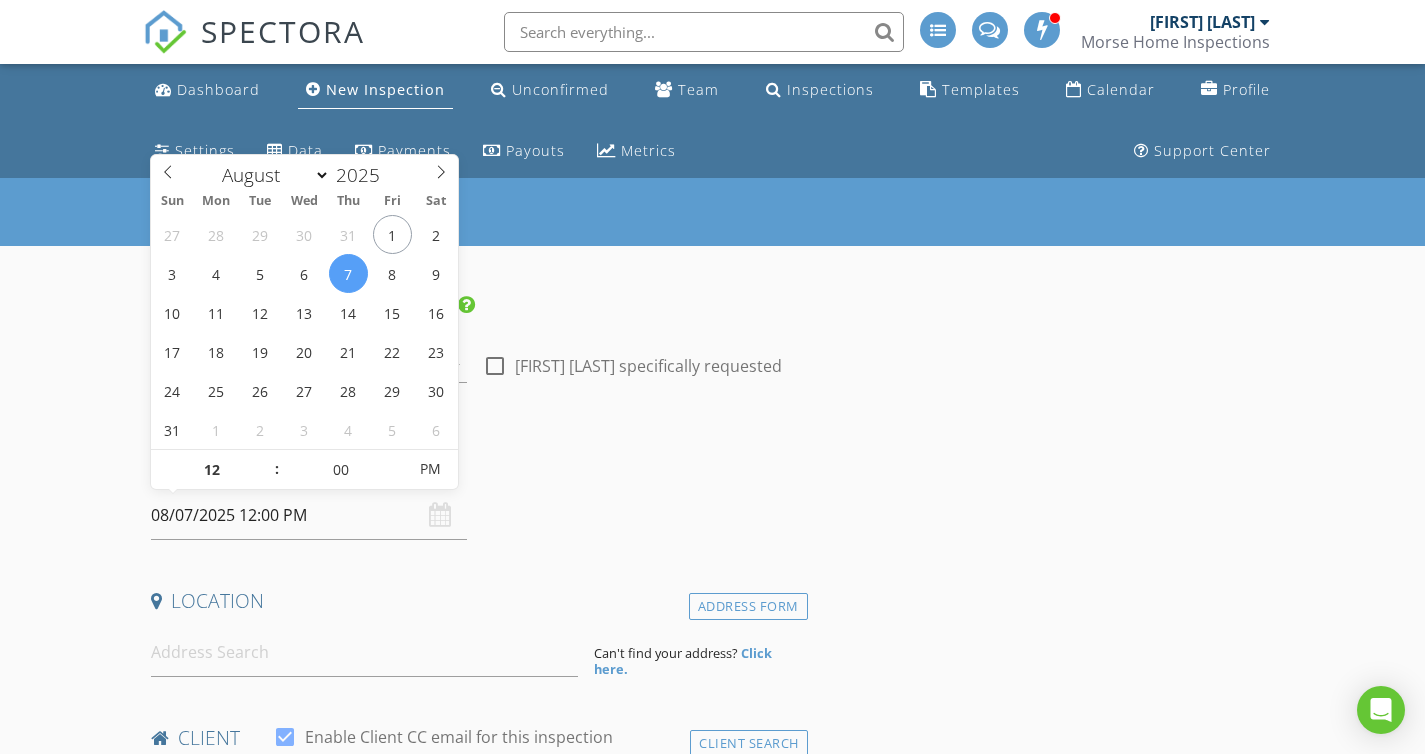 click on "Location" at bounding box center [475, 601] 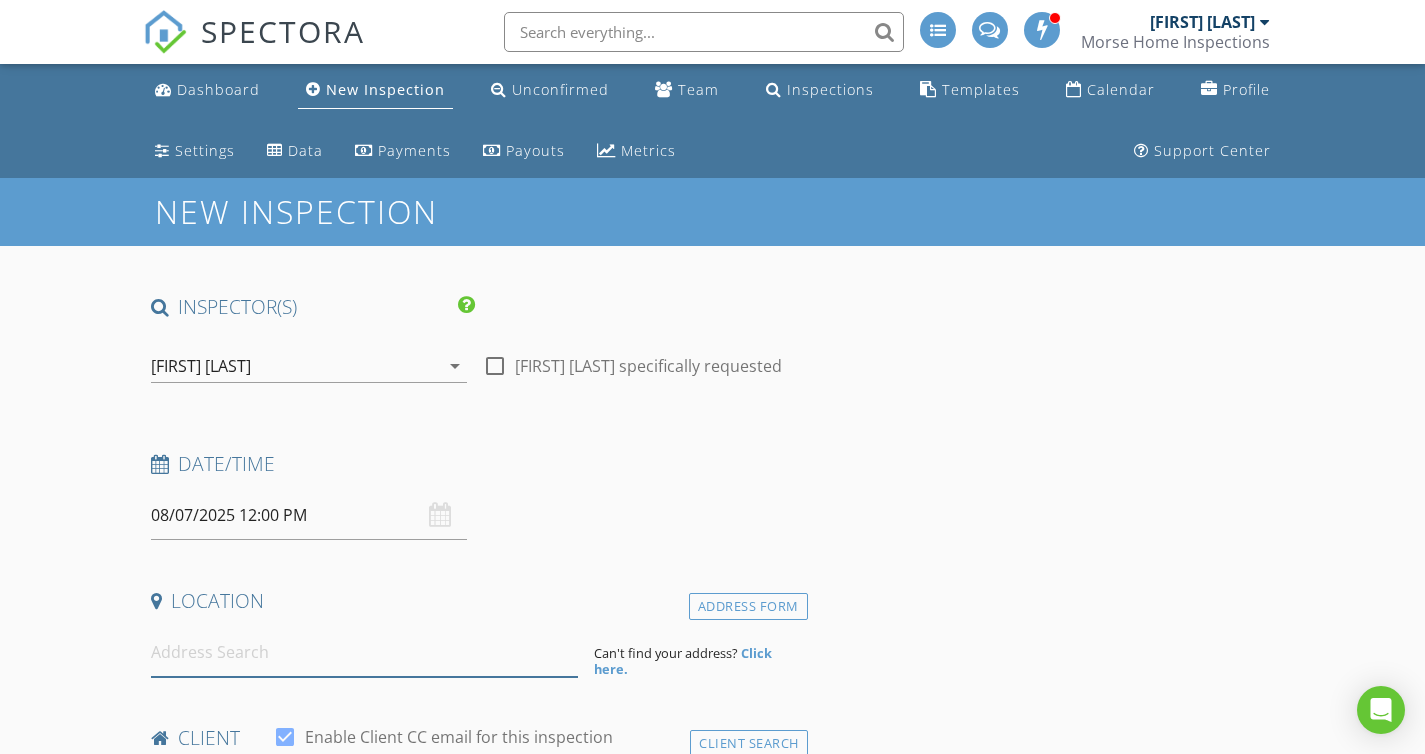 click at bounding box center [364, 652] 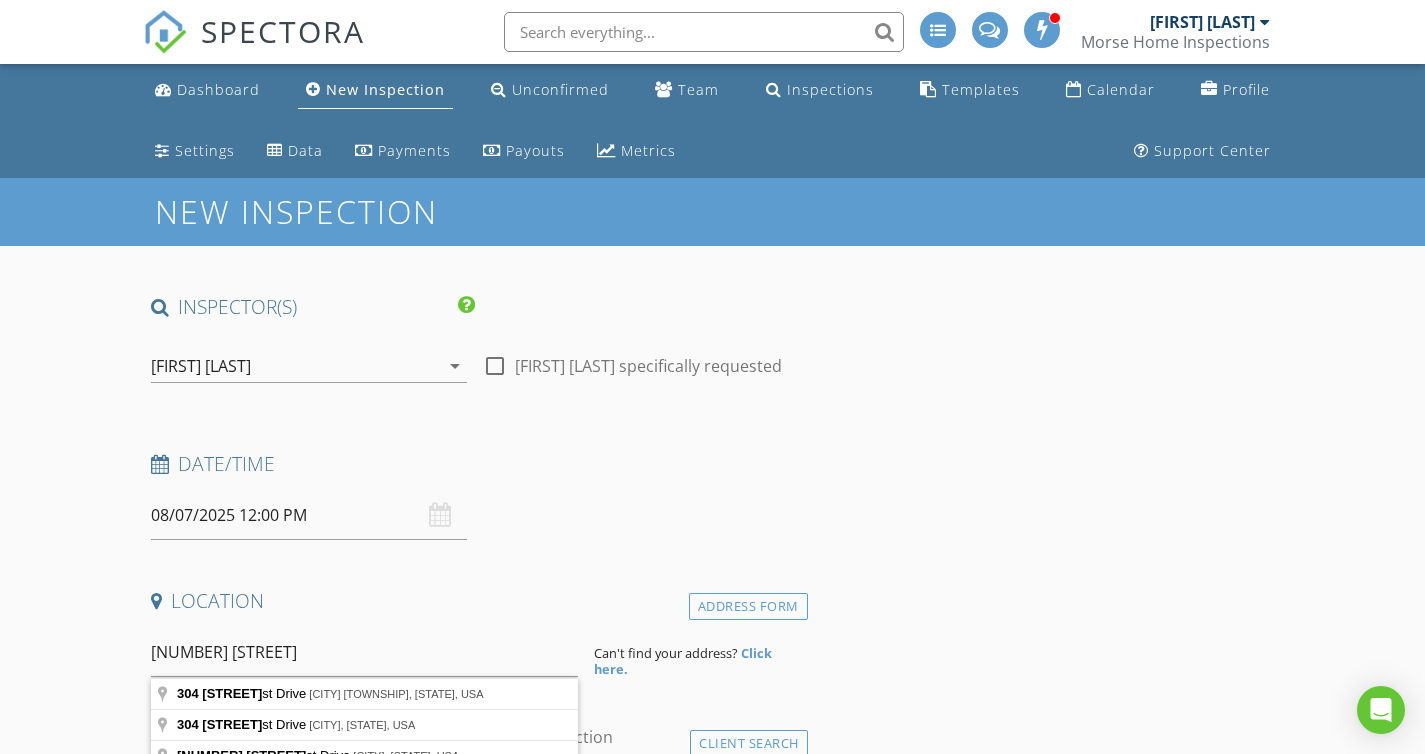 type on "[NUMBER] [STREET] [STREET], [CITY] [TOWNSHIP], [STATE], USA" 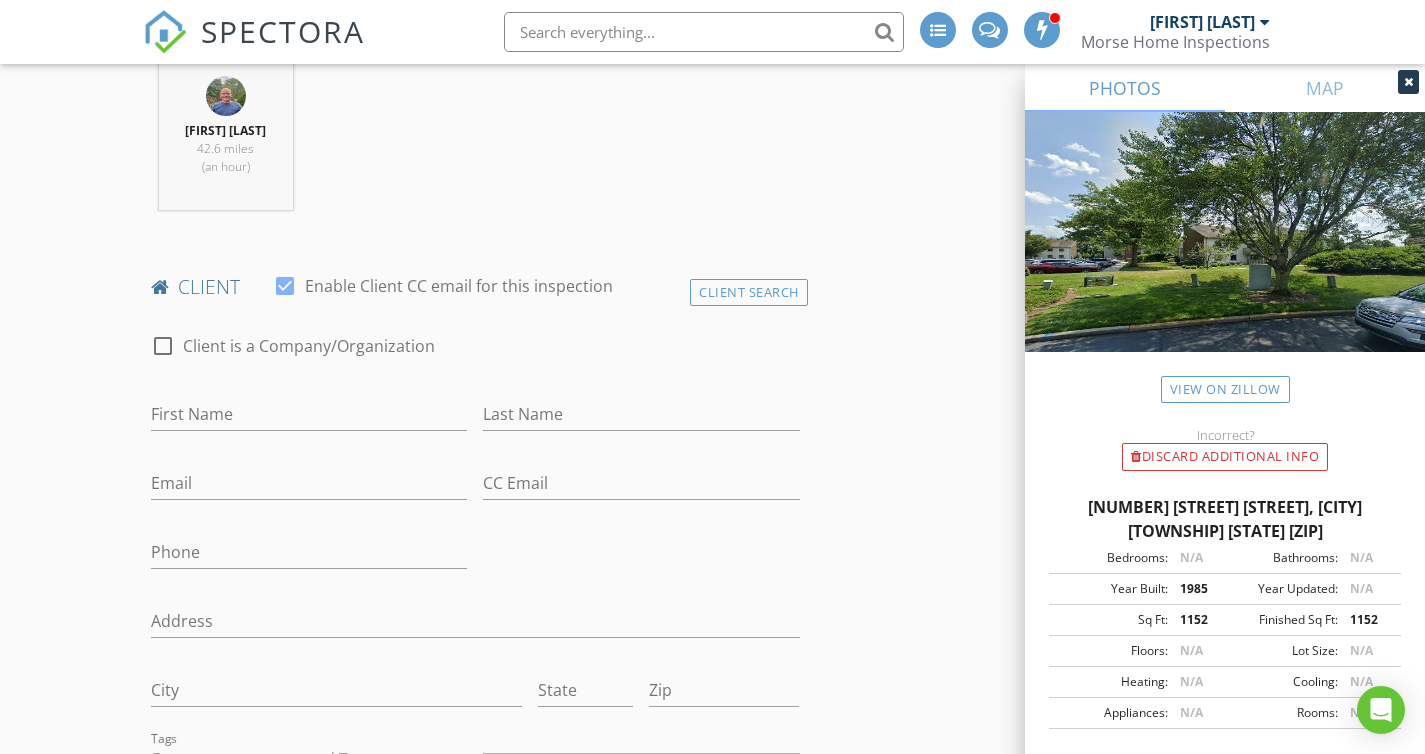 scroll, scrollTop: 882, scrollLeft: 0, axis: vertical 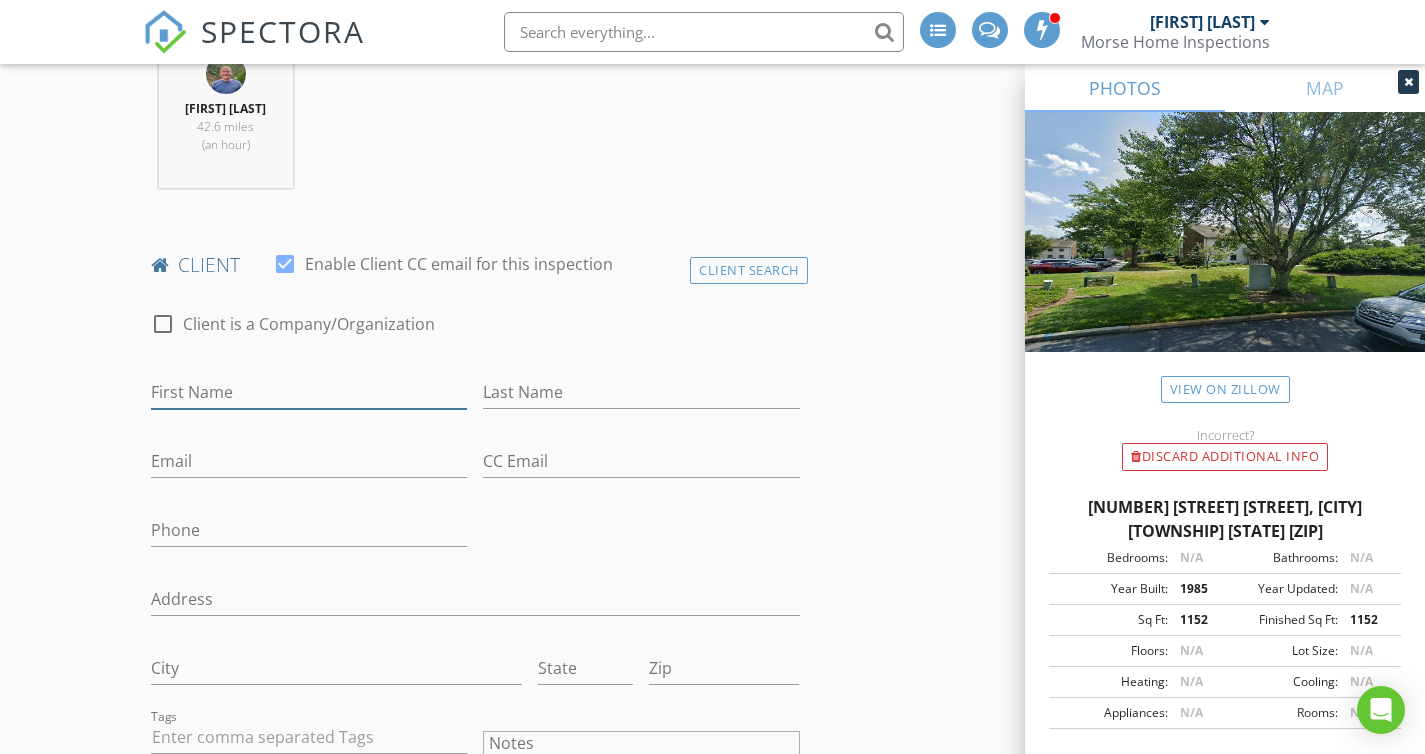click on "First Name" at bounding box center [309, 392] 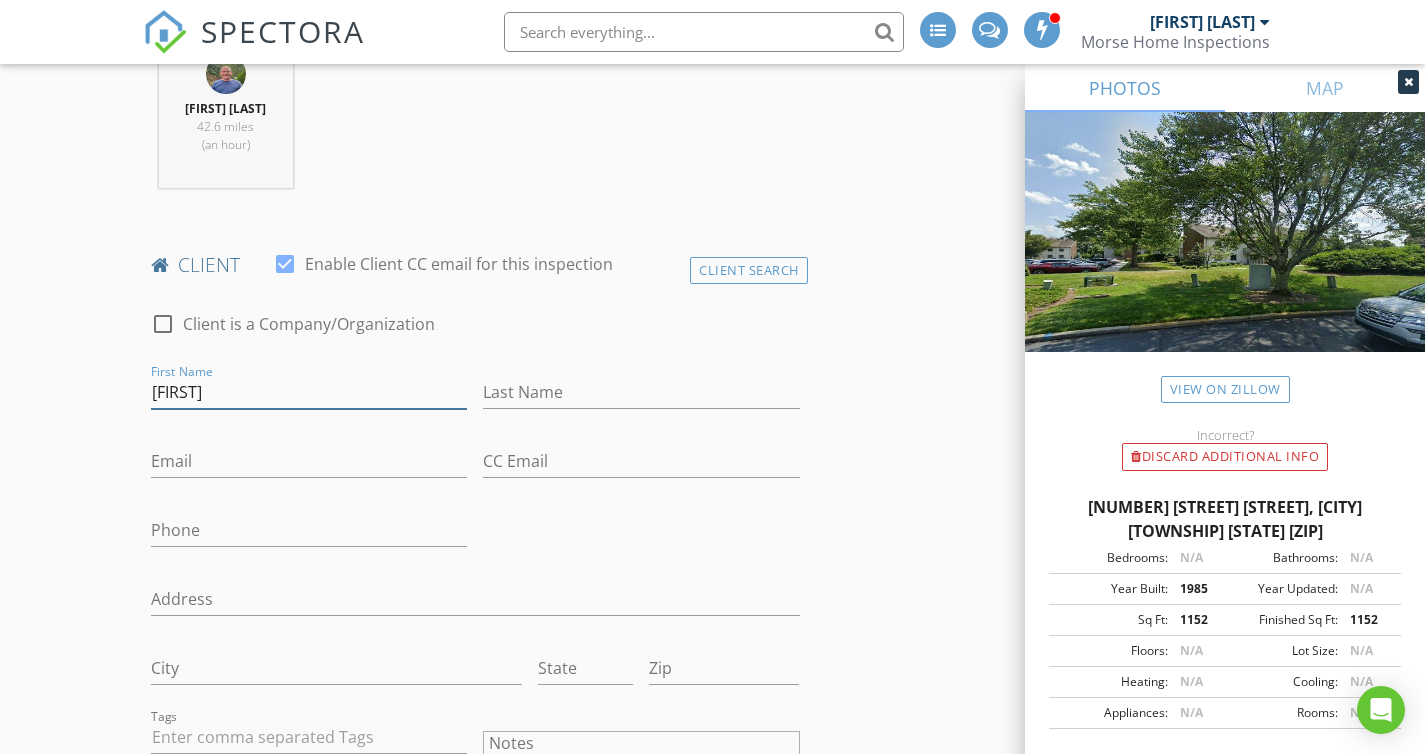 type on "[FIRST]" 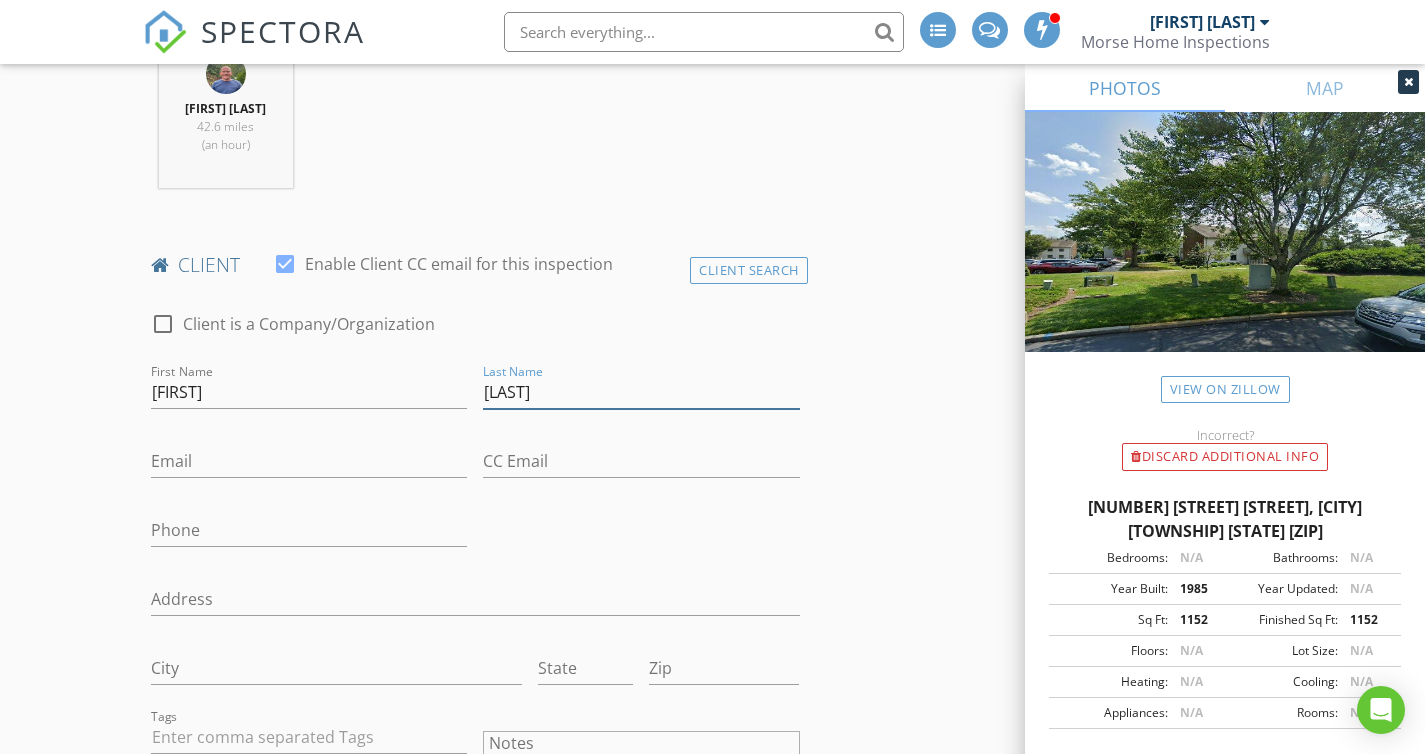 type on "[LAST]" 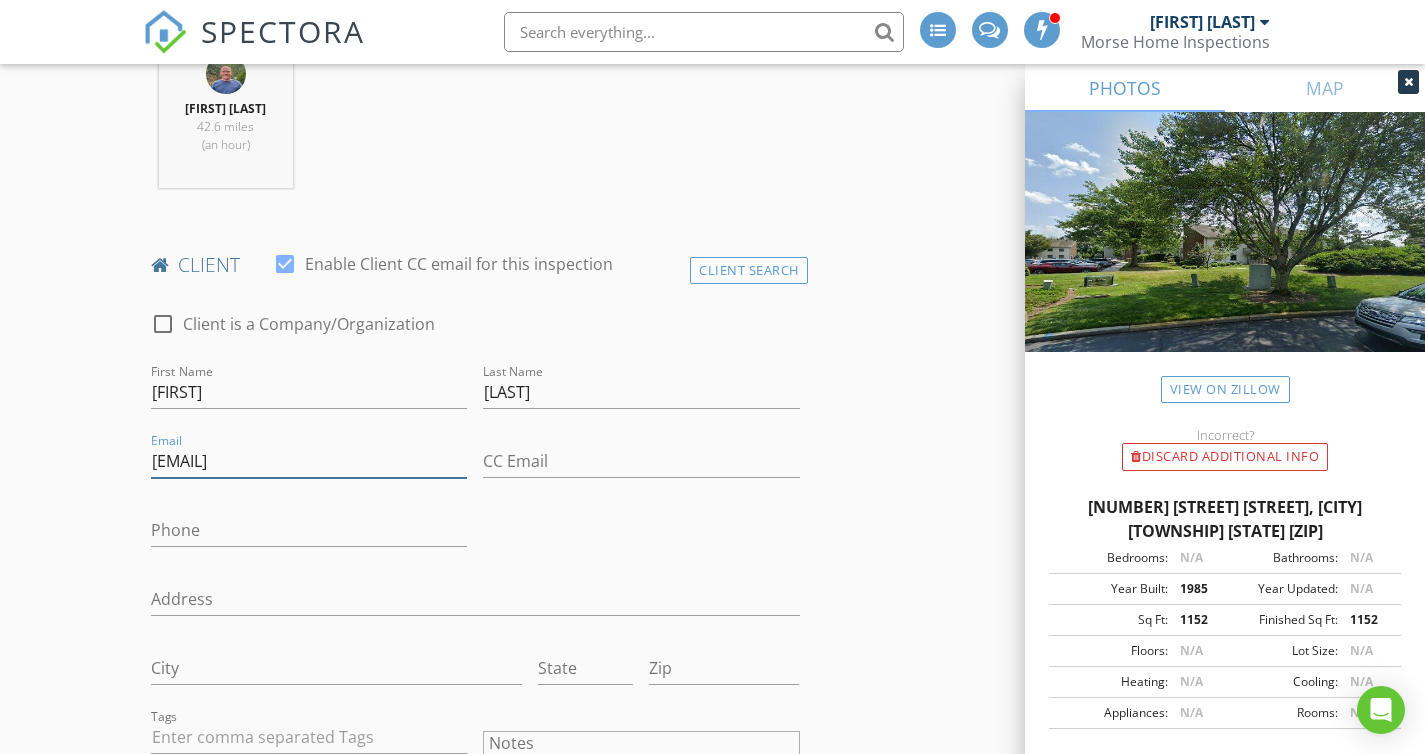 type on "[EMAIL]" 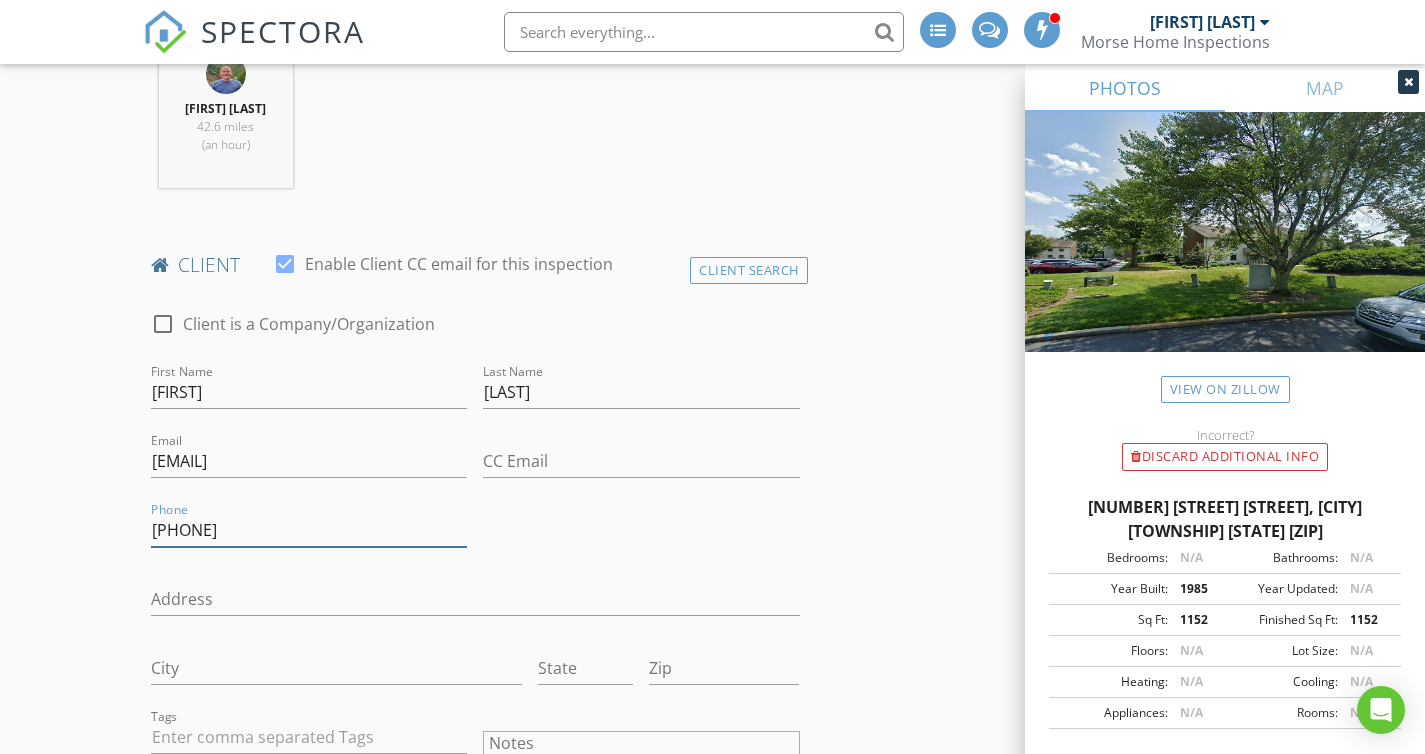type on "[PHONE]" 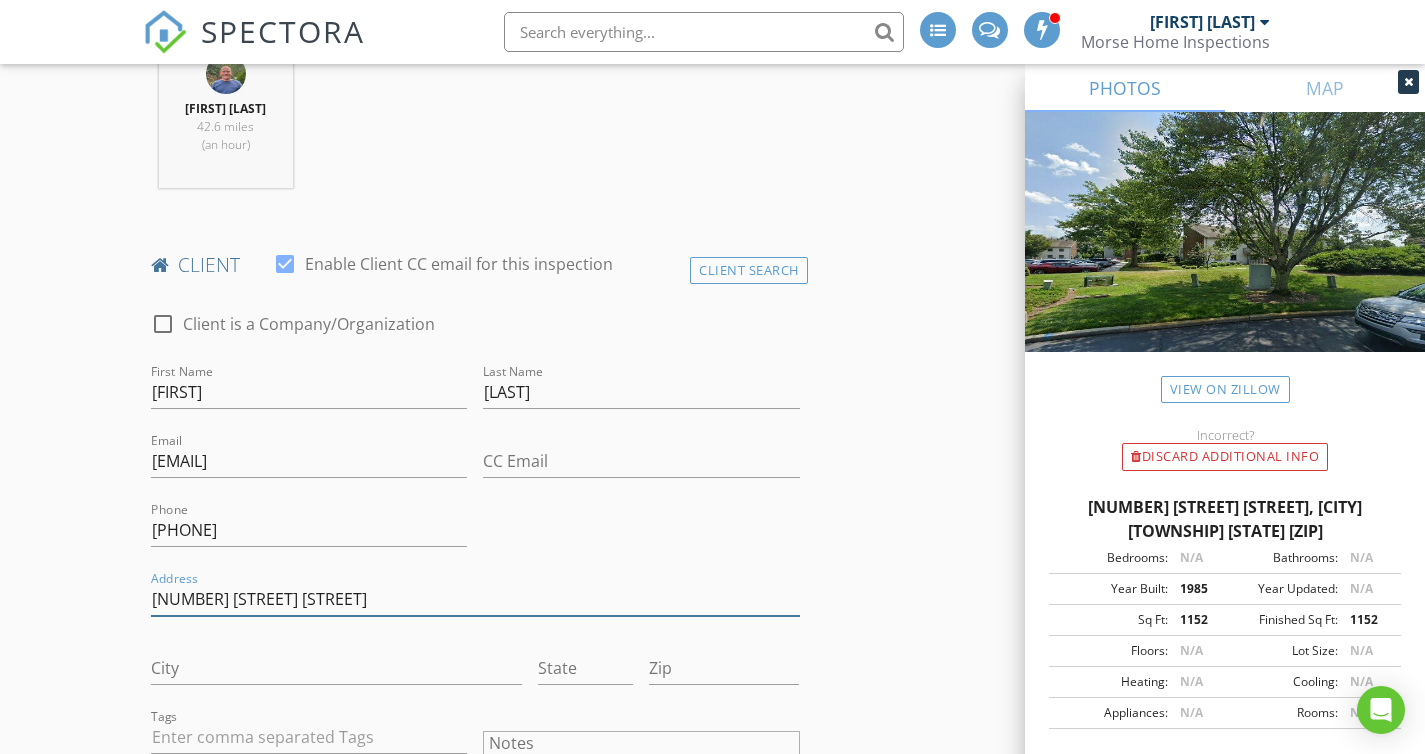 type on "[NUMBER] [STREET] [STREET]" 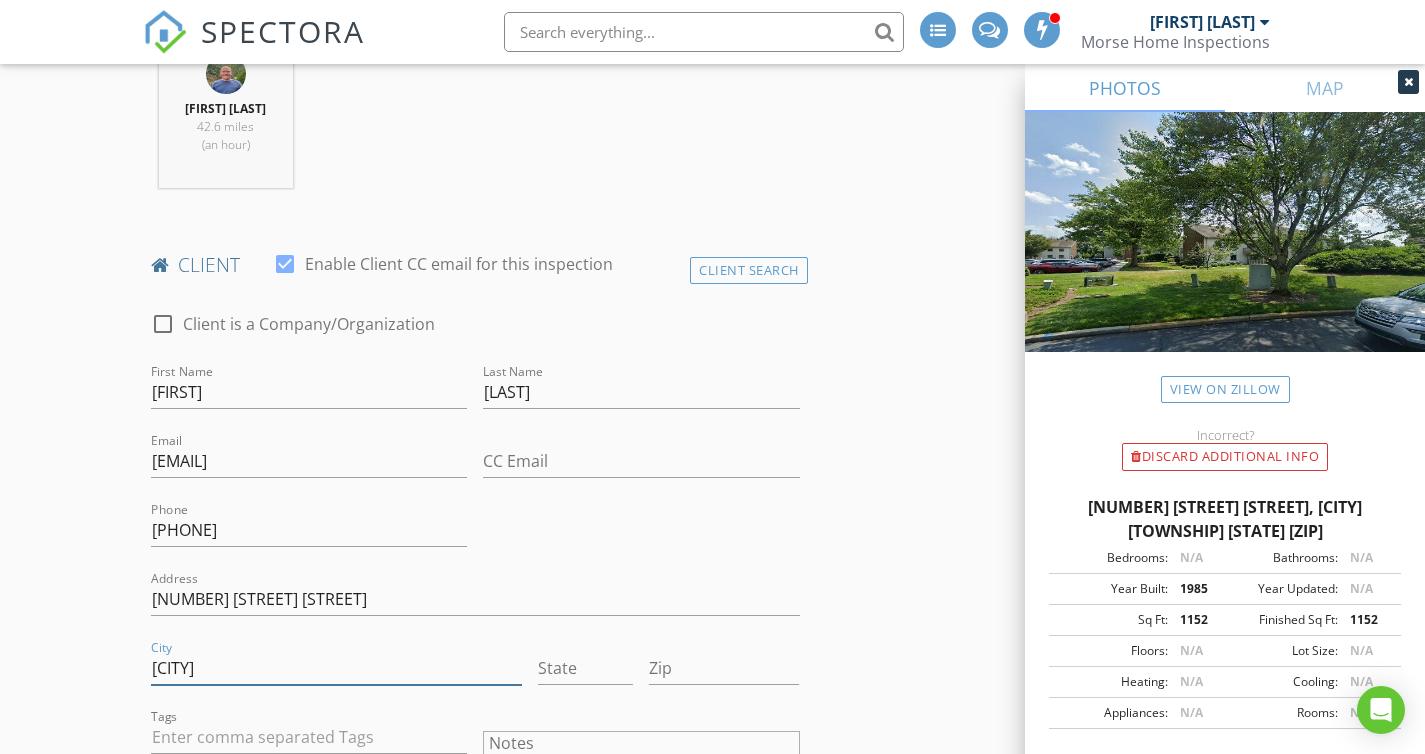 type on "[CITY]" 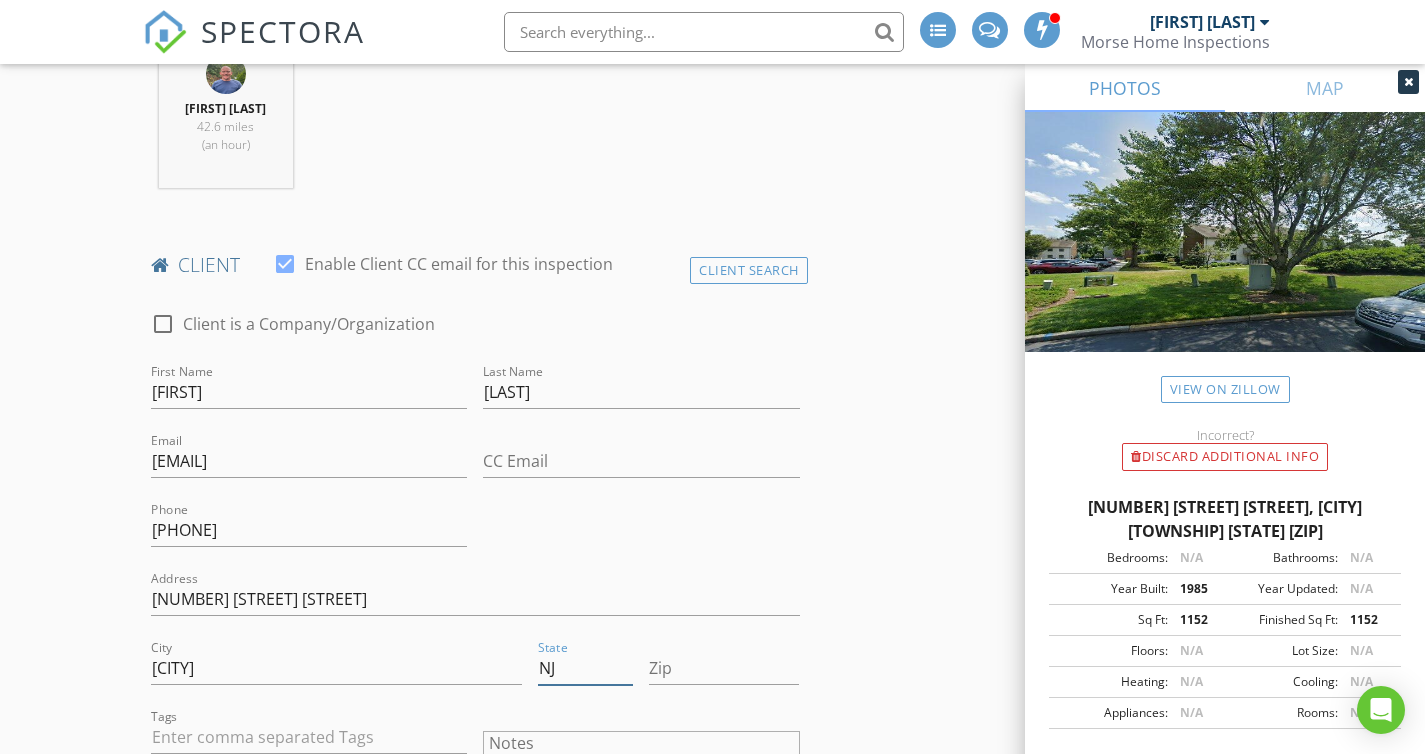 type on "NJ" 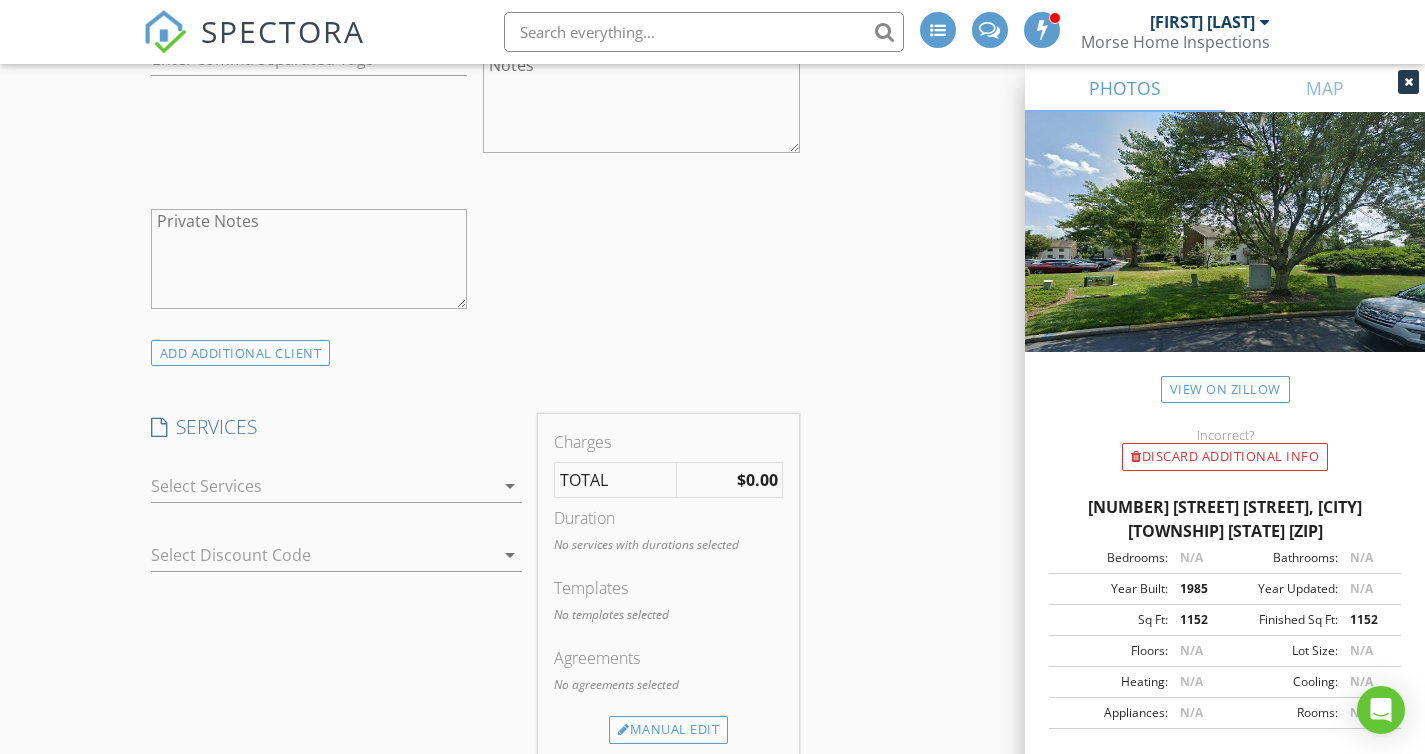 scroll, scrollTop: 1578, scrollLeft: 0, axis: vertical 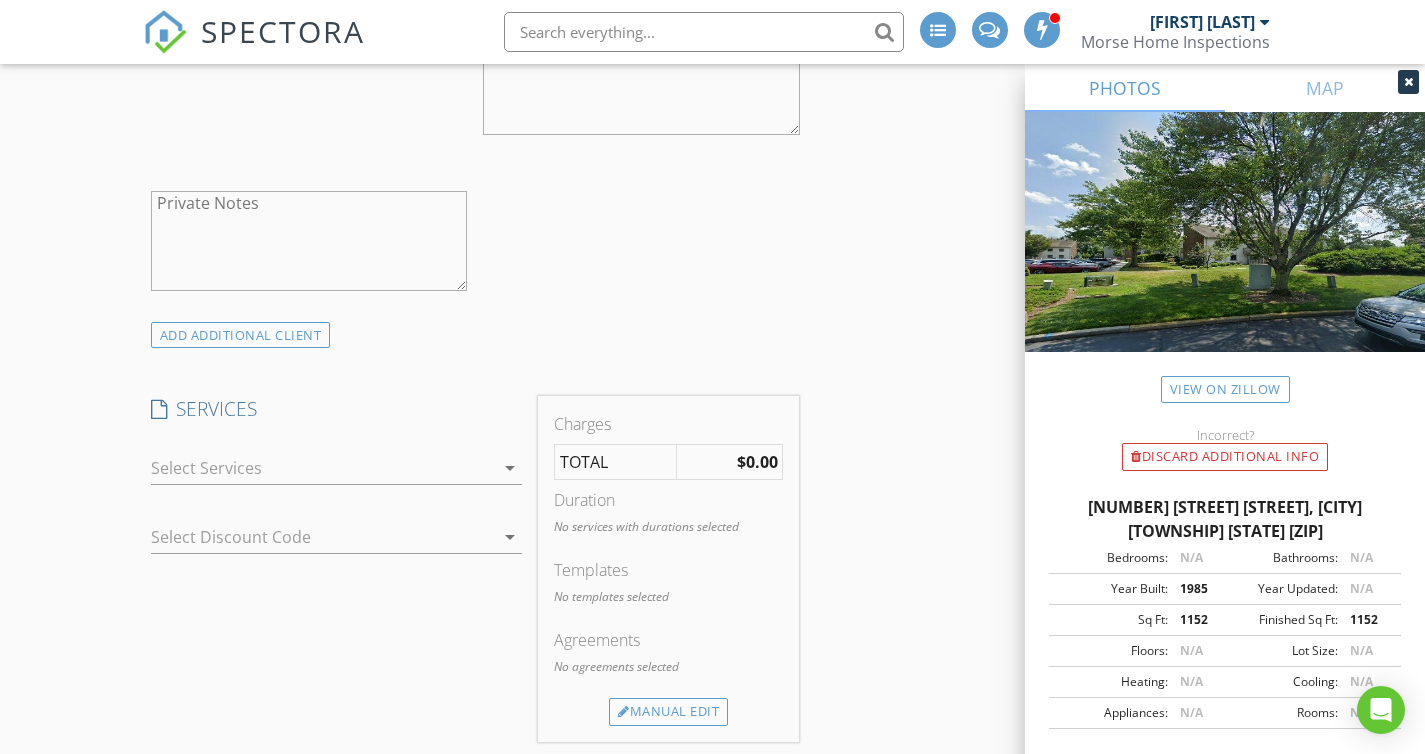type on "[ZIP]" 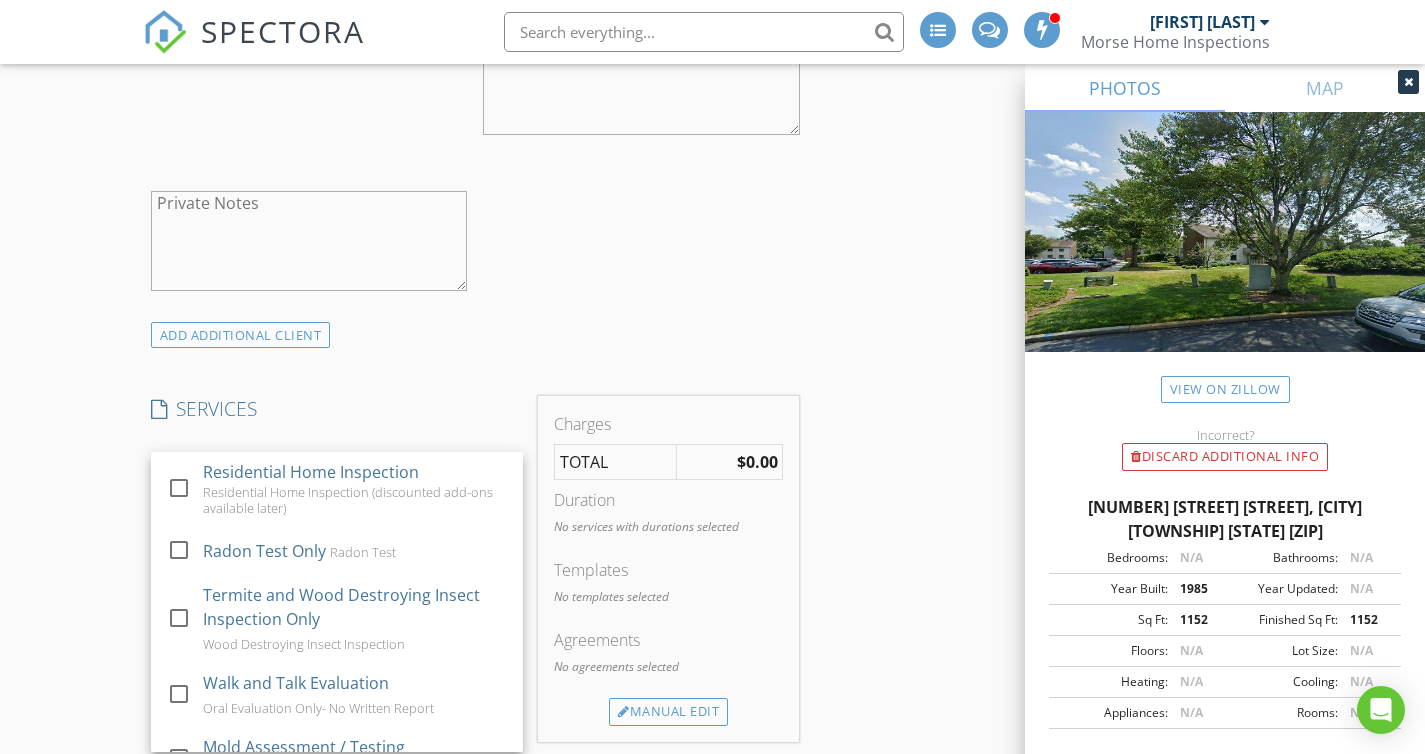 click on "check_box_outline_blank" at bounding box center (181, 489) 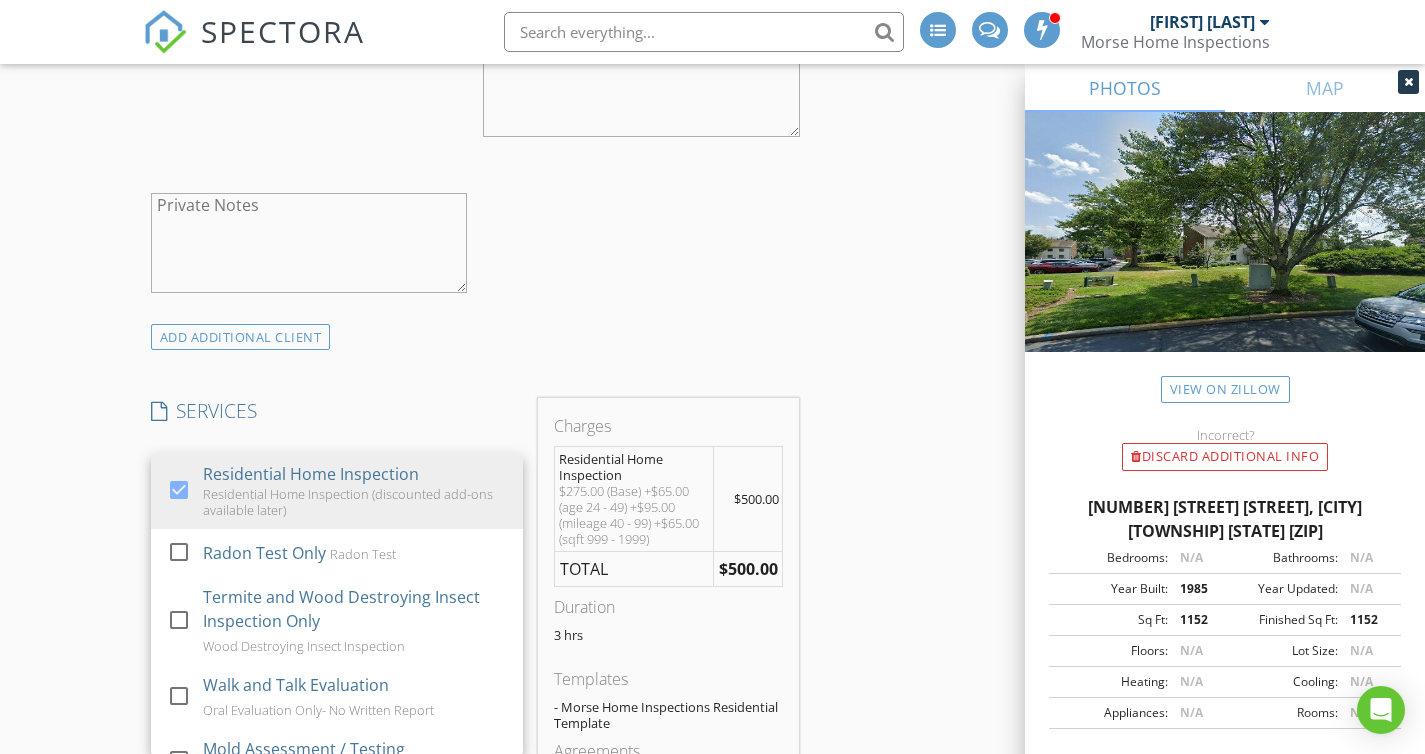click on "INSPECTOR(S)
check_box   [FIRST] [LAST]   PRIMARY   [FIRST] [LAST] arrow_drop_down   check_box_outline_blank [FIRST] [LAST] specifically requested
Date/Time
08/07/2025 12:00 PM
Location
Address Search       Address [NUMBER] [STREET] [STREET]   Unit   City [CITY] [TOWNSHIP]   State [STATE]   Zip [ZIP]   County Middlesex     Square Feet 1152   Year Built 1985   Foundation arrow_drop_down     [FIRST] [LAST]     42.6 miles     (an hour)
client
check_box Enable Client CC email for this inspection   Client Search     check_box_outline_blank Client is a Company/Organization     First Name [FIRST]   Last Name [LAST]   Email [EMAIL]   CC Email   Phone [PHONE]   Address [NUMBER] [STREET] [STREET]   City [CITY]   State [STATE]   Zip [ZIP]     Tags         Notes   Private Notes
ADDITIONAL client
check_box   Residential Home Inspection" at bounding box center (713, 809) 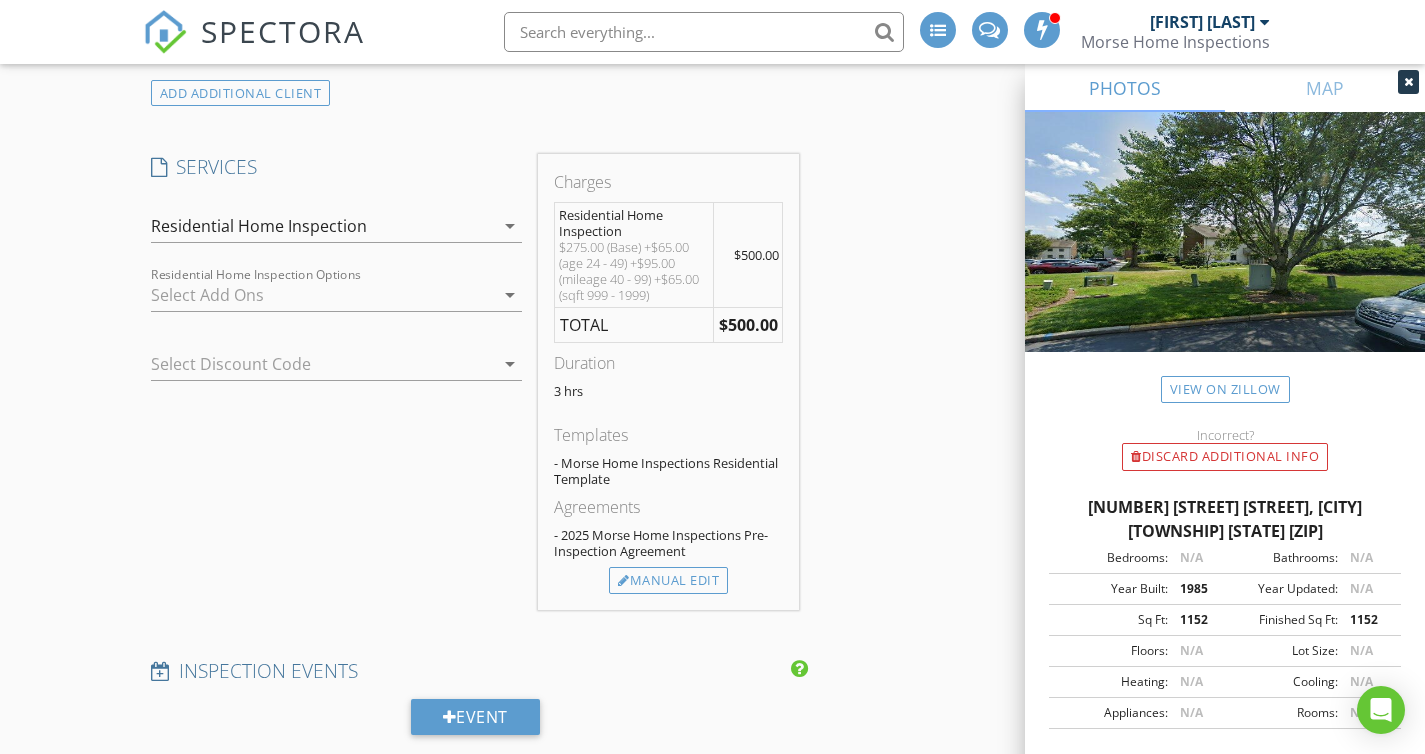 scroll, scrollTop: 1825, scrollLeft: 0, axis: vertical 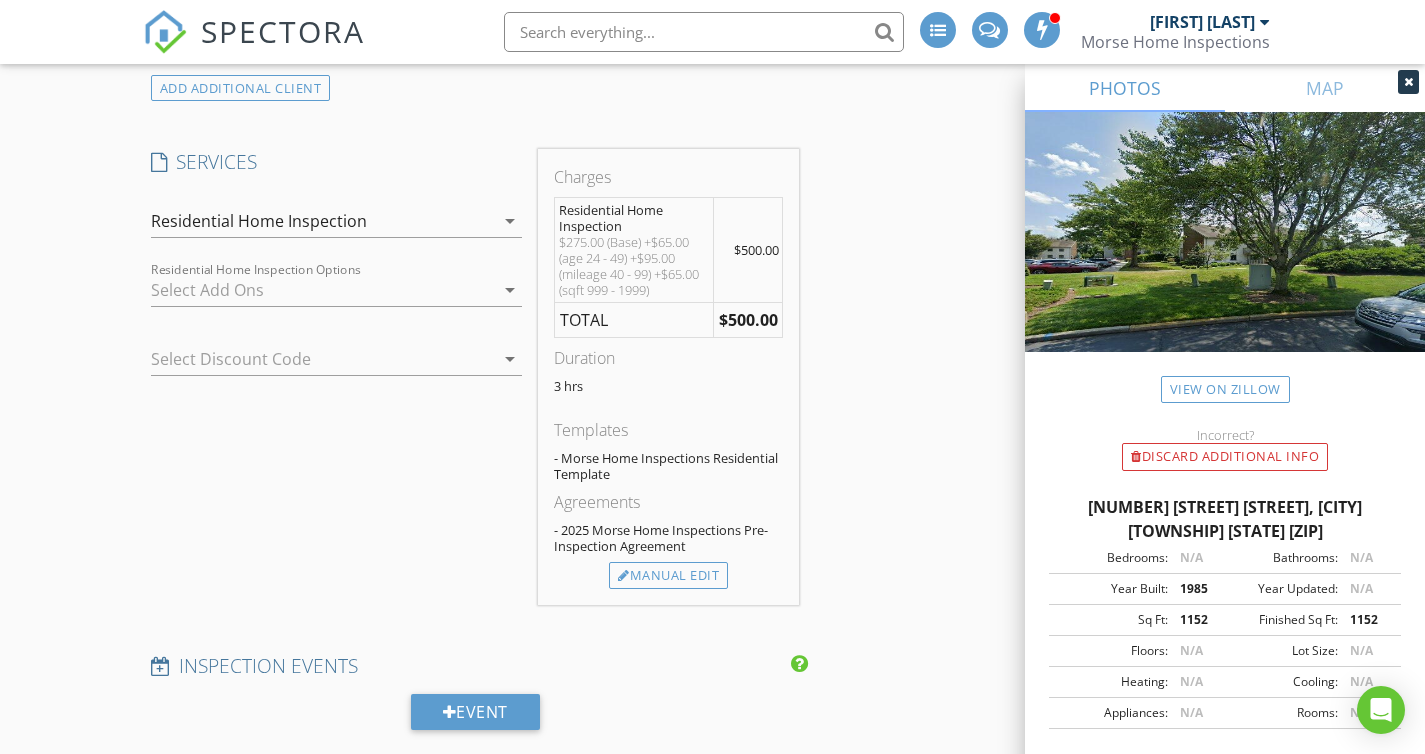 click on "Residential Home Inspection" at bounding box center [259, 221] 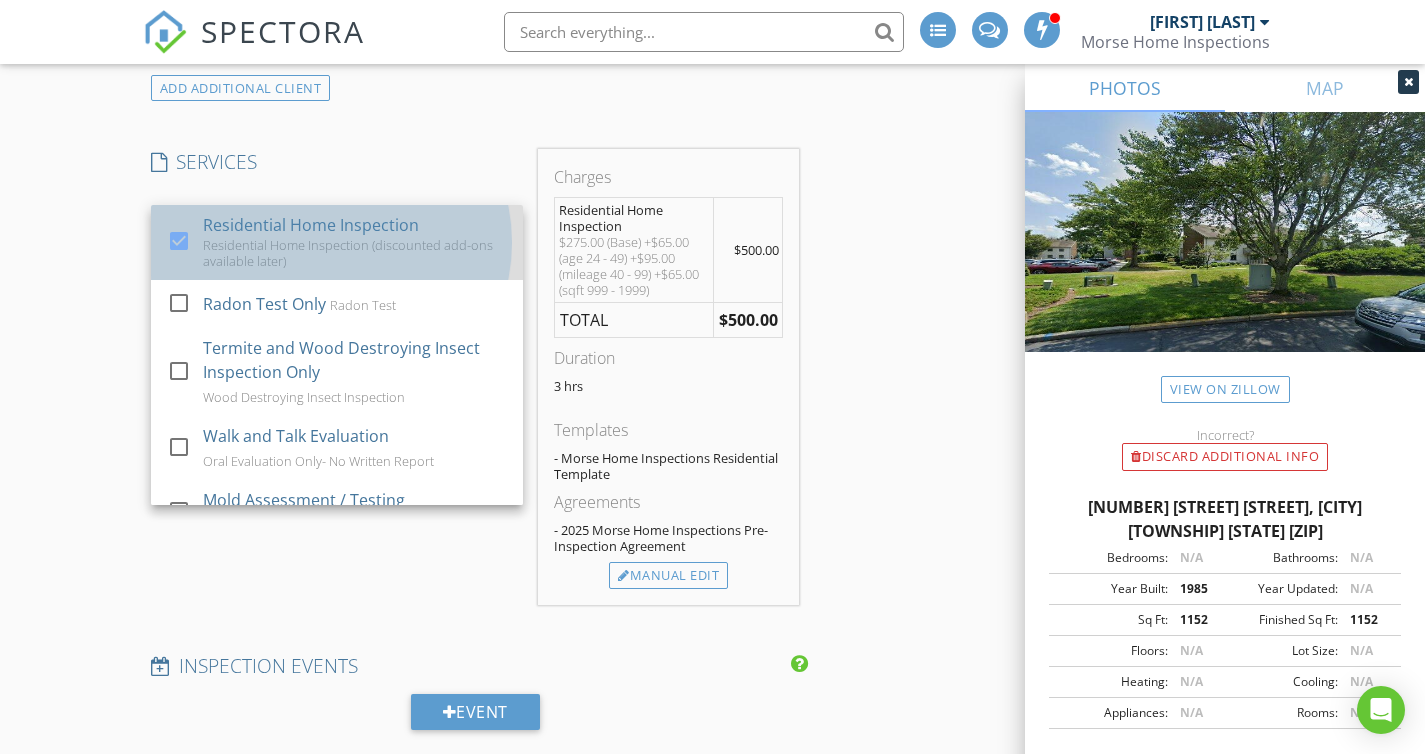 click on "Residential Home Inspection" at bounding box center (311, 225) 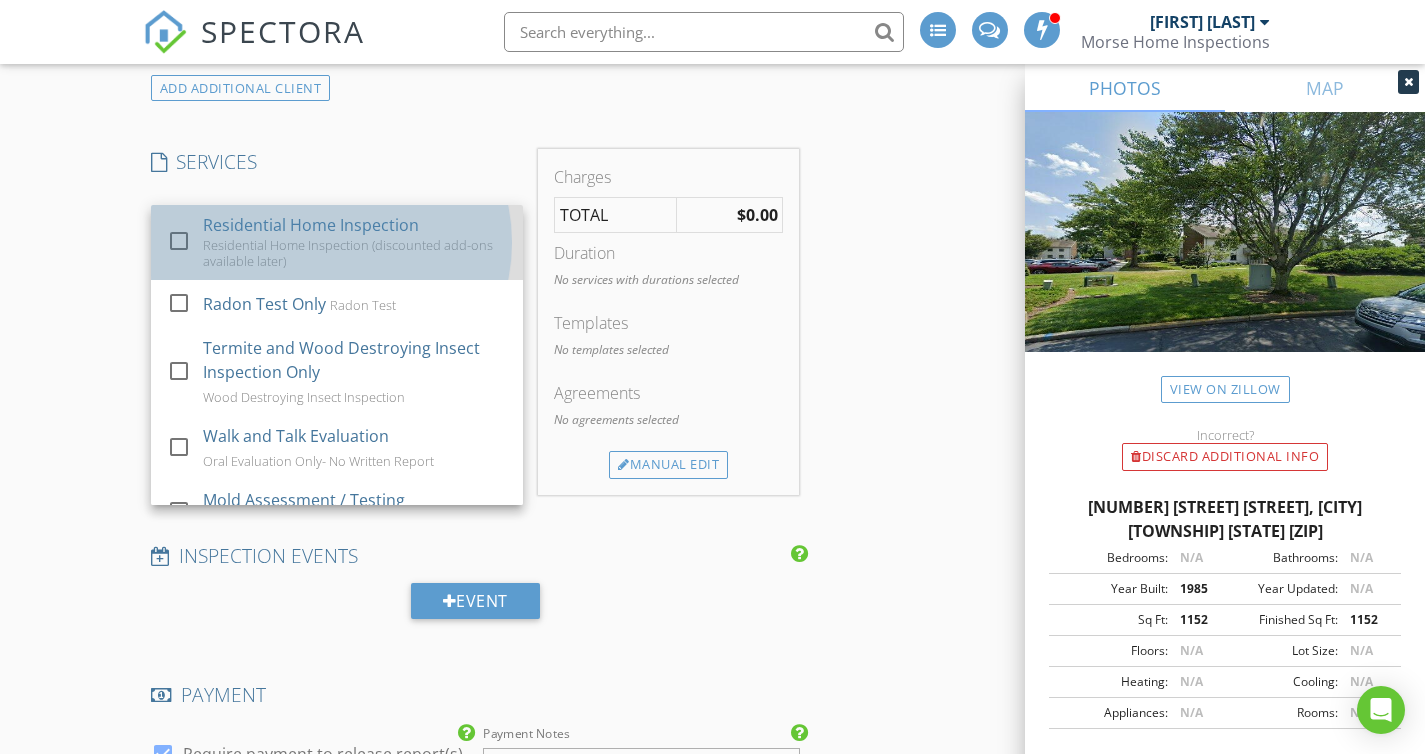 drag, startPoint x: 300, startPoint y: 239, endPoint x: 322, endPoint y: 247, distance: 23.409399 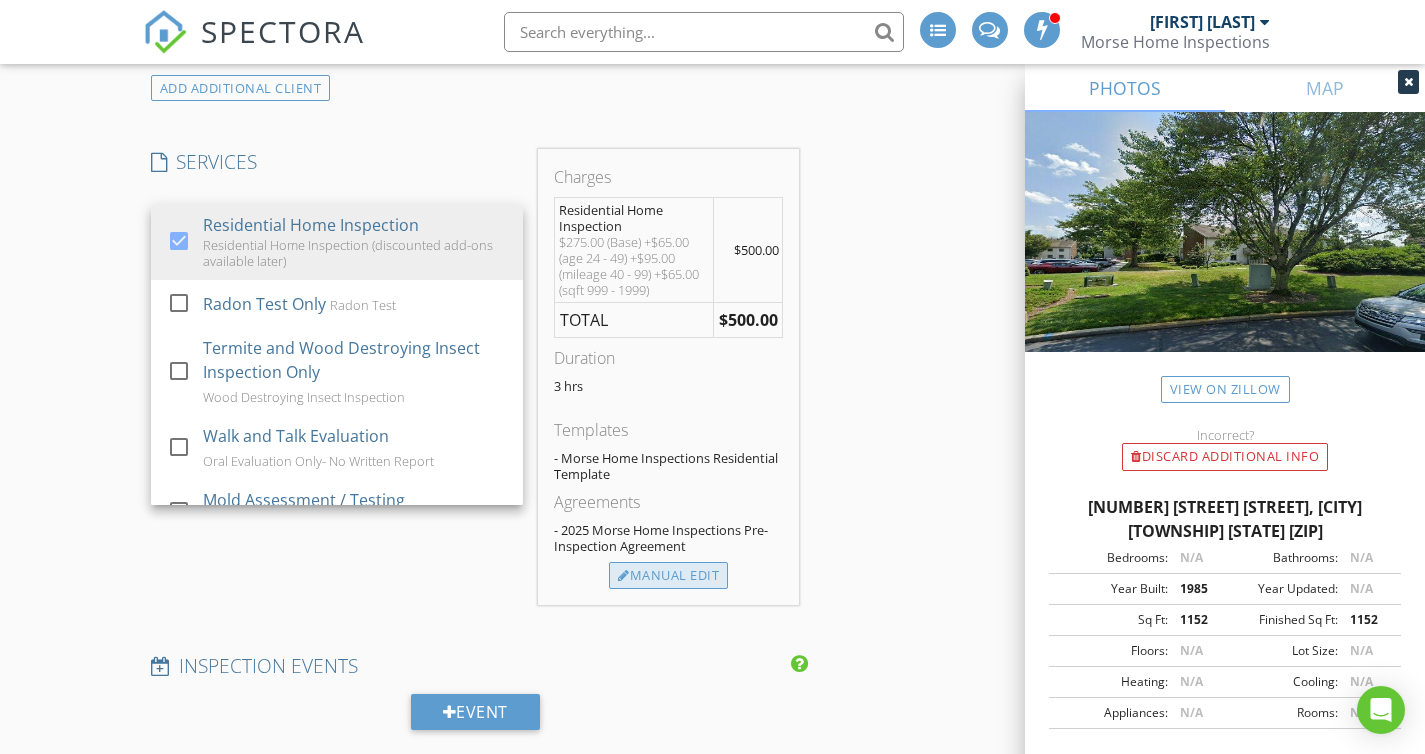 click on "Manual Edit" at bounding box center [668, 576] 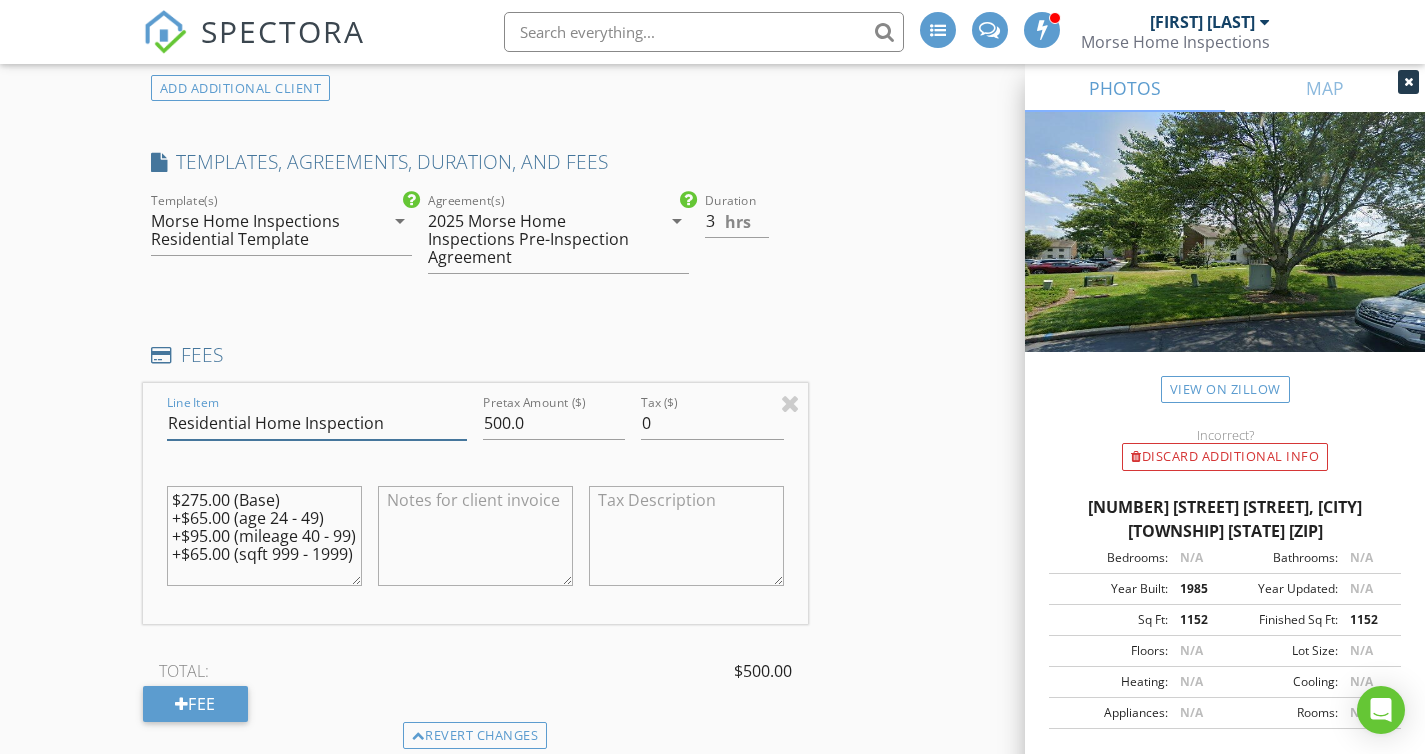 click on "Residential Home Inspection" at bounding box center [317, 423] 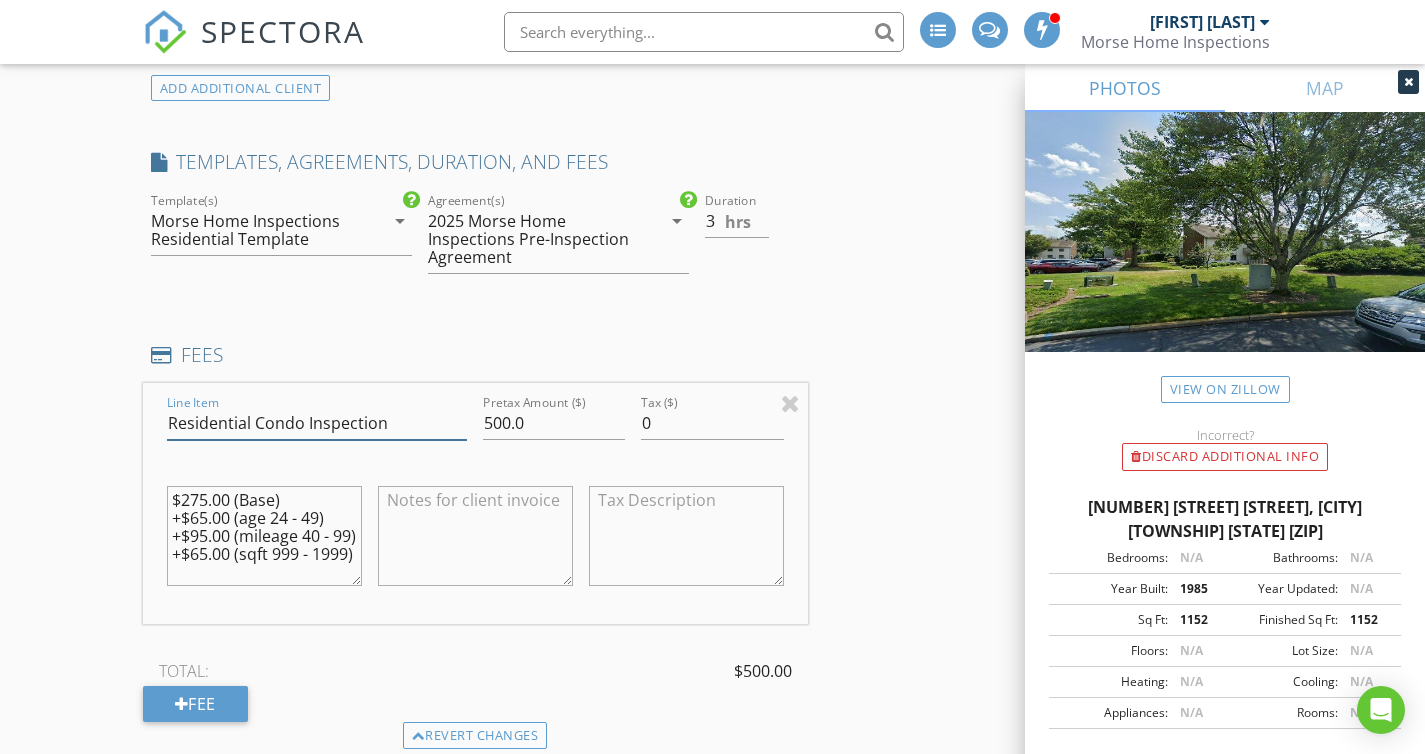type on "Residential Condo Inspection" 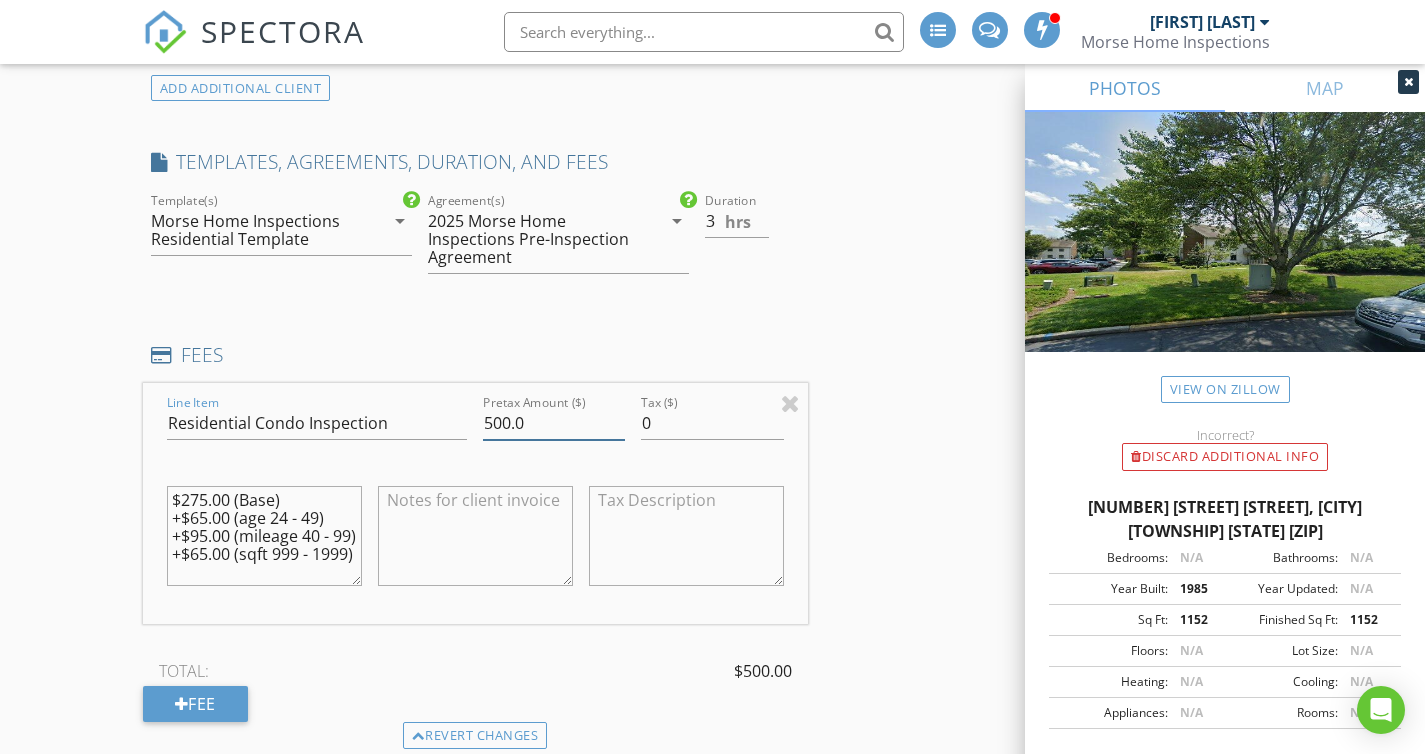 drag, startPoint x: 508, startPoint y: 411, endPoint x: 497, endPoint y: 415, distance: 11.7046995 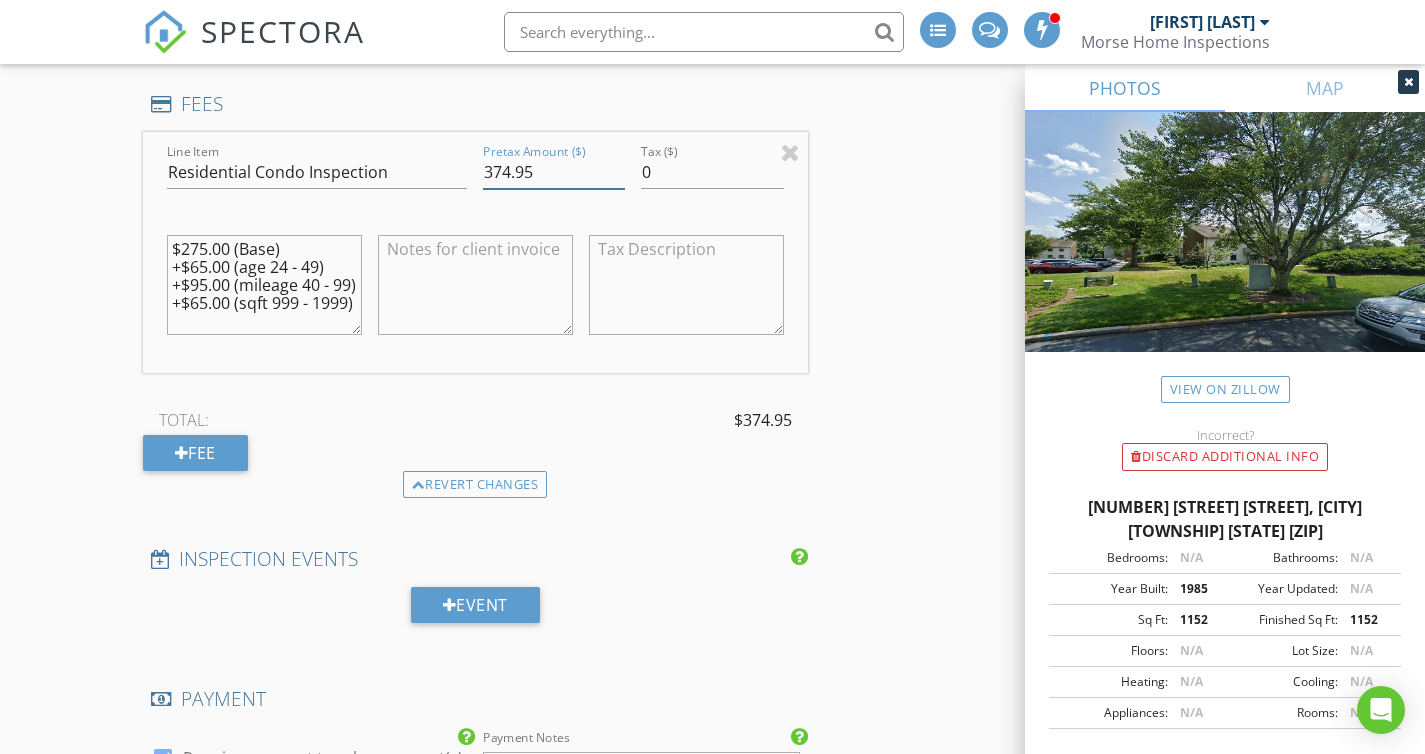 scroll, scrollTop: 2077, scrollLeft: 0, axis: vertical 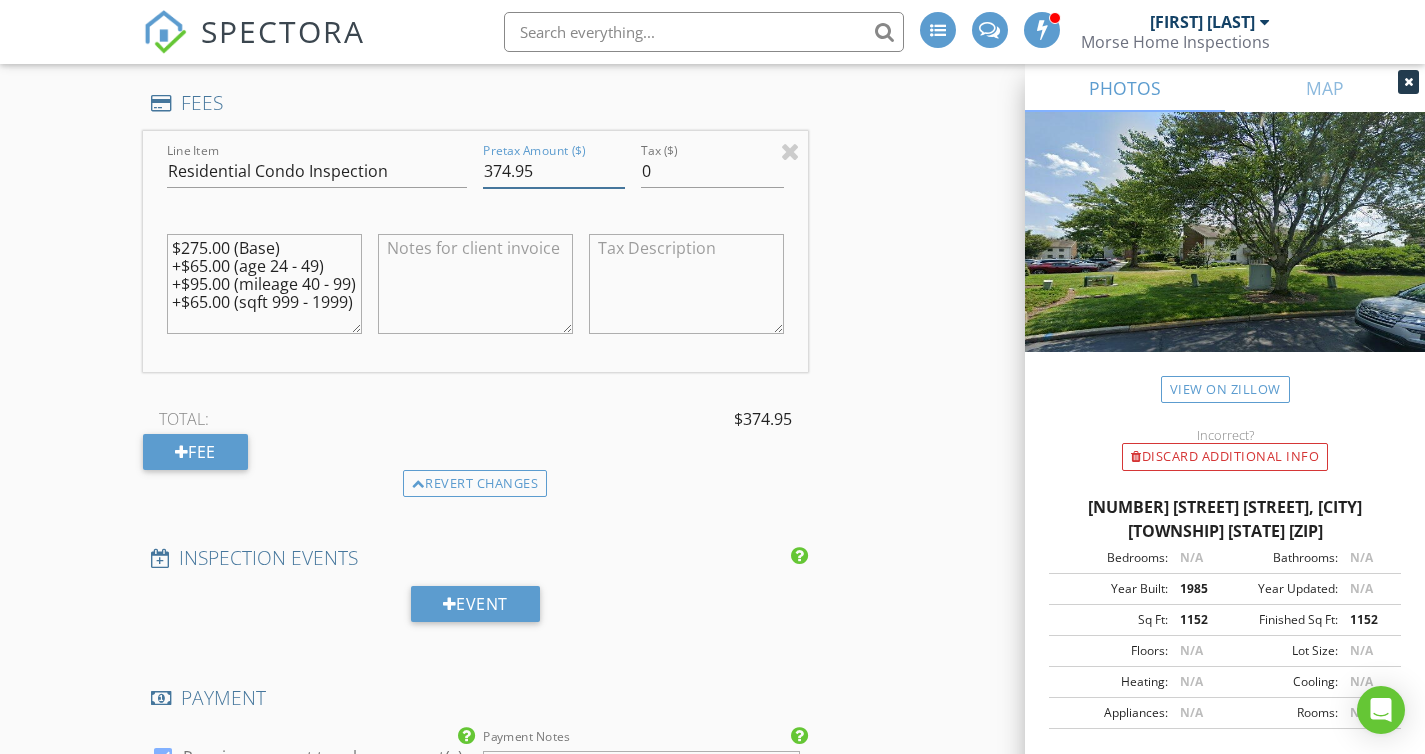 click on "374.95" at bounding box center [554, 171] 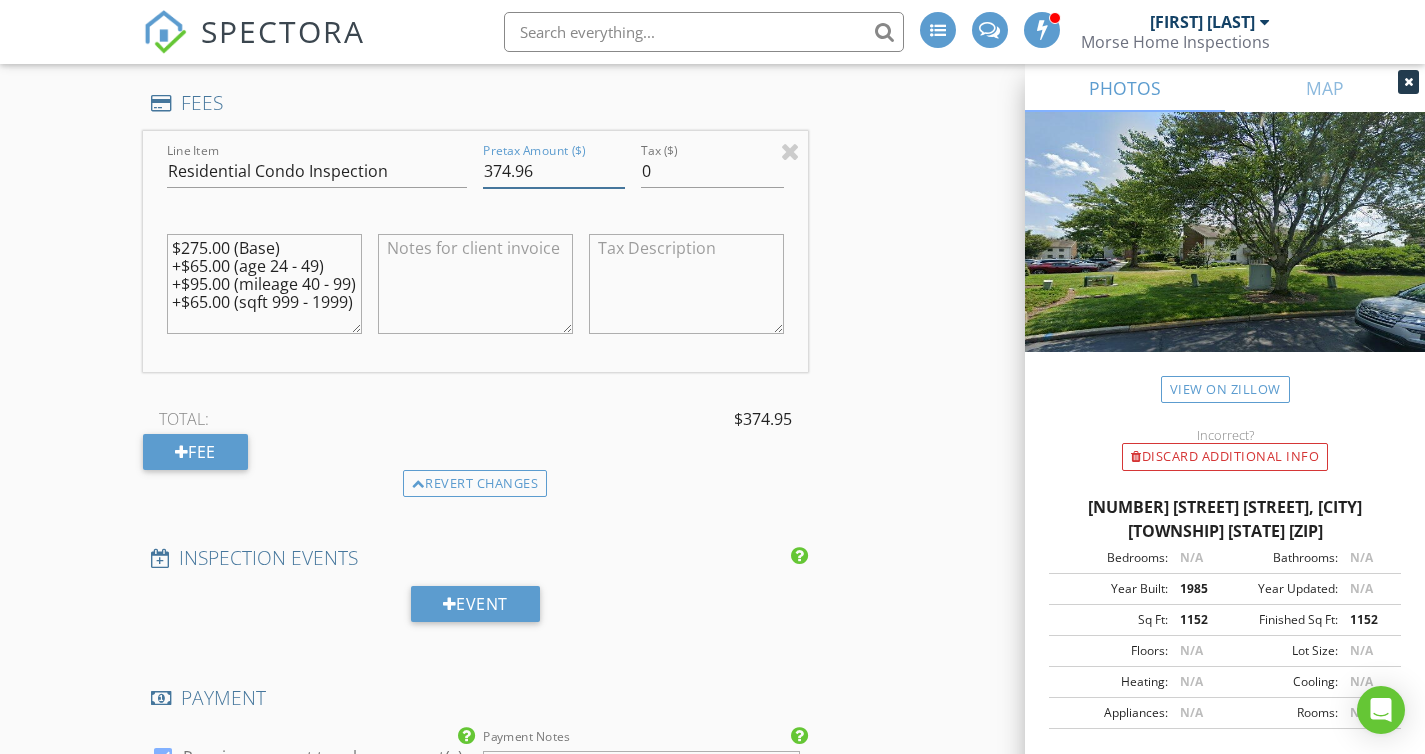 click on "374.96" at bounding box center [554, 171] 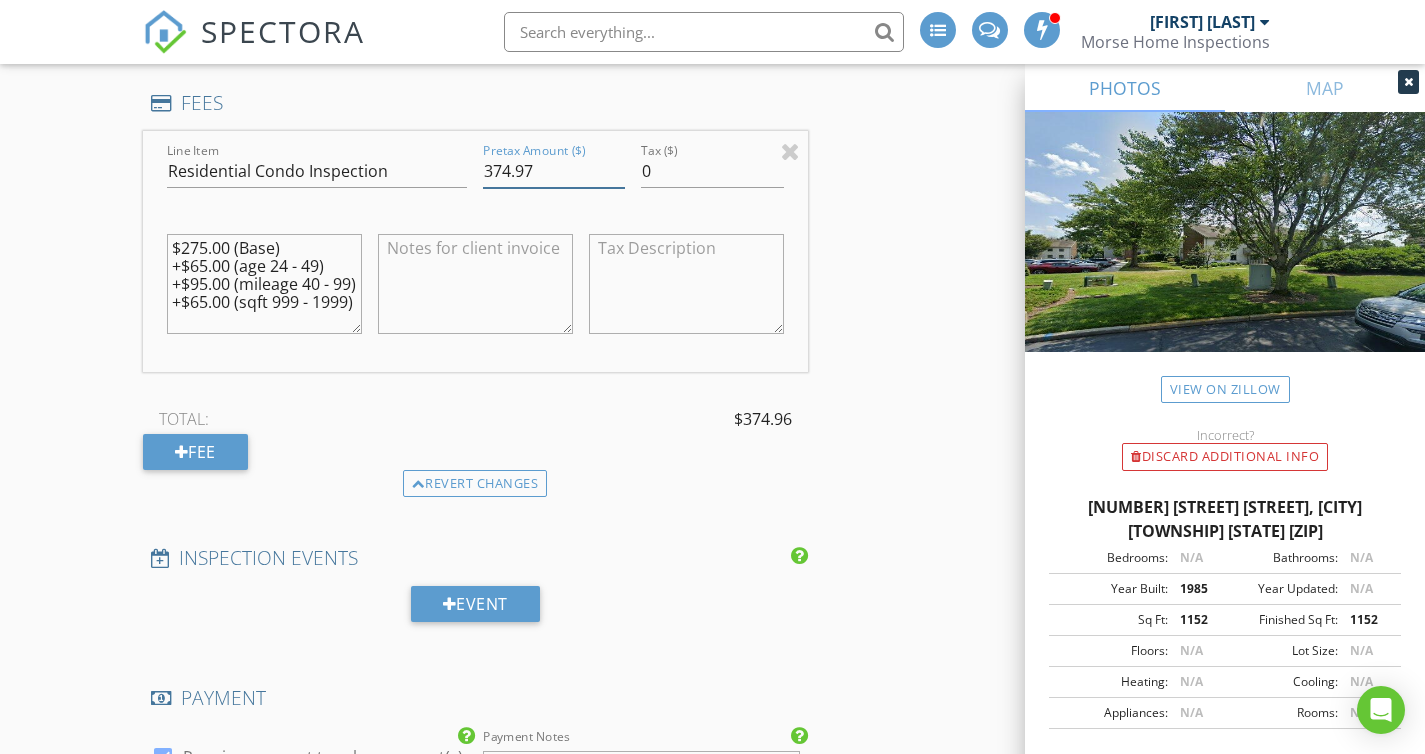 click on "374.97" at bounding box center [554, 171] 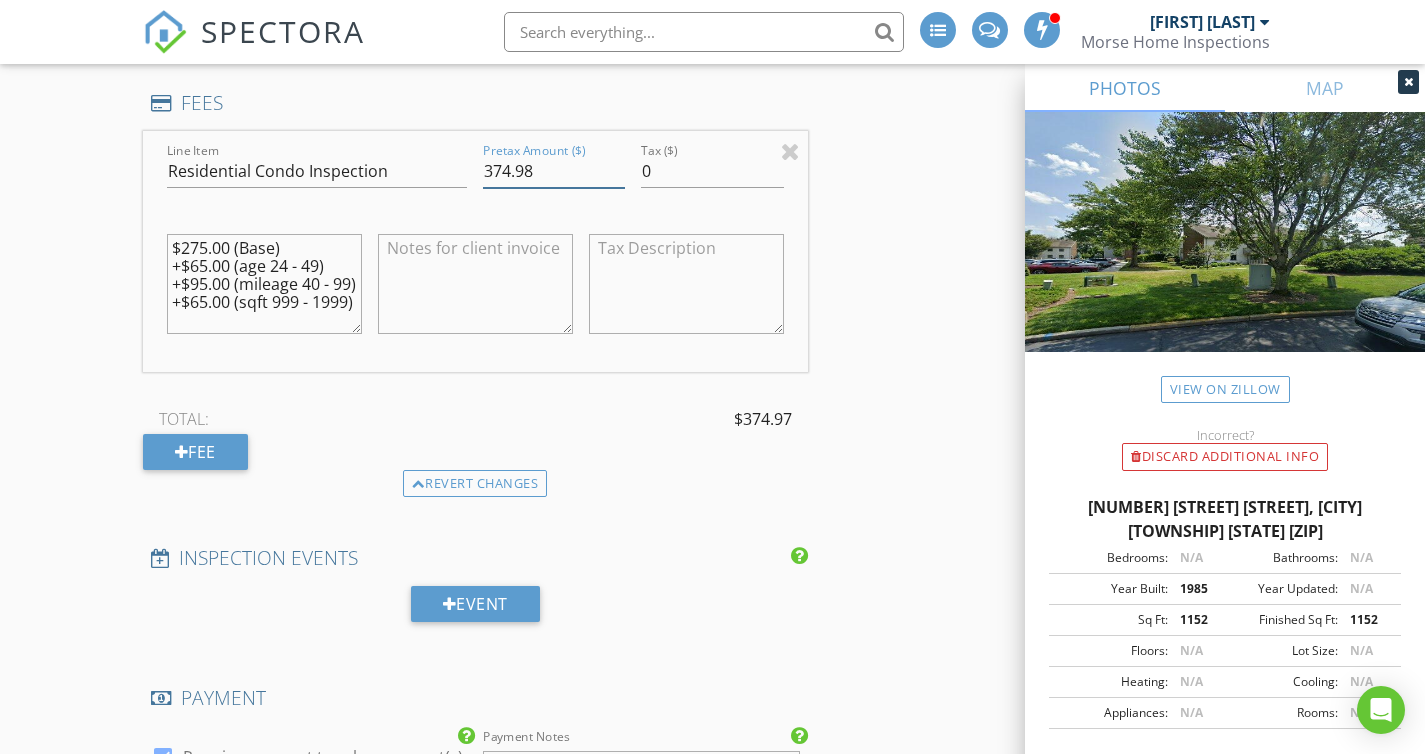 click on "374.98" at bounding box center [554, 171] 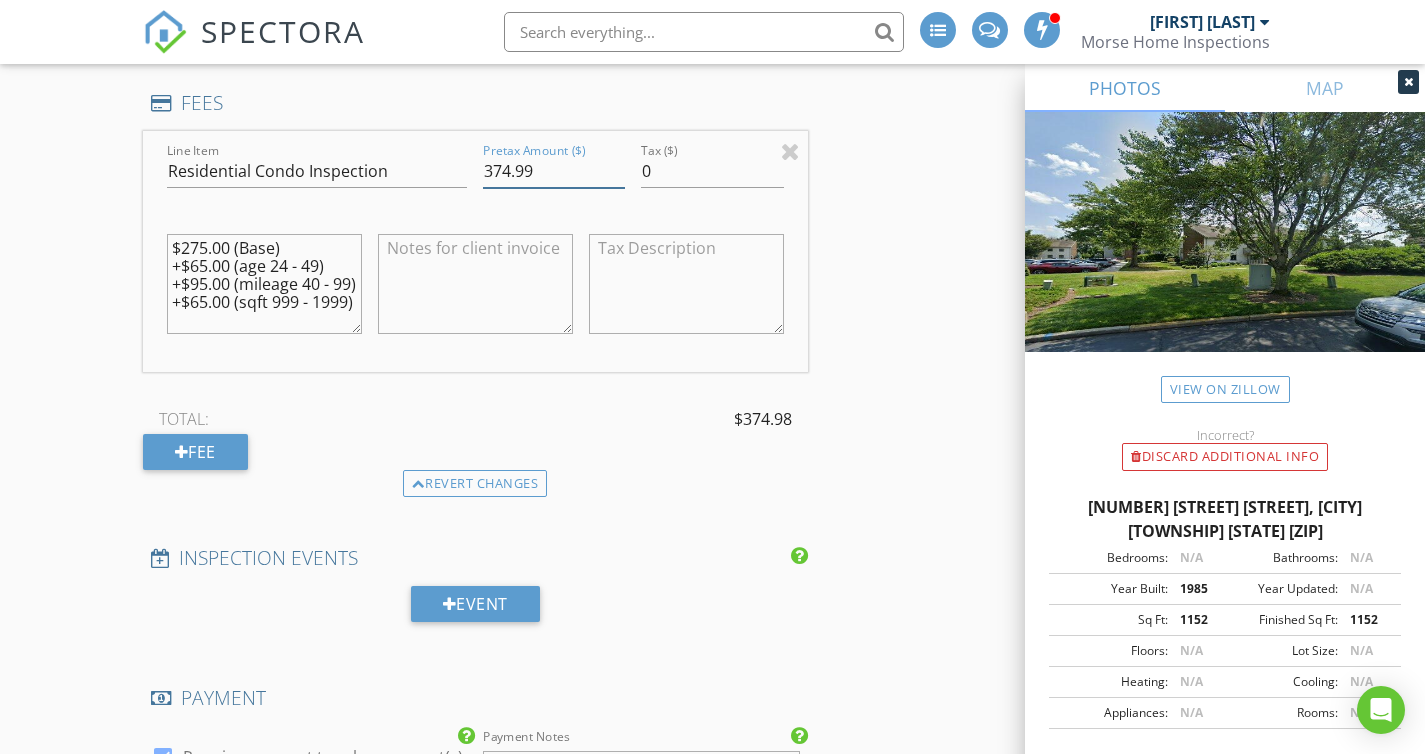 click on "374.99" at bounding box center (554, 171) 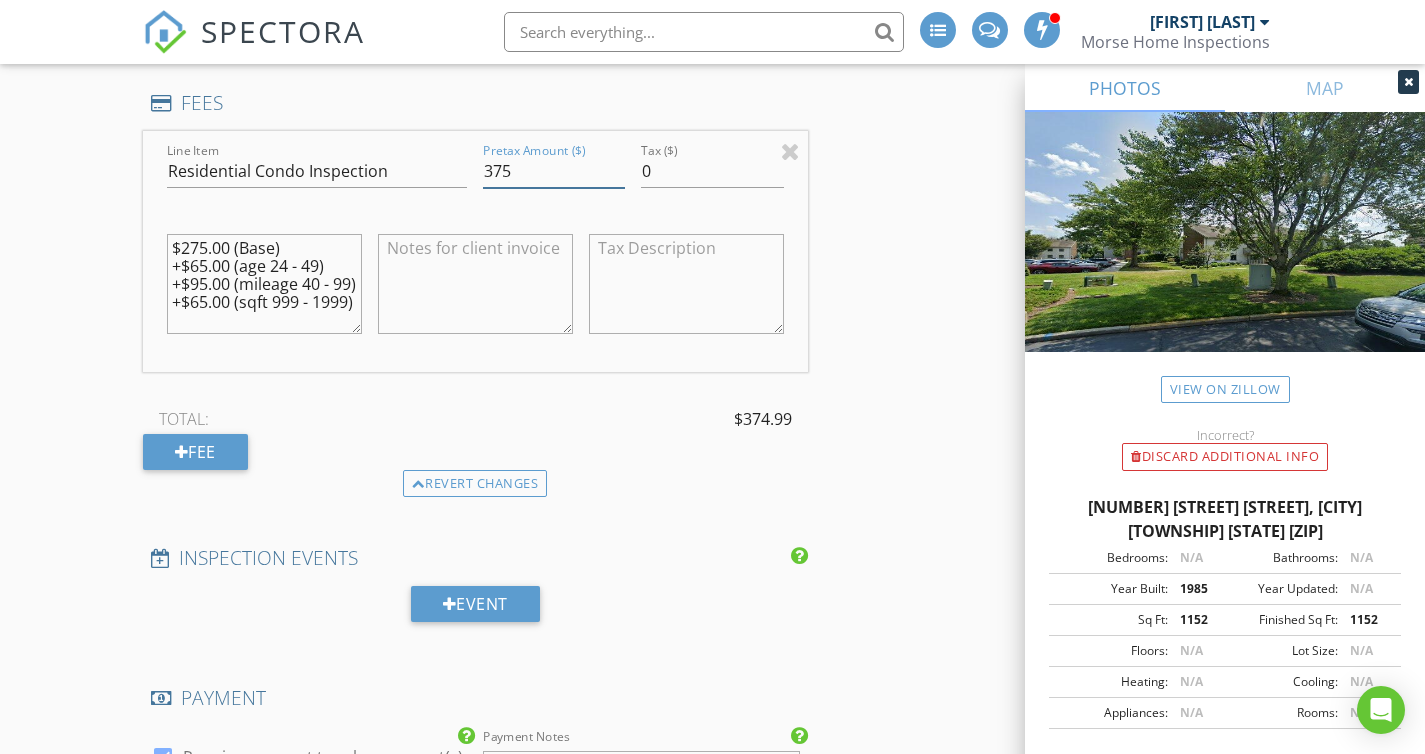 type on "375" 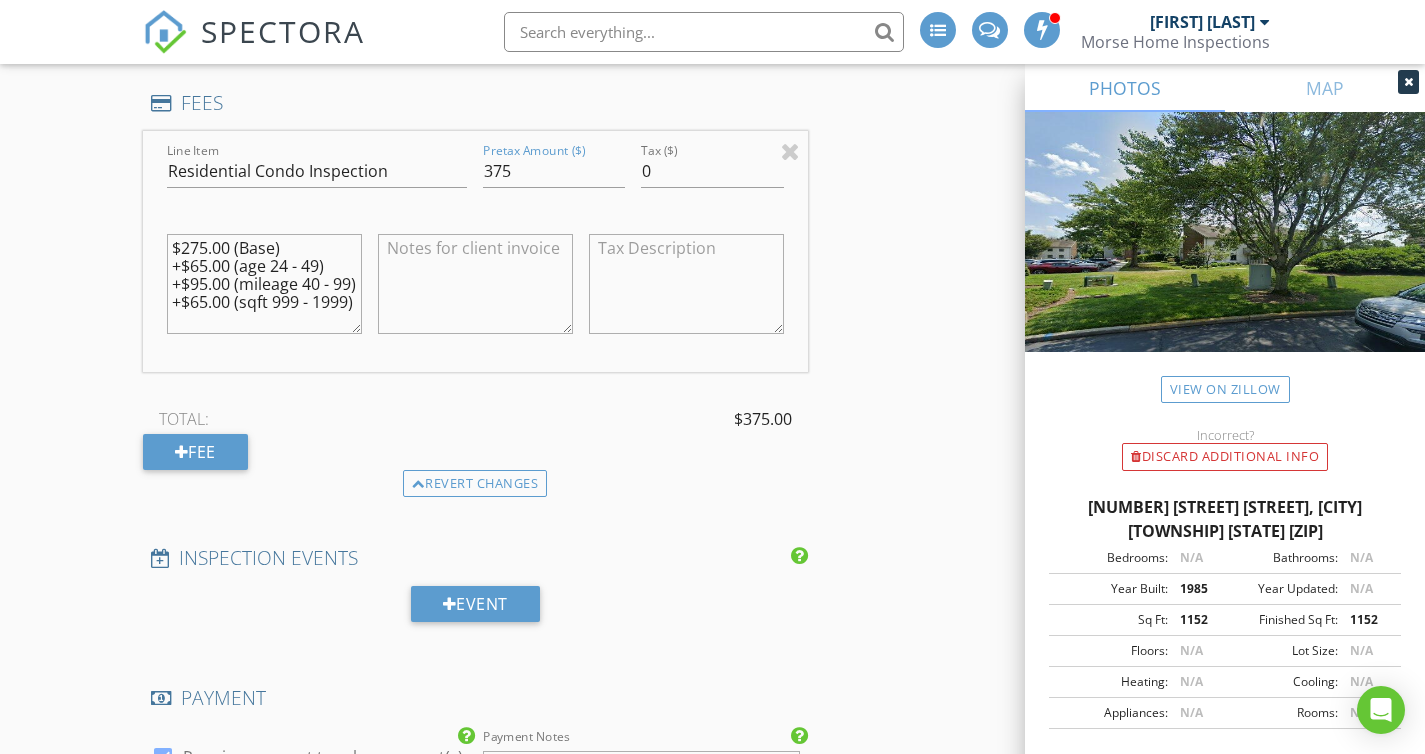 click on "INSPECTOR(S)
check_box   [FIRST] [LAST]   PRIMARY   [FIRST] [LAST] arrow_drop_down   check_box_outline_blank [FIRST] [LAST] specifically requested
Date/Time
08/07/2025 12:00 PM
Location
Address Search       Address [NUMBER] [STREET] [STREET]   Unit   City [CITY] [TOWNSHIP]   State [STATE]   Zip [ZIP]   County Middlesex     Square Feet 1152   Year Built 1985   Foundation arrow_drop_down     [FIRST] [LAST]     42.6 miles     (an hour)
client
check_box Enable Client CC email for this inspection   Client Search     check_box_outline_blank Client is a Company/Organization     First Name [FIRST]   Last Name [LAST]   Email [EMAIL]   CC Email   Phone [PHONE]   Address [NUMBER] [STREET] [STREET]   City [CITY]   State [STATE]   Zip [ZIP]     Tags         Notes   Private Notes
ADDITIONAL client
SERVICES" at bounding box center (475, 322) 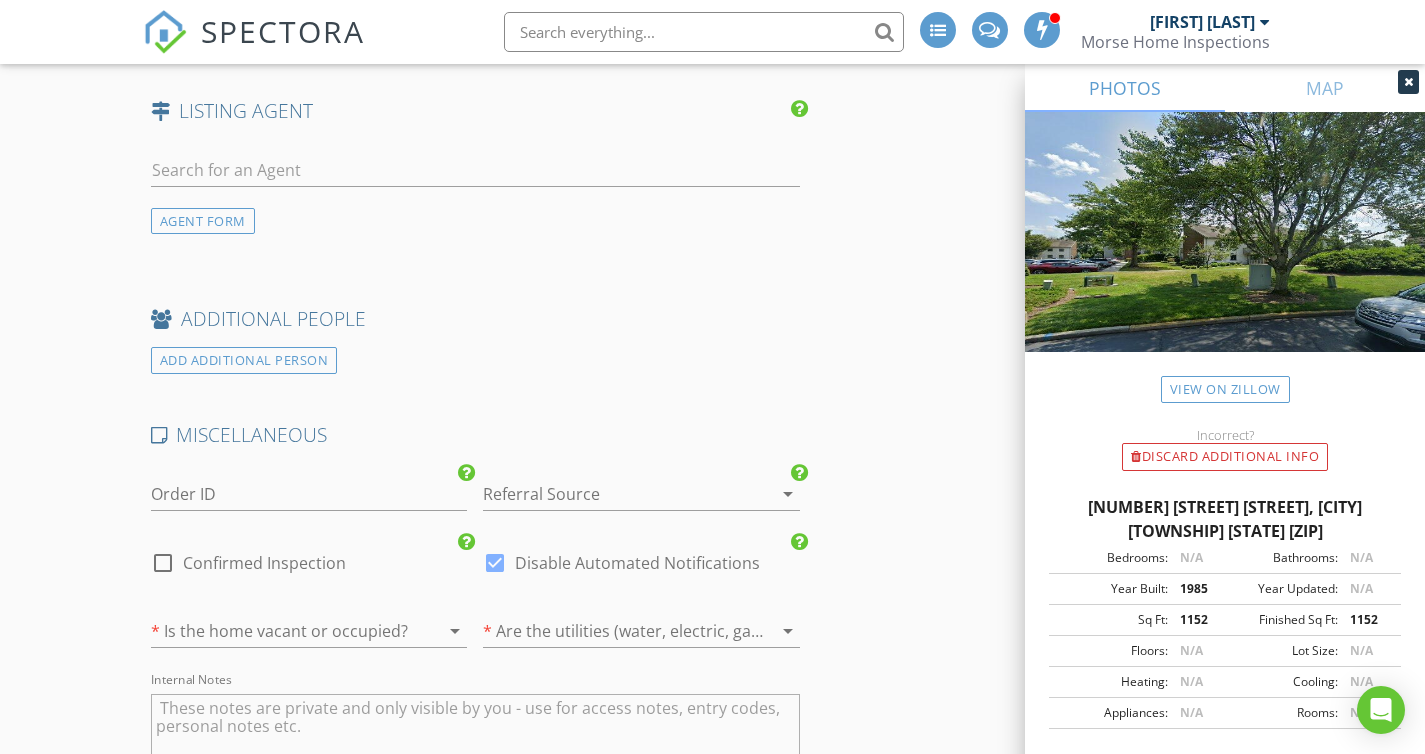 scroll, scrollTop: 3164, scrollLeft: 0, axis: vertical 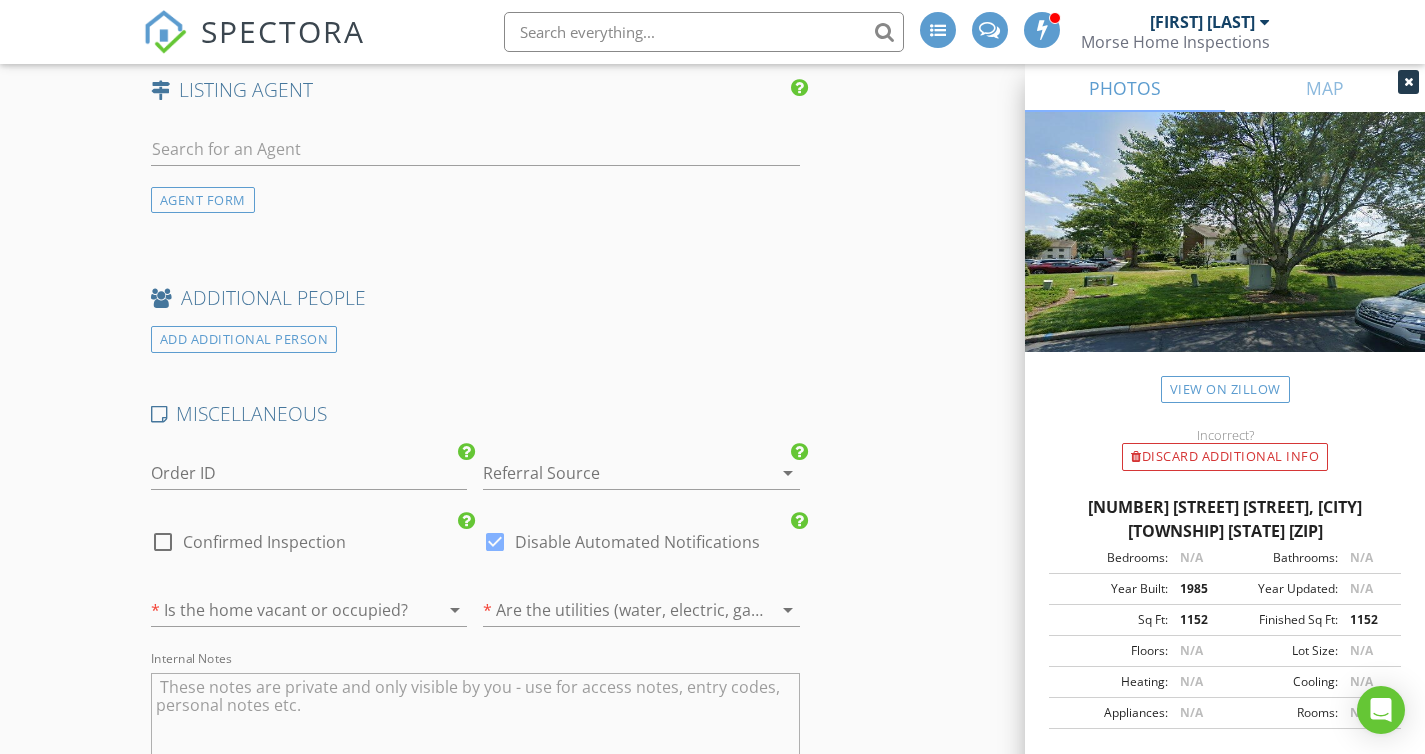click at bounding box center (613, 473) 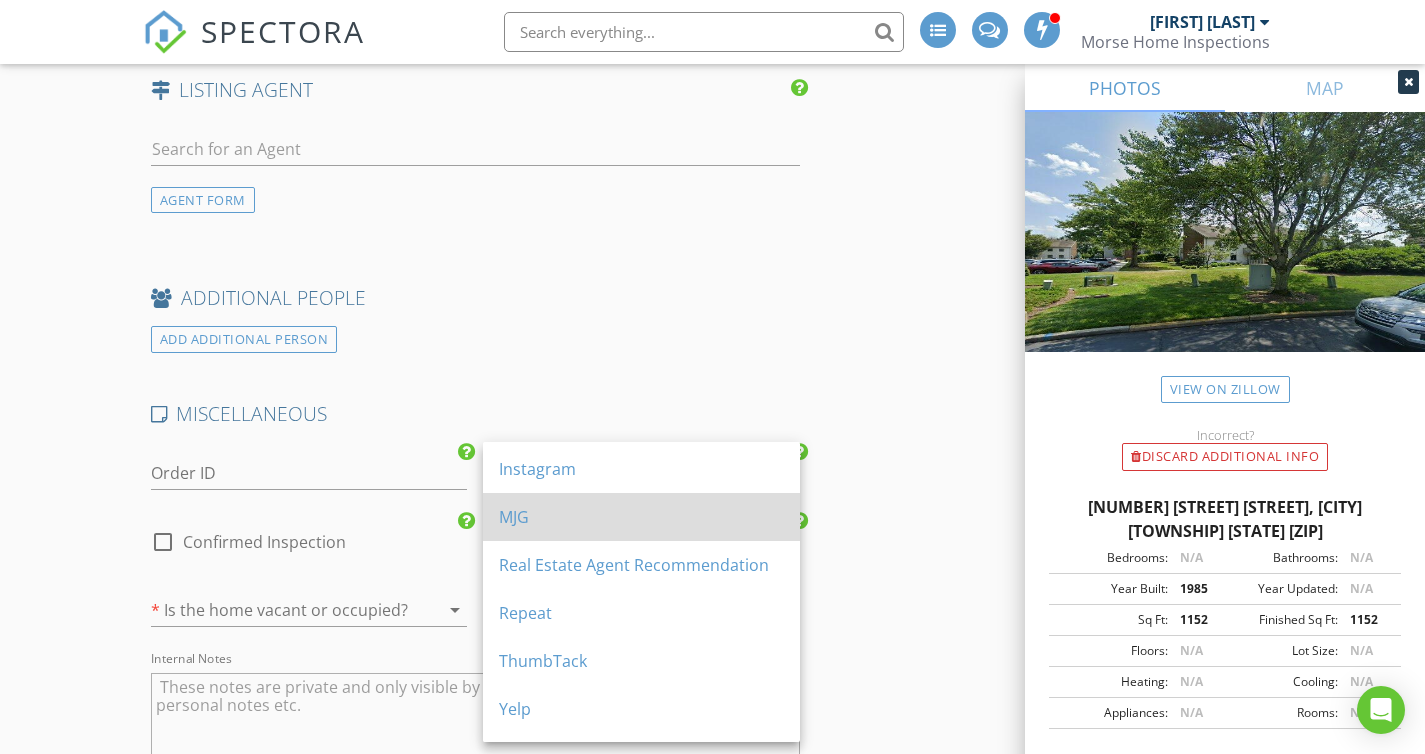 scroll, scrollTop: 324, scrollLeft: 0, axis: vertical 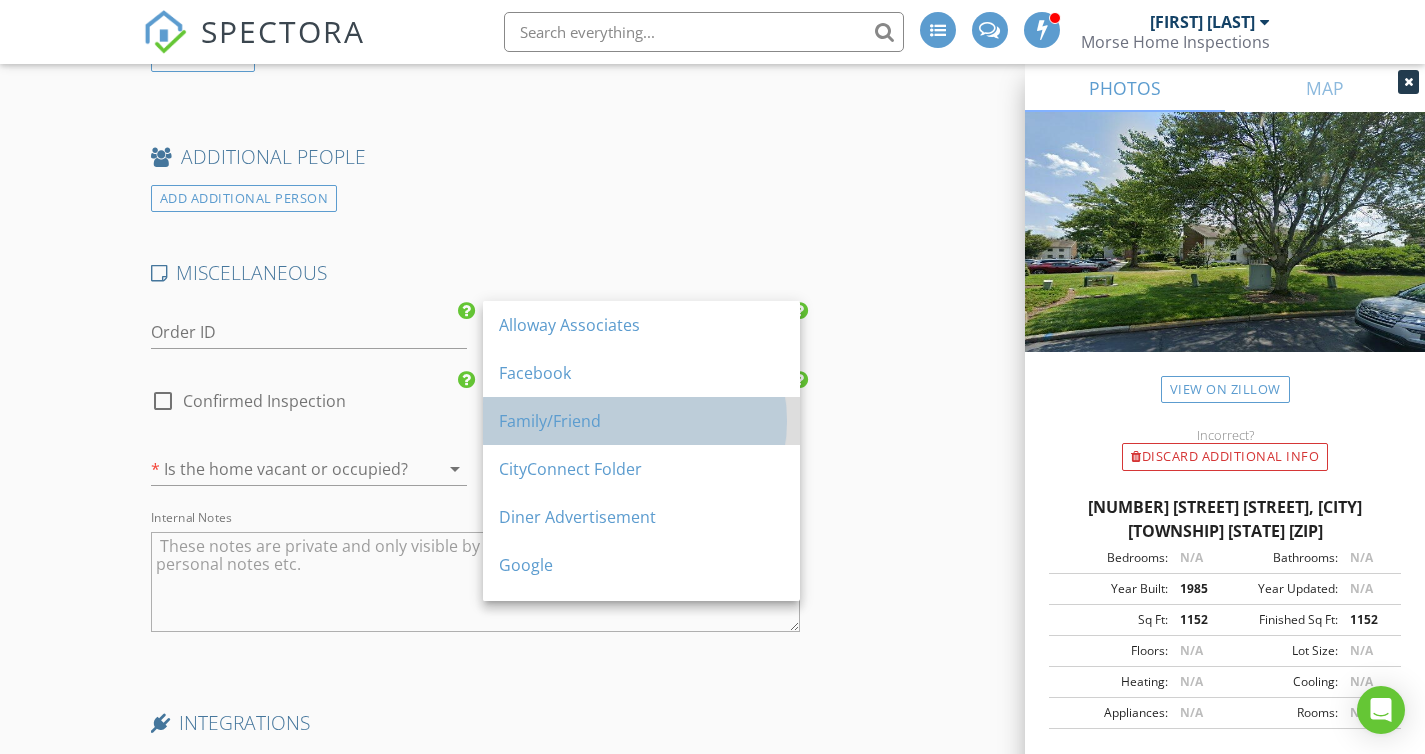 click on "Family/Friend" at bounding box center [641, 421] 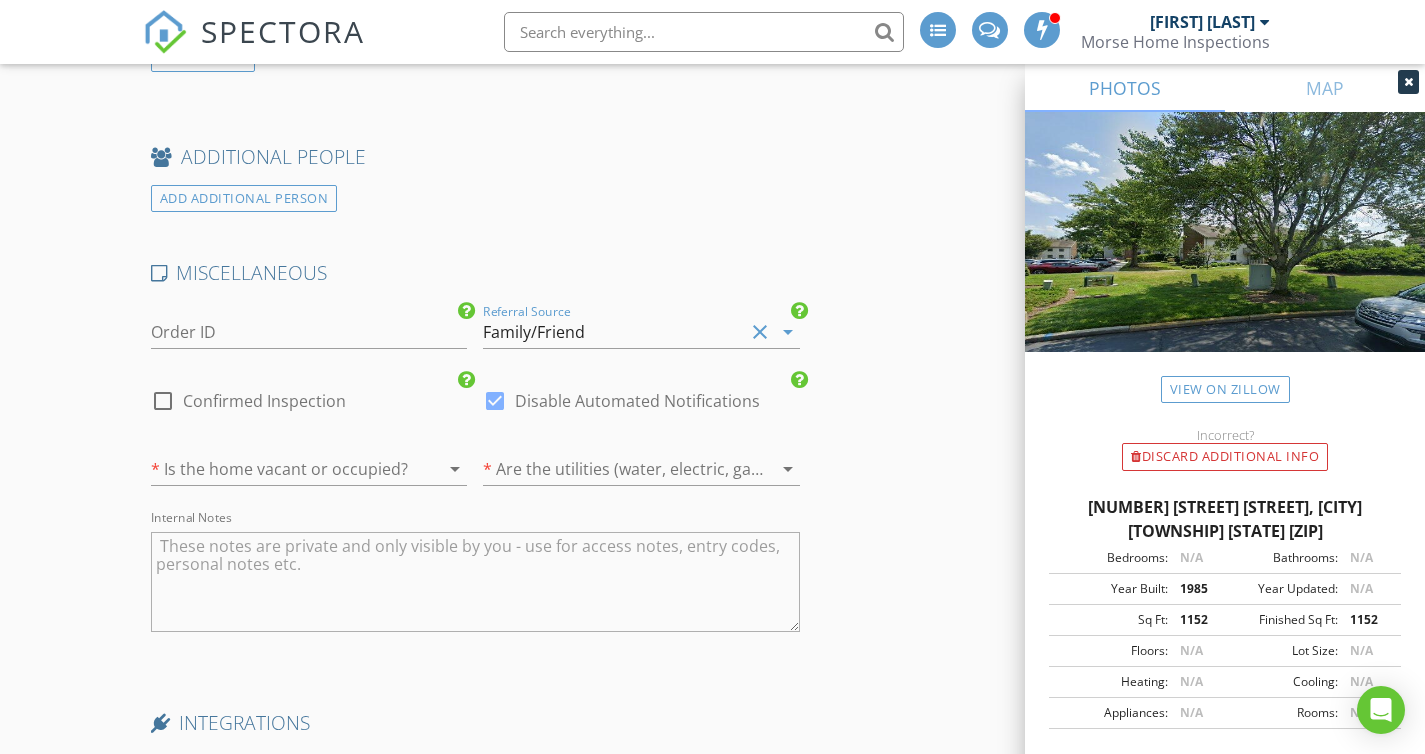 click at bounding box center (281, 469) 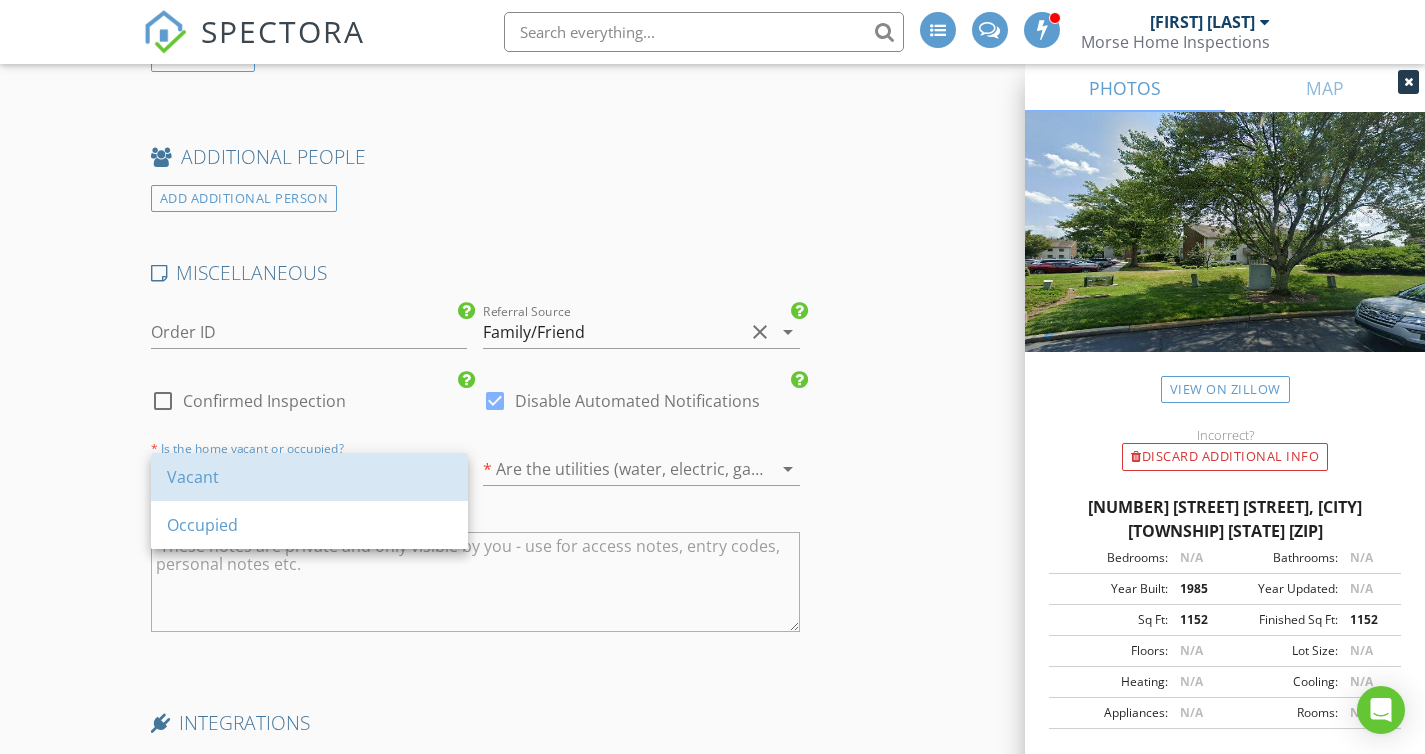 click on "Vacant" at bounding box center [309, 477] 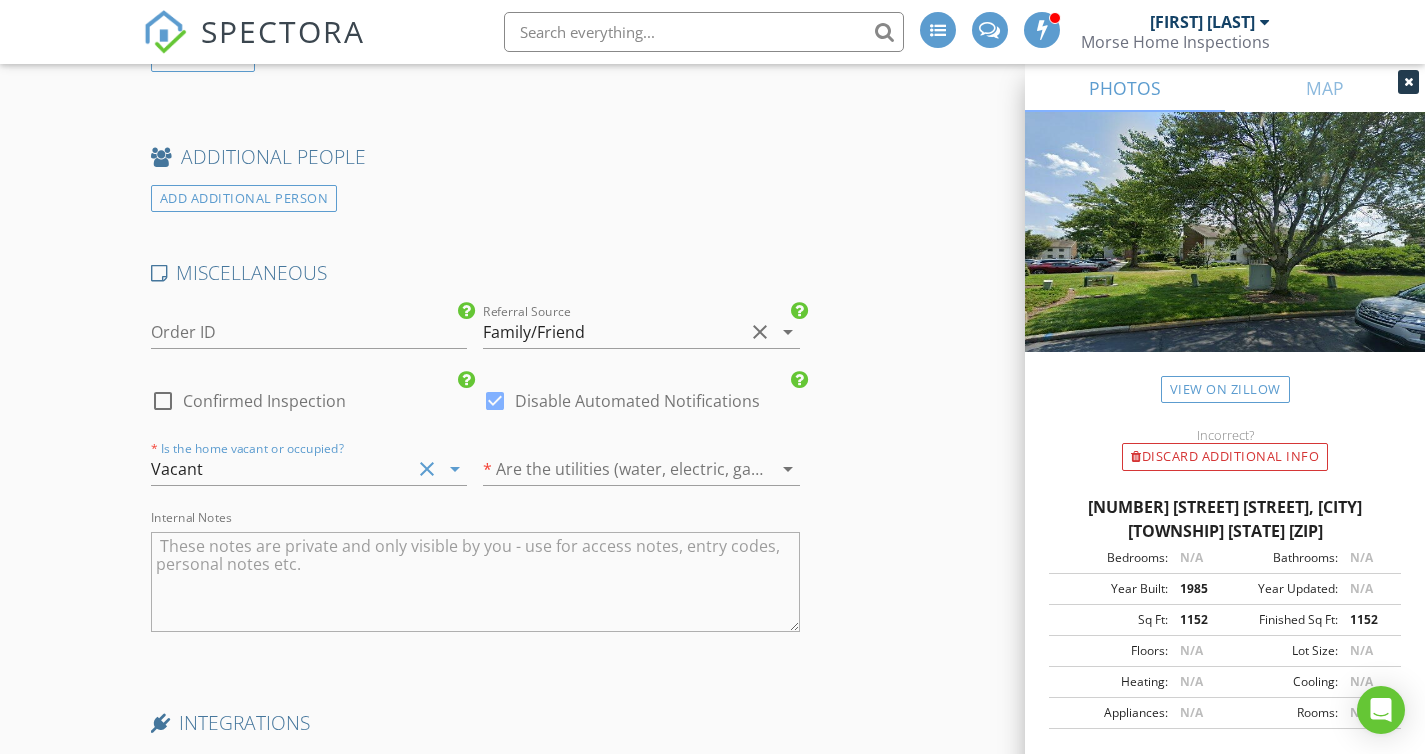 click at bounding box center [613, 469] 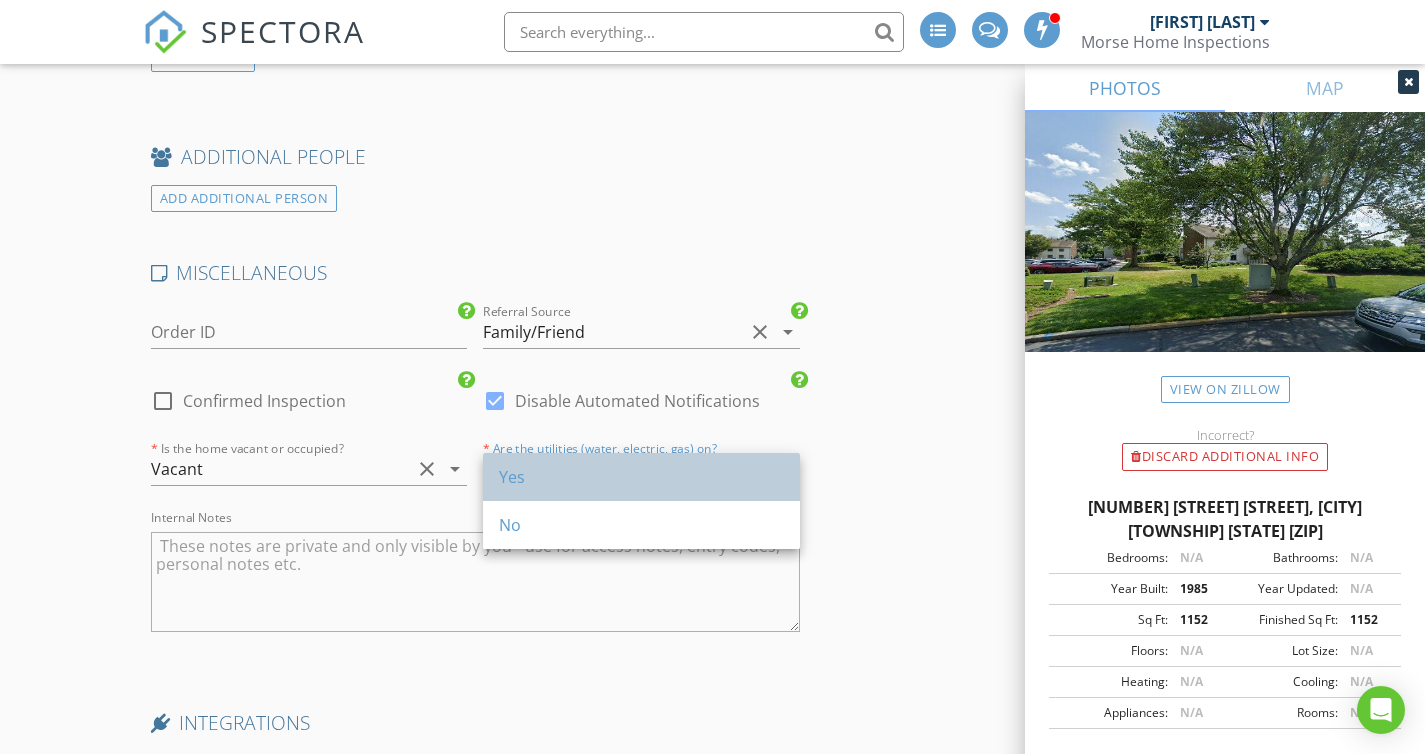 click on "Yes" at bounding box center [641, 477] 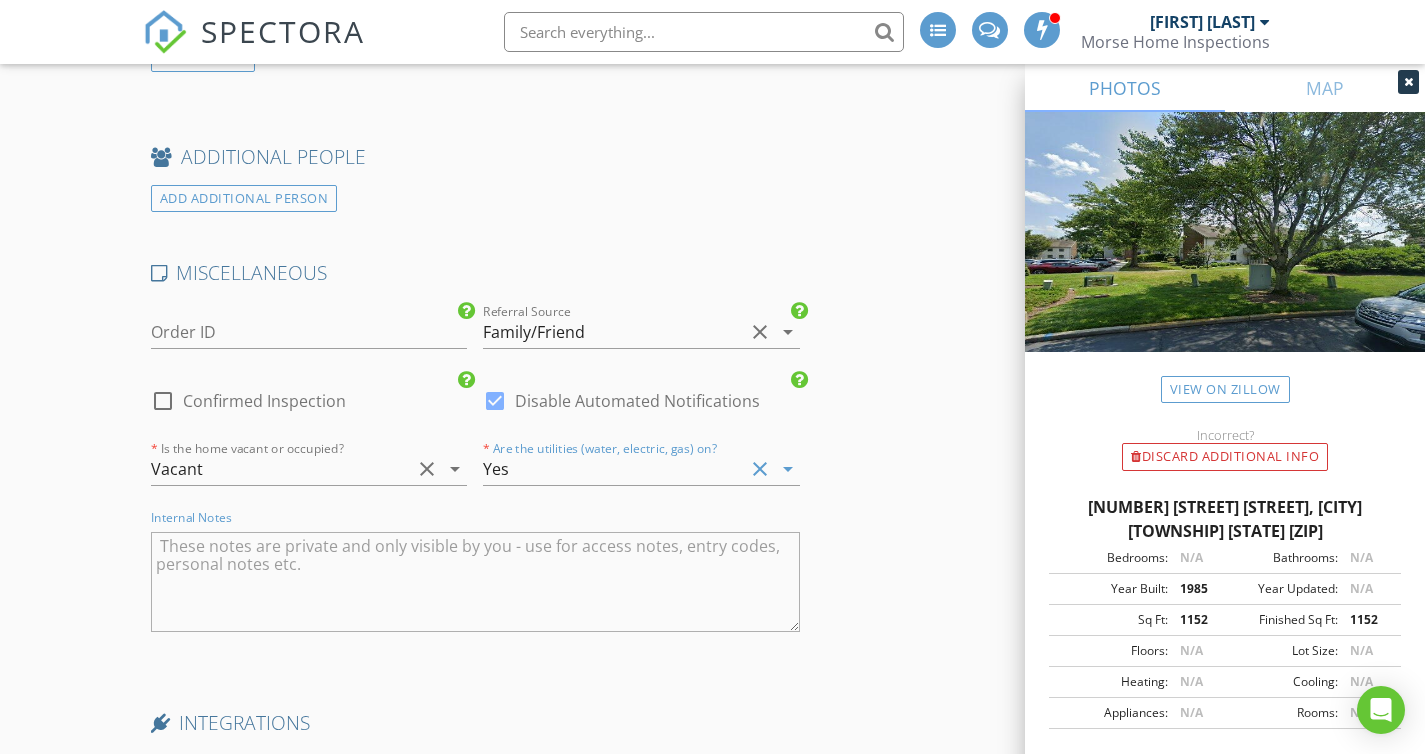 click at bounding box center (475, 582) 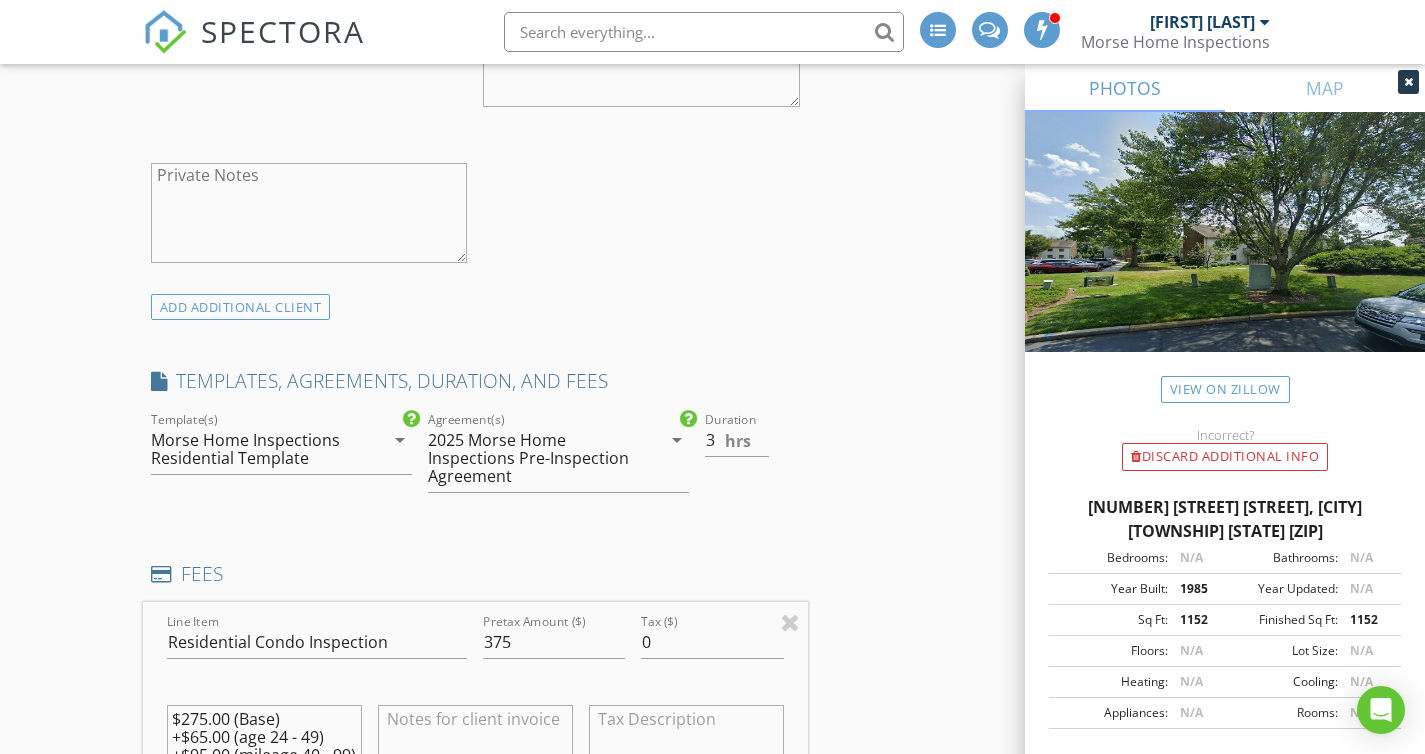 scroll, scrollTop: 1610, scrollLeft: 0, axis: vertical 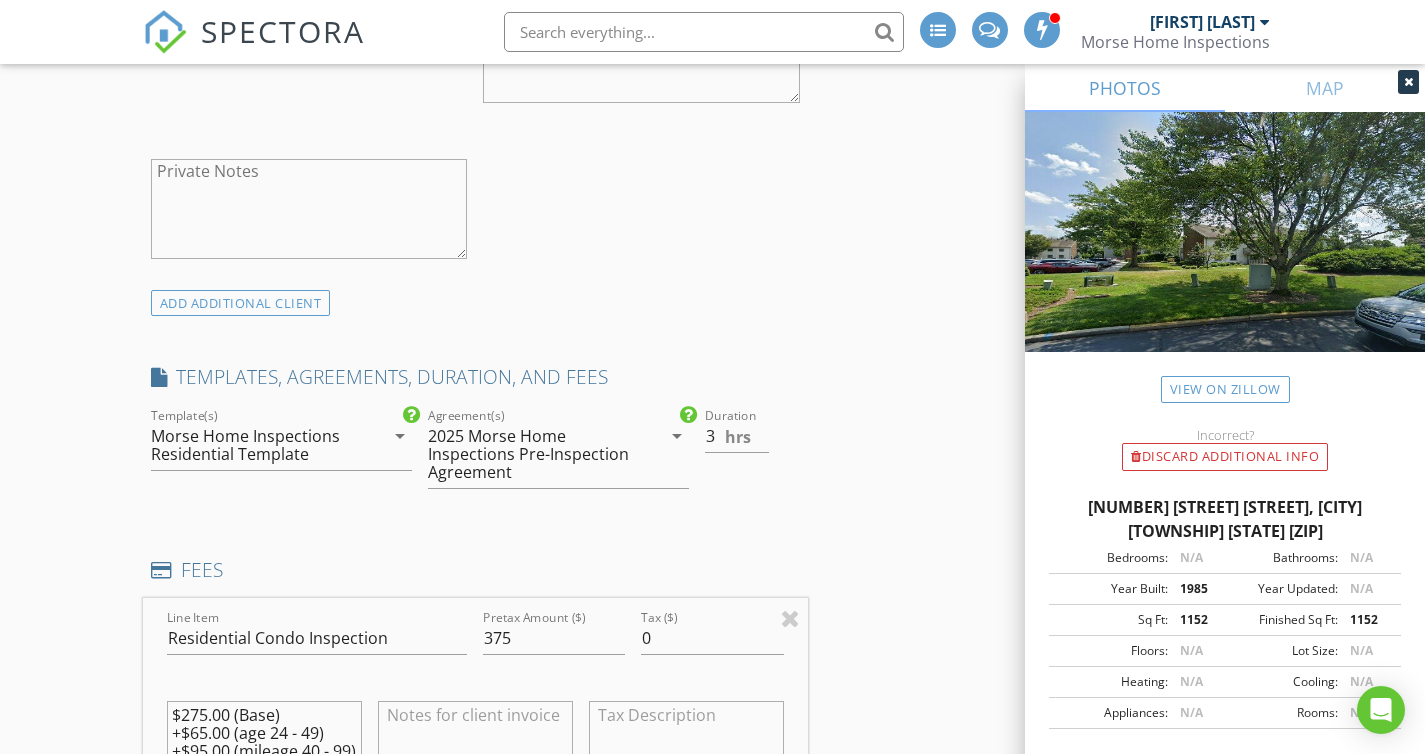 type on "FSBO" 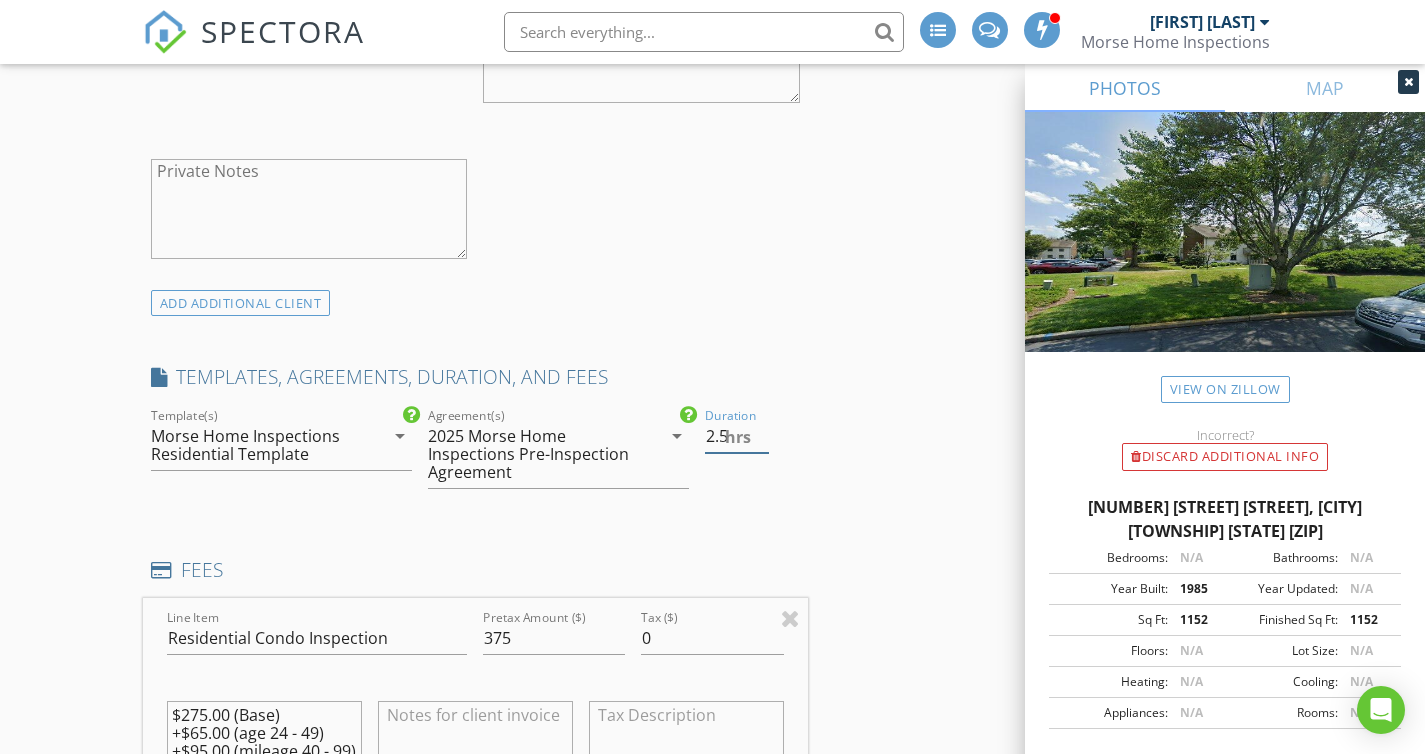 click on "2.5" at bounding box center (737, 436) 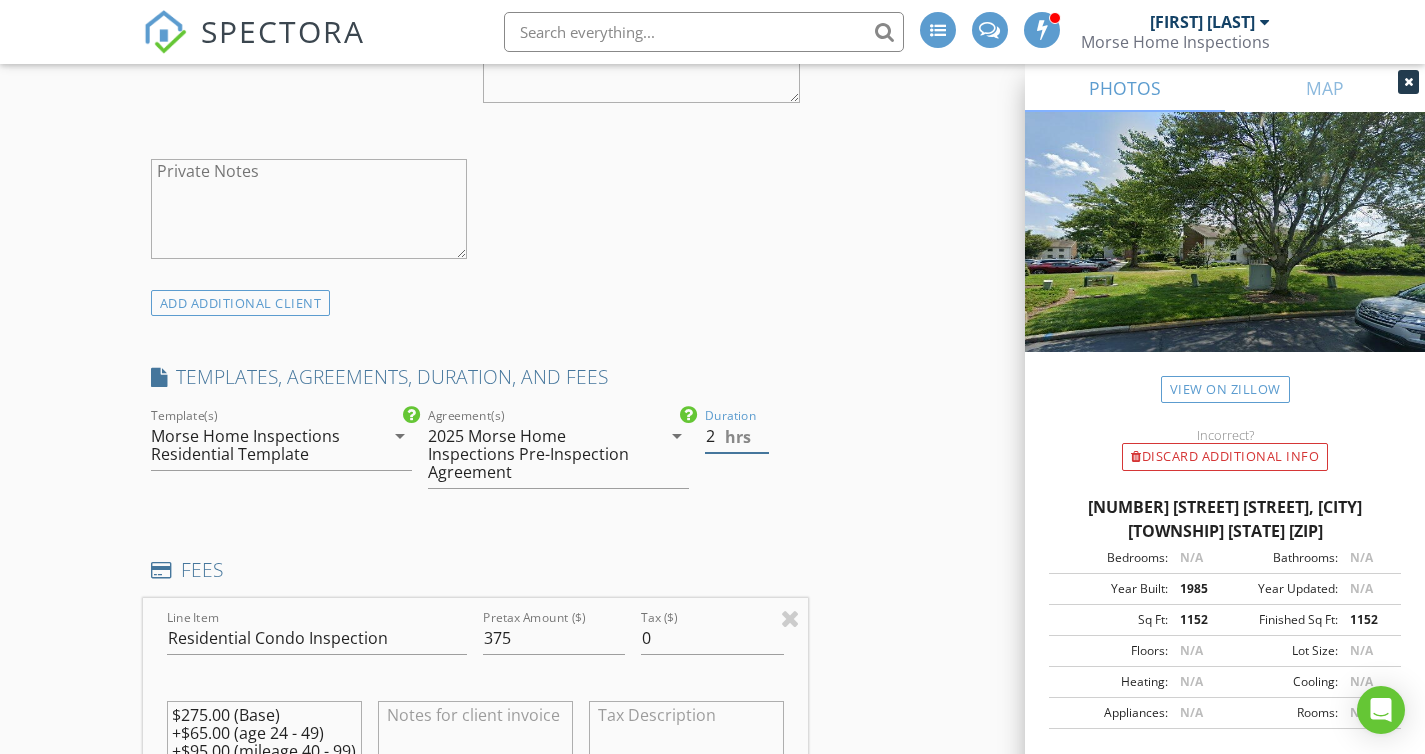 click on "2" at bounding box center [737, 436] 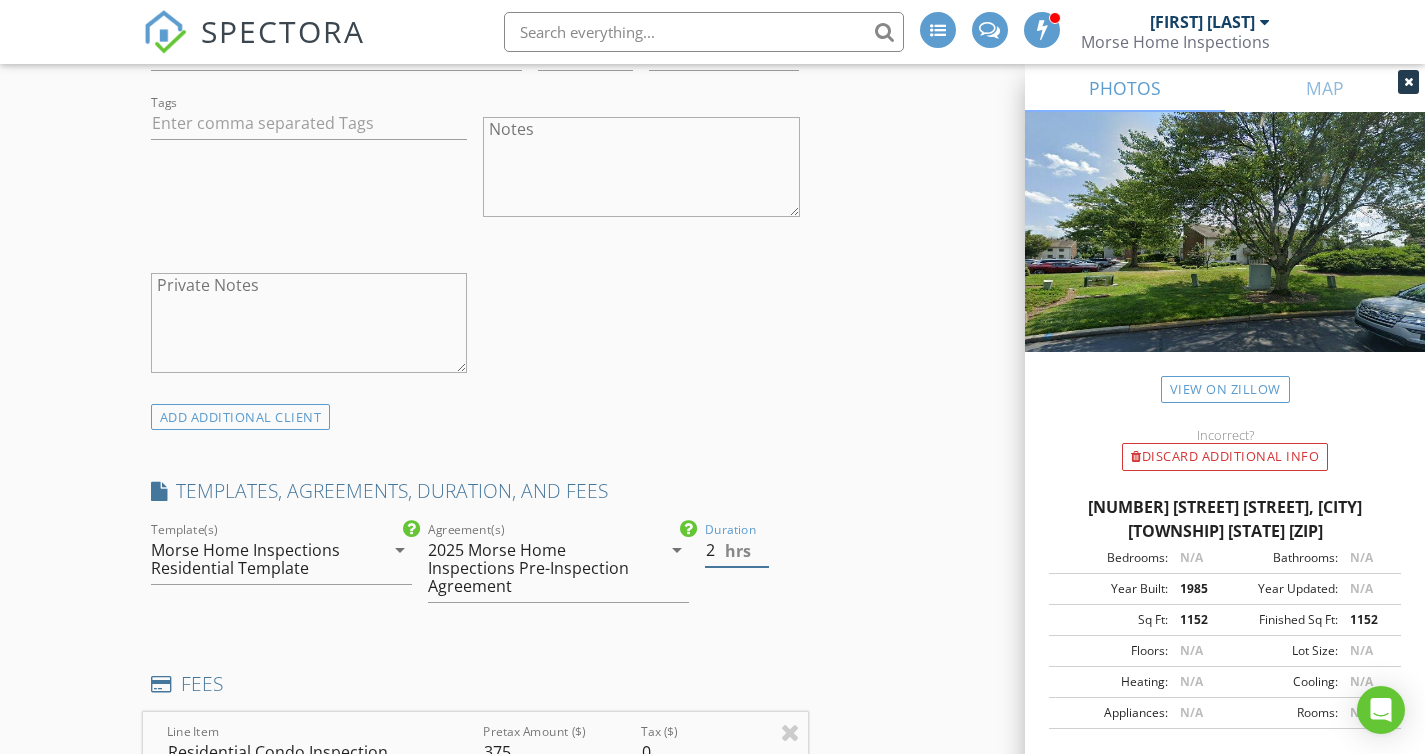 scroll, scrollTop: 1495, scrollLeft: 0, axis: vertical 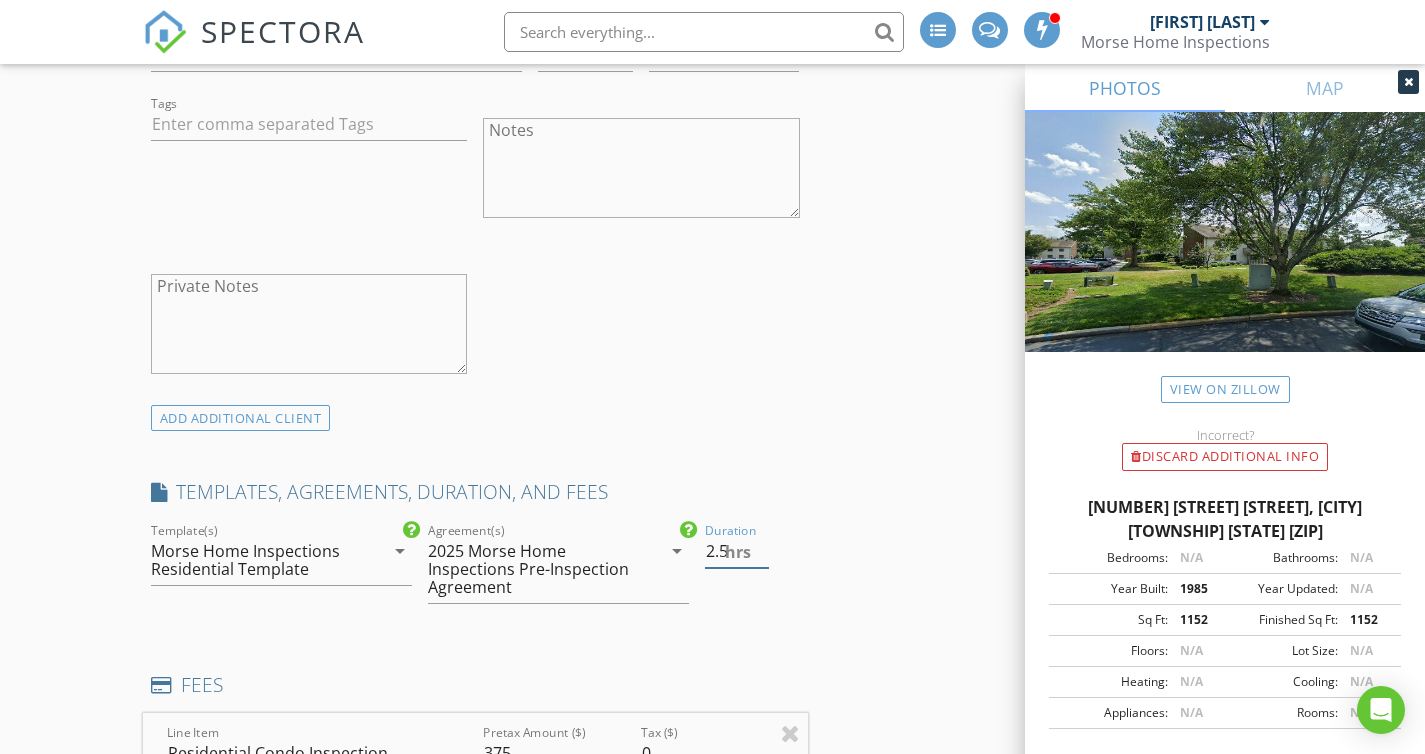 type on "2.5" 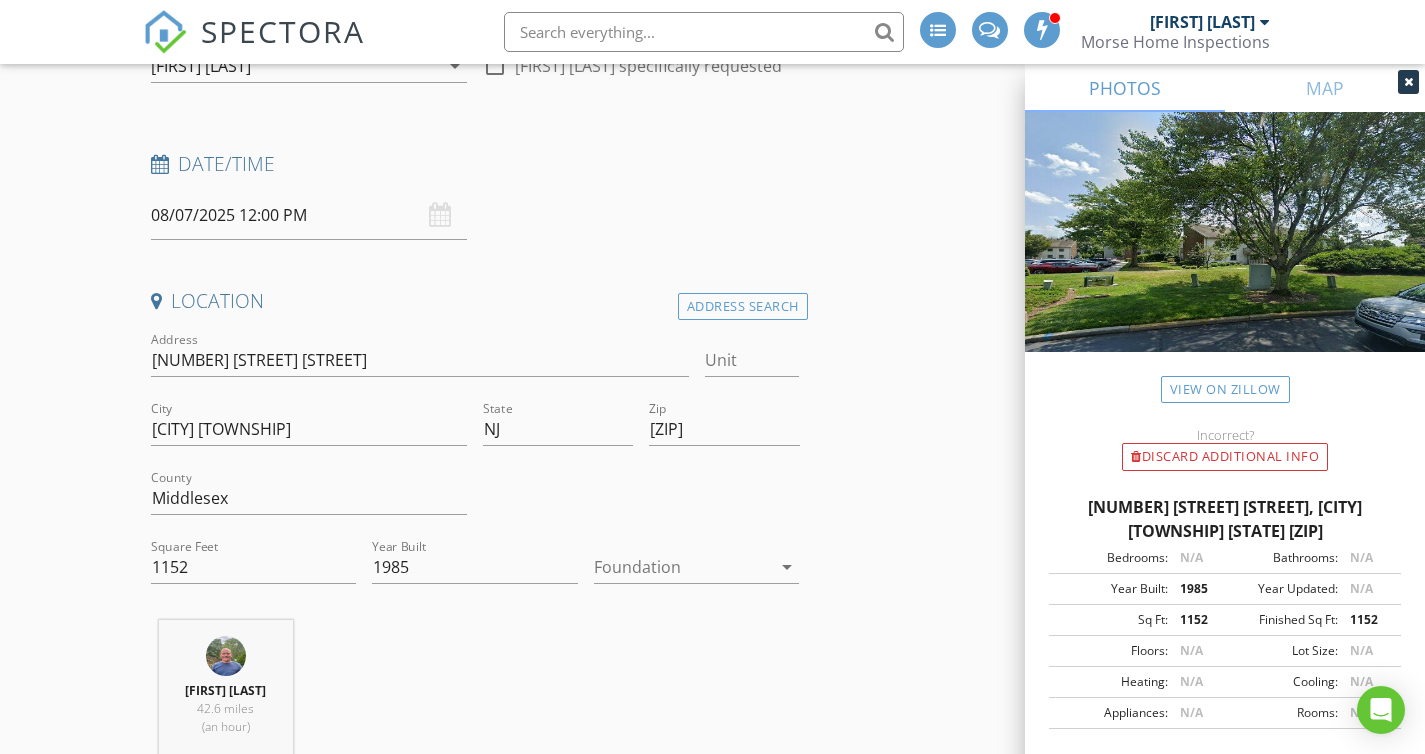 scroll, scrollTop: 0, scrollLeft: 0, axis: both 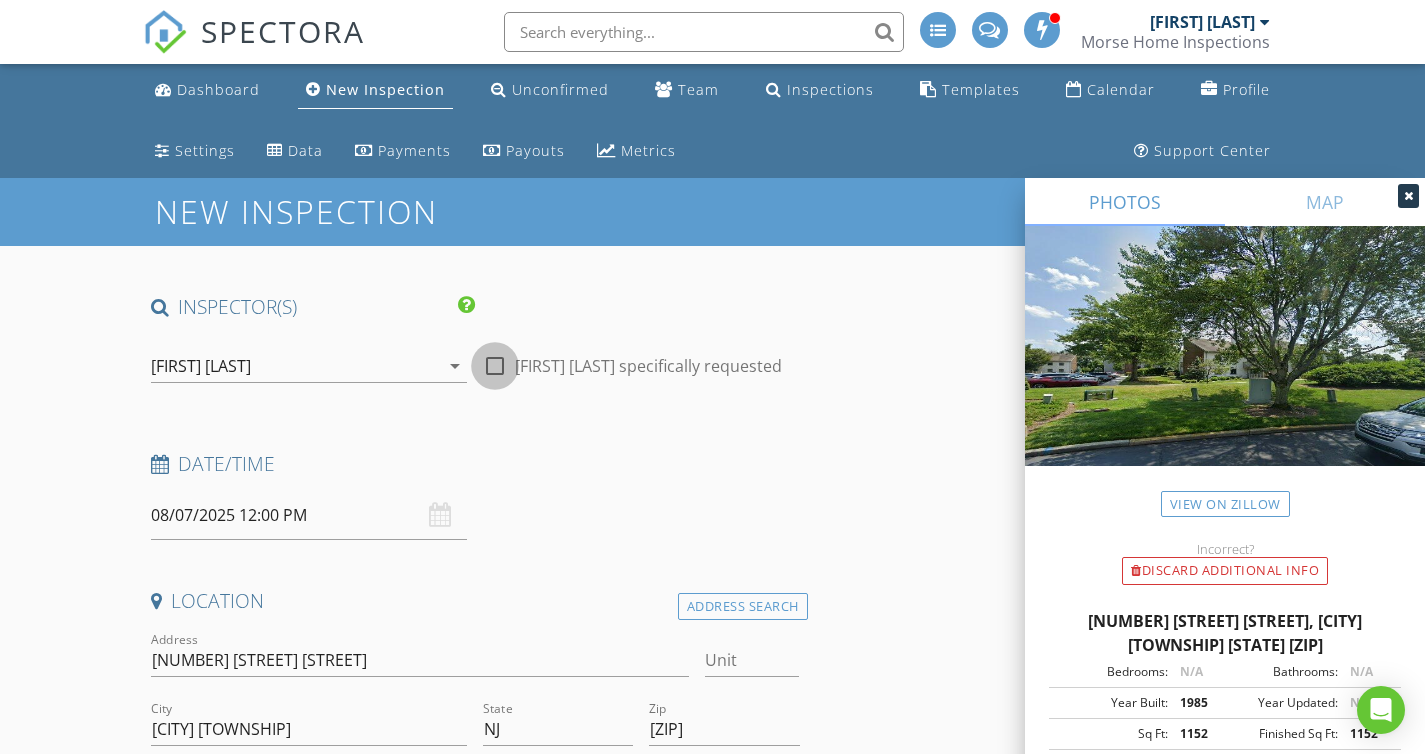 click at bounding box center (495, 366) 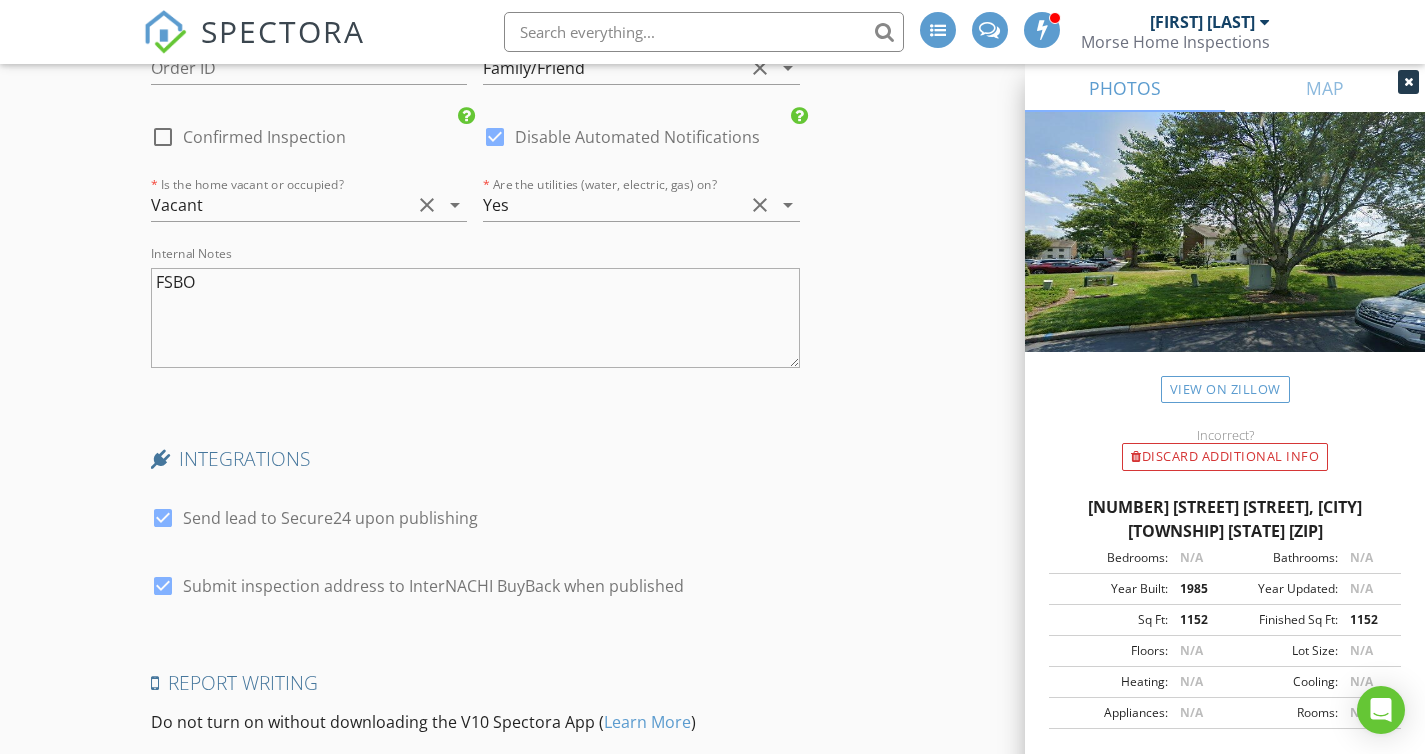 scroll, scrollTop: 3913, scrollLeft: 0, axis: vertical 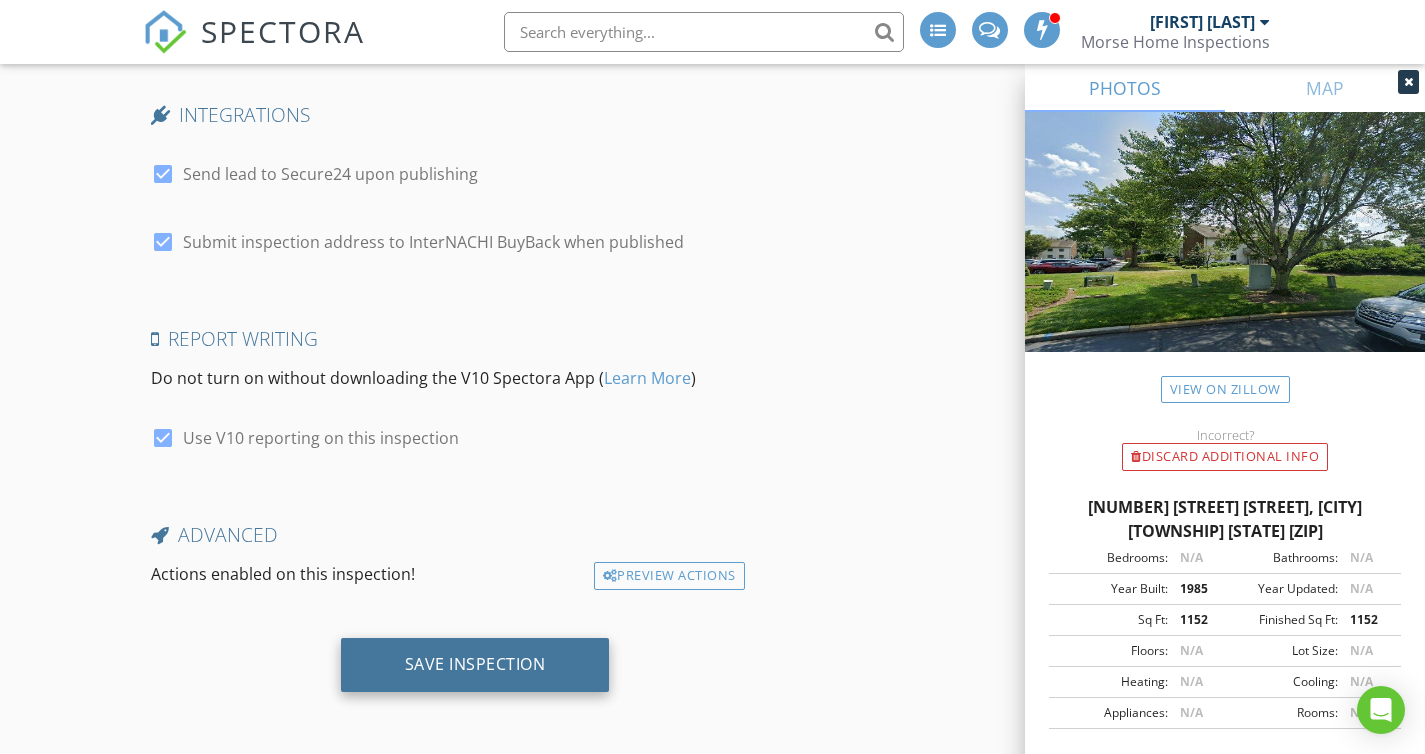 click on "Save Inspection" at bounding box center [475, 665] 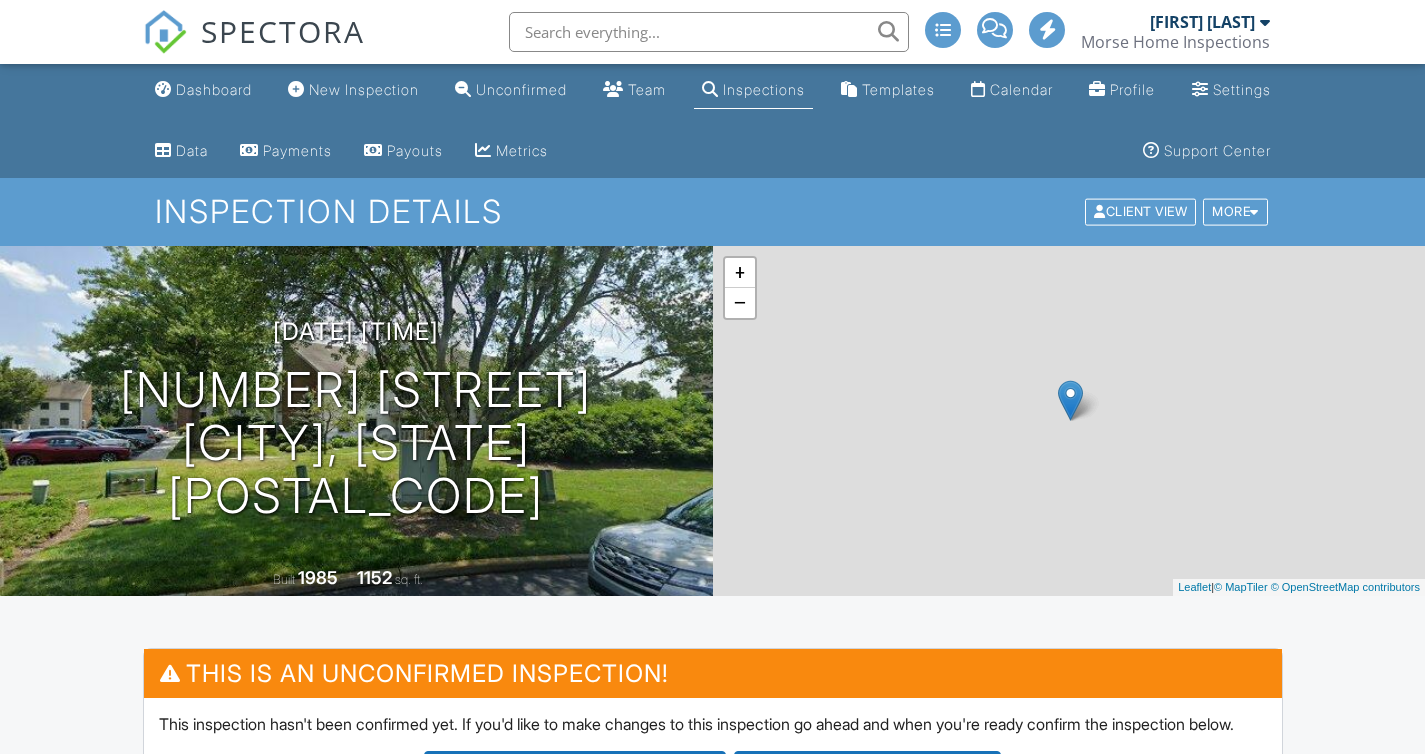 scroll, scrollTop: 0, scrollLeft: 0, axis: both 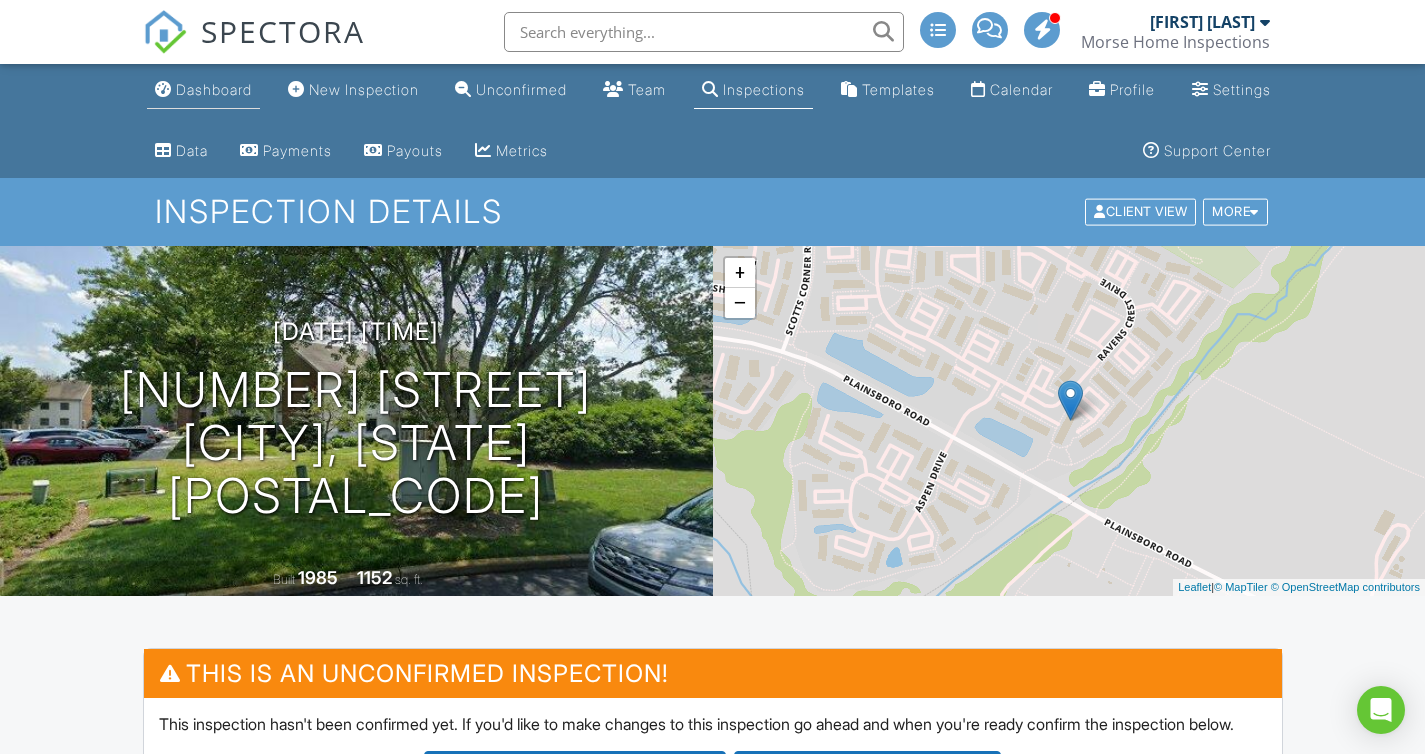 click on "Dashboard" at bounding box center (203, 90) 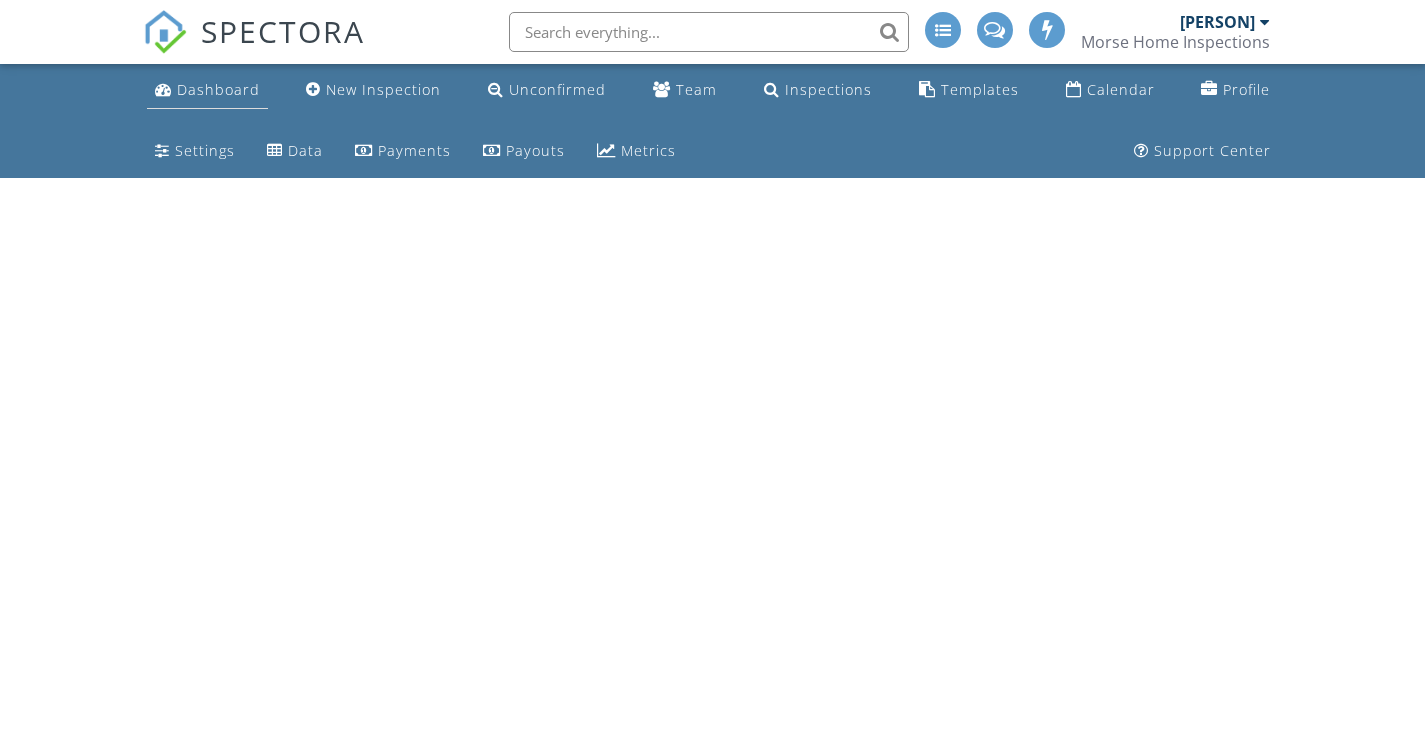 scroll, scrollTop: 0, scrollLeft: 0, axis: both 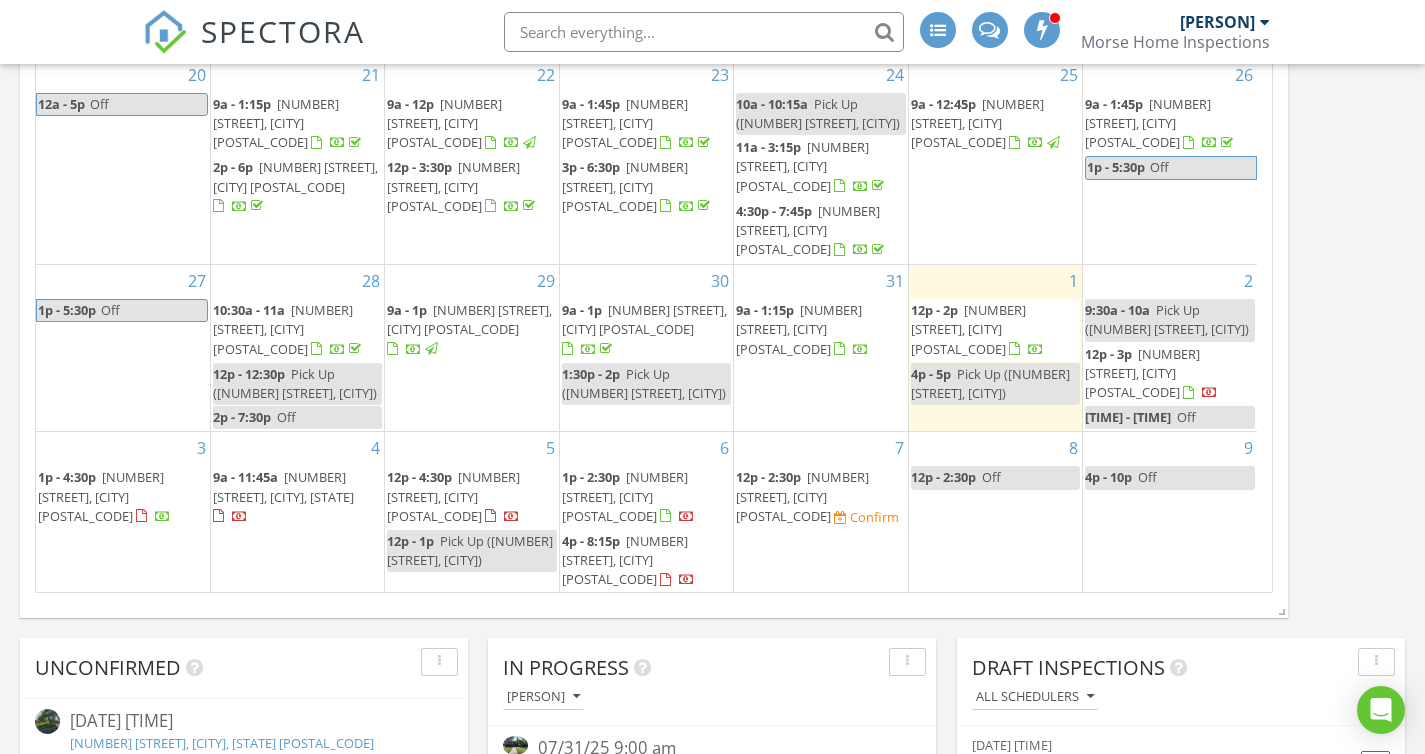 click on "9a - 11:45a" at bounding box center (245, 477) 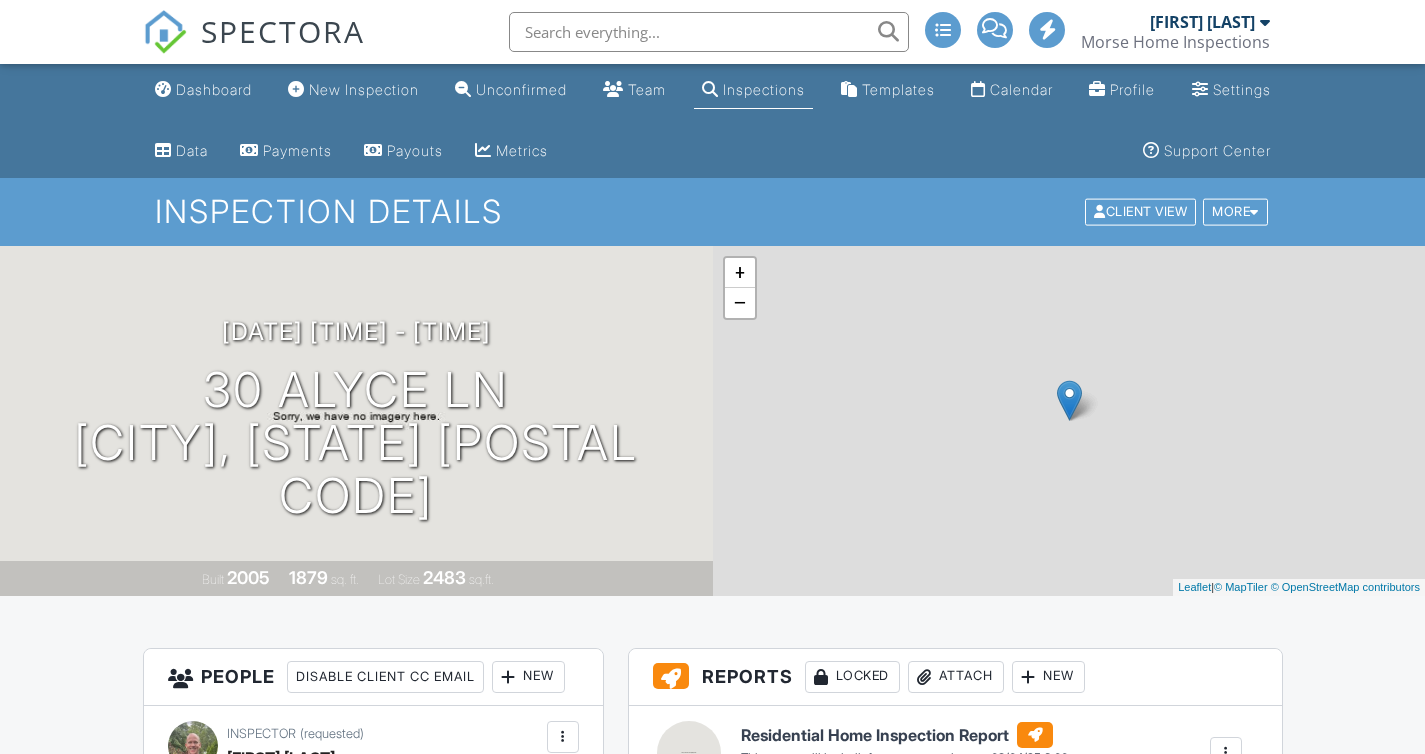 scroll, scrollTop: 0, scrollLeft: 0, axis: both 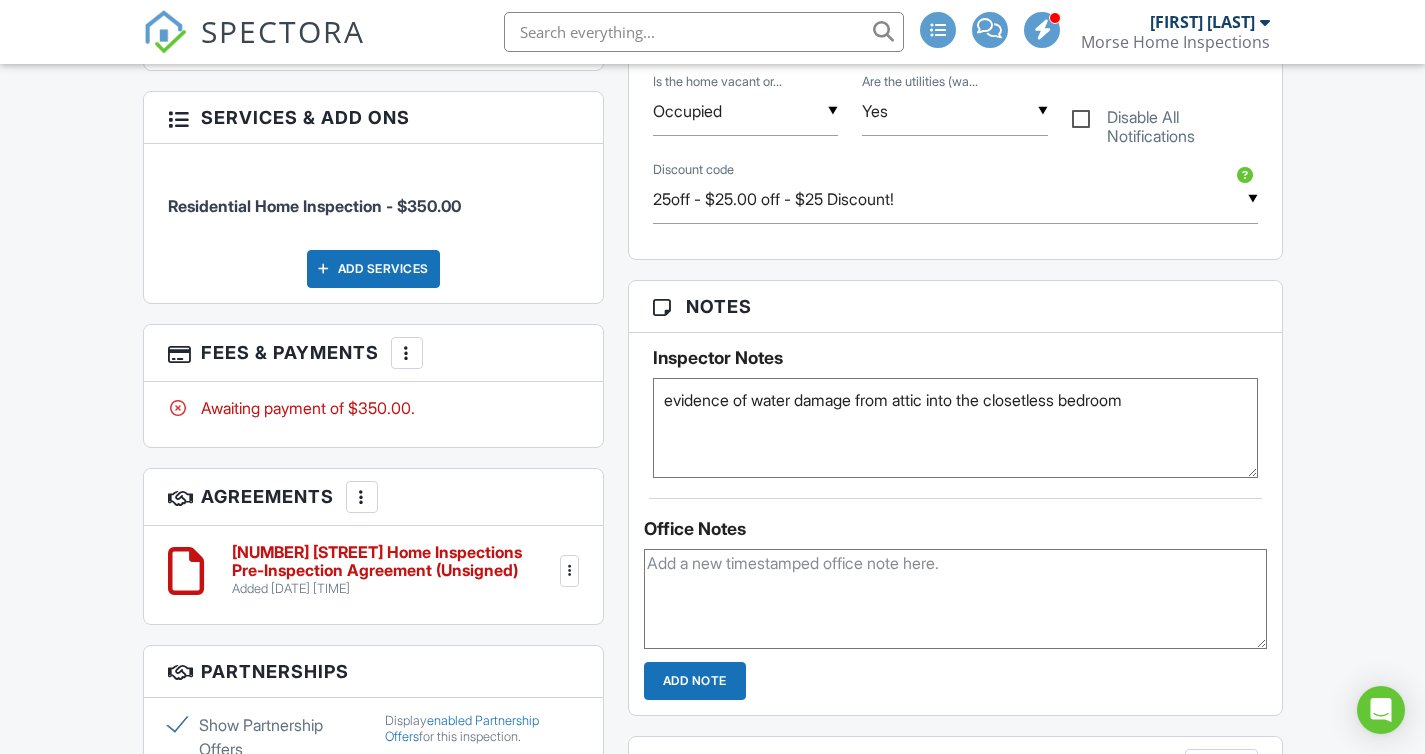 click on "evidence of water damage from attic into the closetless bedroom" at bounding box center (955, 428) 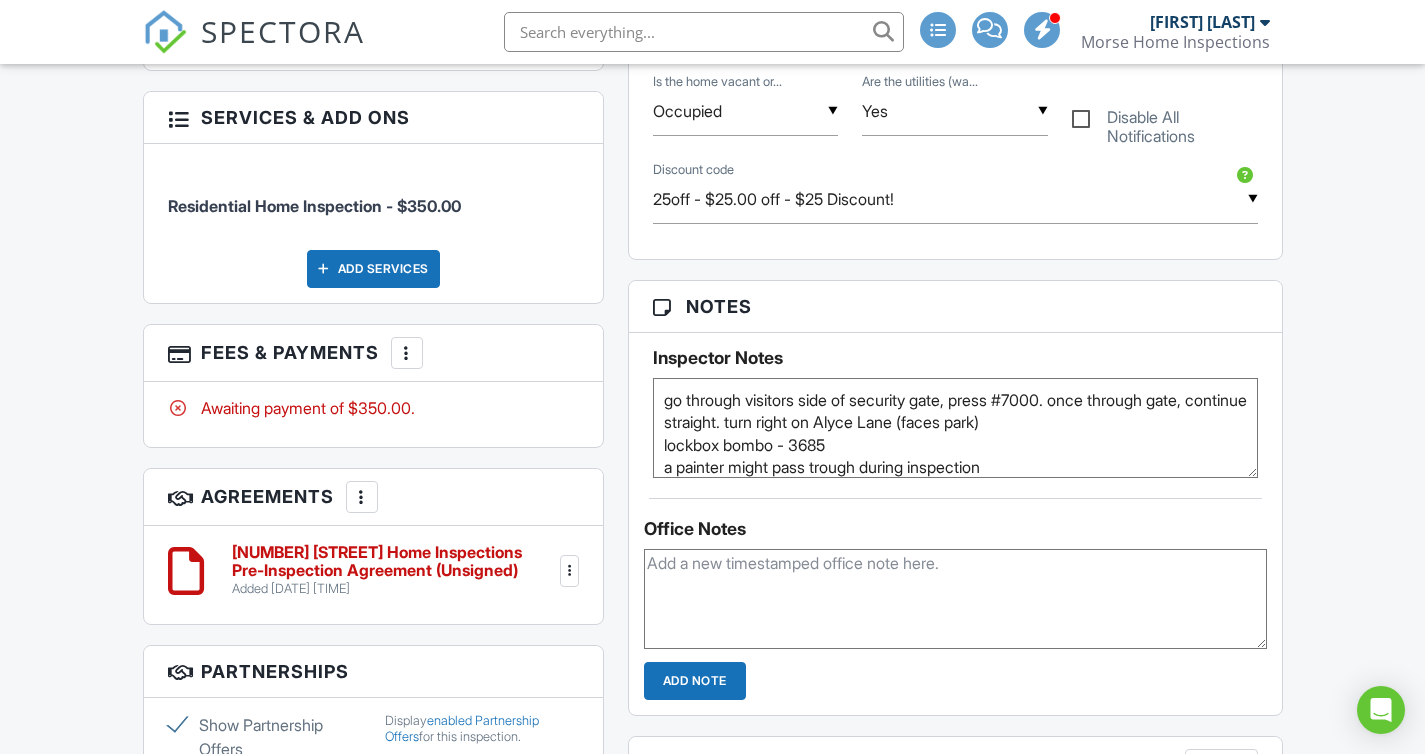scroll, scrollTop: 56, scrollLeft: 0, axis: vertical 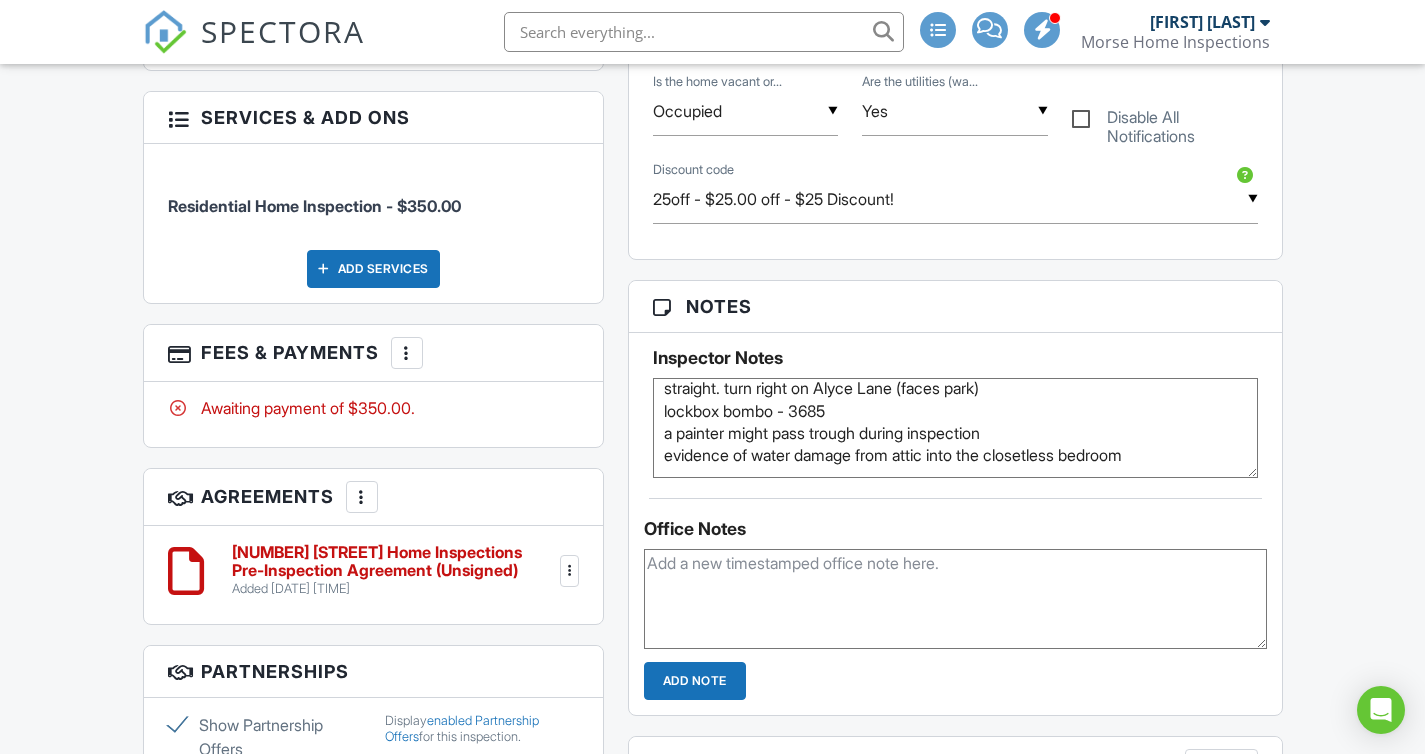 click on "evidence of water damage from attic into the closetless bedroom" at bounding box center [955, 428] 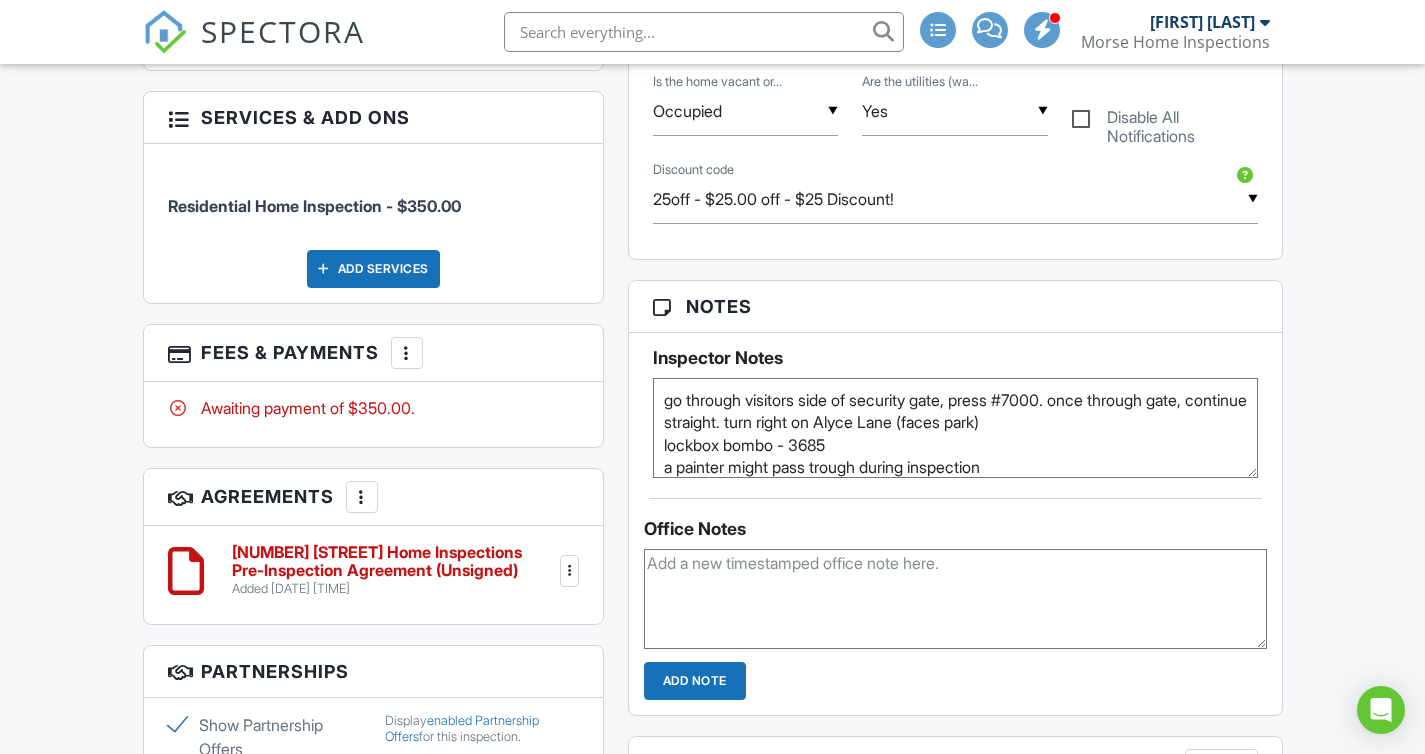 scroll, scrollTop: 34, scrollLeft: 0, axis: vertical 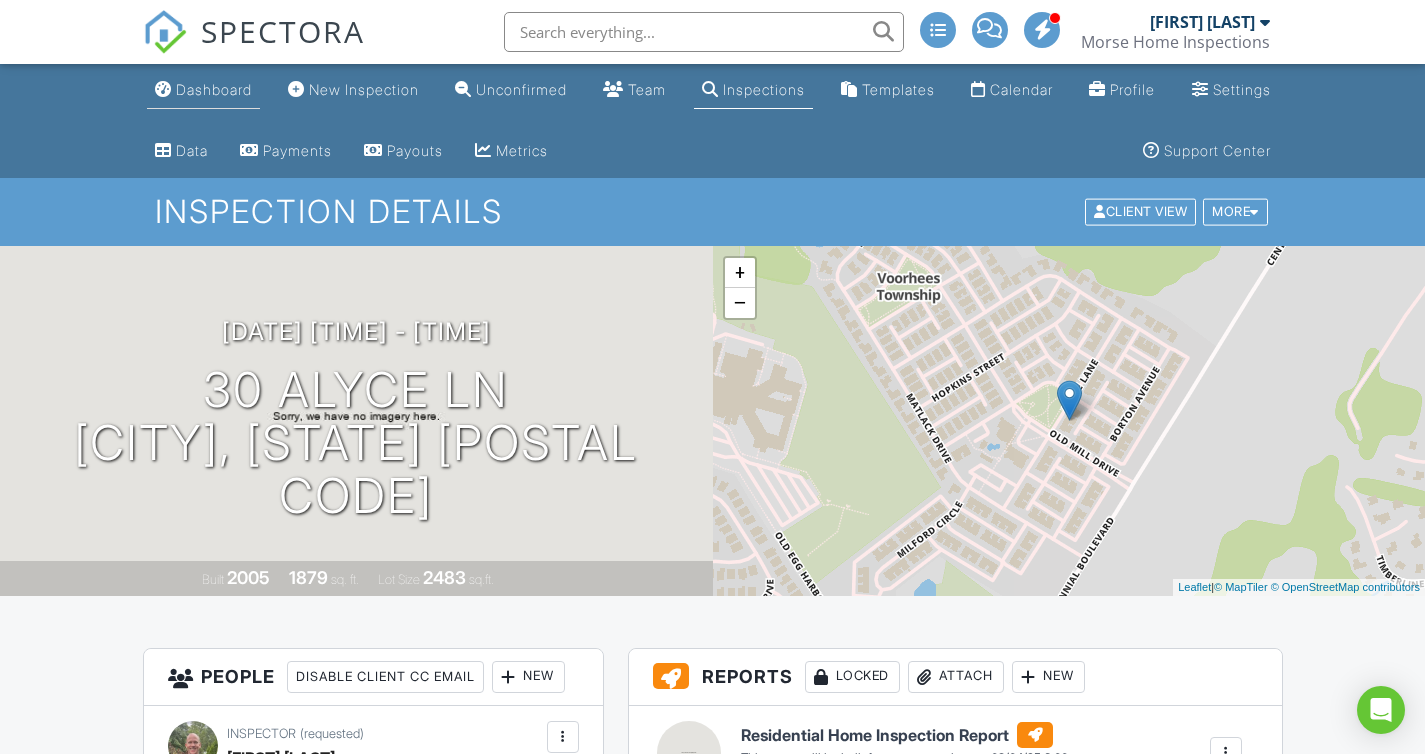 type on "go through visitors side of security gate, press #7000. once through gate, continue straight. turn right on Alyce Lane (faces park)
lockbox bombo - 3685
a painter might pass trough during inspection
evidence of water damage from attic into the closetless bedroom" 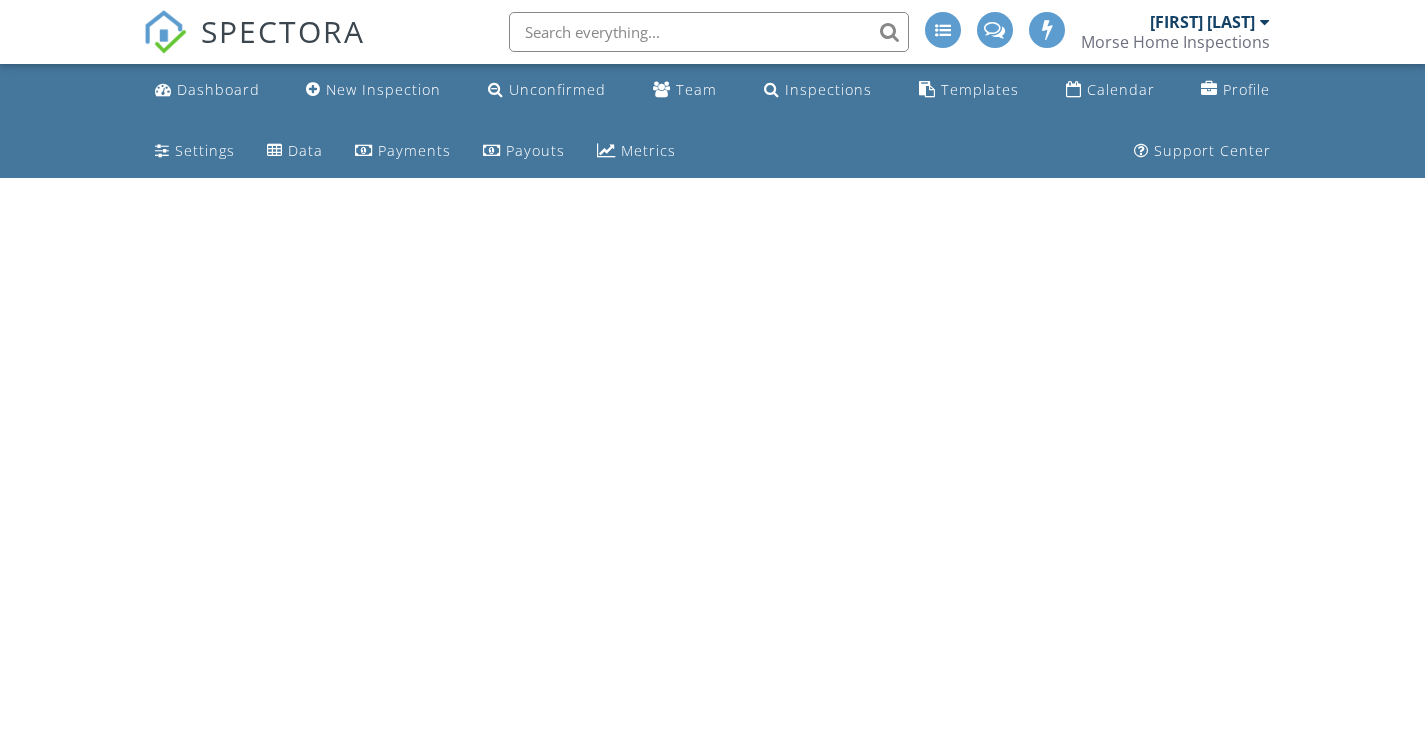 scroll, scrollTop: 0, scrollLeft: 0, axis: both 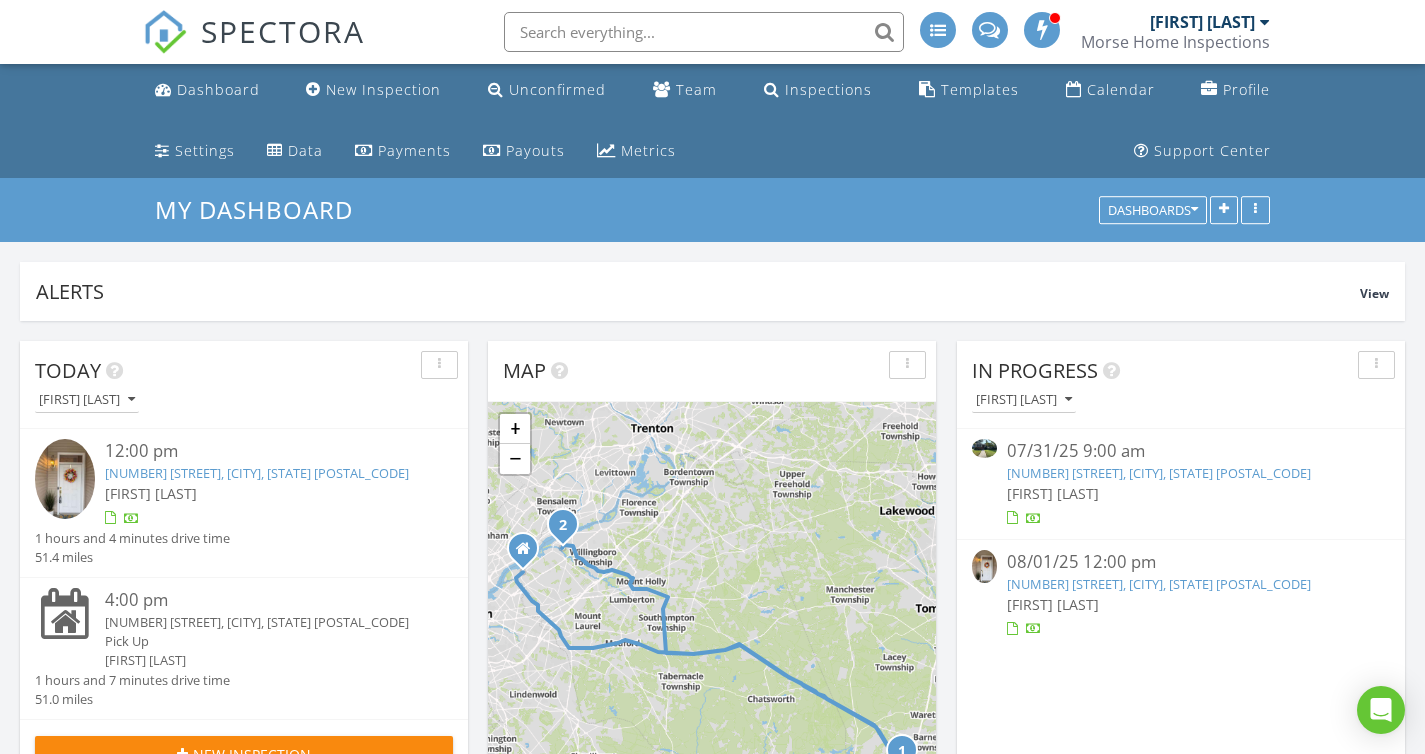 click on "[NUMBER] [STREET], [CITY], [STATE] [POSTAL_CODE]" at bounding box center [1159, 473] 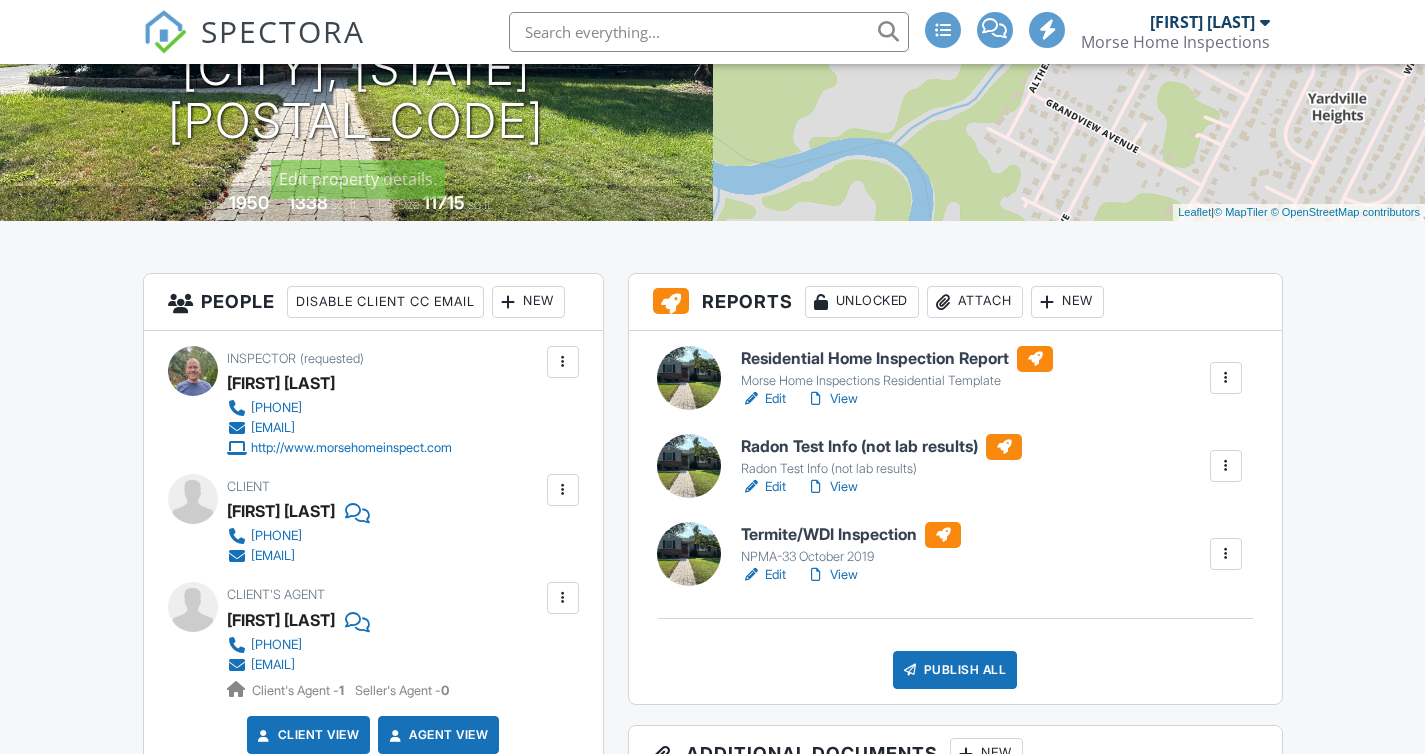 scroll, scrollTop: 0, scrollLeft: 0, axis: both 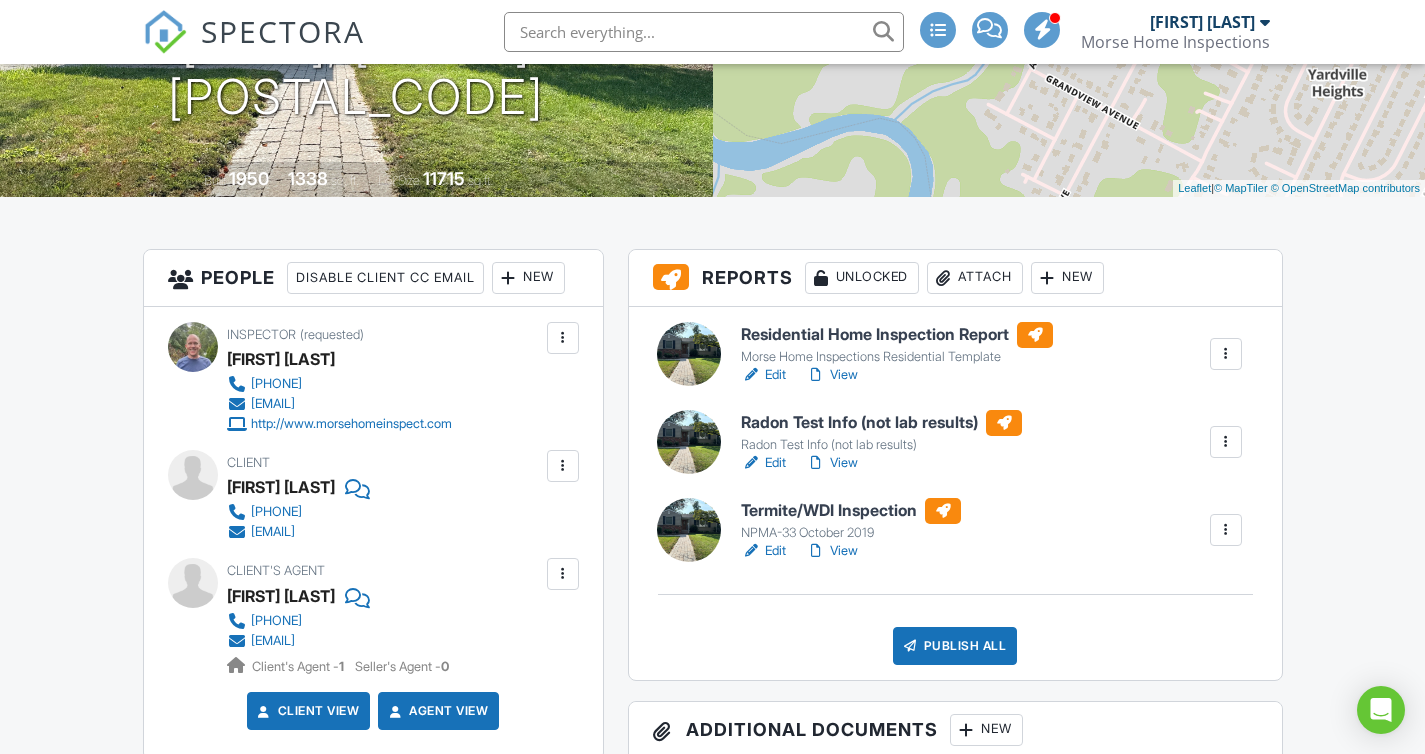 click on "Edit" at bounding box center (763, 463) 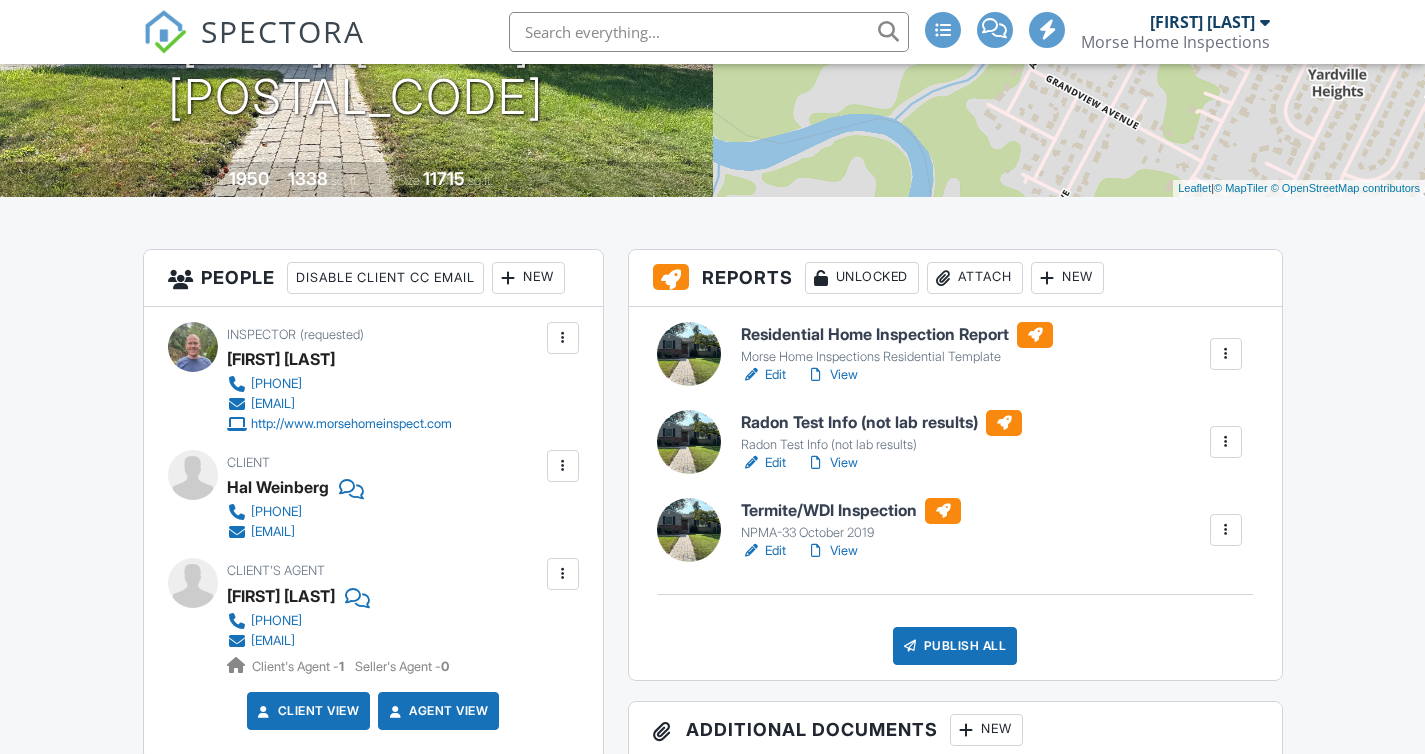 scroll, scrollTop: 399, scrollLeft: 0, axis: vertical 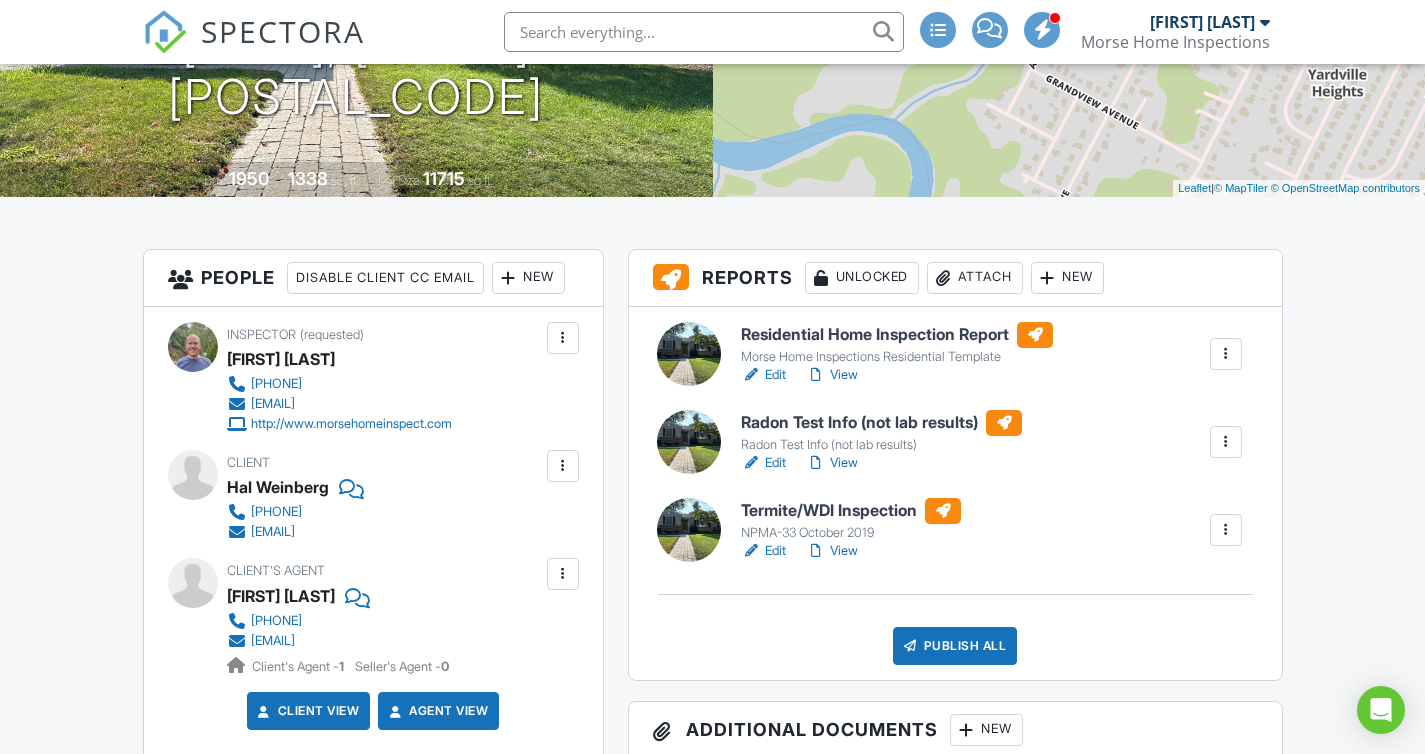 click at bounding box center [816, 551] 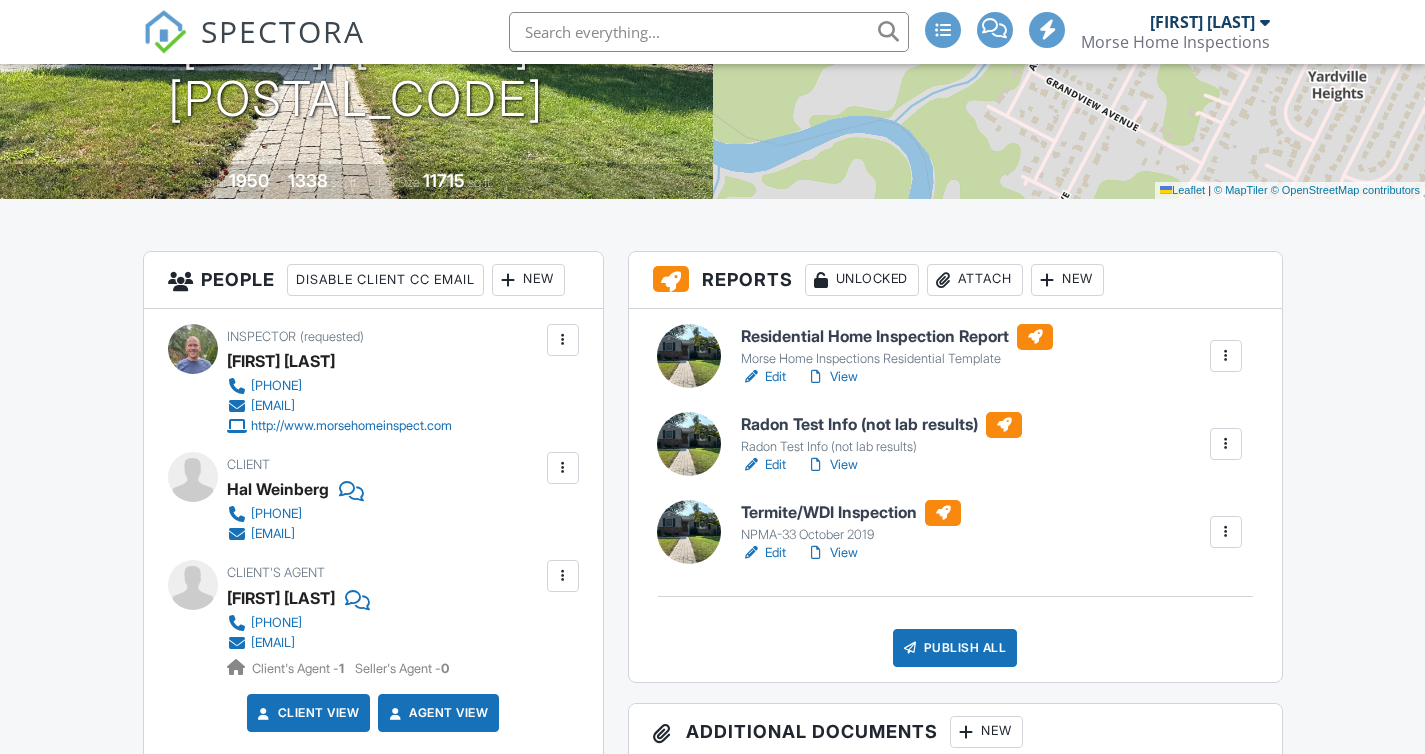 scroll, scrollTop: 0, scrollLeft: 0, axis: both 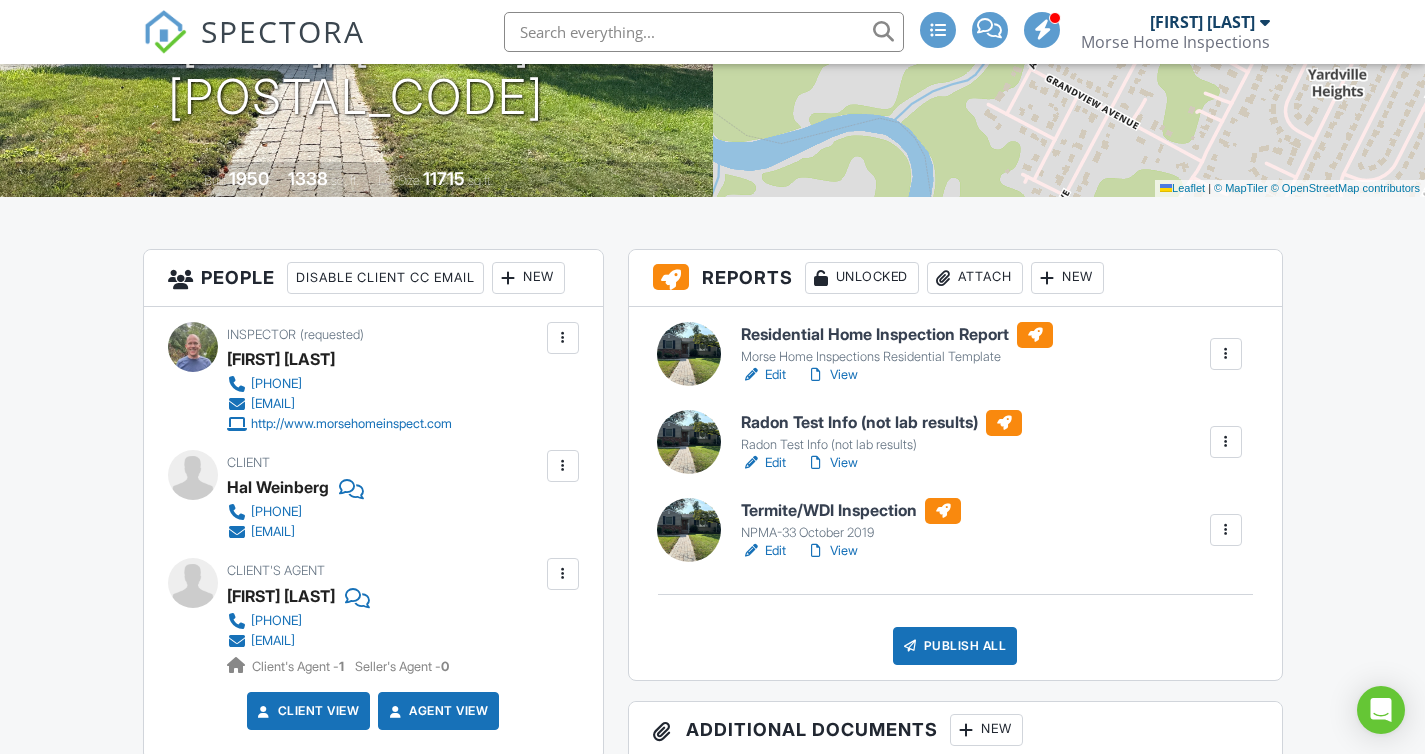 click on "View" at bounding box center (832, 375) 